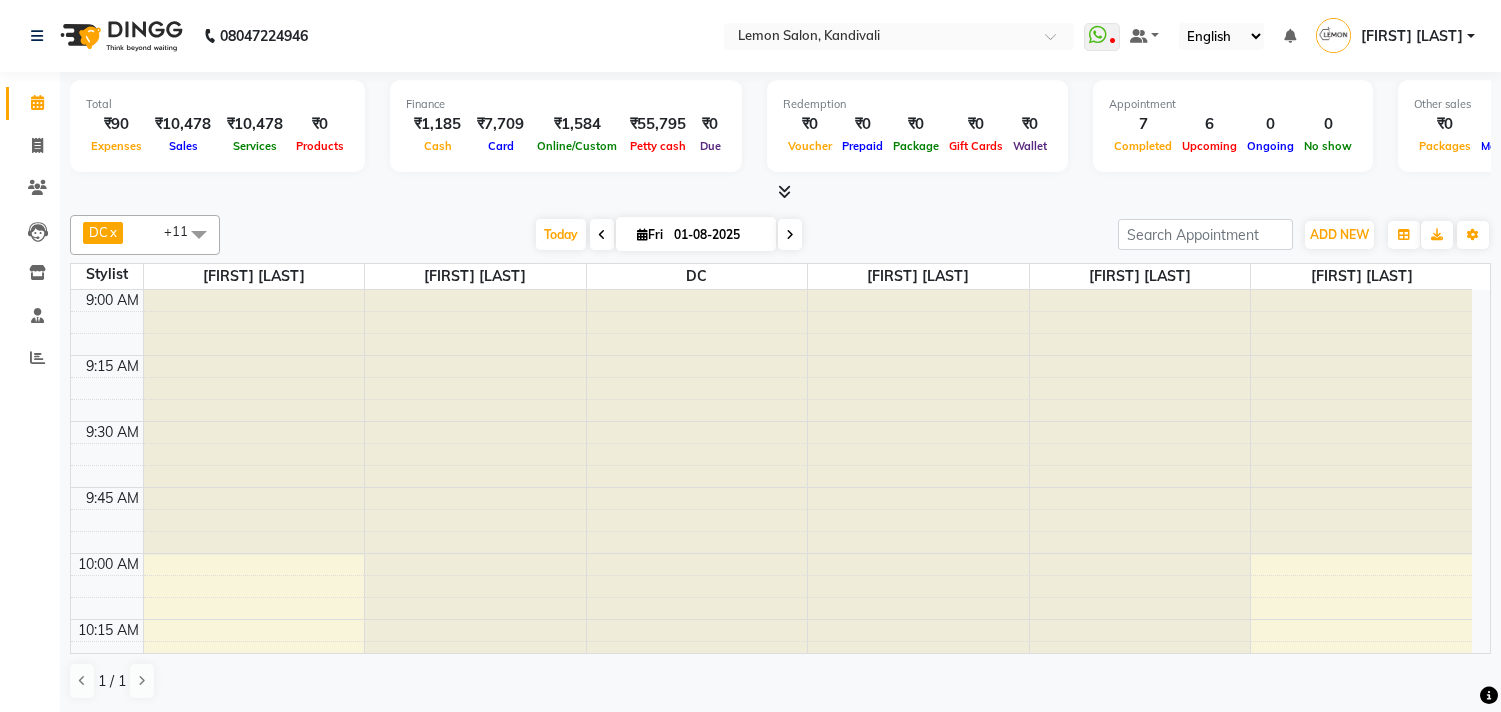 scroll, scrollTop: 0, scrollLeft: 0, axis: both 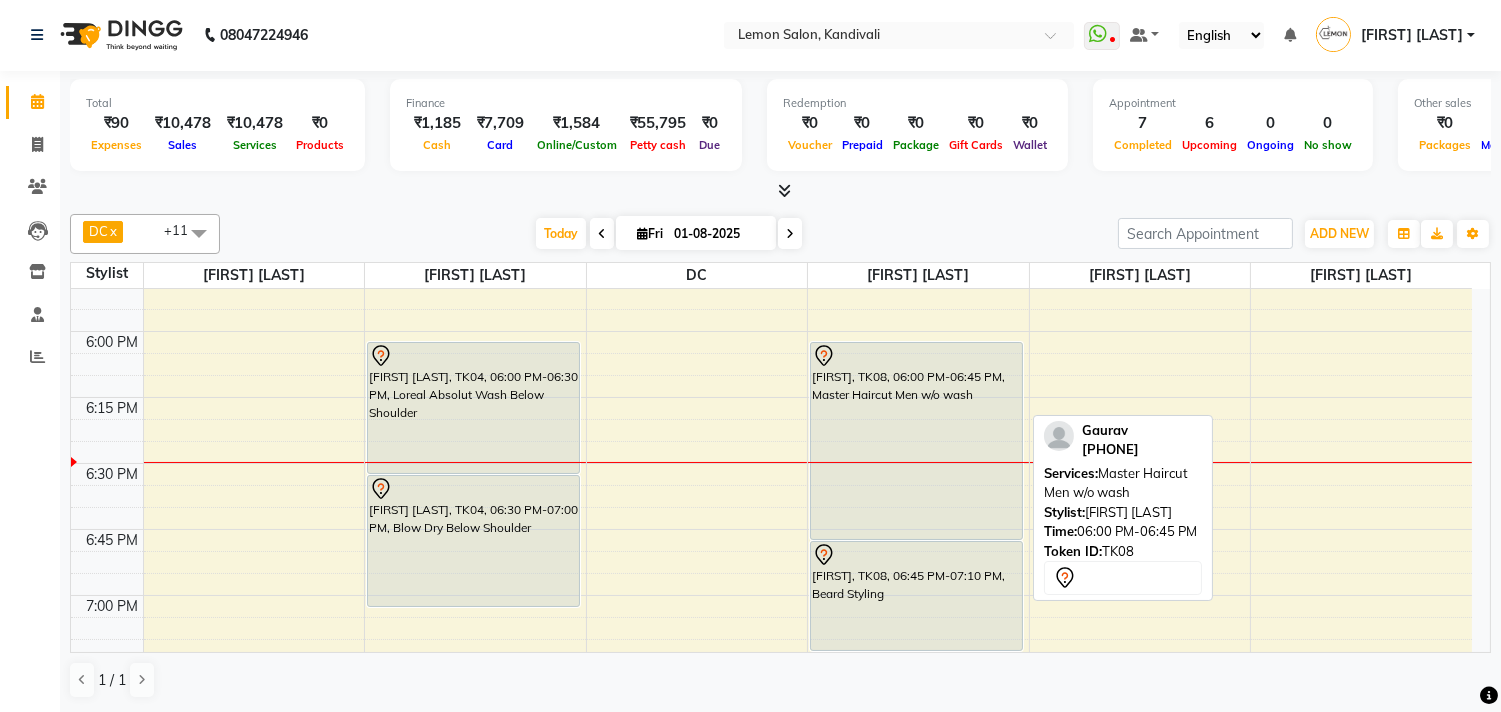 click on "[FIRST], TK08, 06:00 PM-06:45 PM, Master Haircut Men w/o wash" at bounding box center (916, 441) 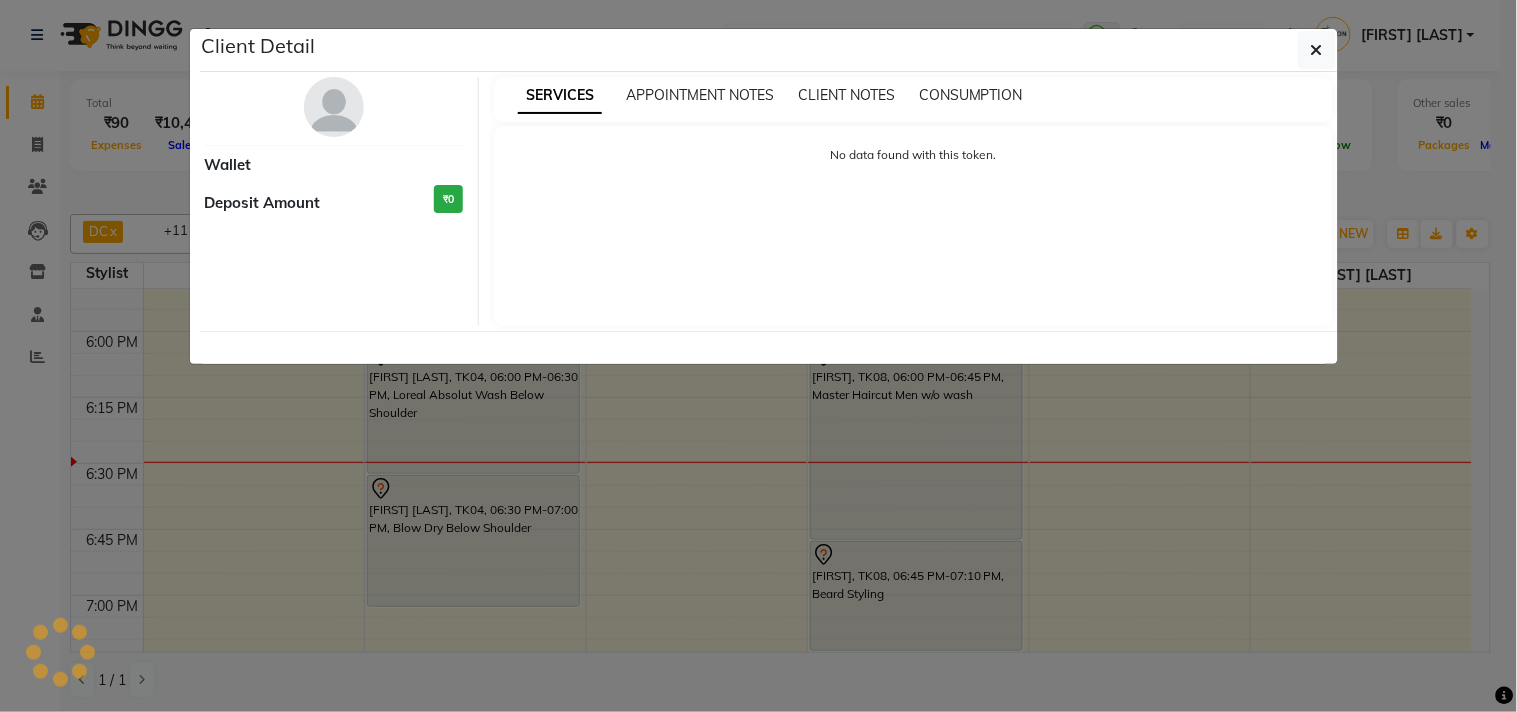 select on "7" 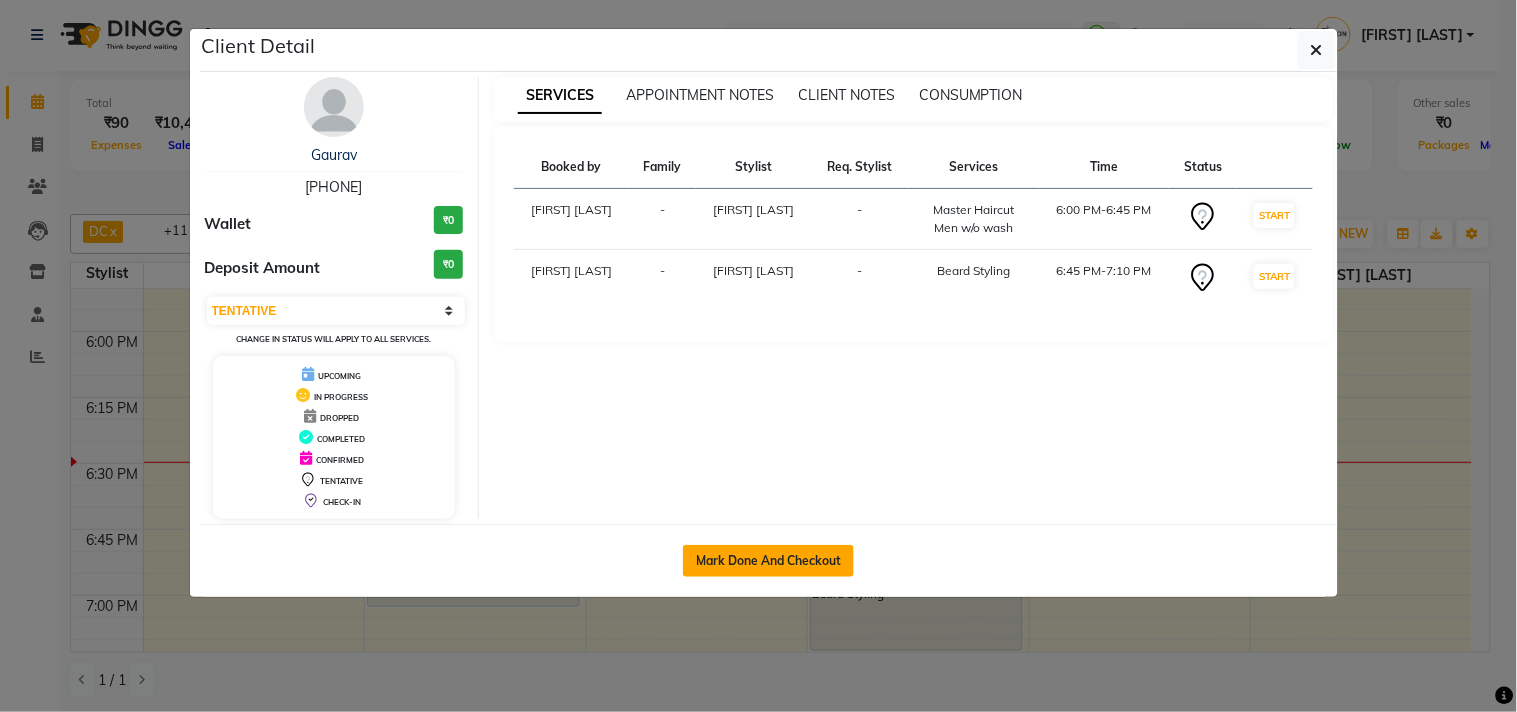 click on "Mark Done And Checkout" 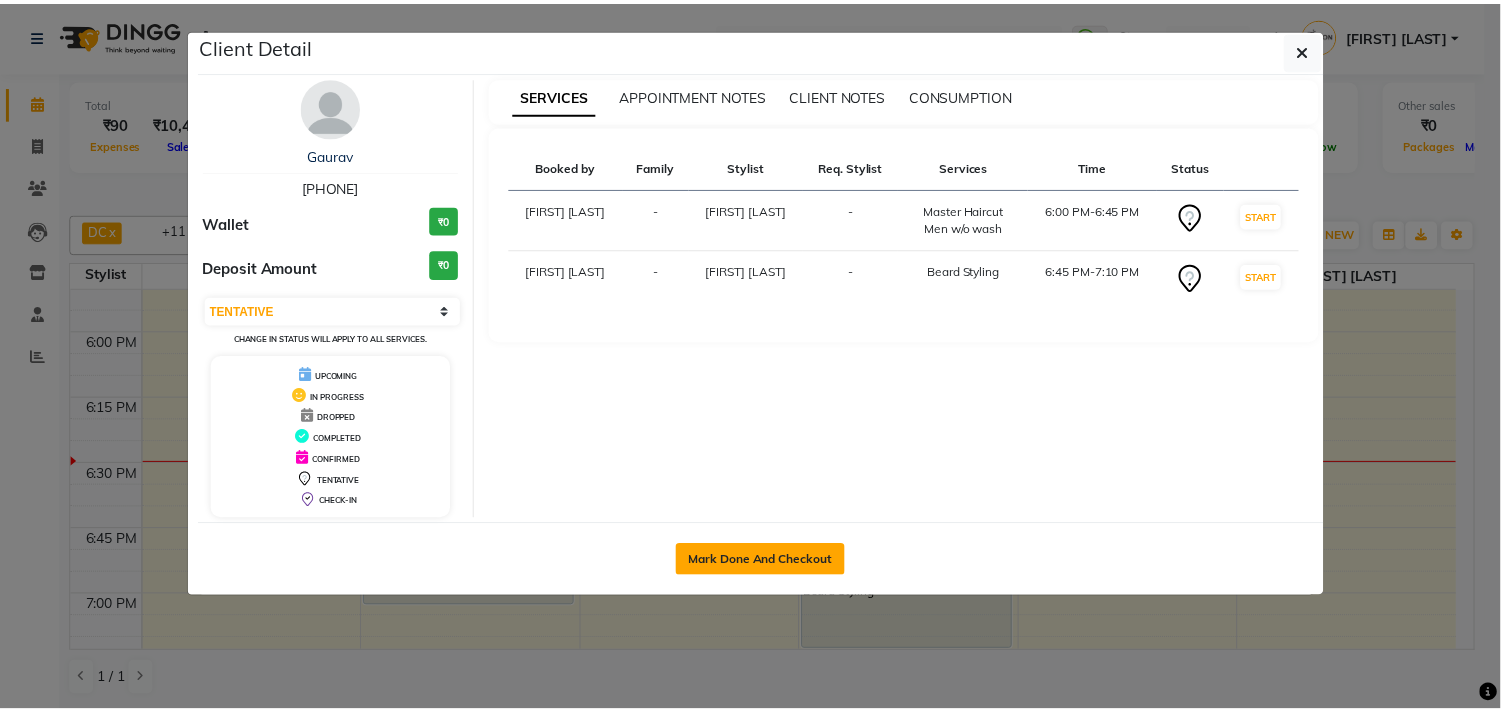scroll, scrollTop: 0, scrollLeft: 0, axis: both 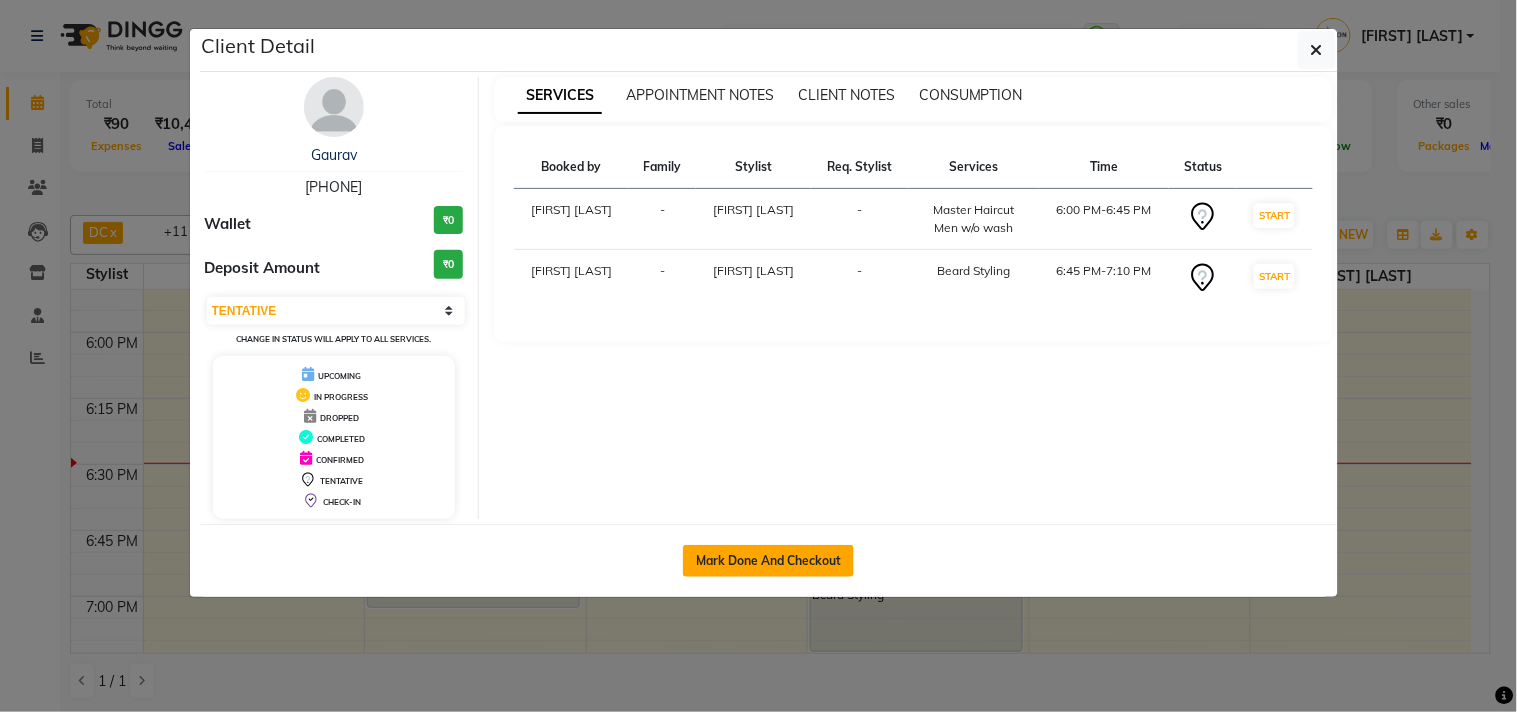 select on "service" 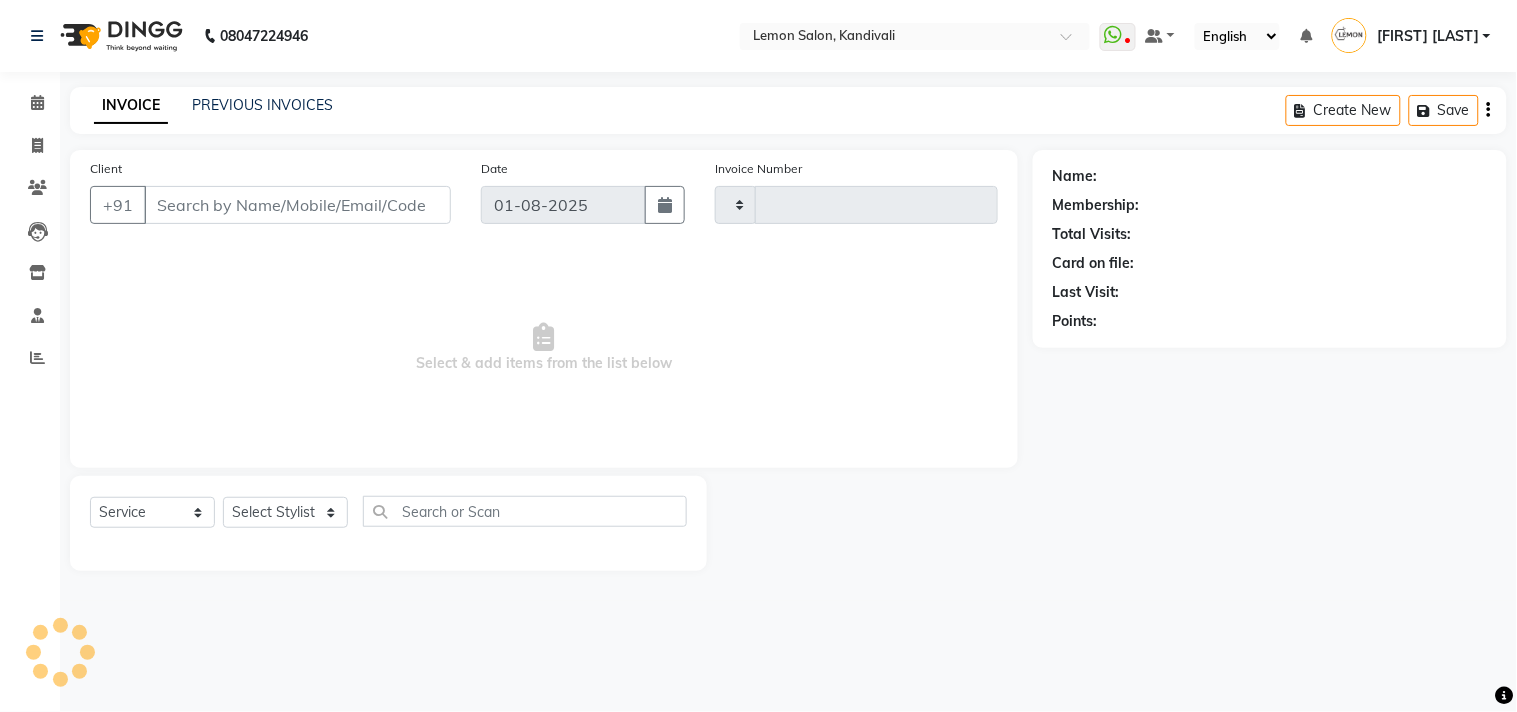 type on "1293" 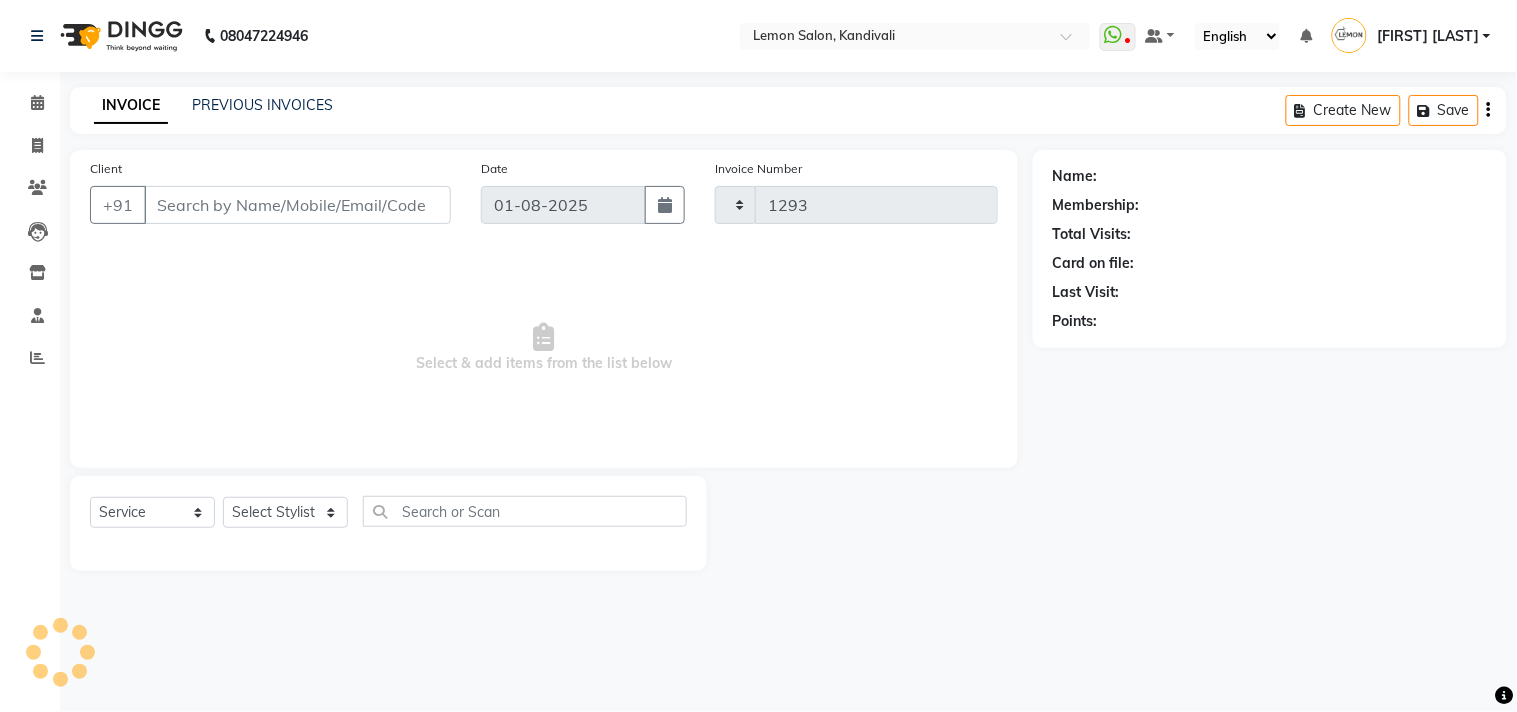 select on "569" 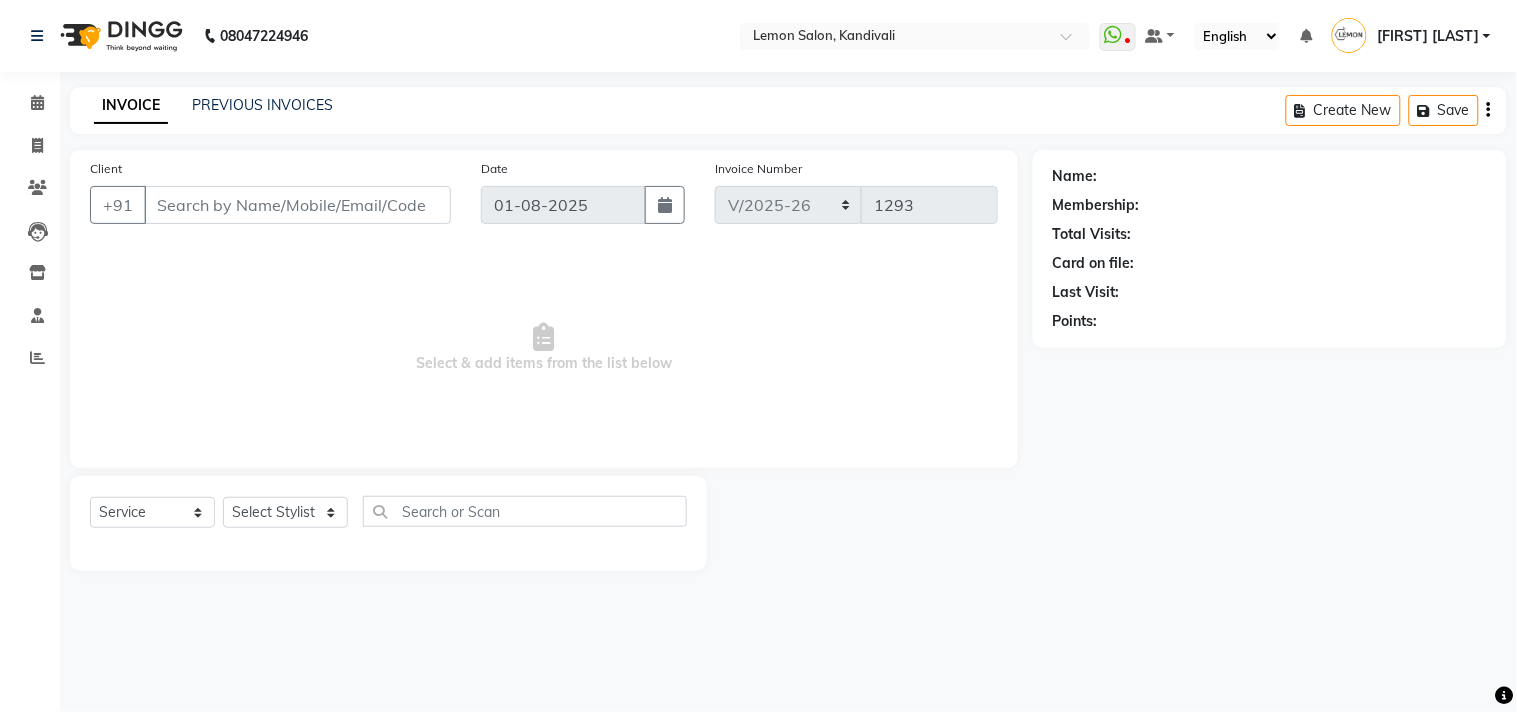 type on "7874488336" 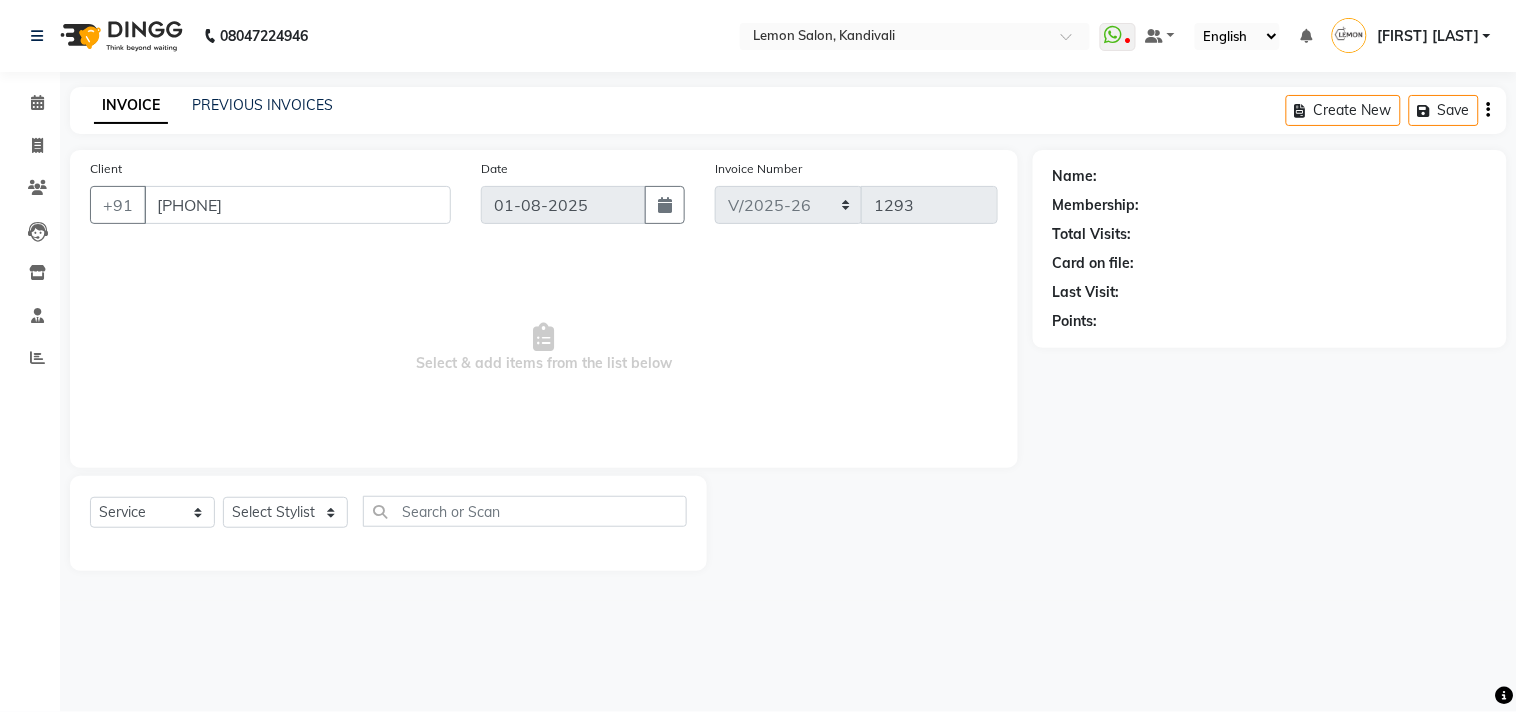 select on "60413" 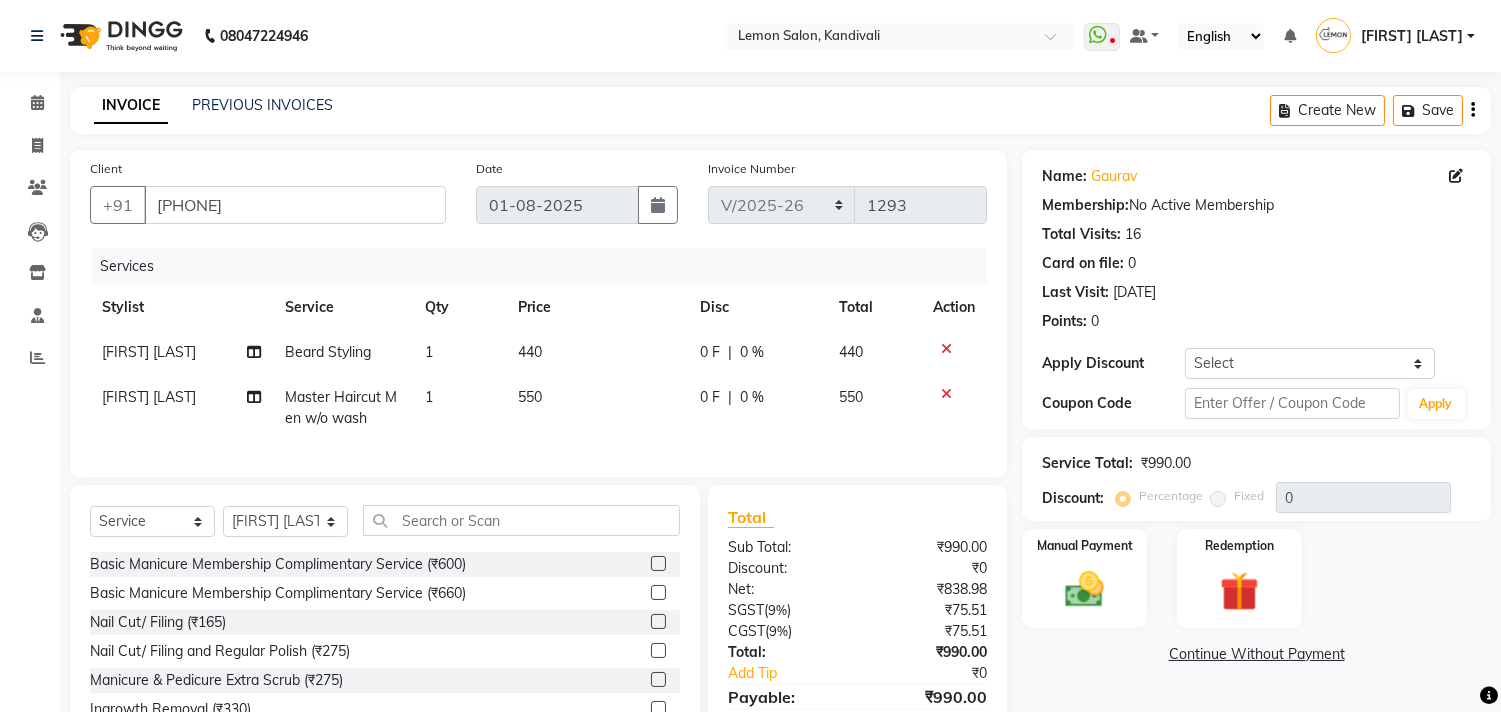 click 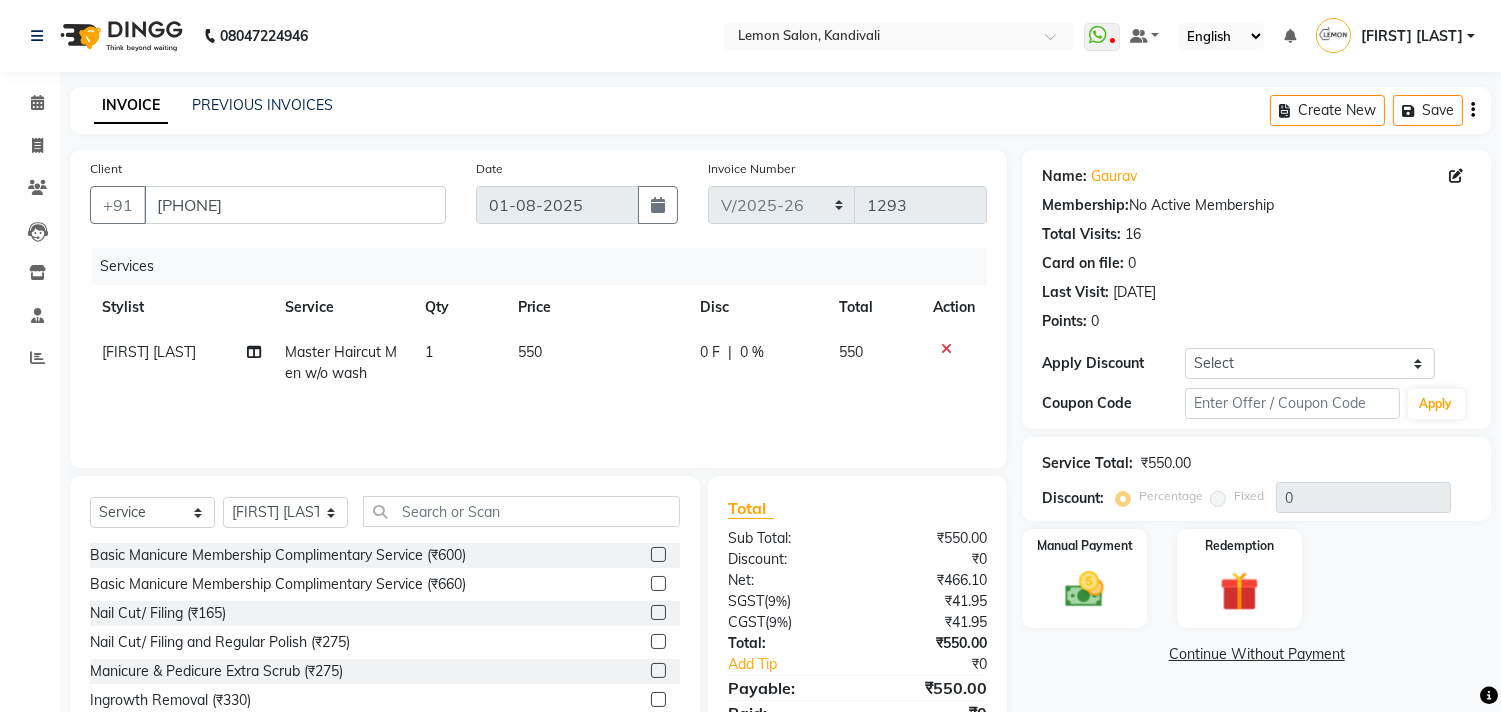 scroll, scrollTop: 88, scrollLeft: 0, axis: vertical 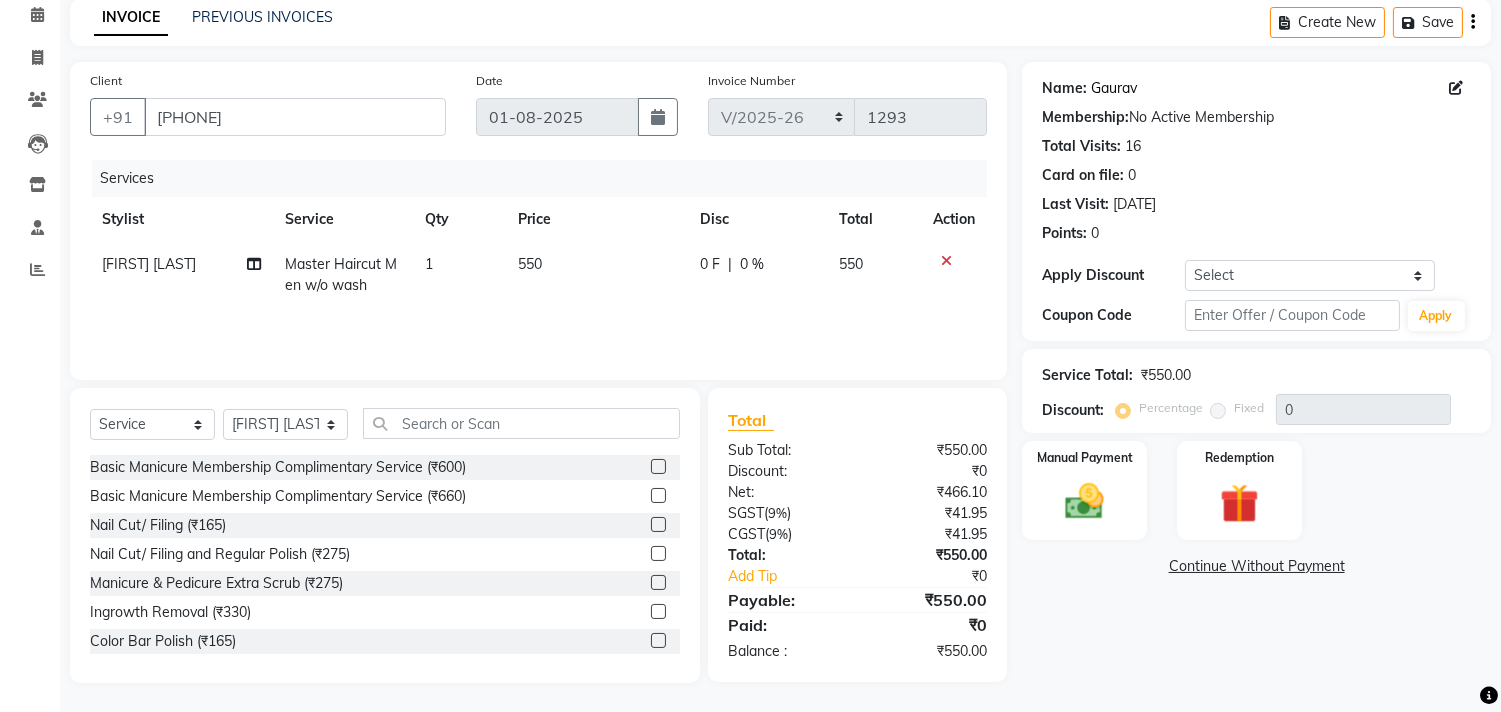 click on "Gaurav" 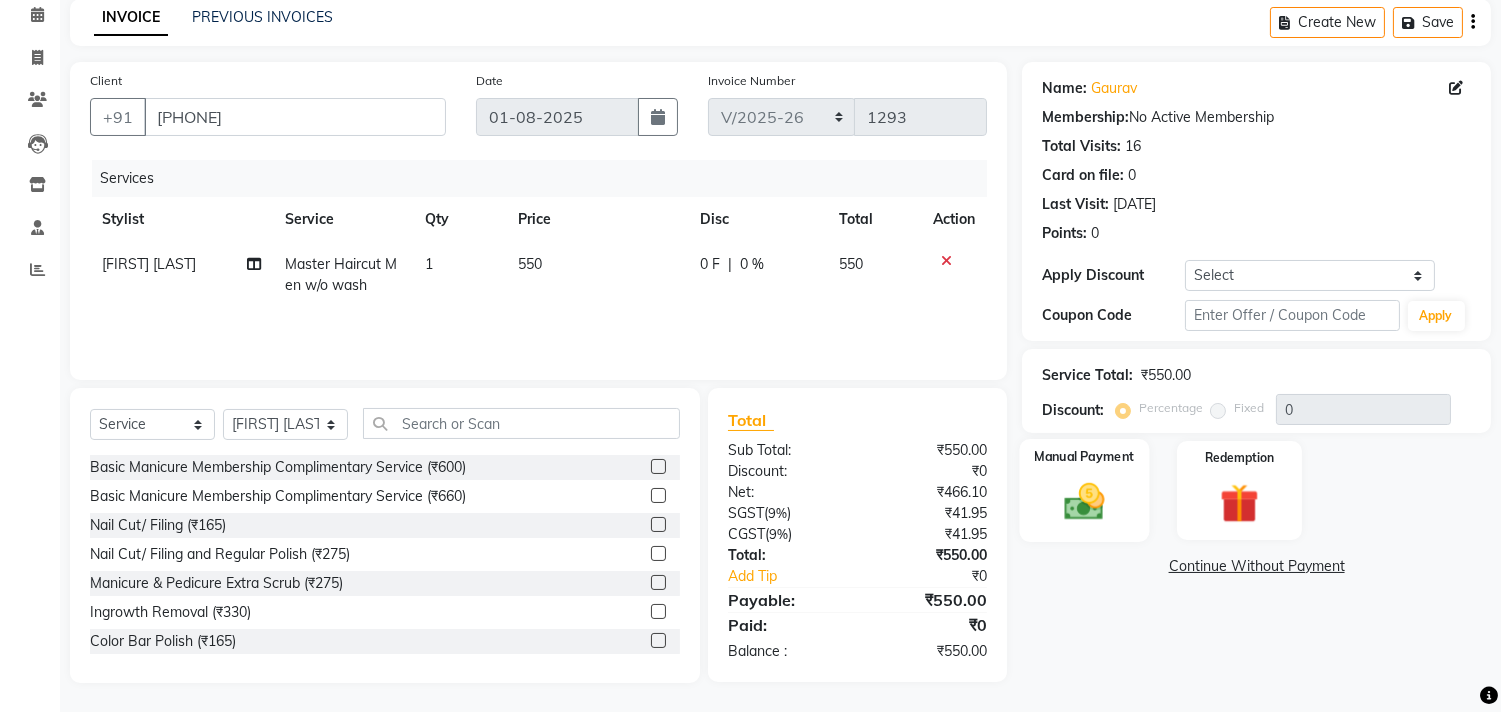 click 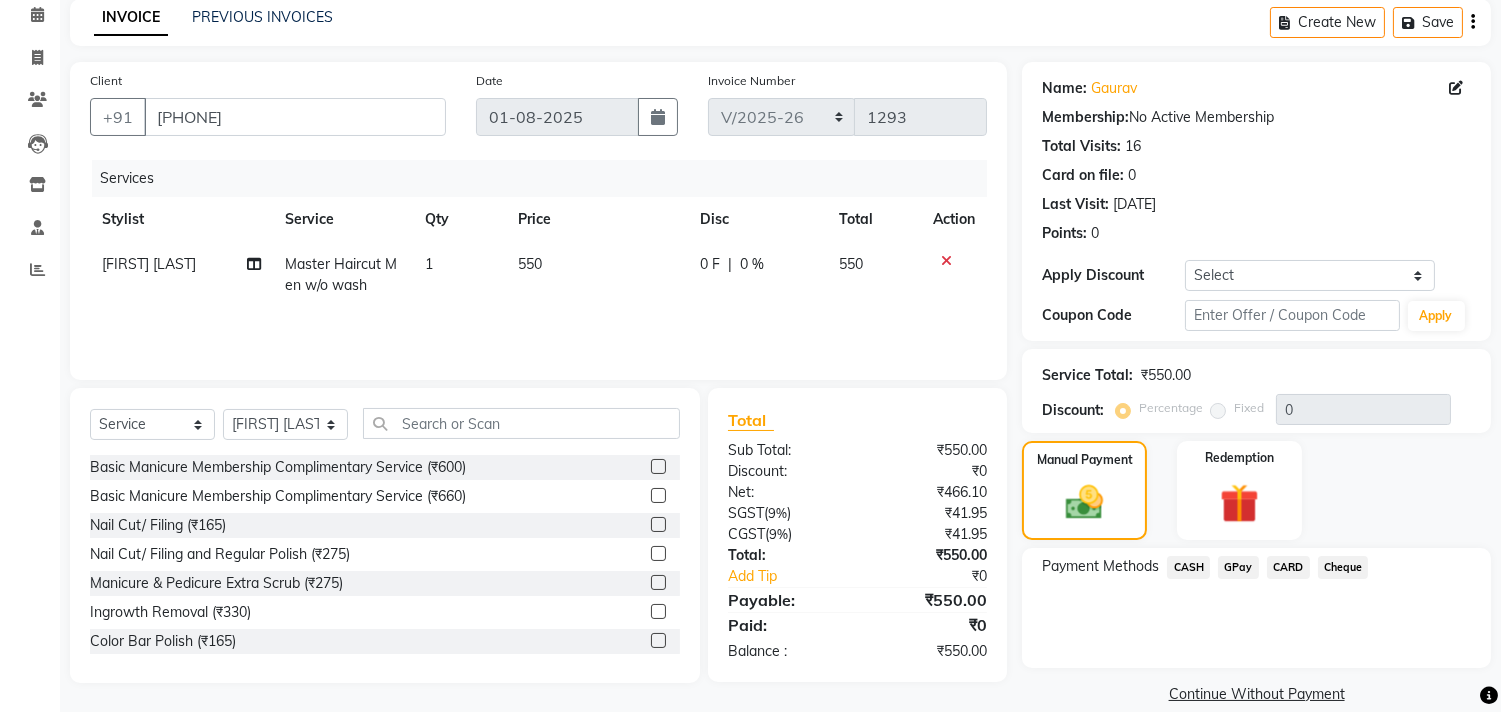 click on "GPay" 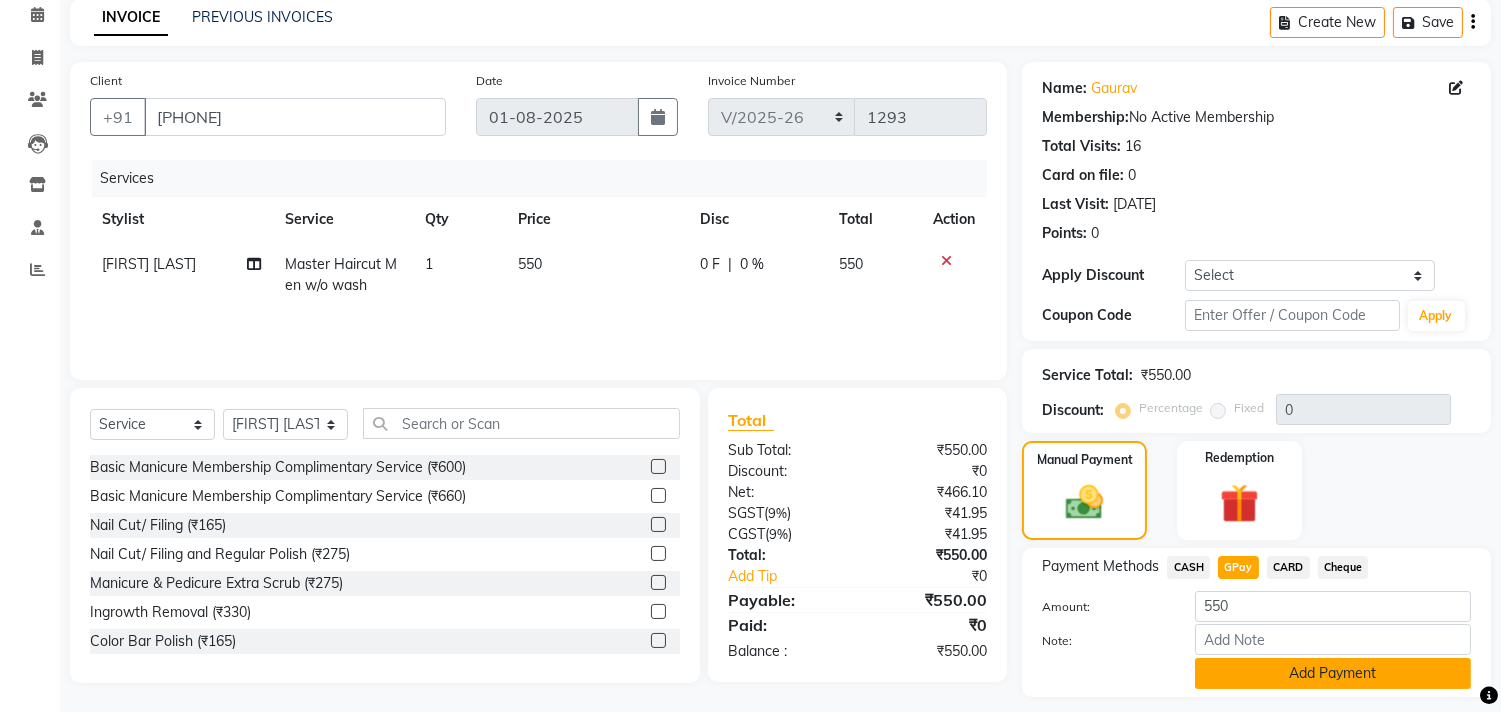 click on "Add Payment" 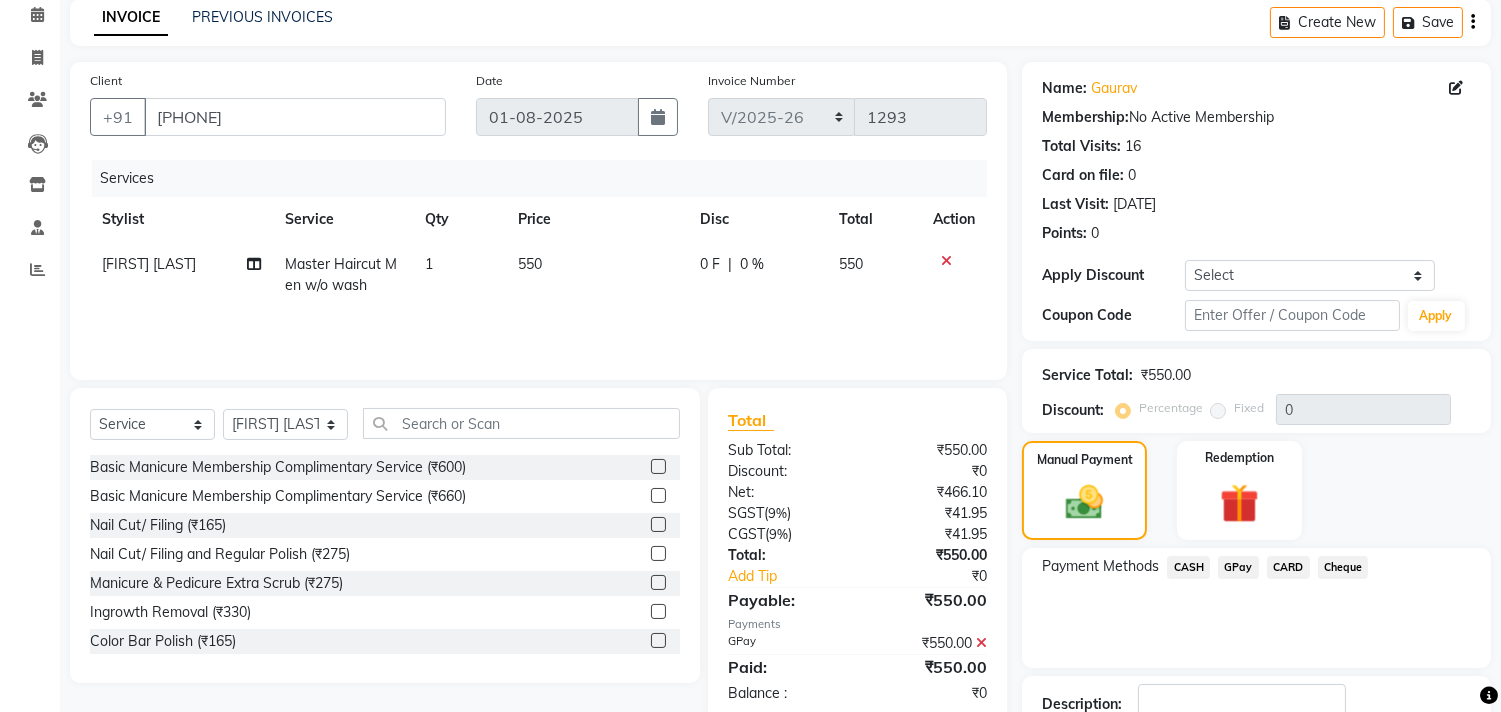 scroll, scrollTop: 227, scrollLeft: 0, axis: vertical 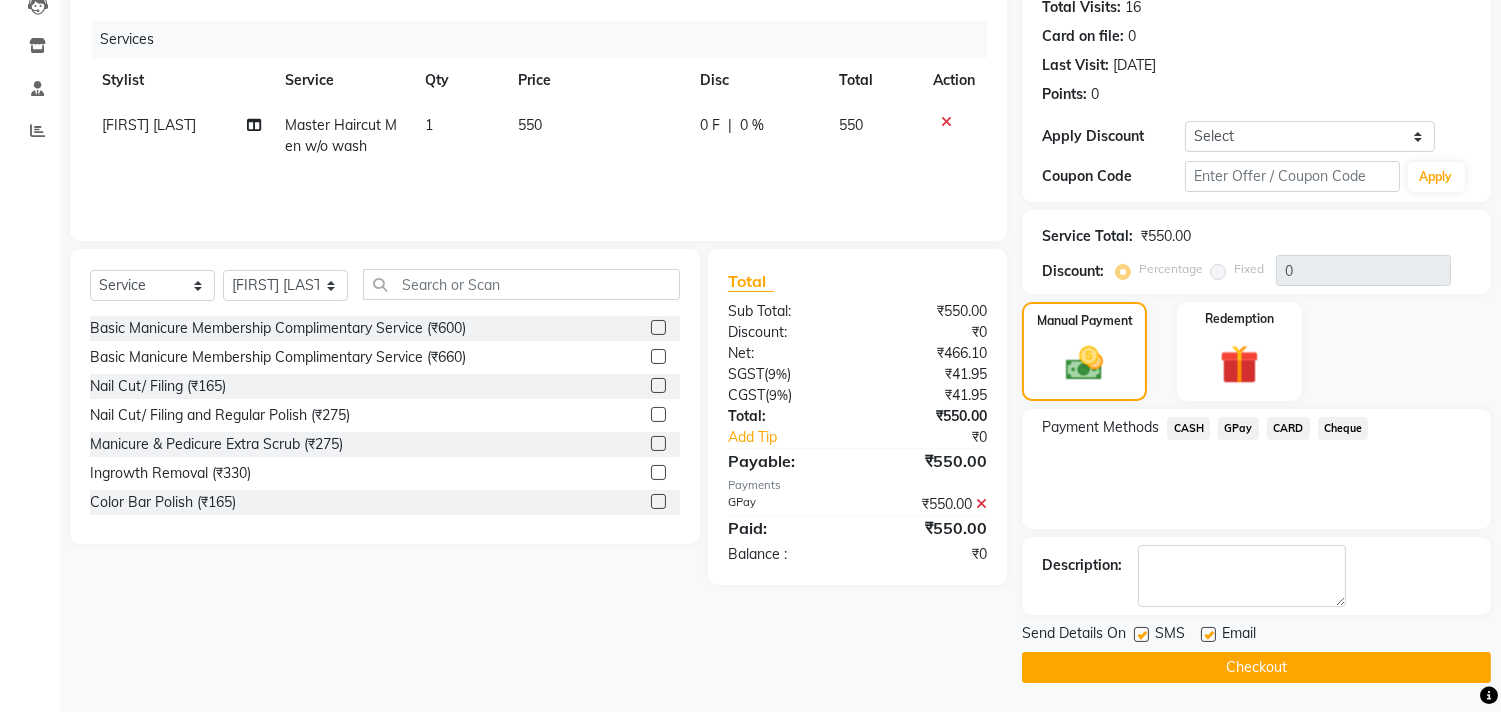 click on "Checkout" 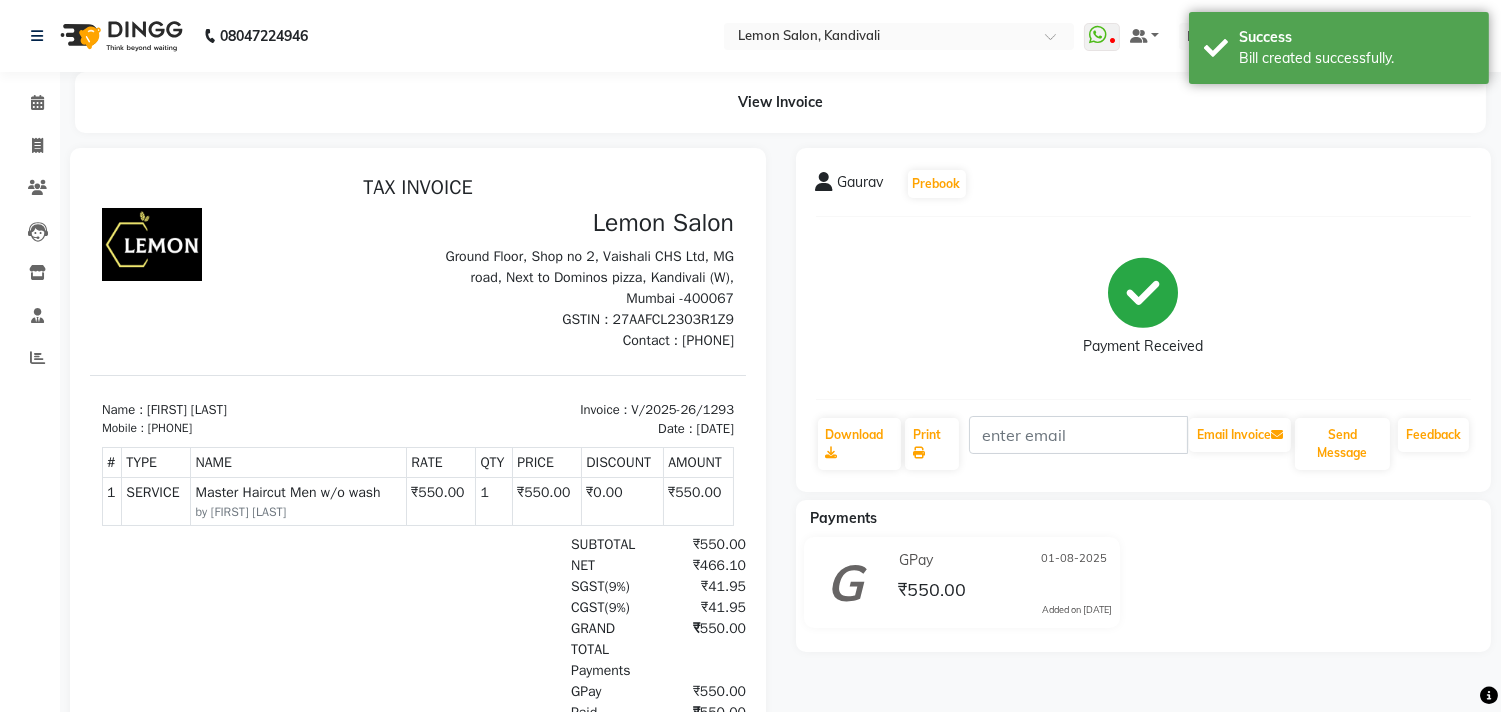 scroll, scrollTop: 0, scrollLeft: 0, axis: both 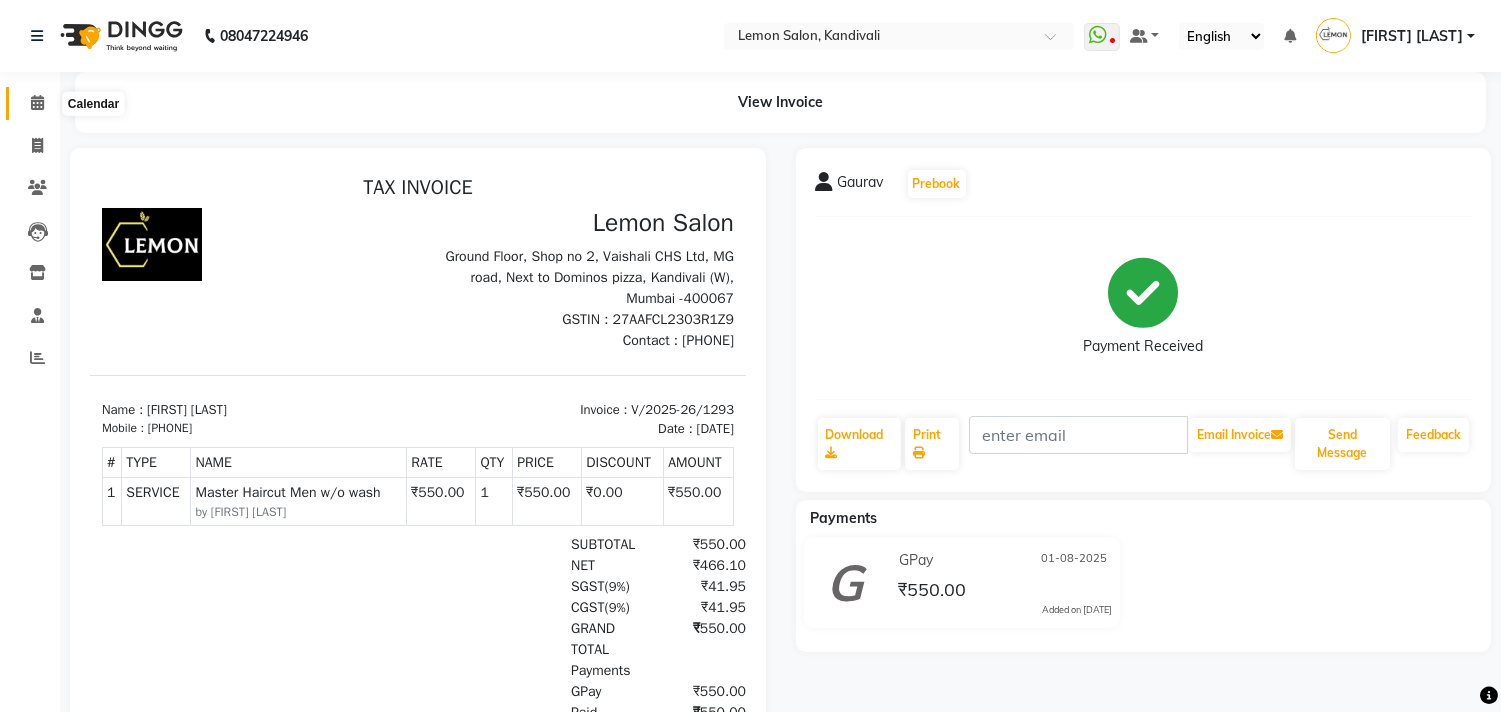 click 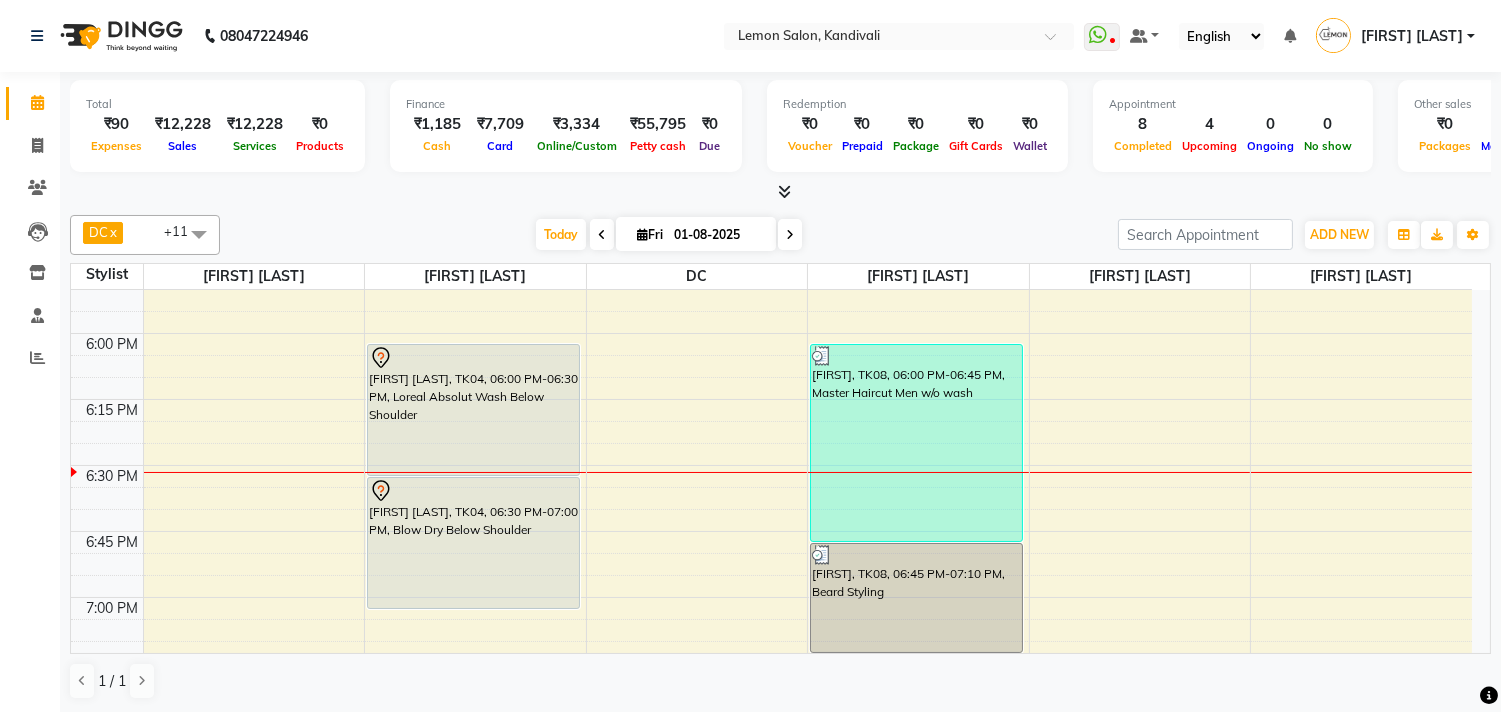 scroll, scrollTop: 2333, scrollLeft: 0, axis: vertical 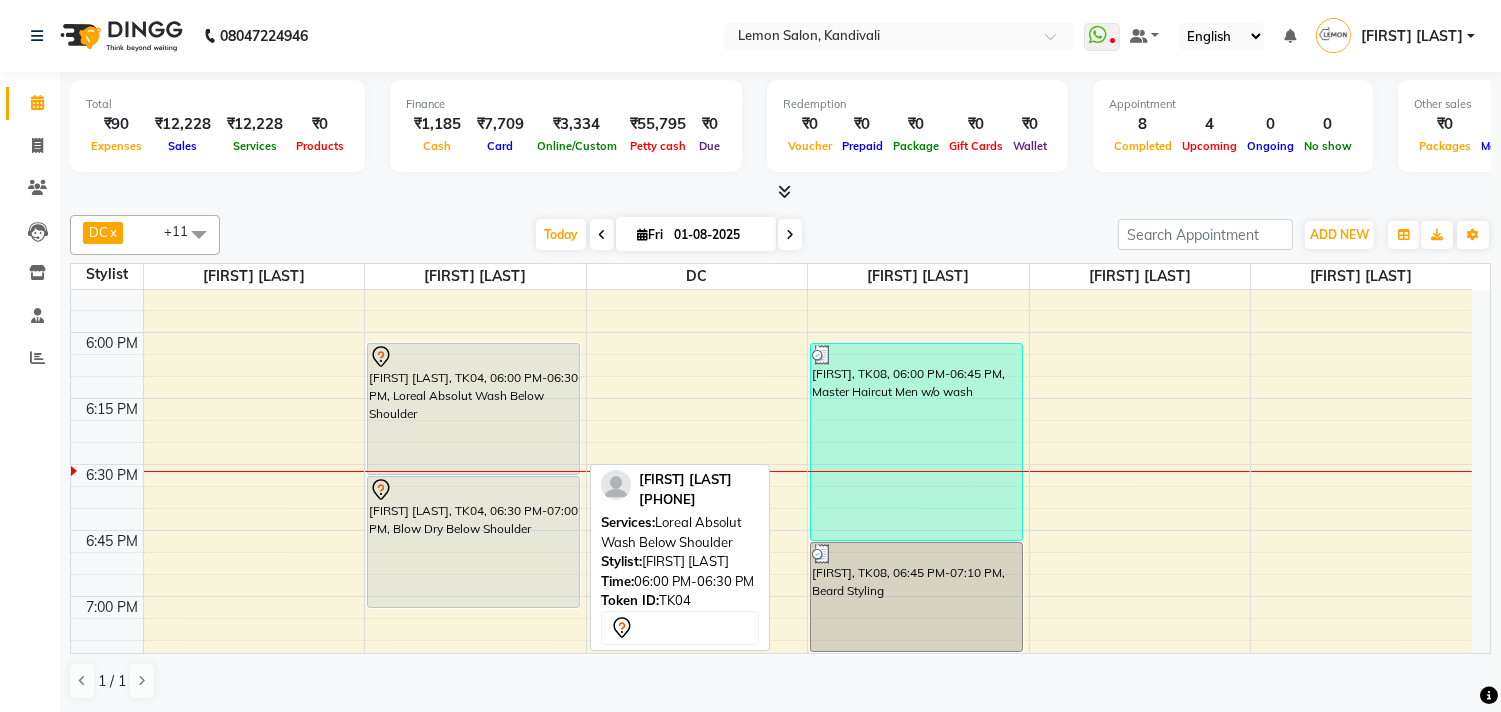 click on "Renita Augstine, TK04, 06:00 PM-06:30 PM, Loreal Absolut Wash Below Shoulder" at bounding box center [473, 409] 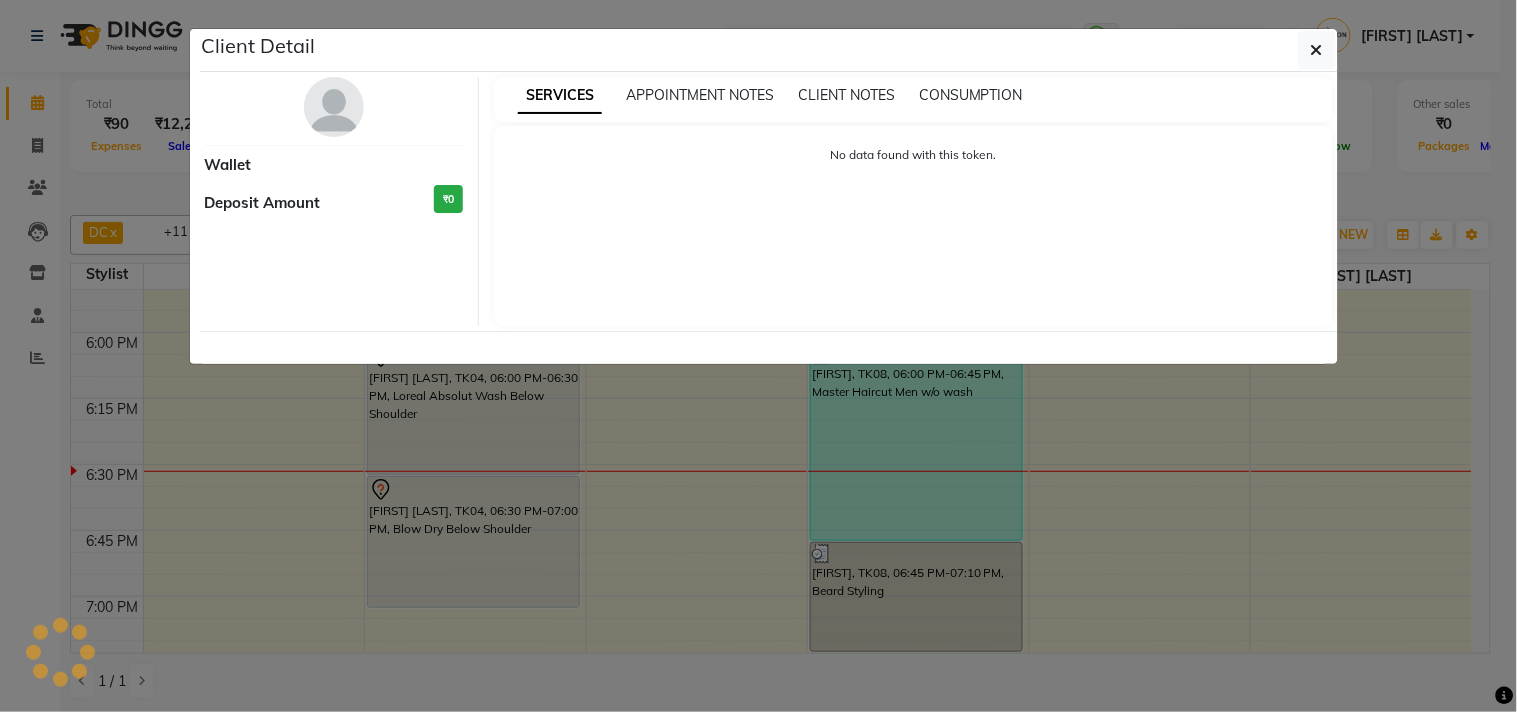 select on "7" 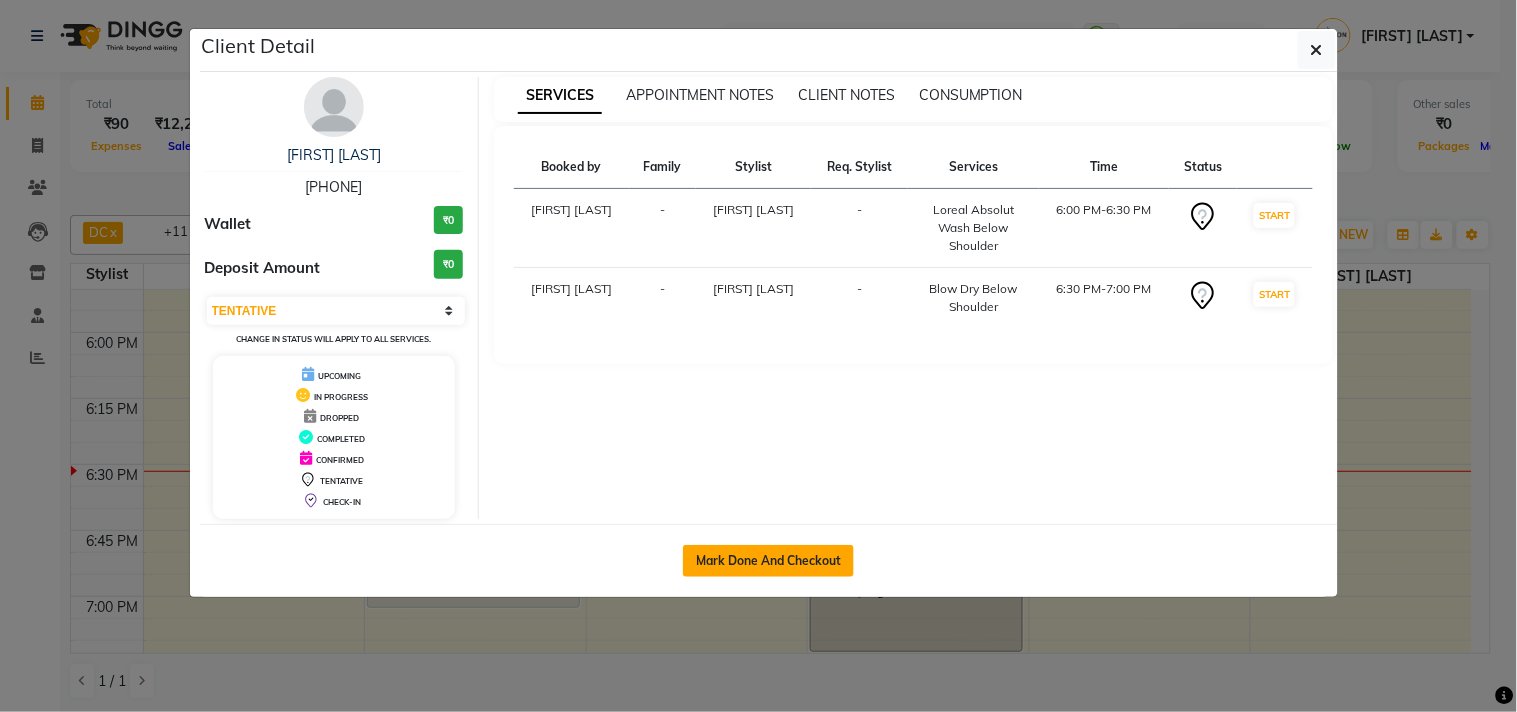 click on "Mark Done And Checkout" 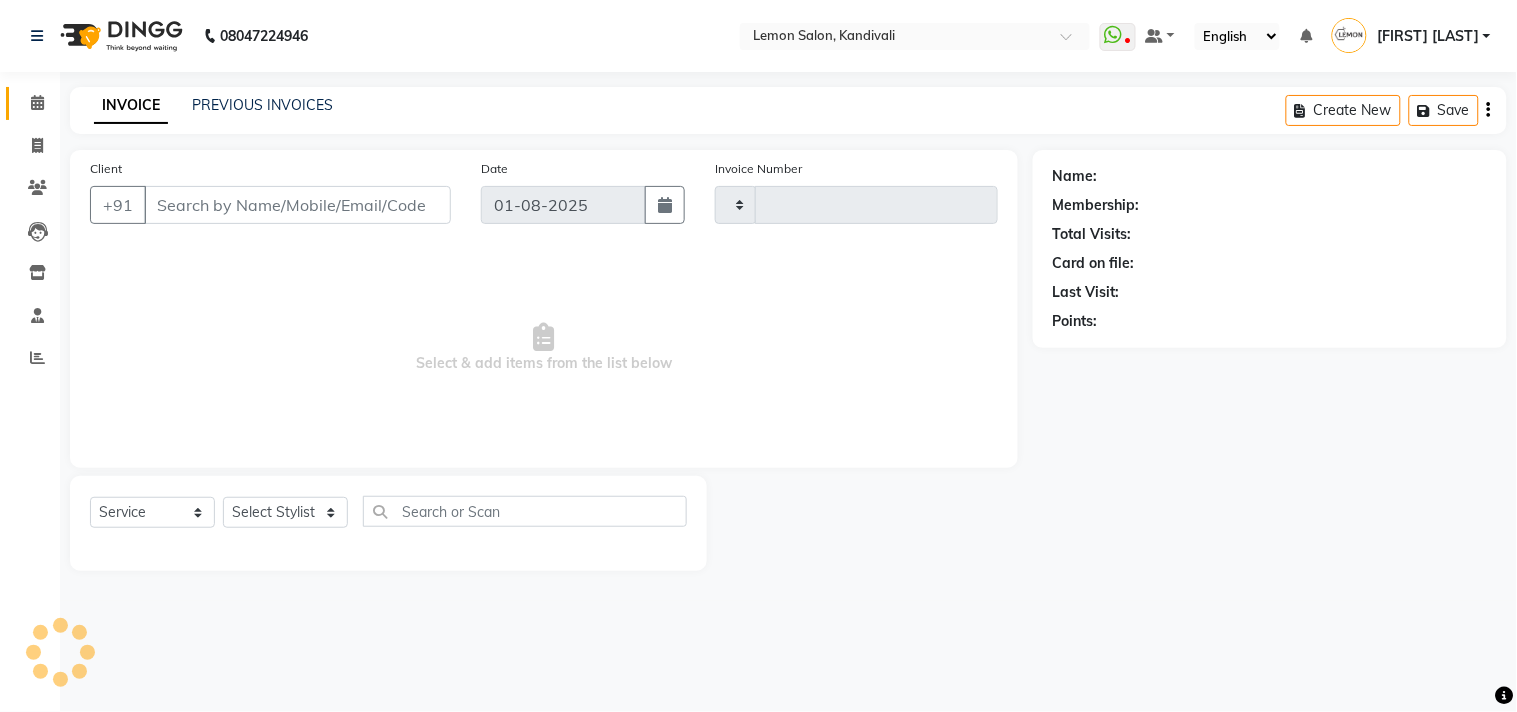 type on "1294" 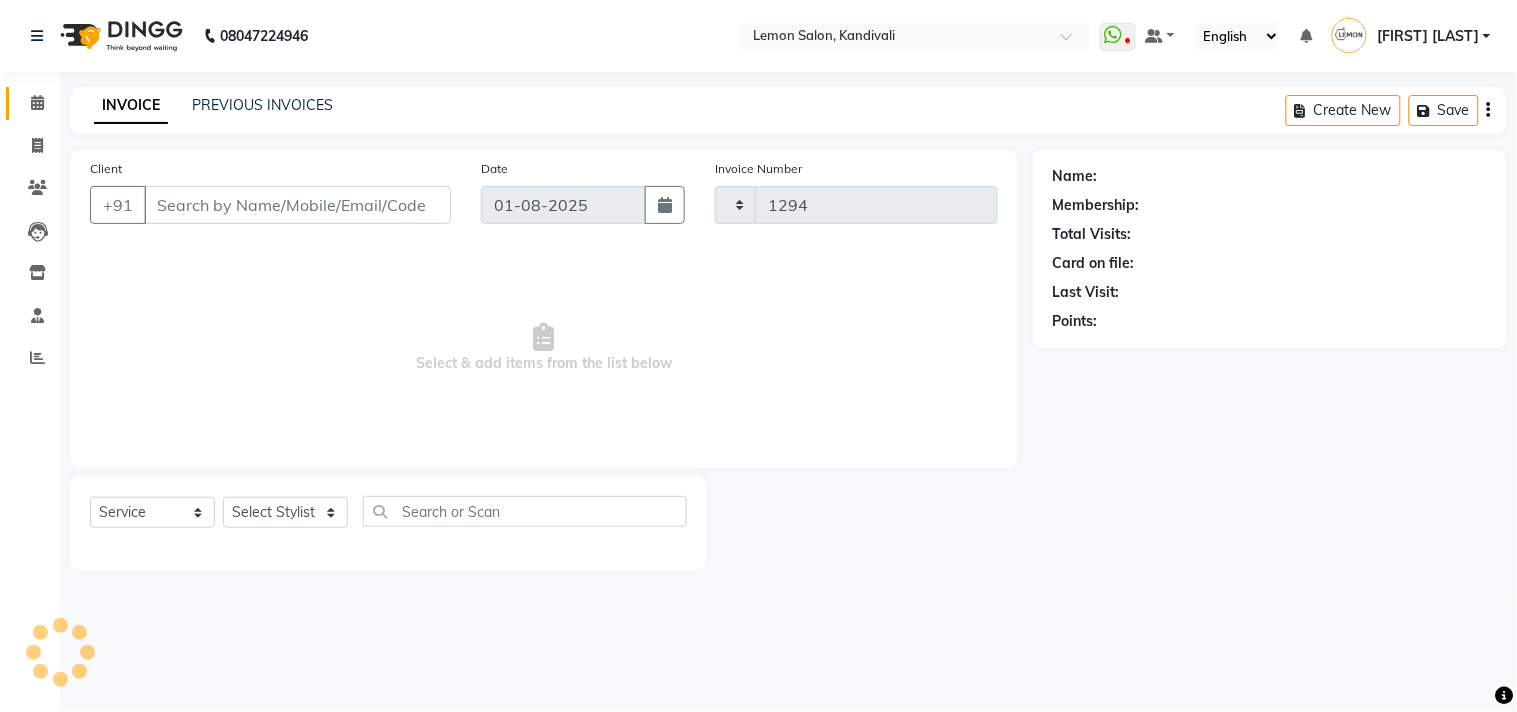 select on "569" 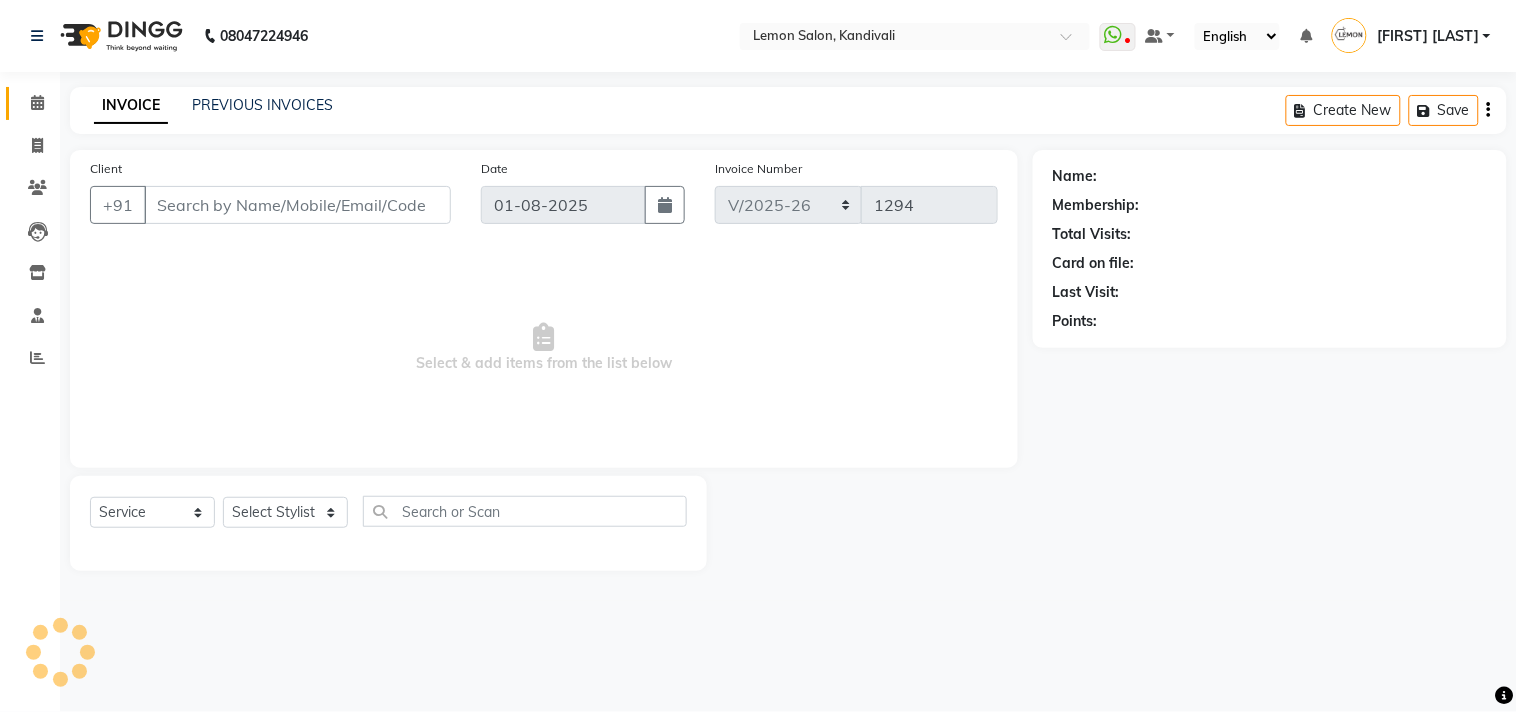 type on "9967252114" 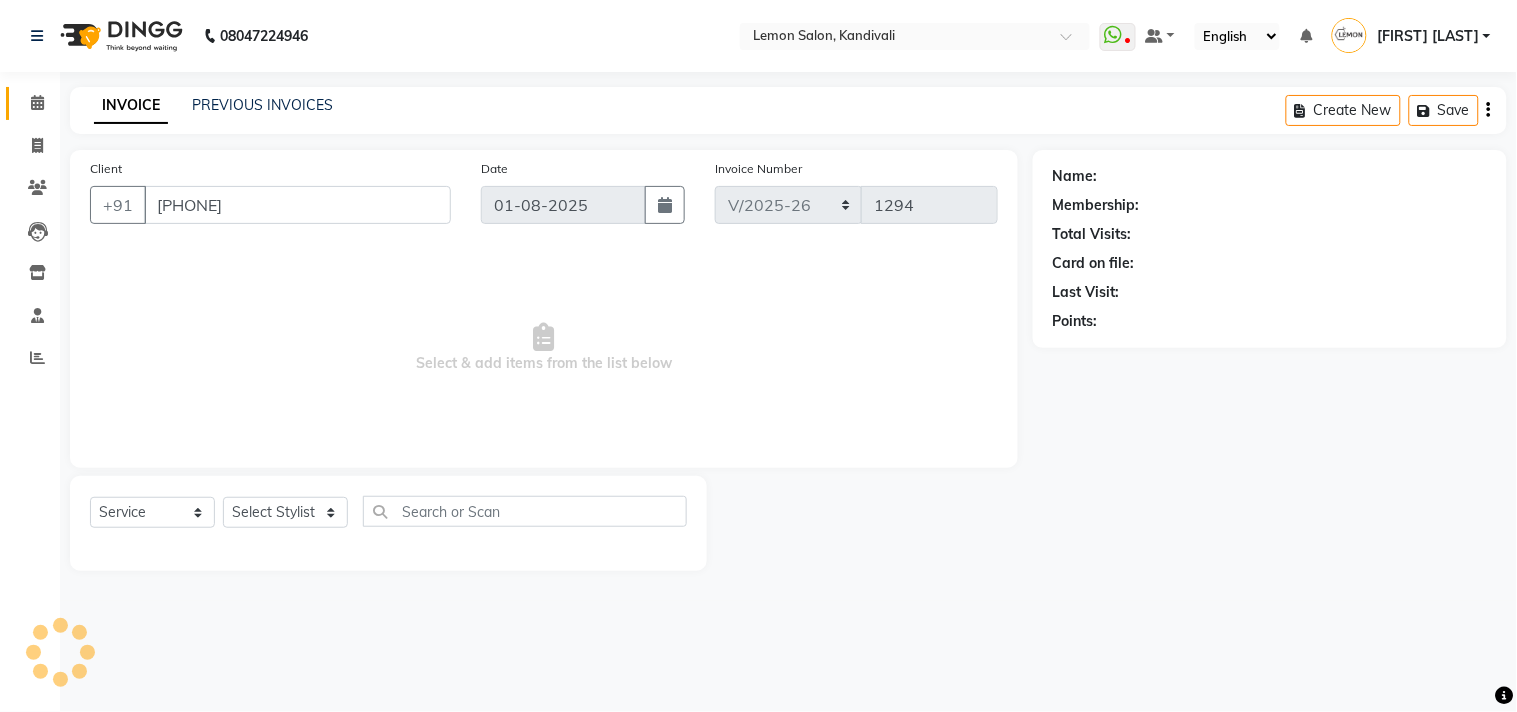 select on "7385" 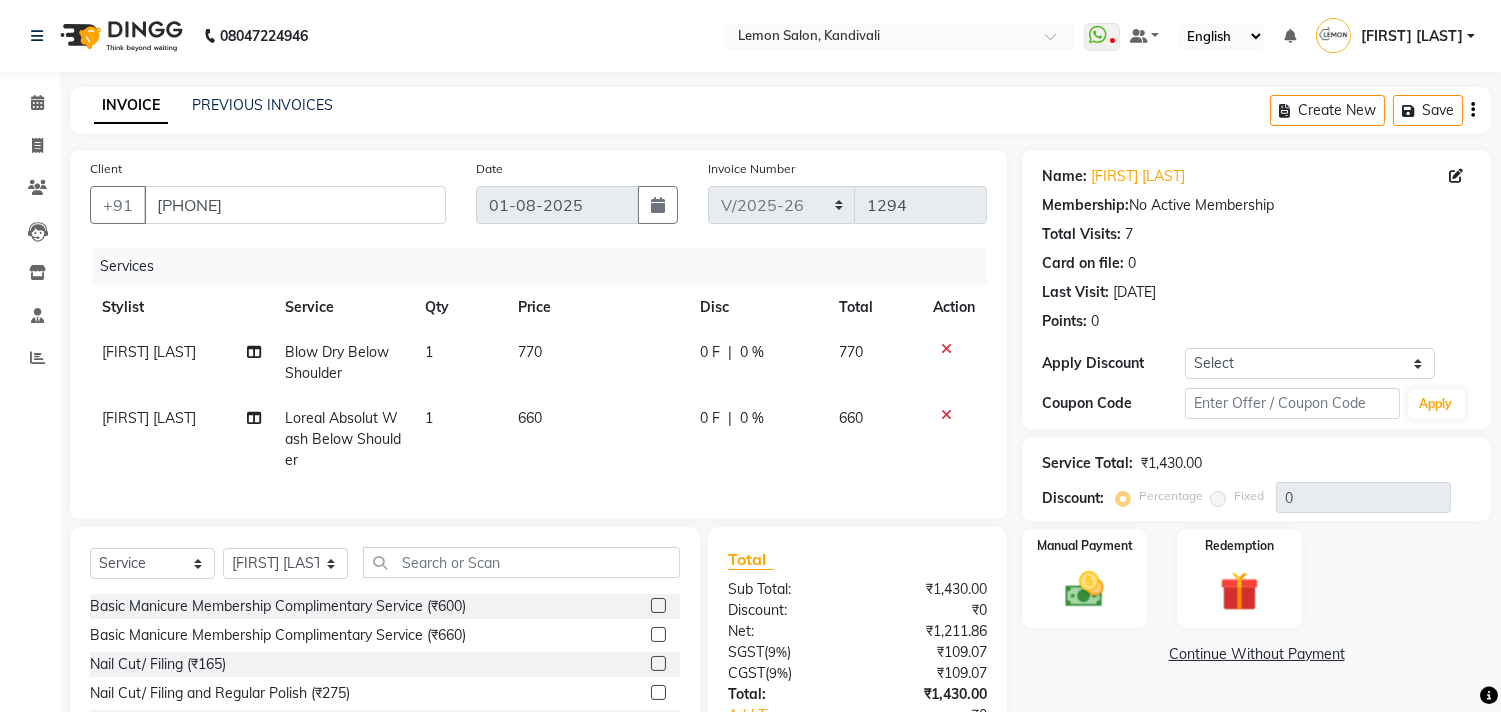 click on "1" 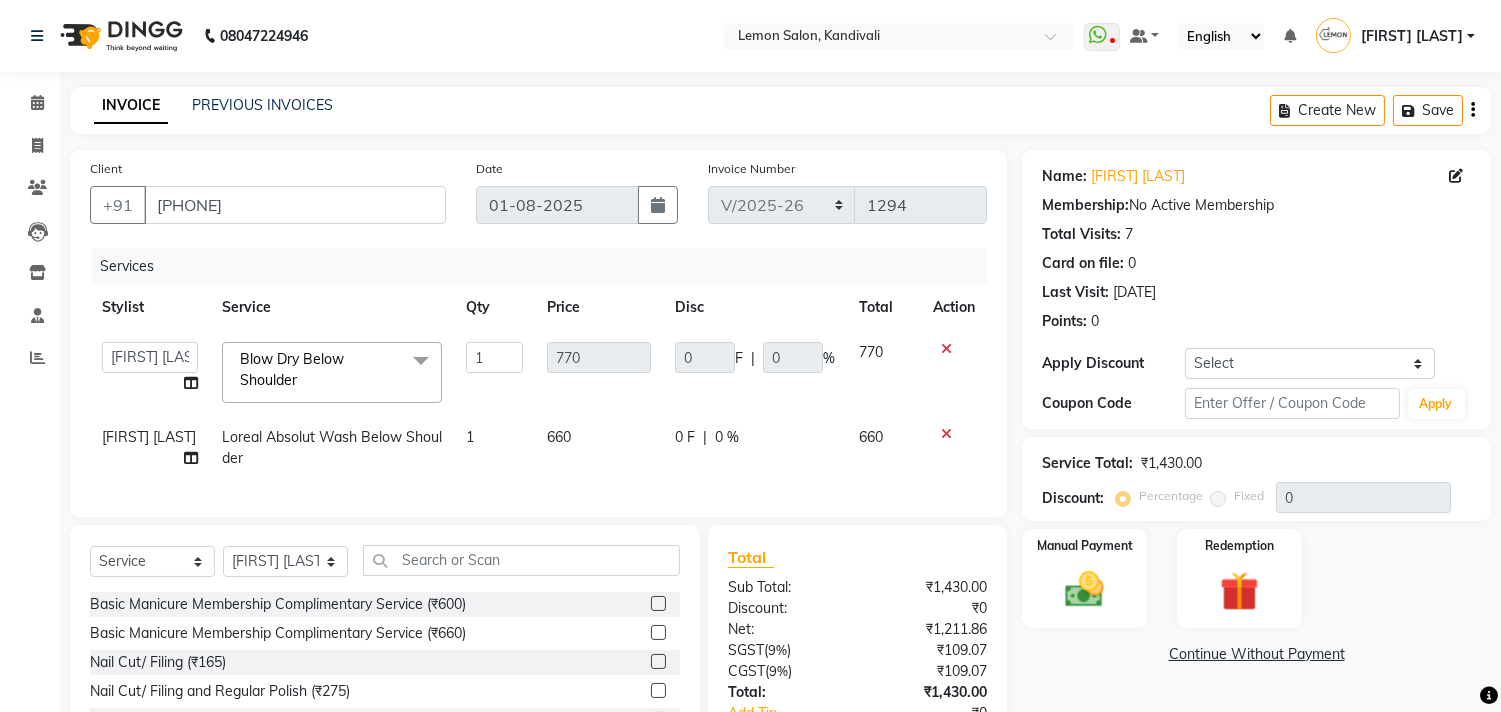 click 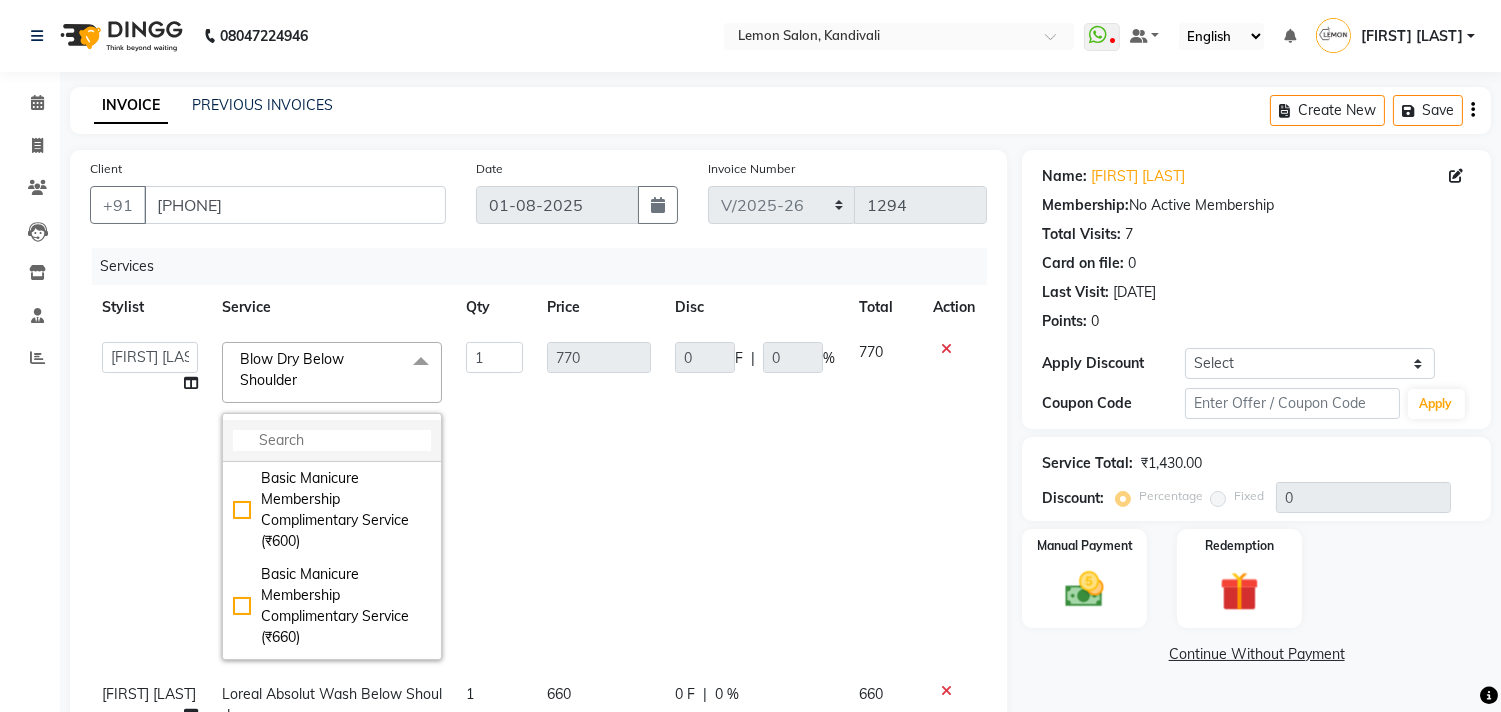 click 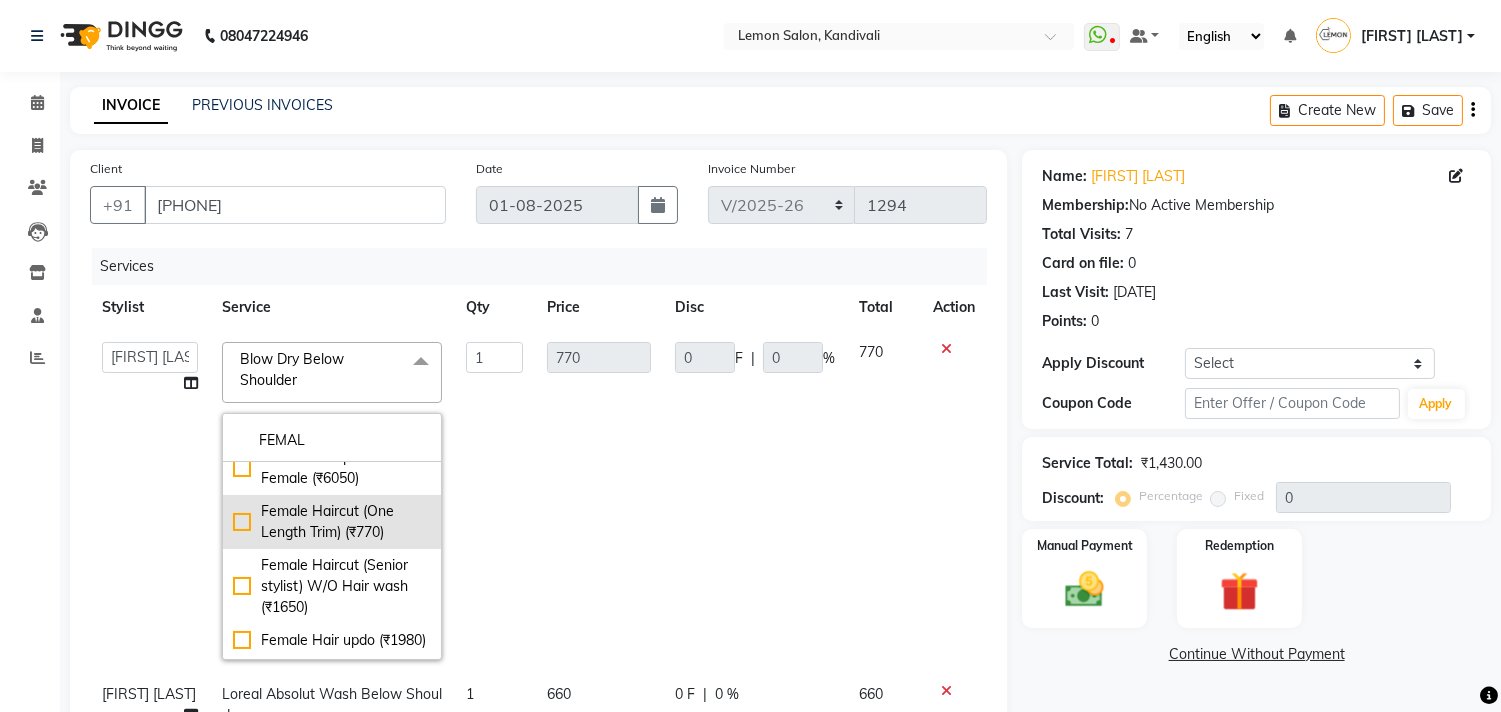 scroll, scrollTop: 444, scrollLeft: 0, axis: vertical 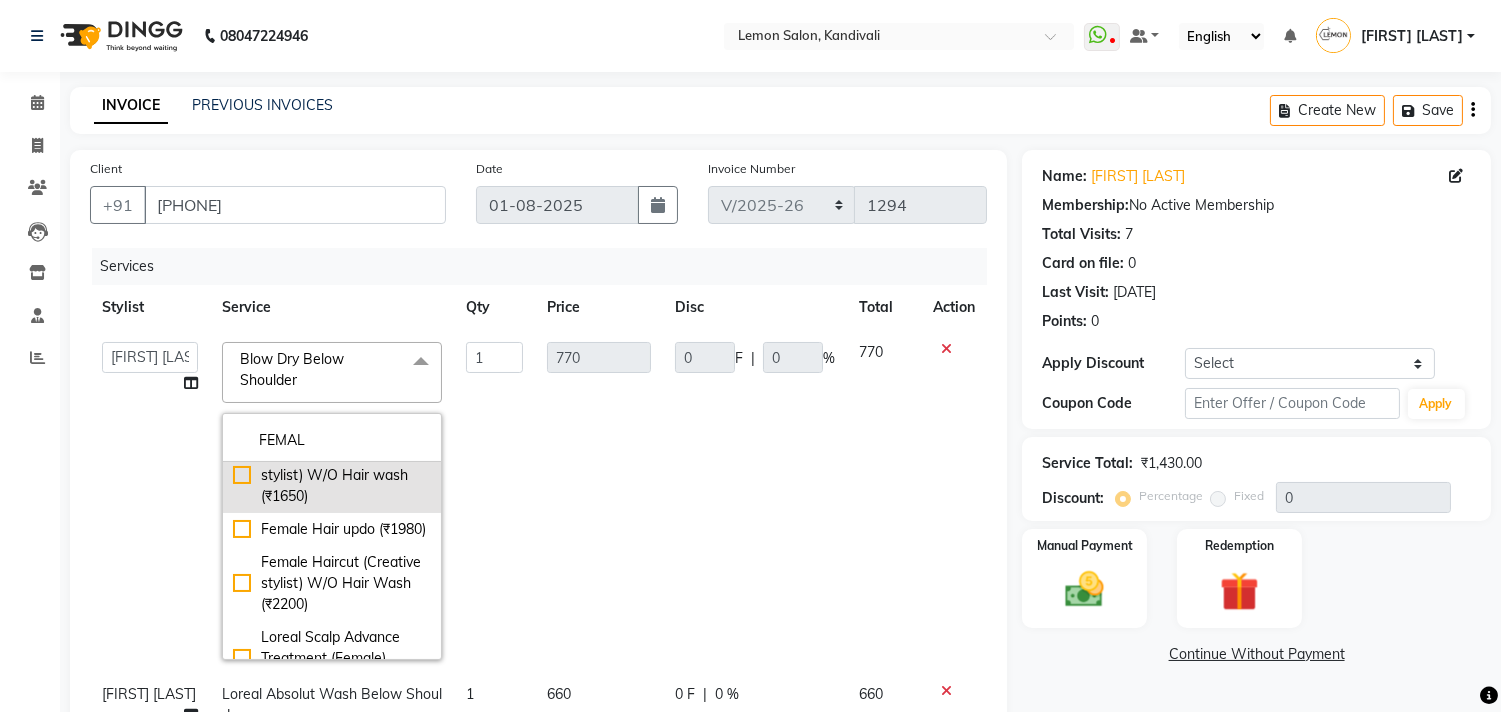 type on "FEMAL" 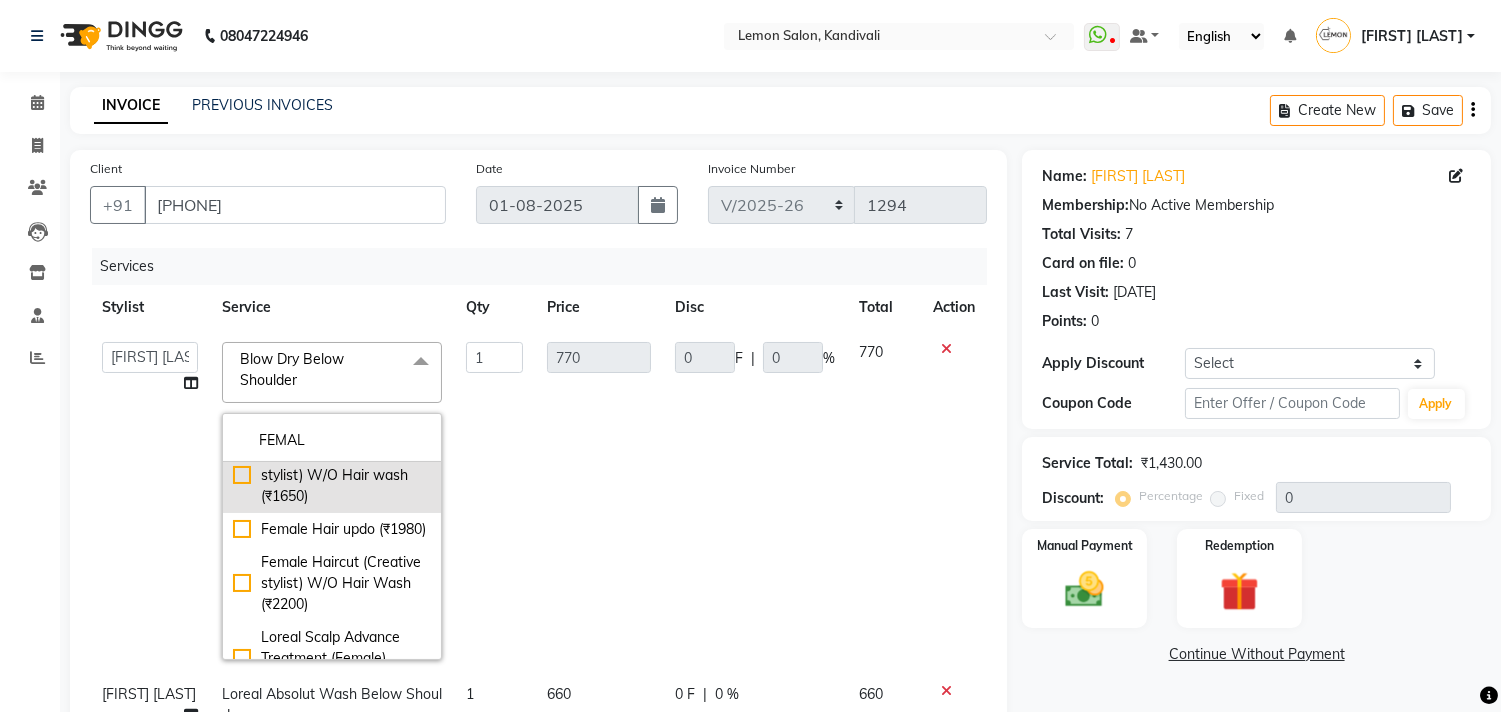 click on "Female Haircut (Senior stylist) W/O Hair wash (₹1650)" 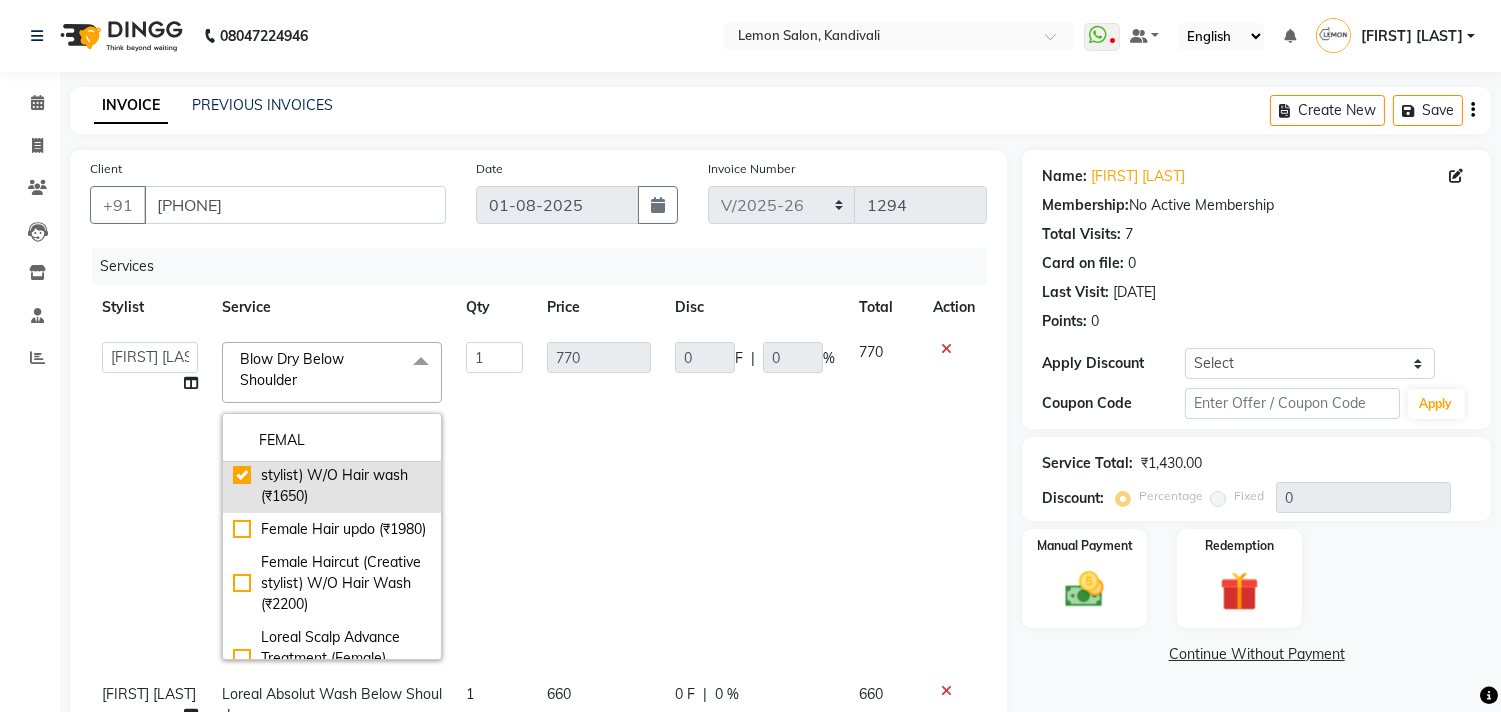checkbox on "true" 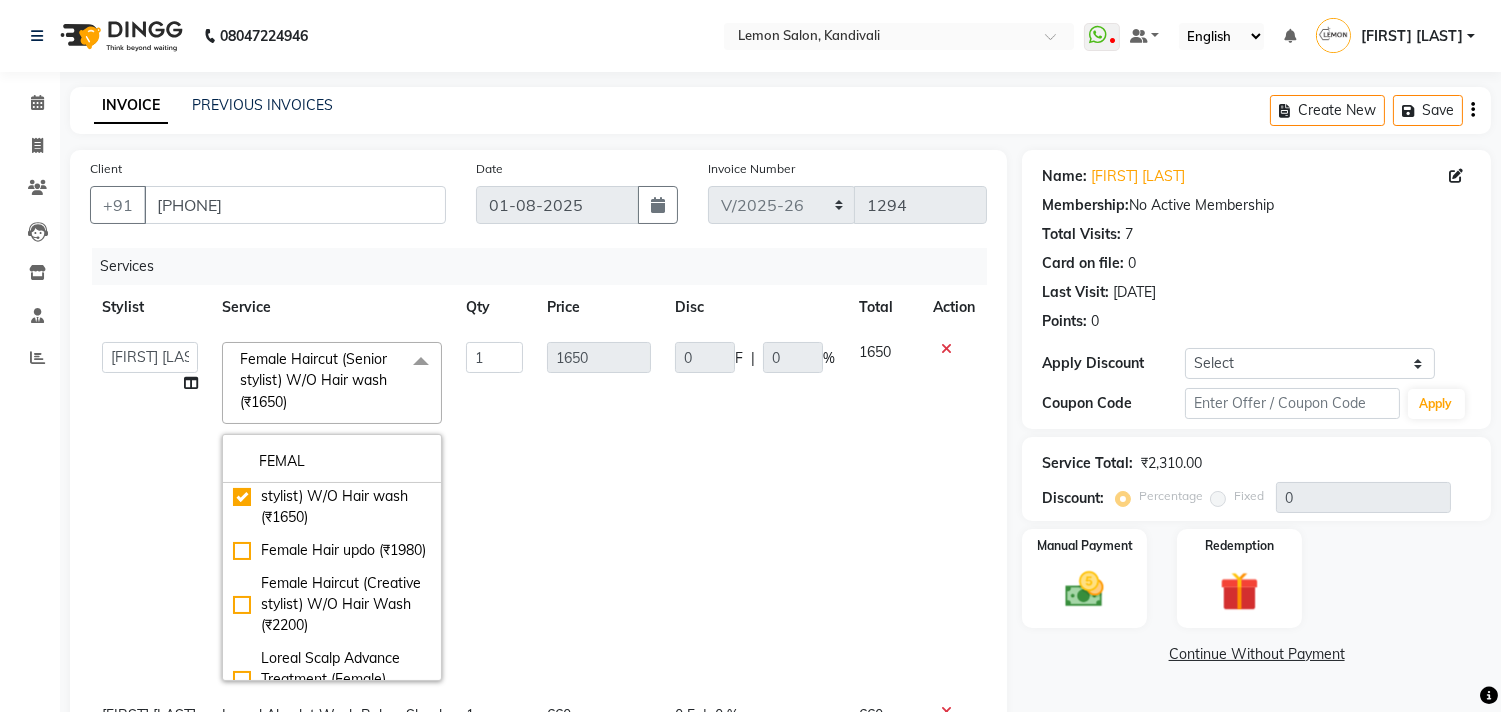 click on "1650" 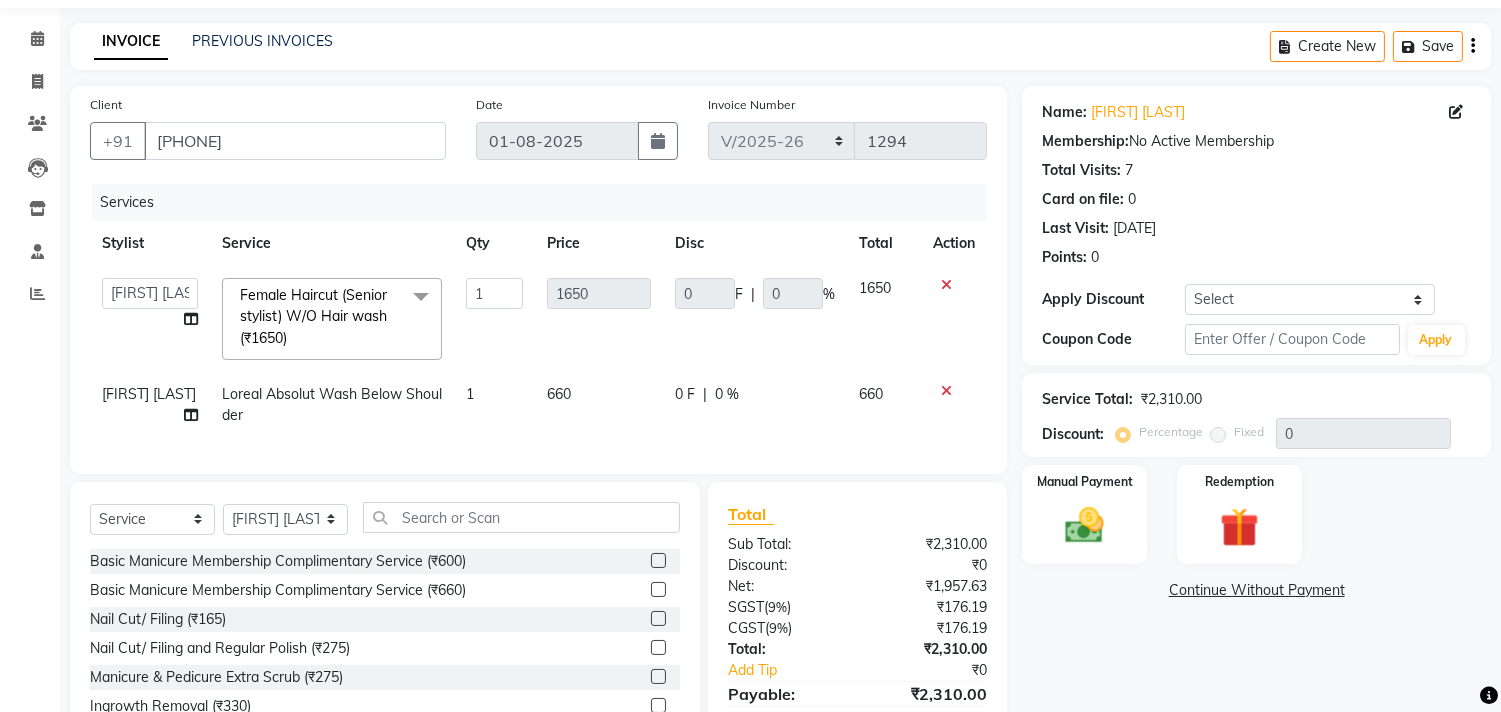 scroll, scrollTop: 175, scrollLeft: 0, axis: vertical 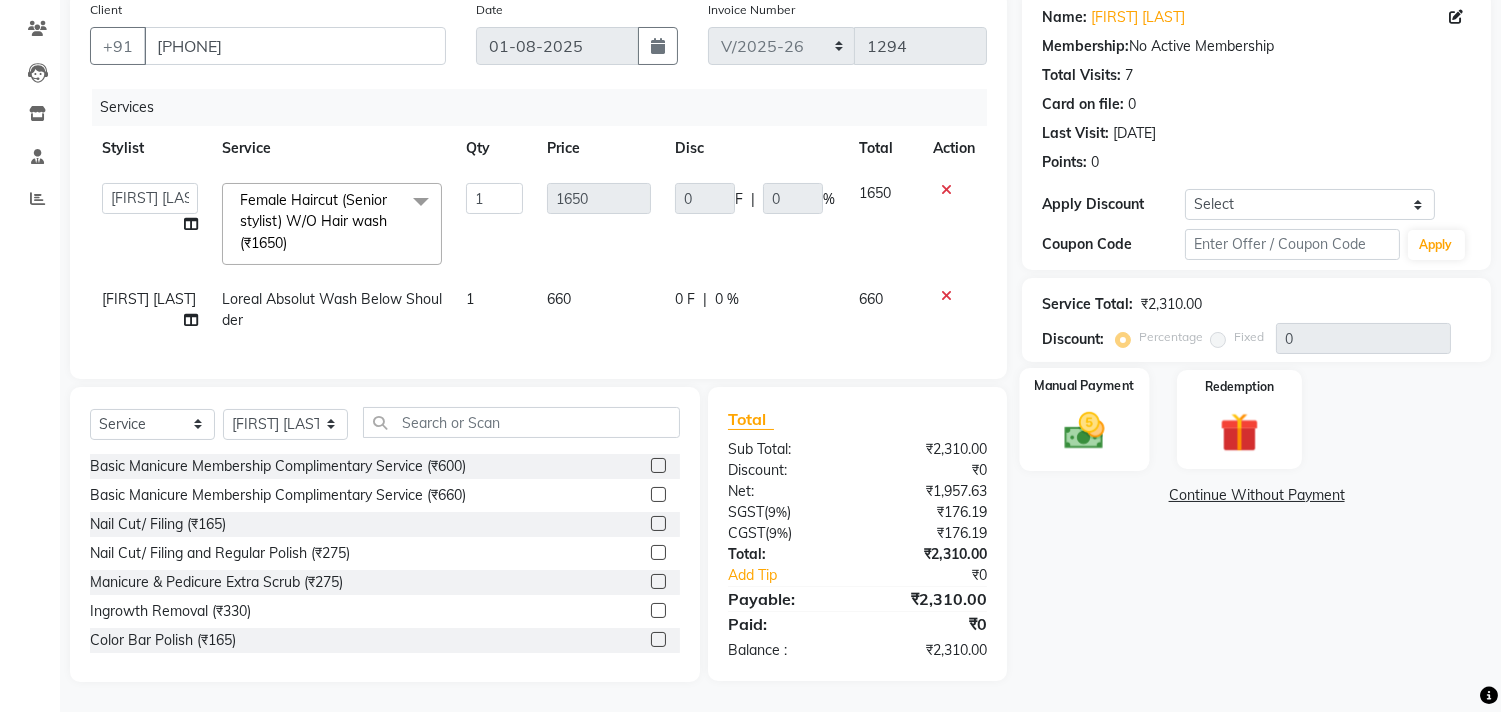 click 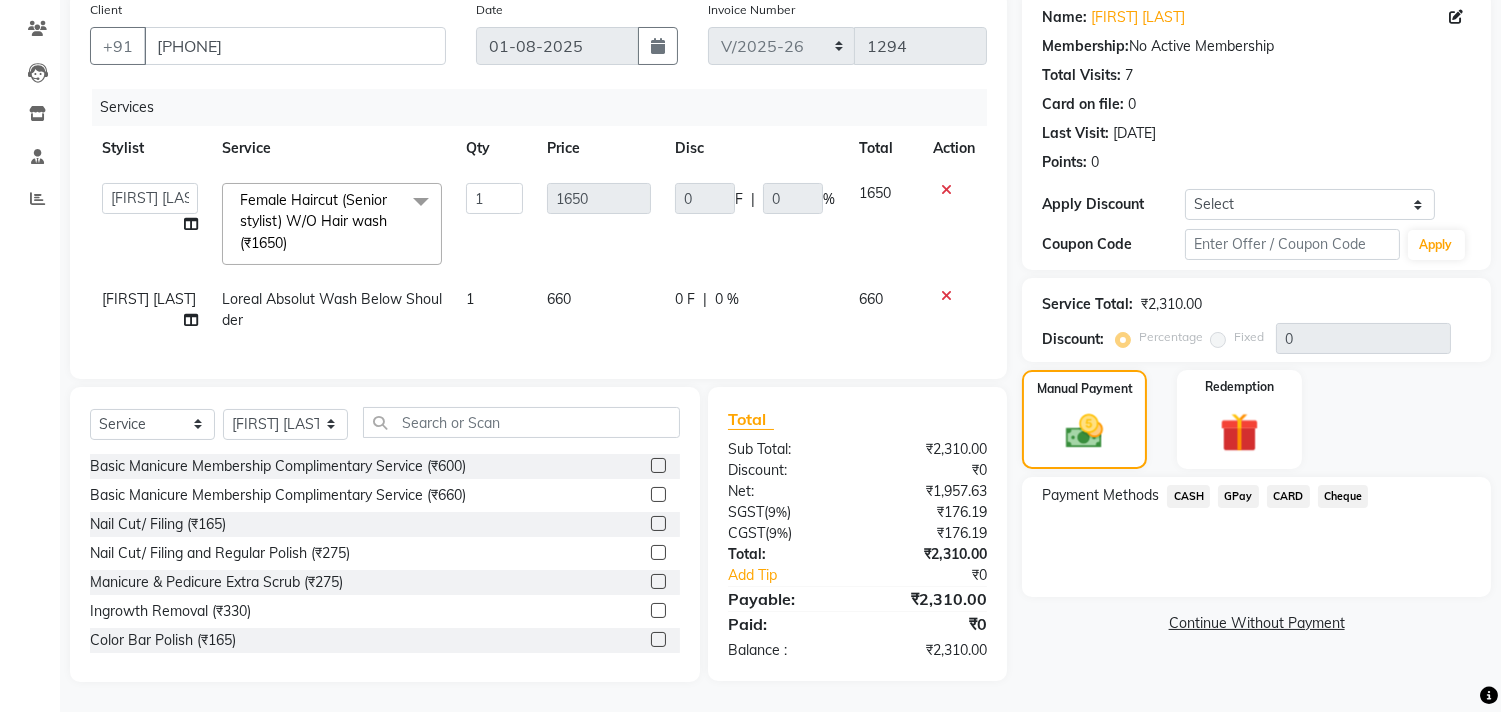 click on "GPay" 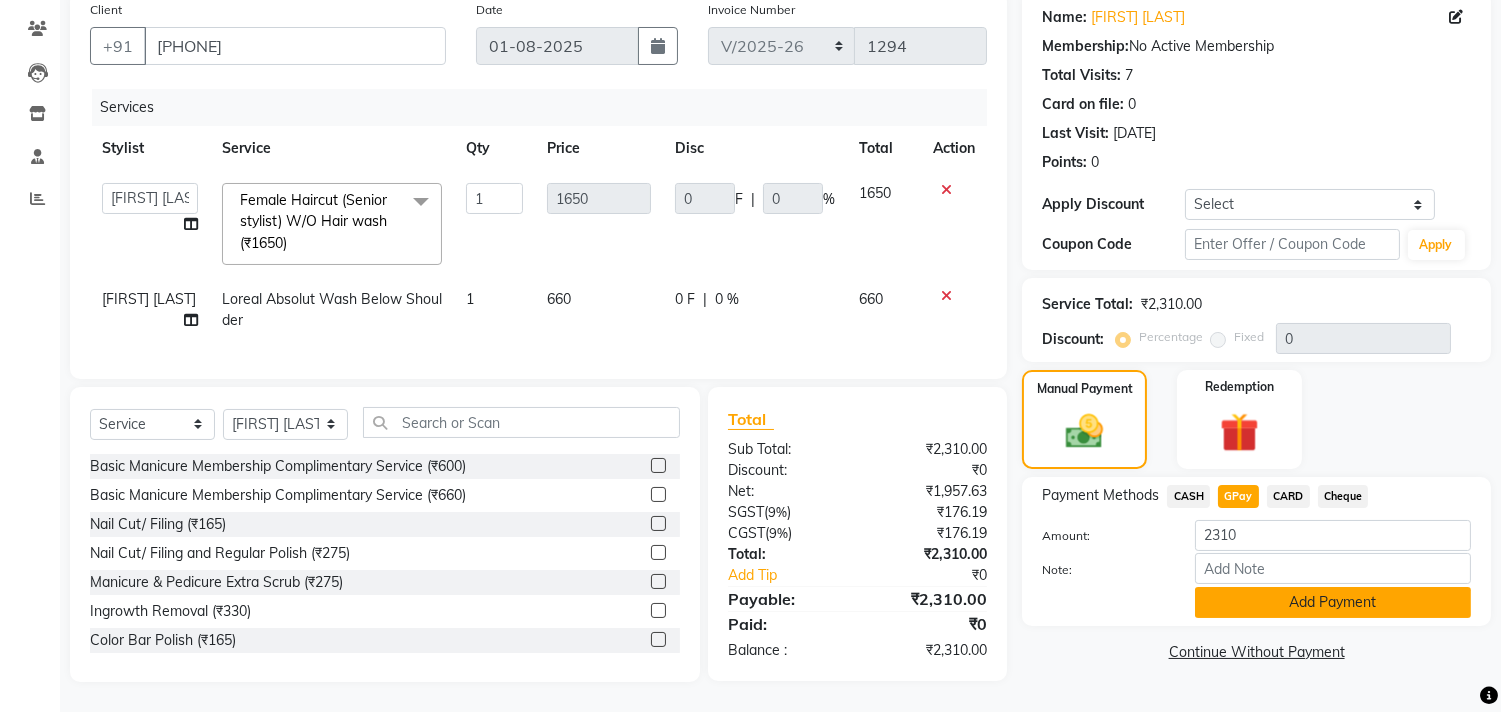 click on "Add Payment" 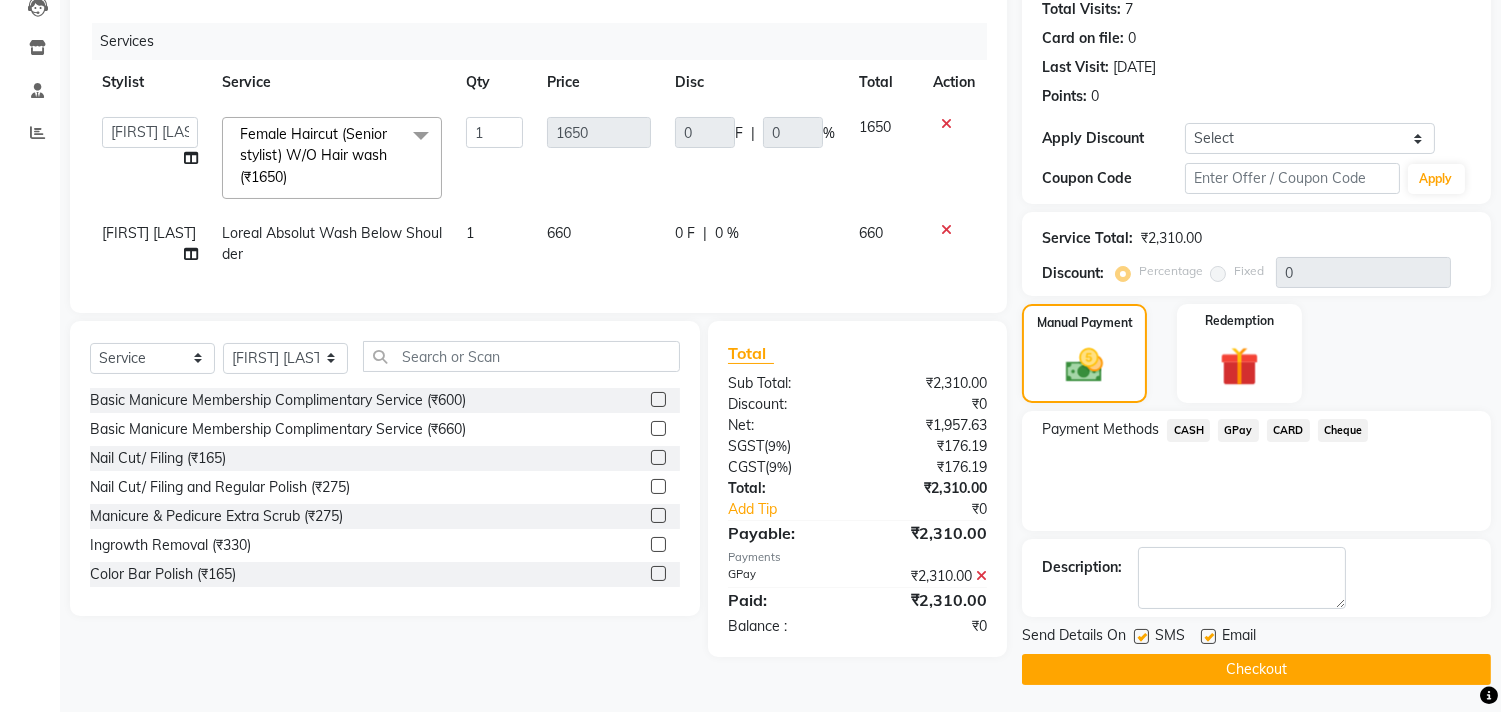 scroll, scrollTop: 227, scrollLeft: 0, axis: vertical 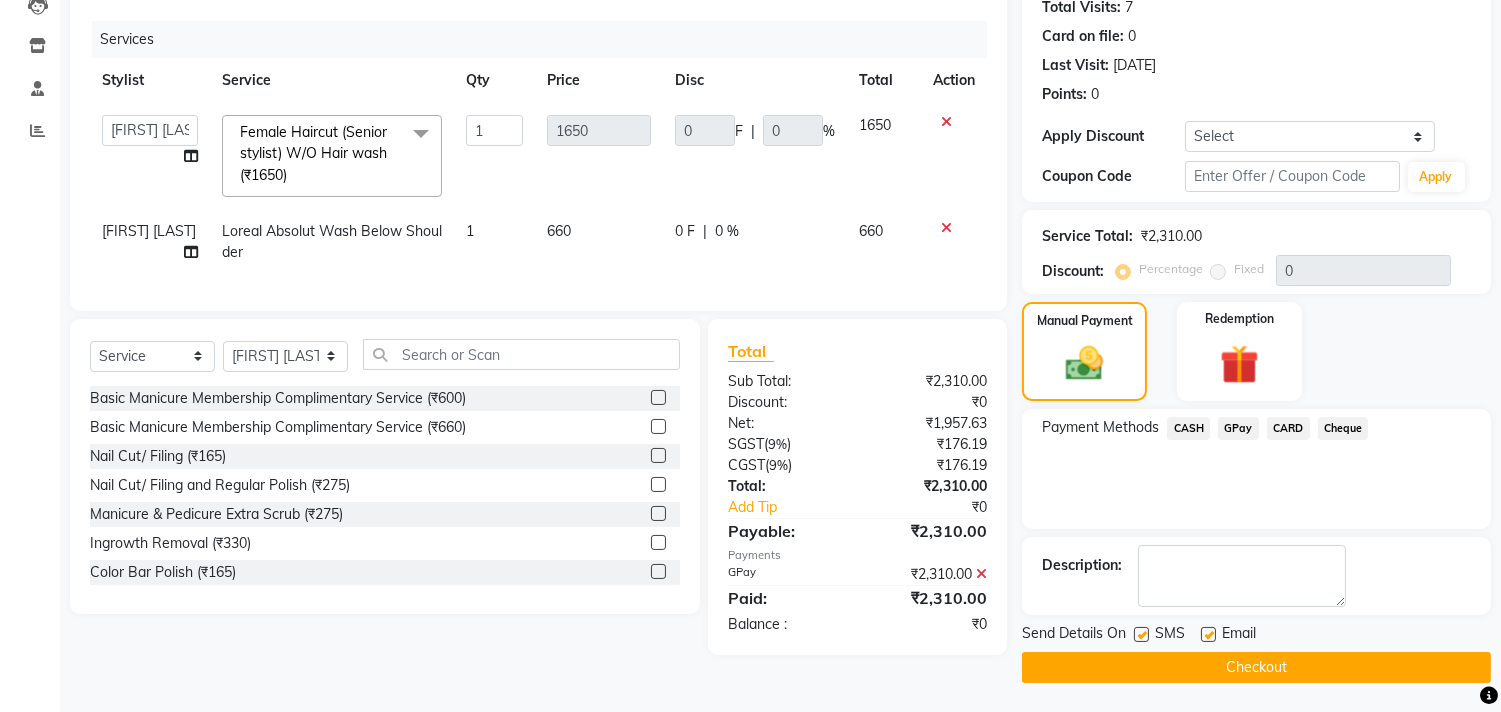 click on "Checkout" 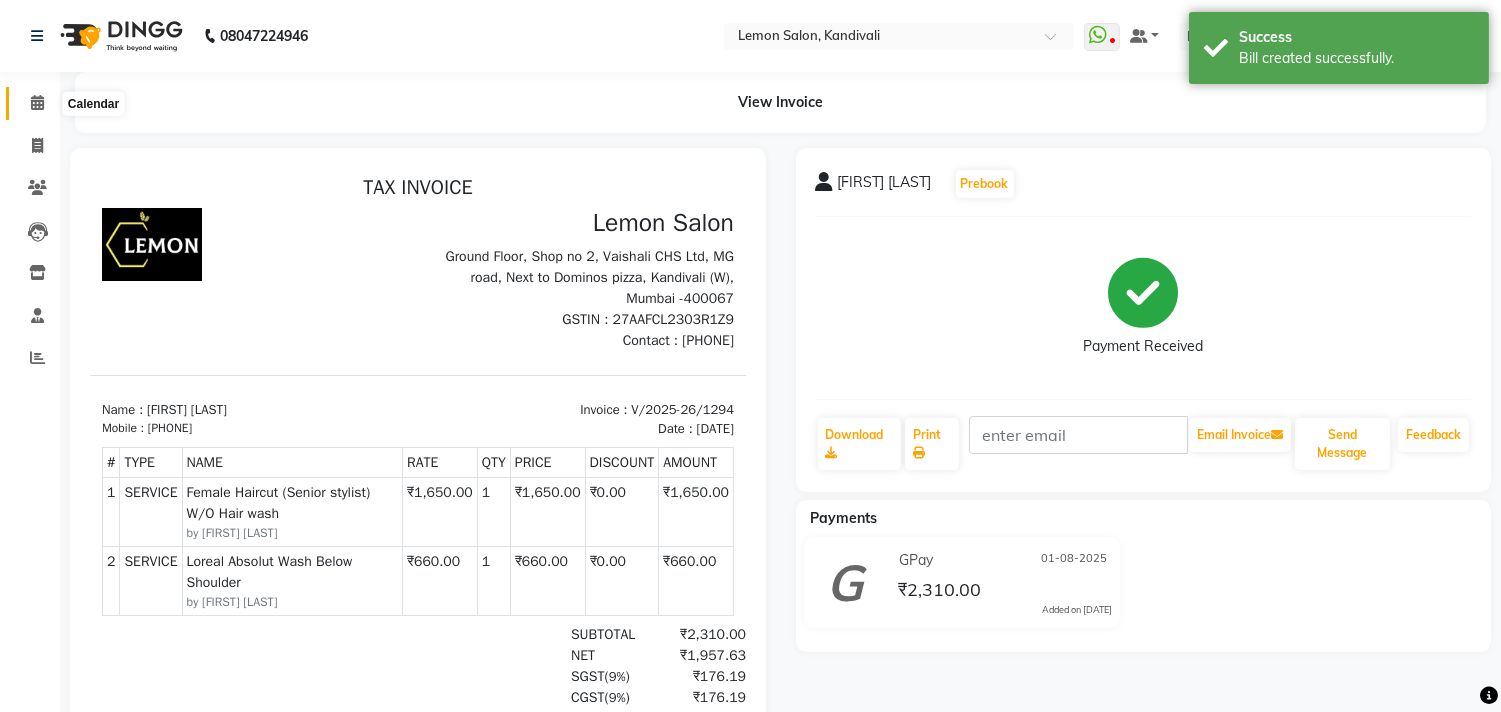 scroll, scrollTop: 0, scrollLeft: 0, axis: both 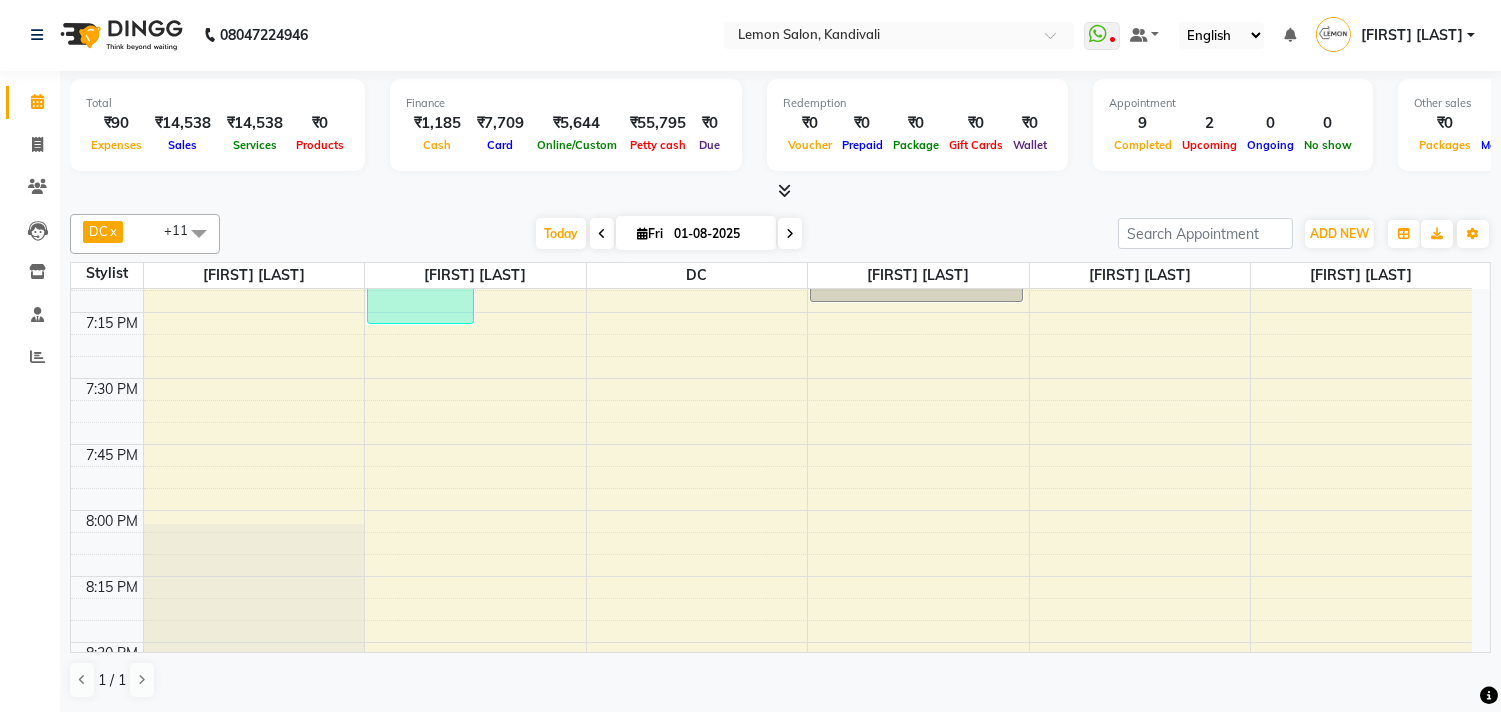 click on "01-08-2025" at bounding box center (718, 234) 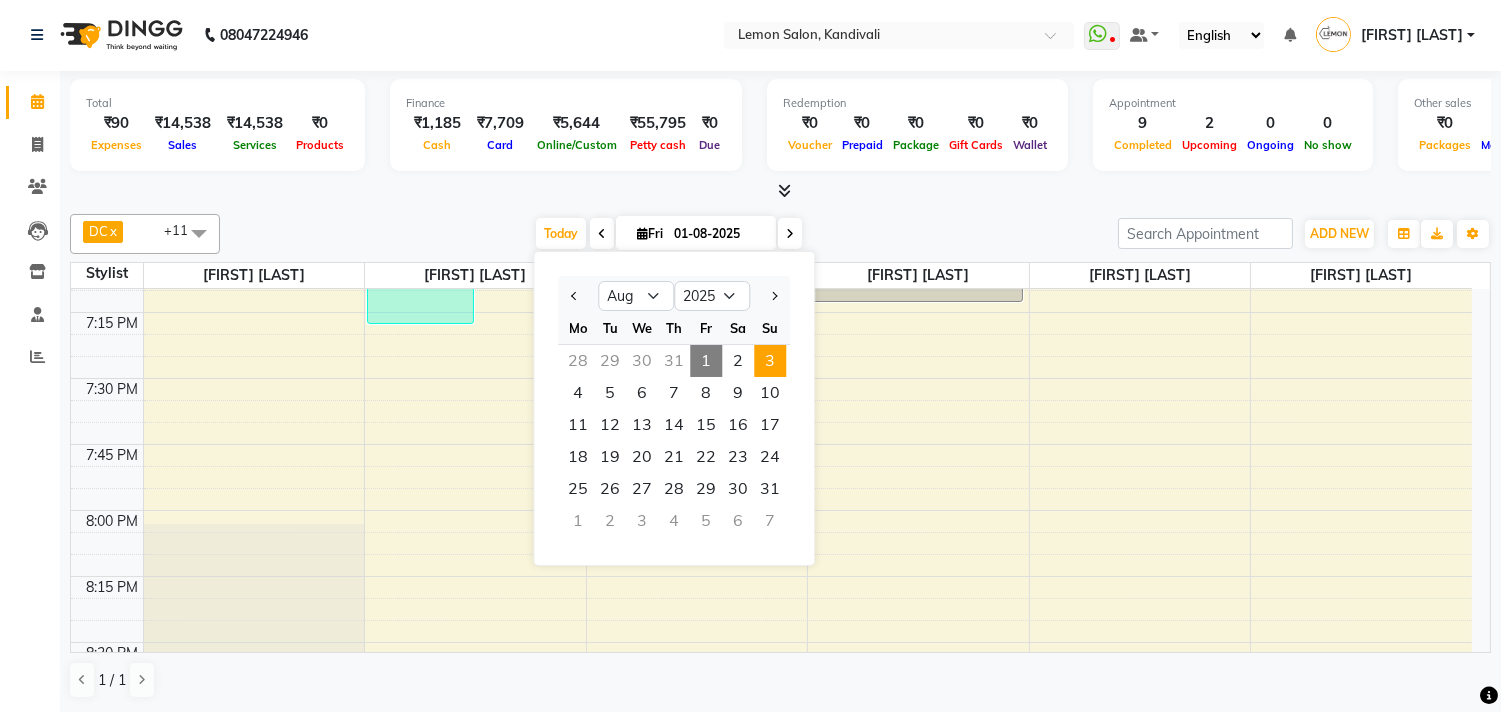 click on "3" at bounding box center [770, 361] 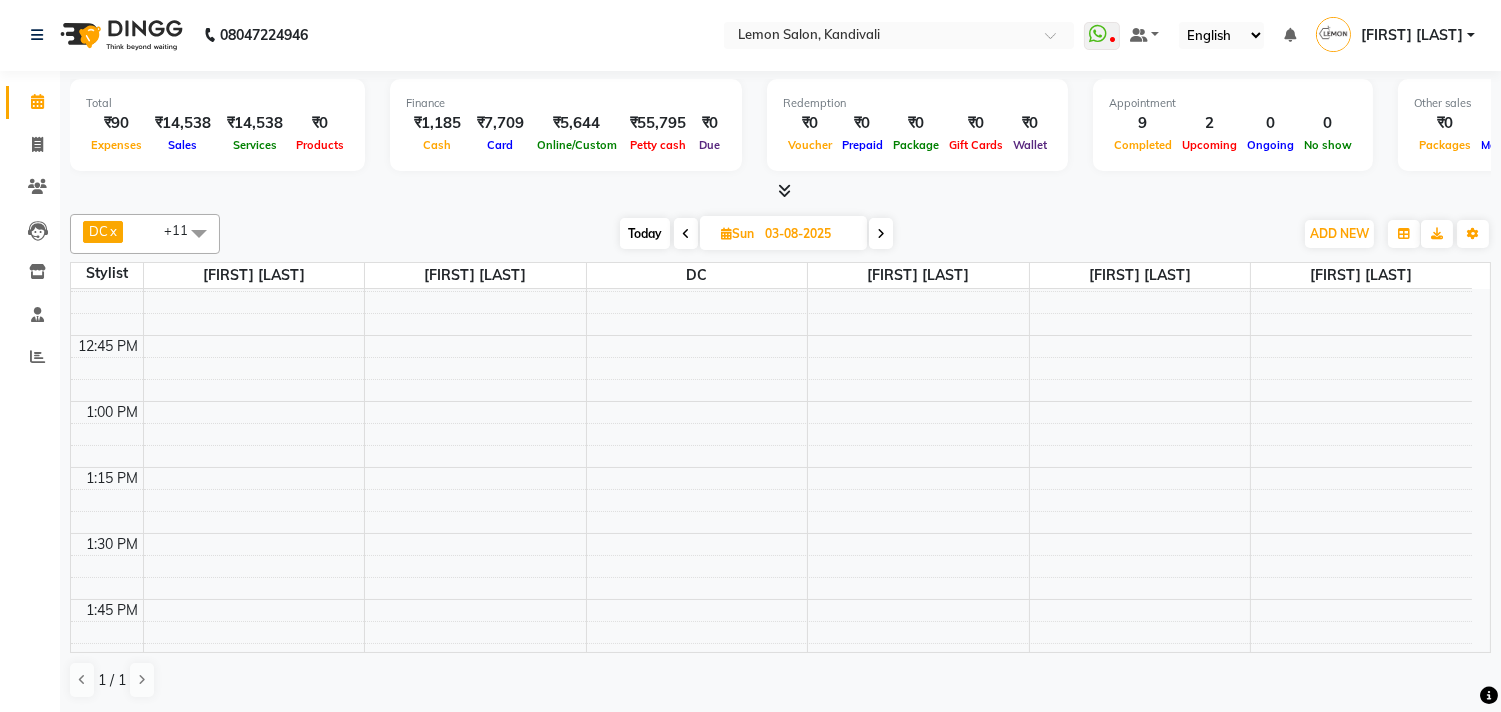scroll, scrollTop: 832, scrollLeft: 0, axis: vertical 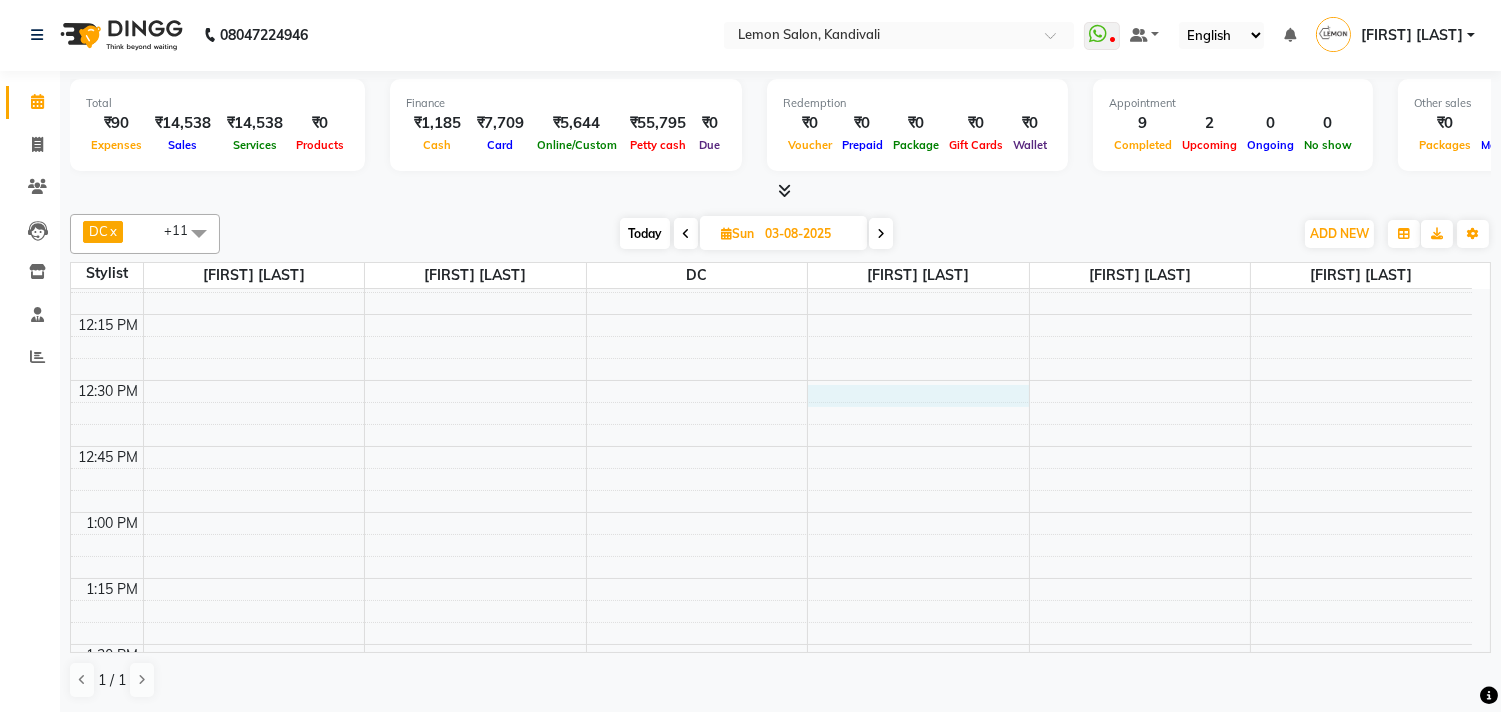 click on "9:00 AM 9:15 AM 9:30 AM 9:45 AM 10:00 AM 10:15 AM 10:30 AM 10:45 AM 11:00 AM 11:15 AM 11:30 AM 11:45 AM 12:00 PM 12:15 PM 12:30 PM 12:45 PM 1:00 PM 1:15 PM 1:30 PM 1:45 PM 2:00 PM 2:15 PM 2:30 PM 2:45 PM 3:00 PM 3:15 PM 3:30 PM 3:45 PM 4:00 PM 4:15 PM 4:30 PM 4:45 PM 5:00 PM 5:15 PM 5:30 PM 5:45 PM 6:00 PM 6:15 PM 6:30 PM 6:45 PM 7:00 PM 7:15 PM 7:30 PM 7:45 PM 8:00 PM 8:15 PM 8:30 PM 8:45 PM 9:00 PM 9:15 PM 9:30 PM 9:45 PM 10:00 PM 10:15 PM 10:30 PM 10:45 PM" at bounding box center [771, 1304] 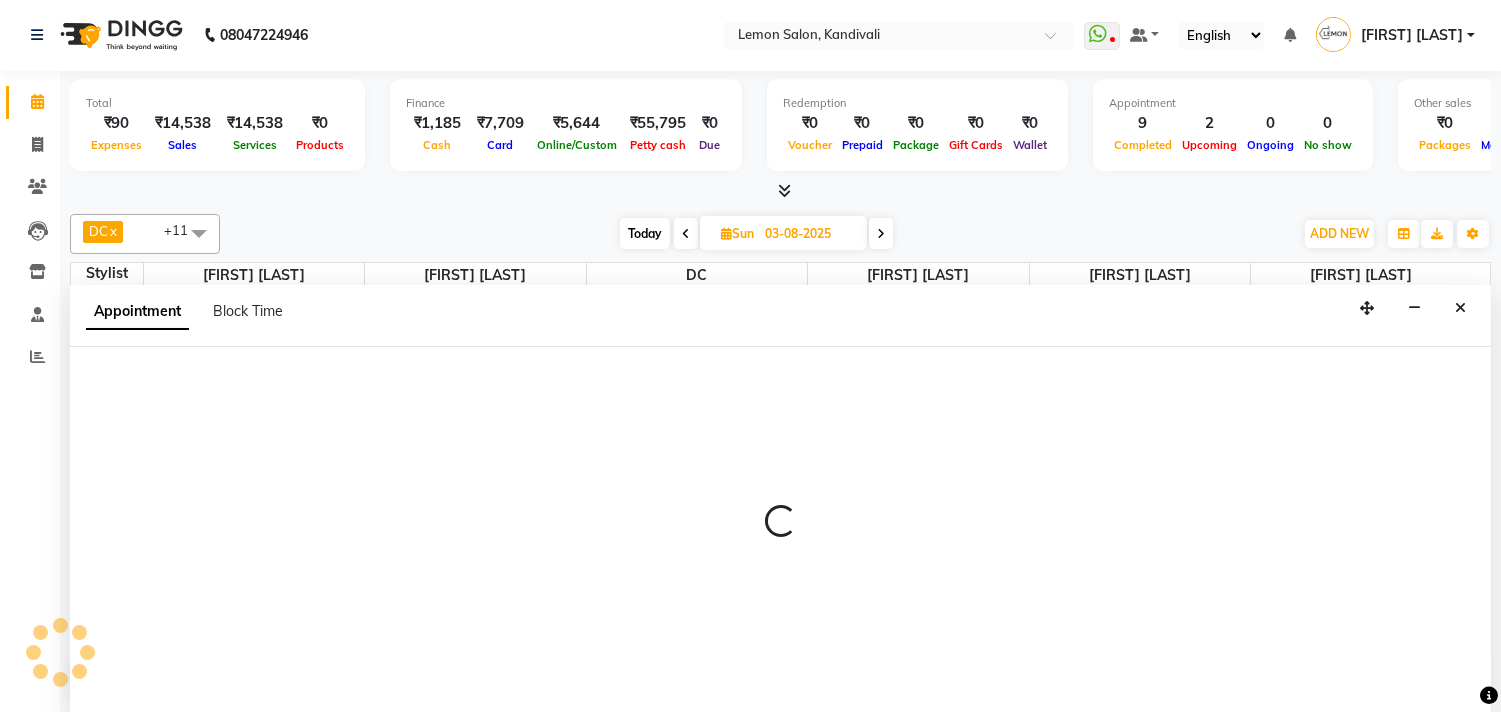 select on "60413" 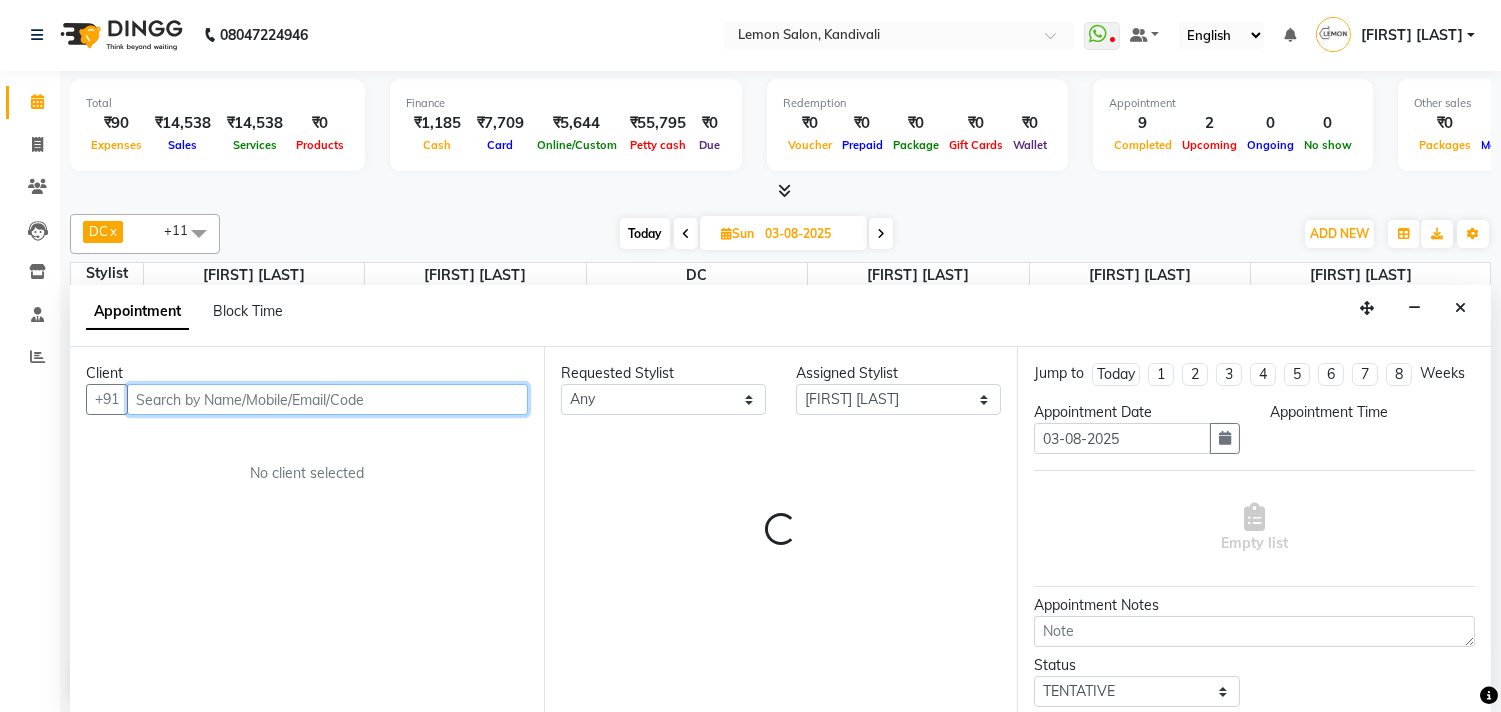 select on "750" 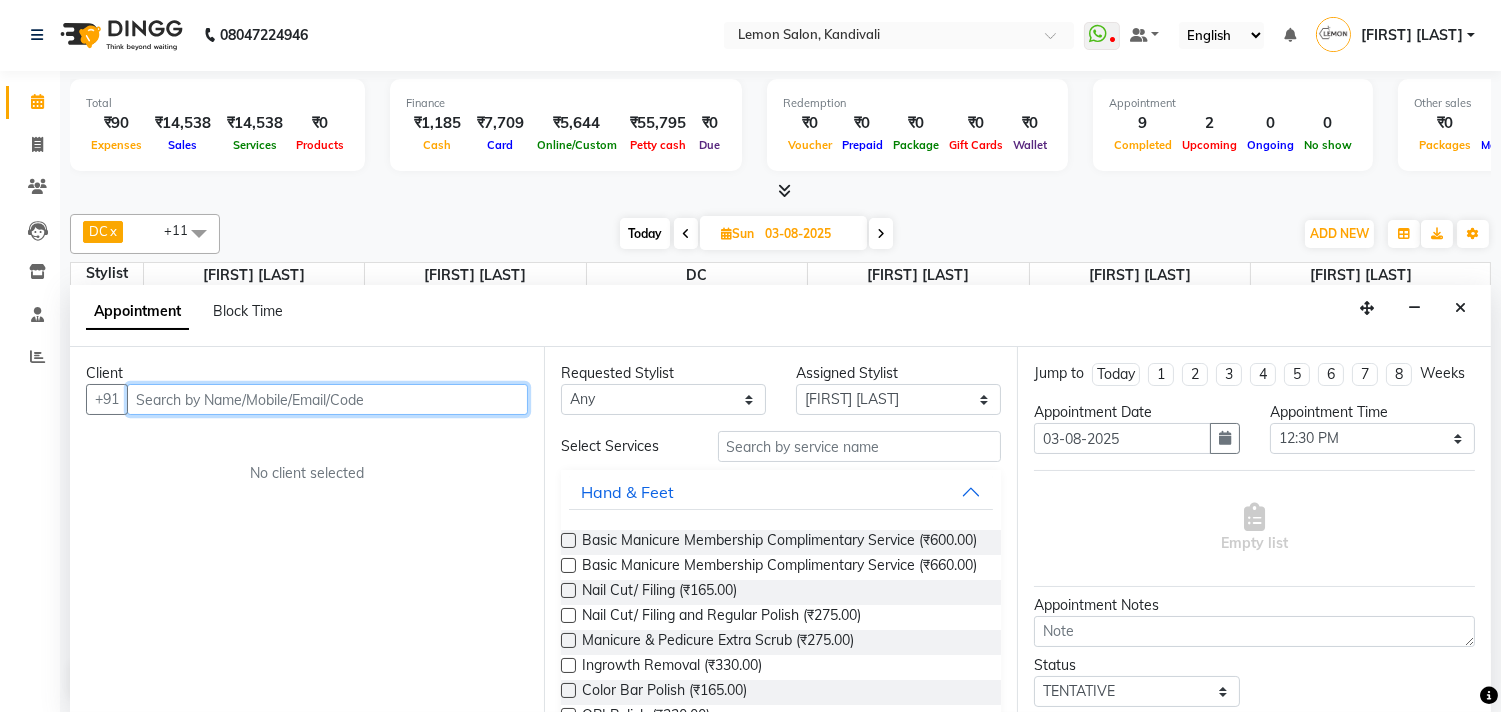 click at bounding box center (327, 399) 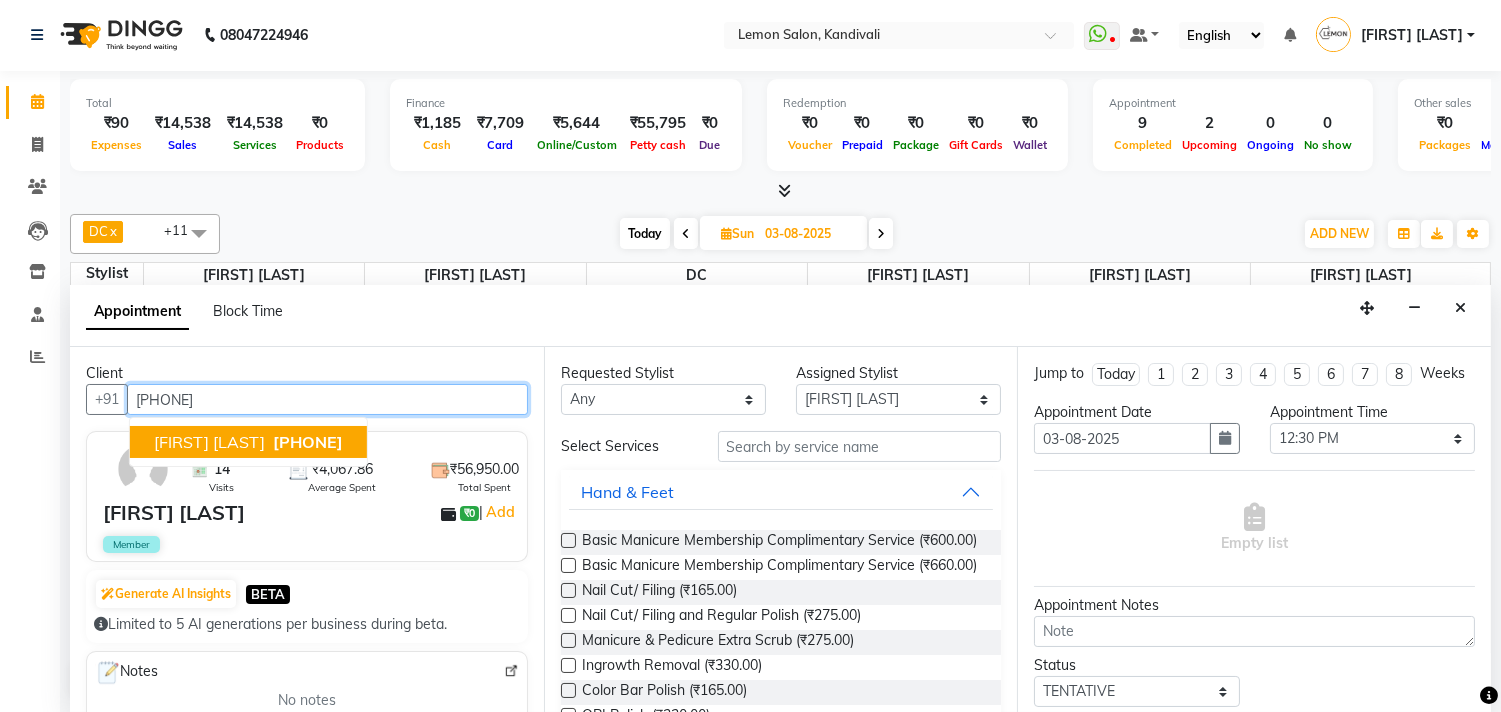 click on "bhavesh Godhania" at bounding box center (209, 442) 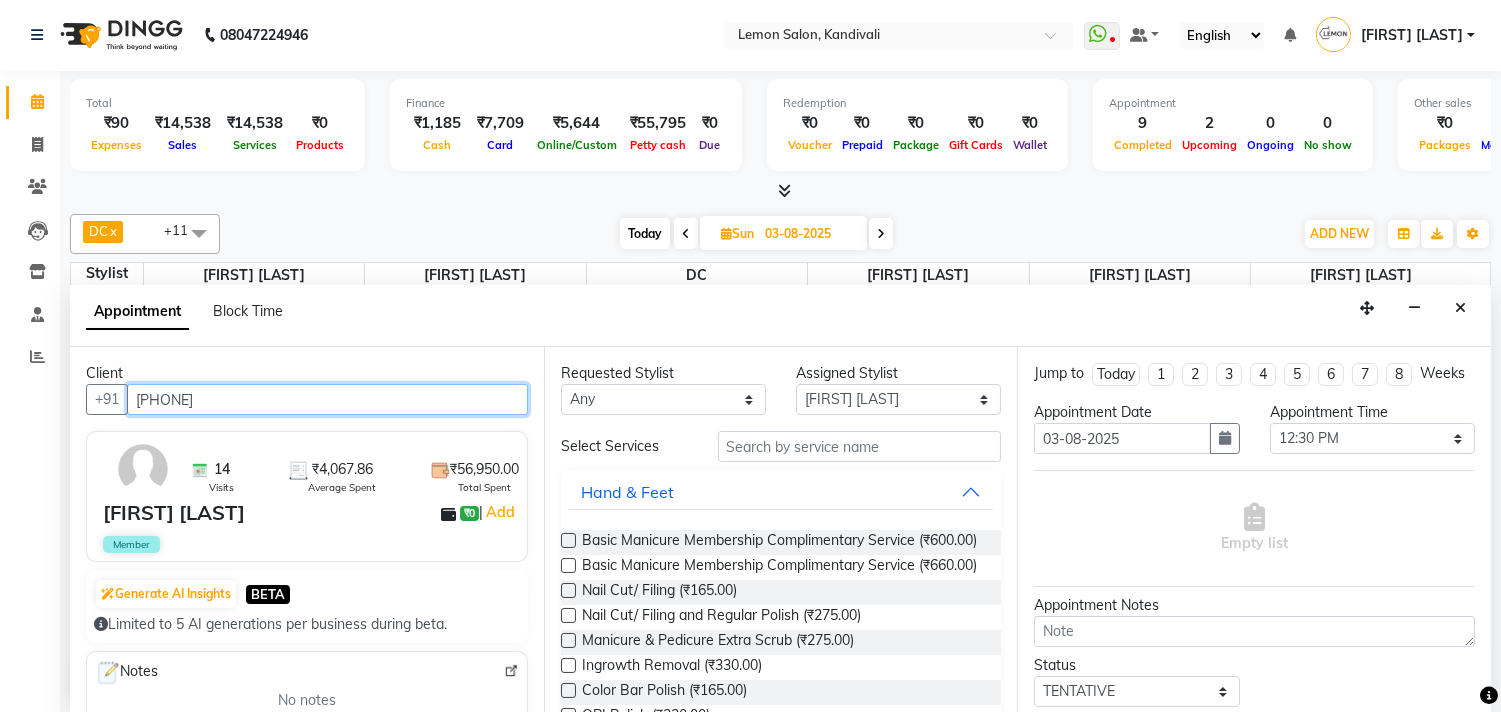 type on "9820545410" 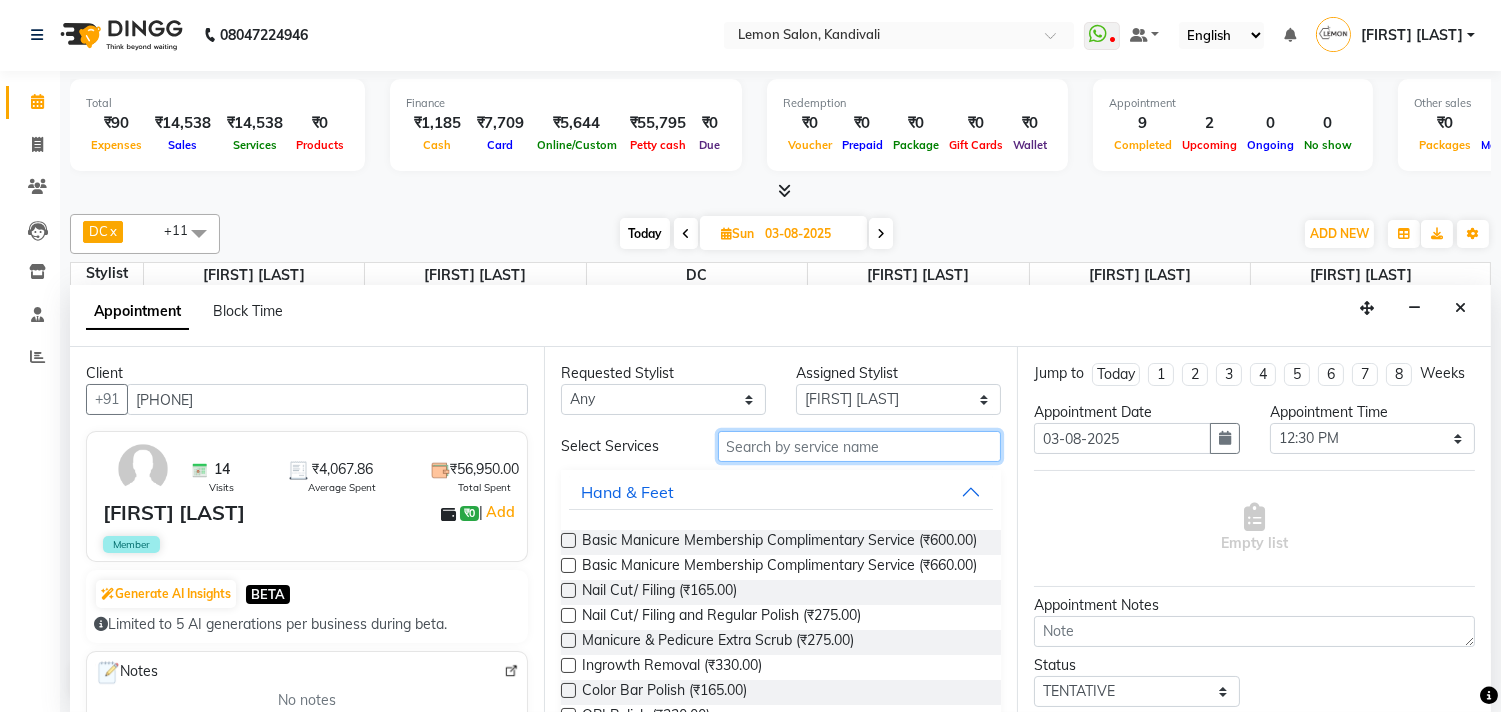 click at bounding box center [860, 446] 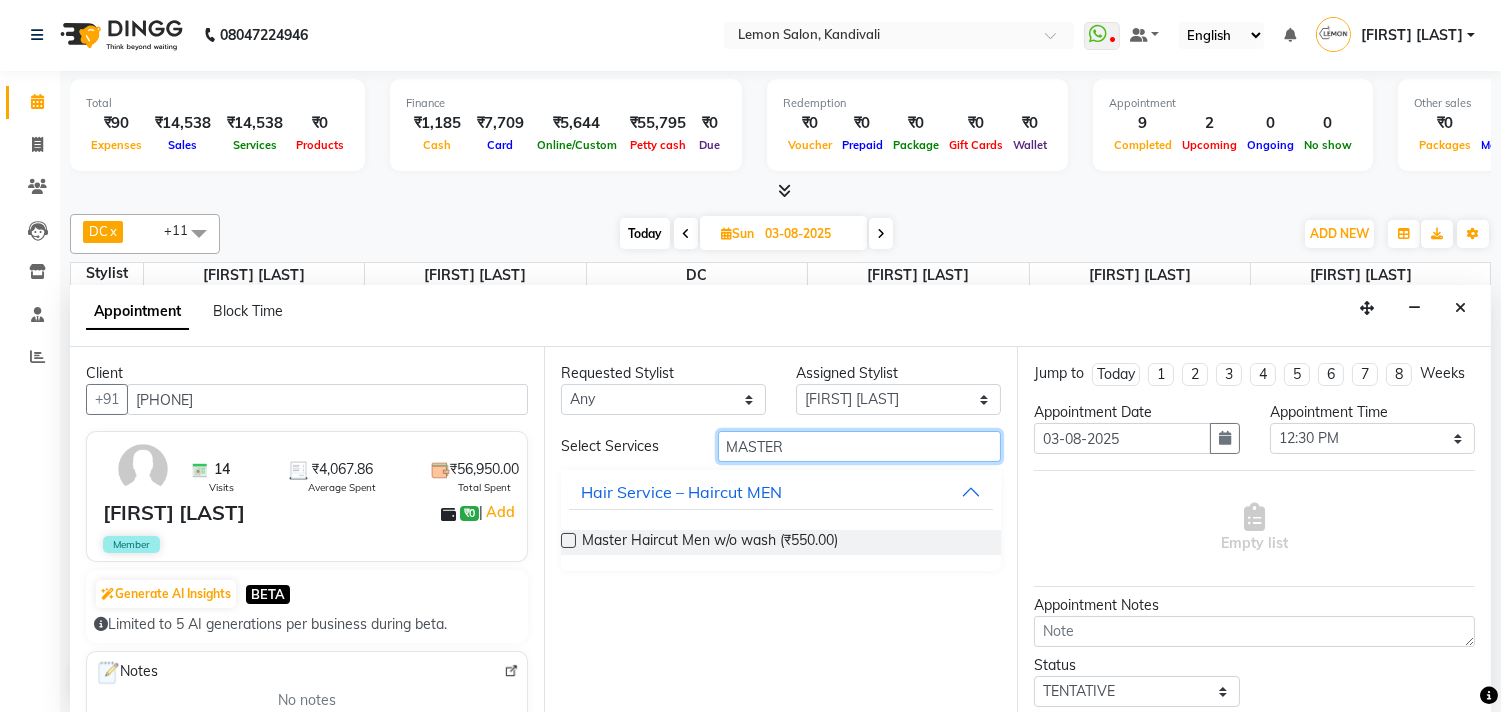 type on "MASTER" 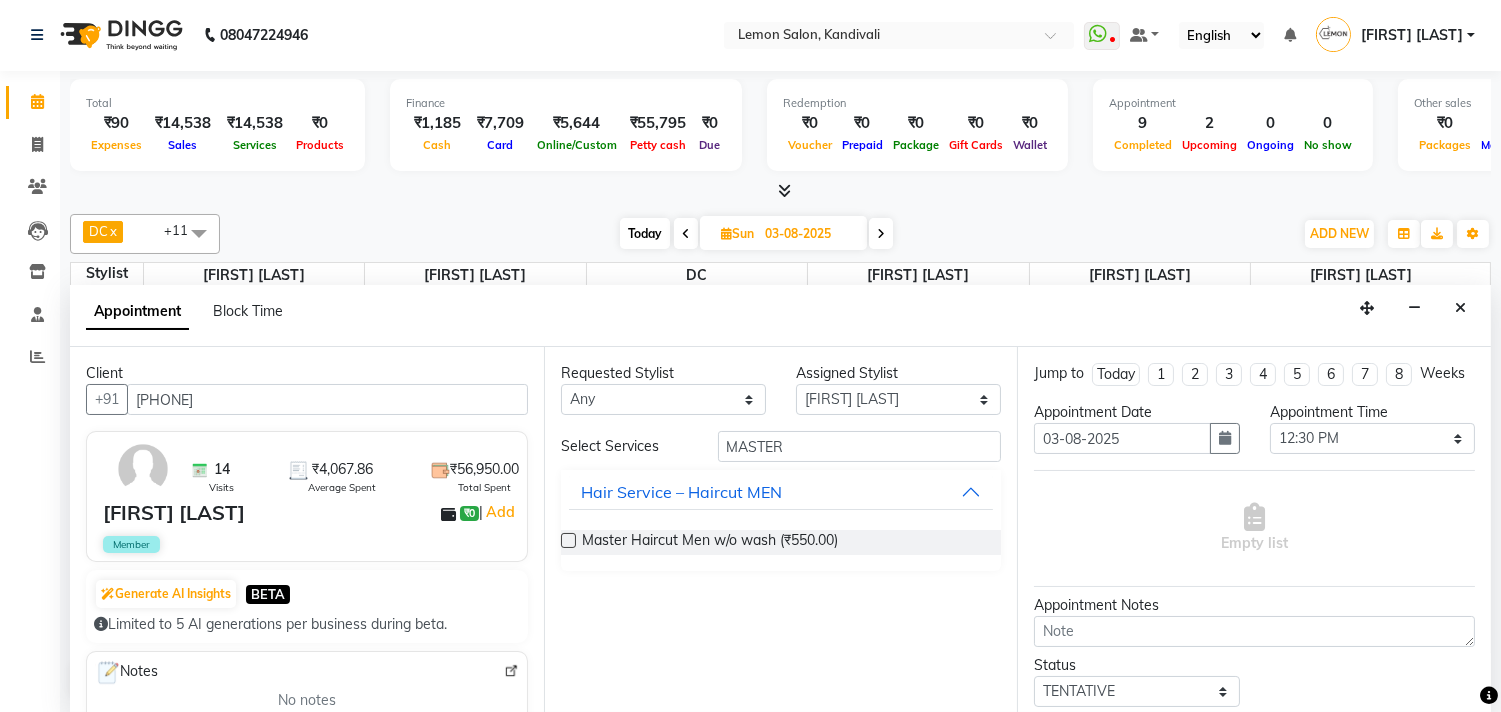 click at bounding box center [568, 540] 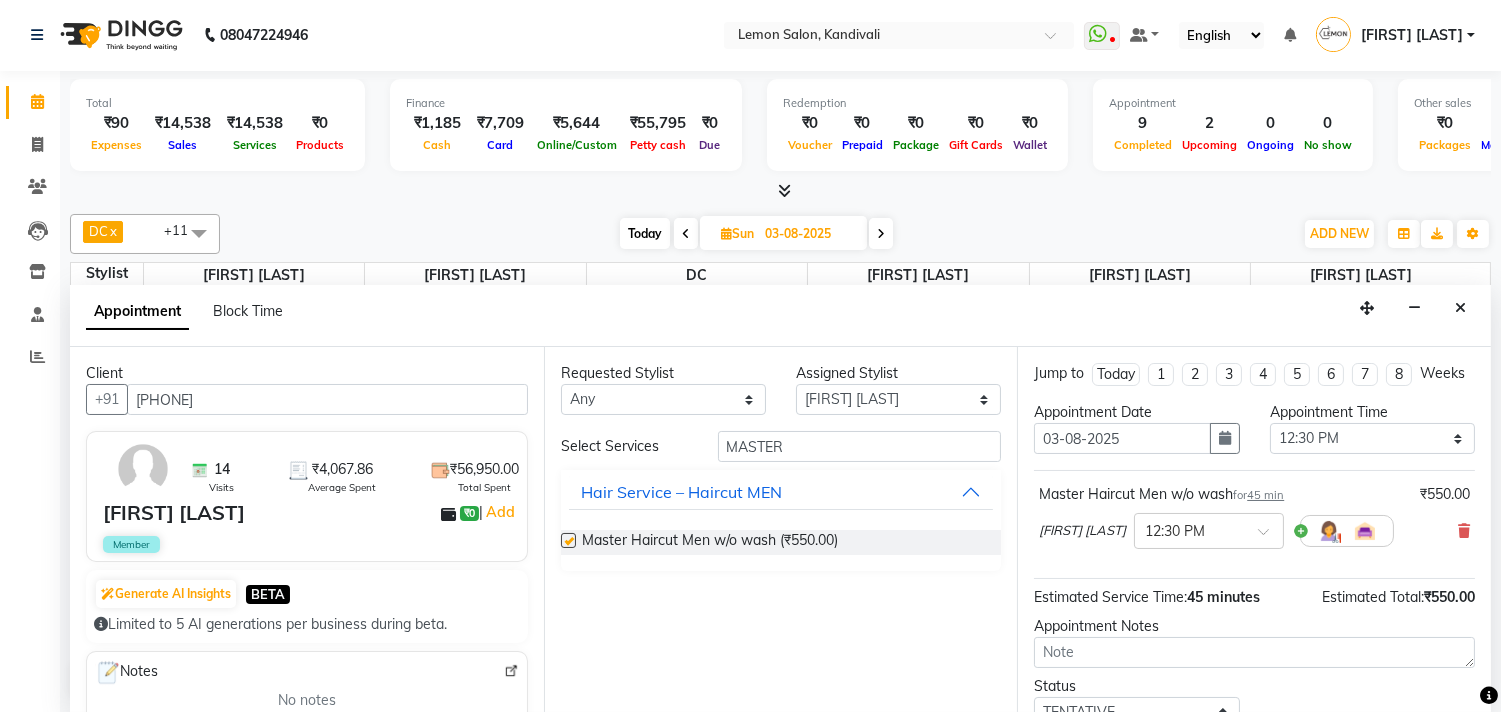 checkbox on "false" 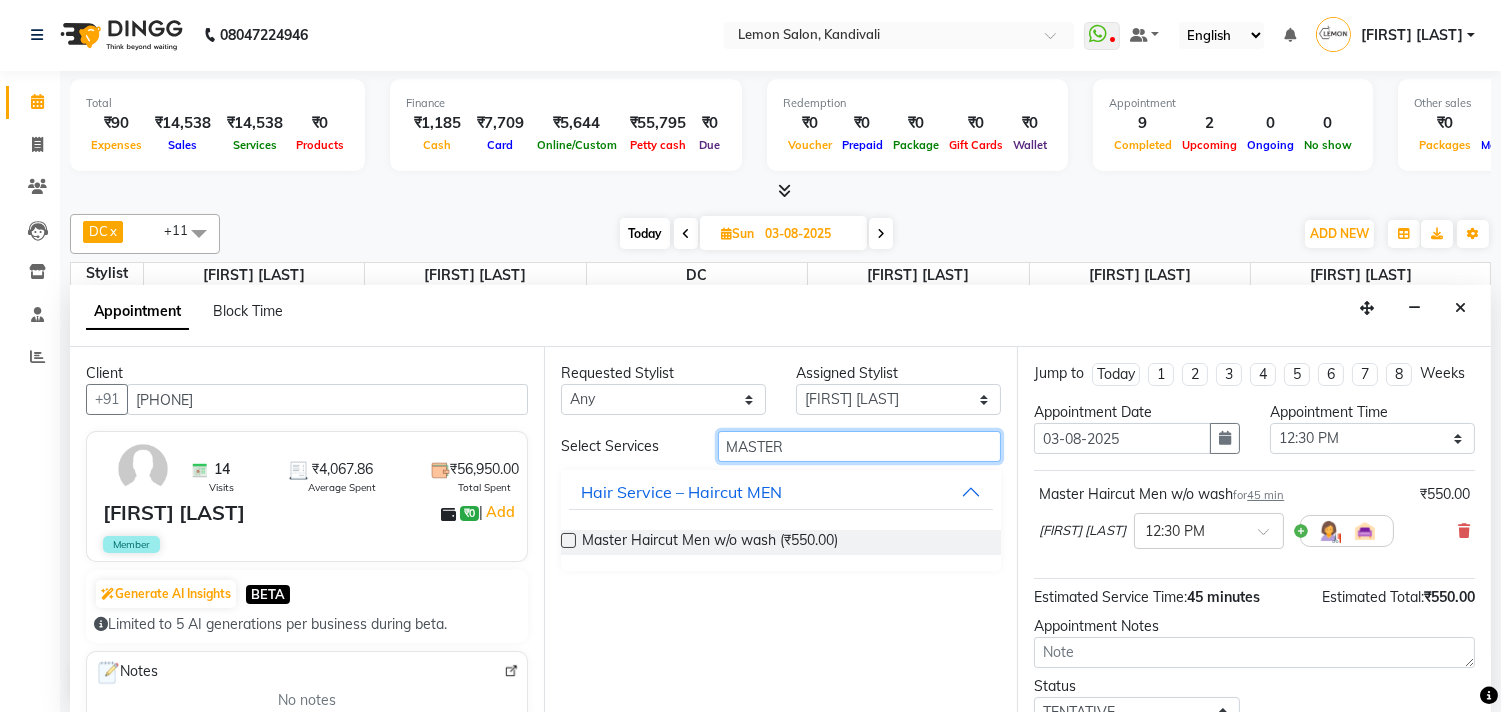 drag, startPoint x: 797, startPoint y: 448, endPoint x: 720, endPoint y: 467, distance: 79.30952 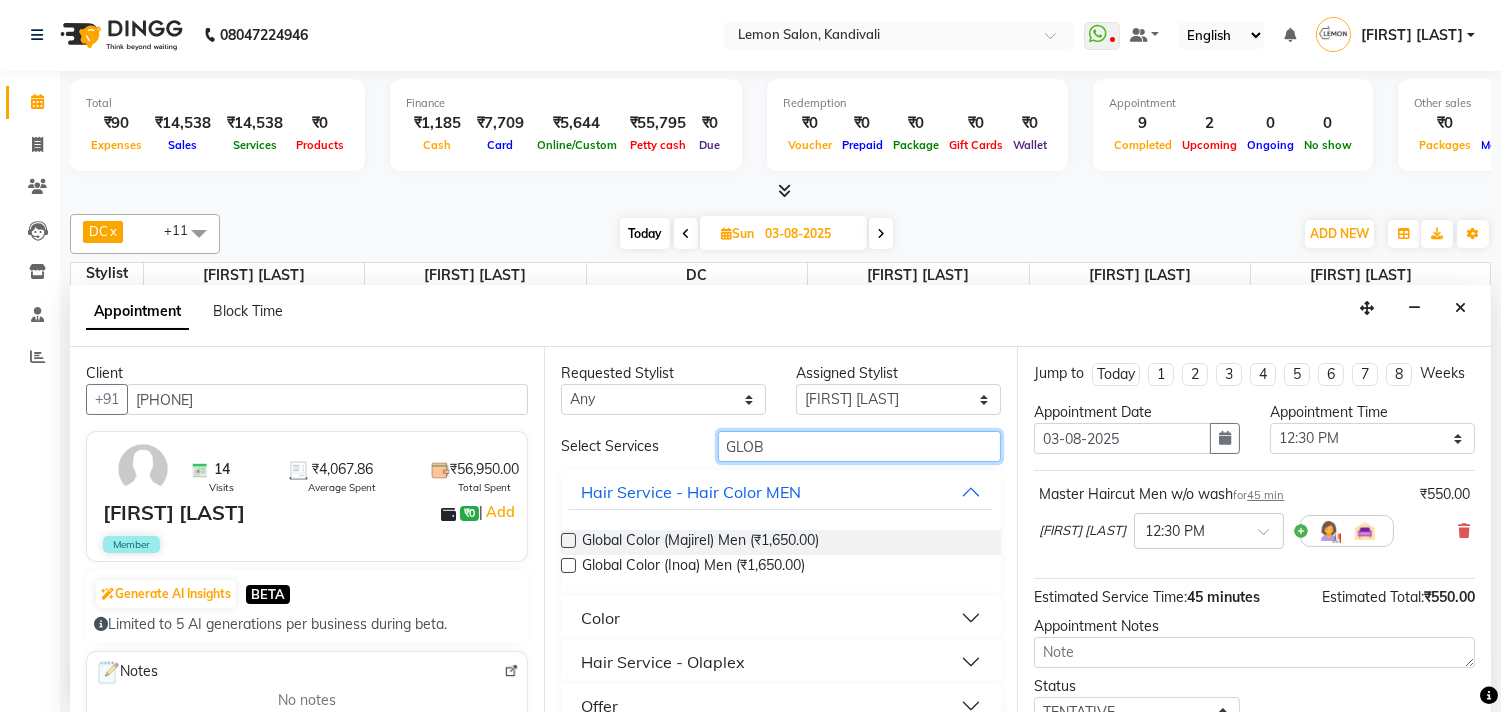 type on "GLOB" 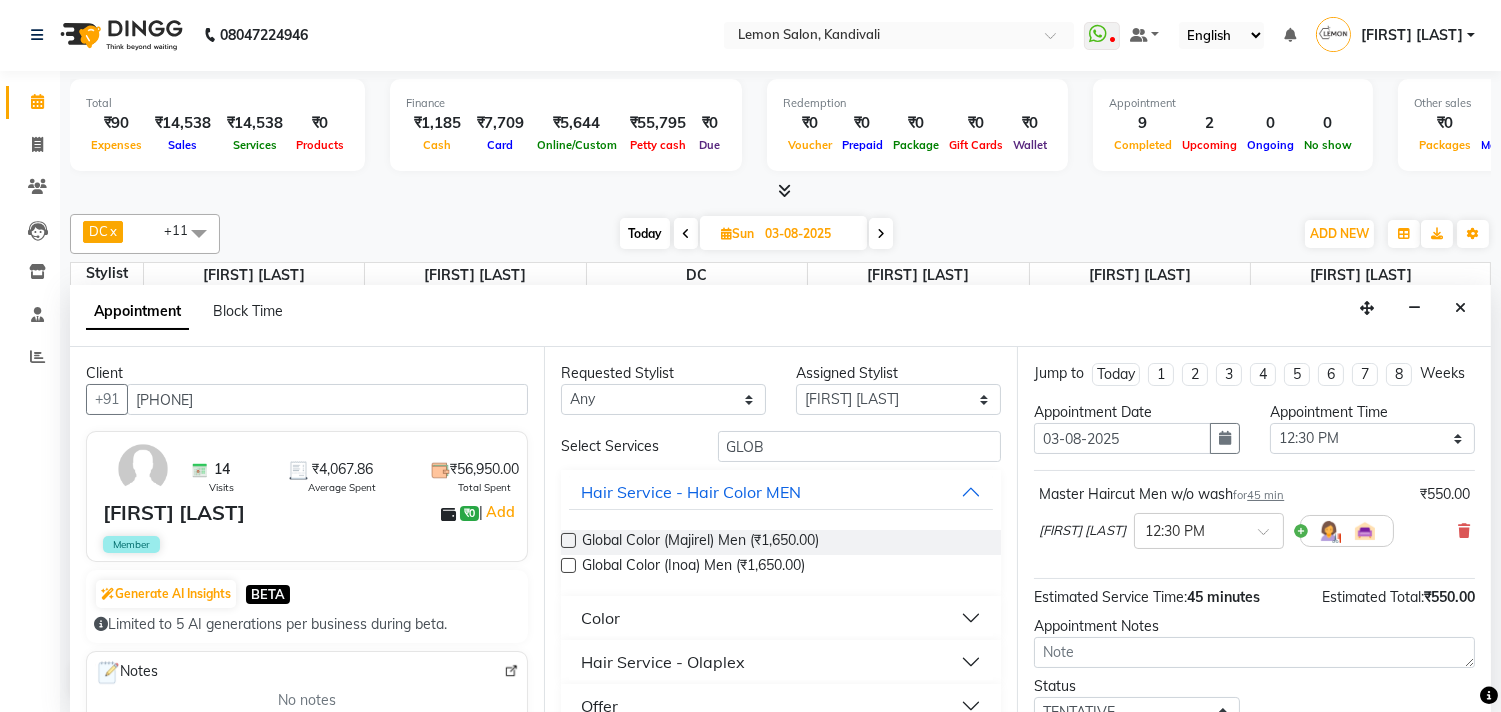click at bounding box center (568, 540) 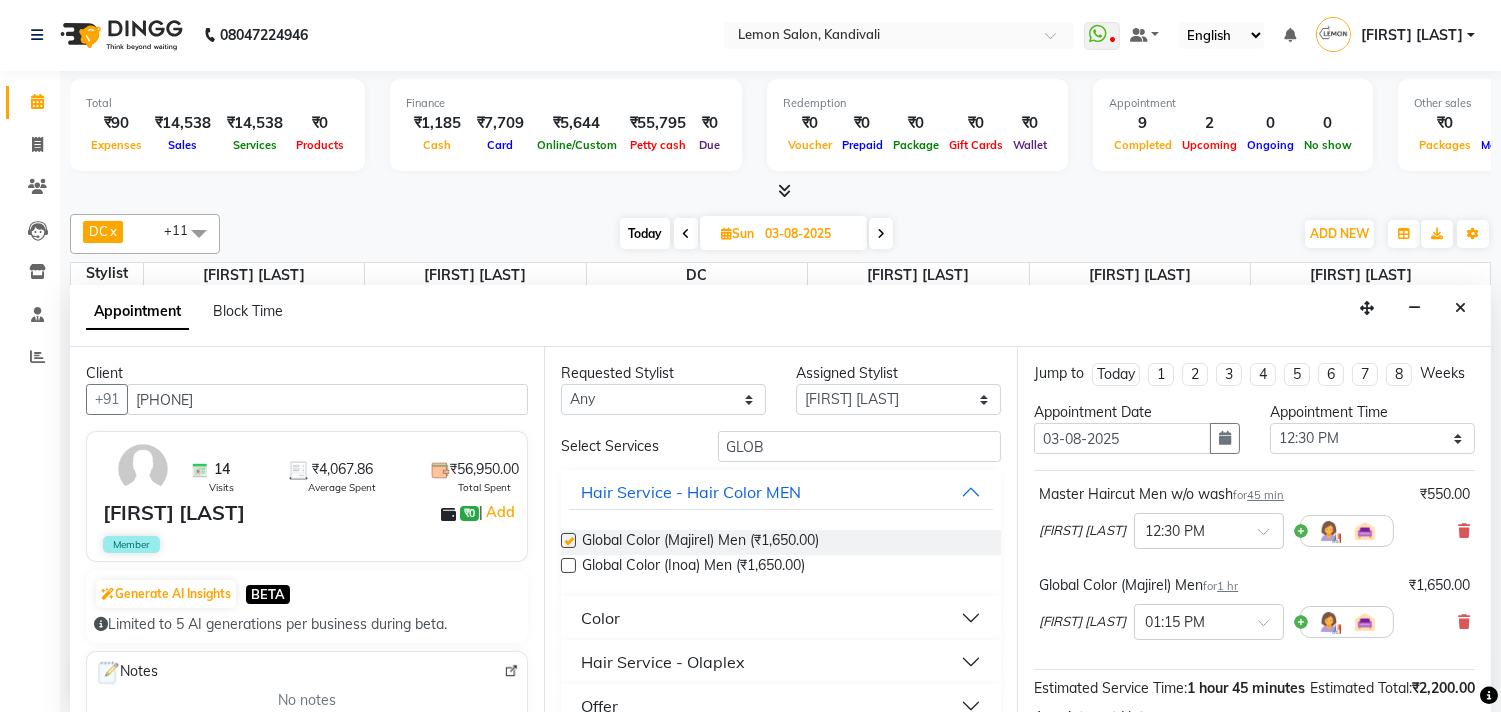 scroll, scrollTop: 278, scrollLeft: 0, axis: vertical 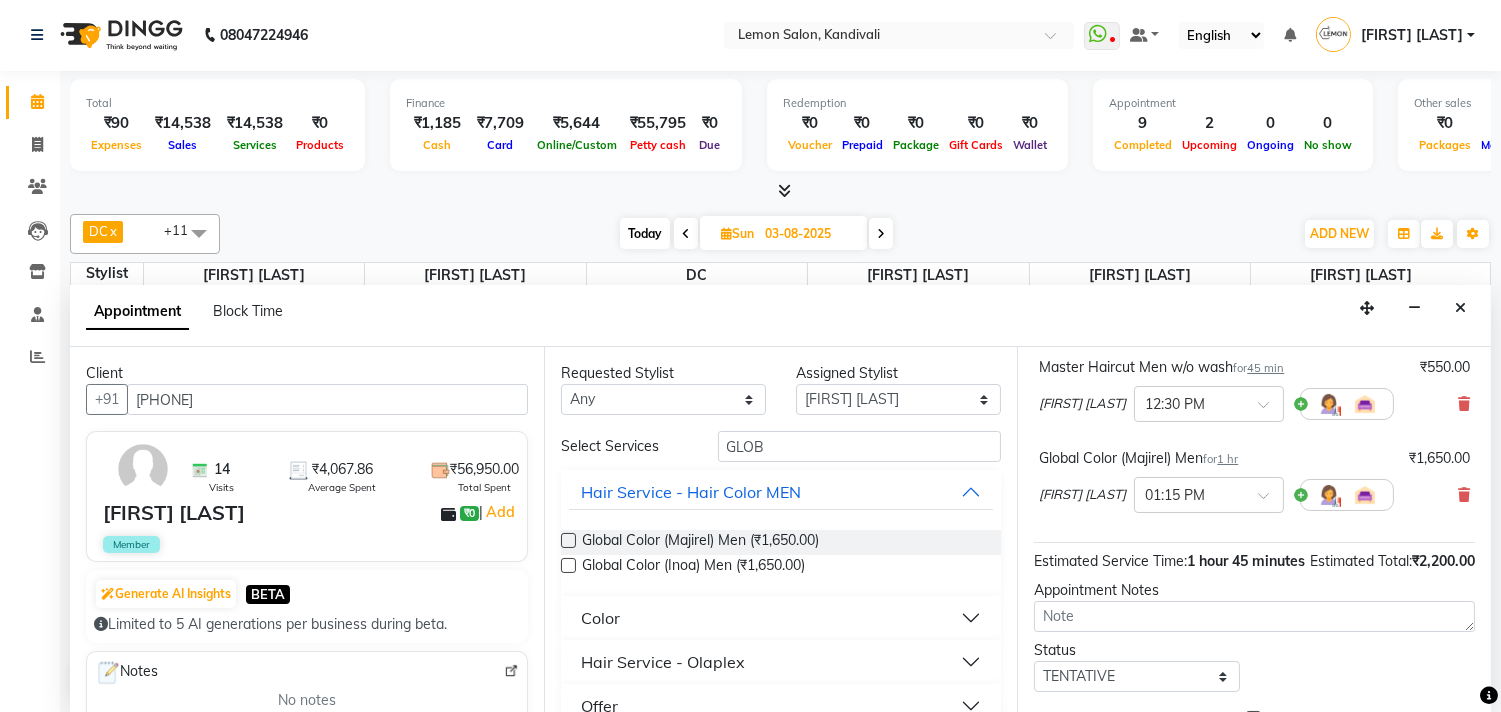 checkbox on "false" 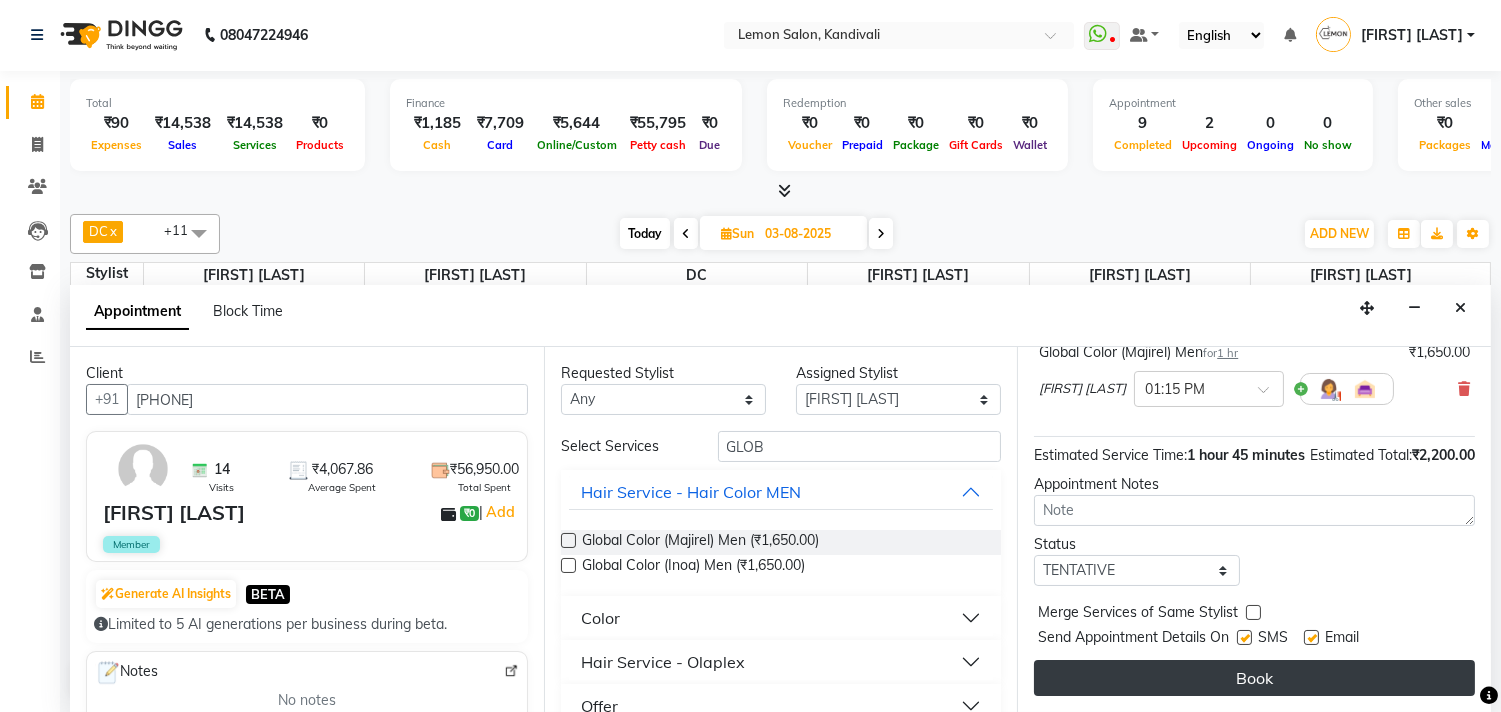 click on "Book" at bounding box center (1254, 678) 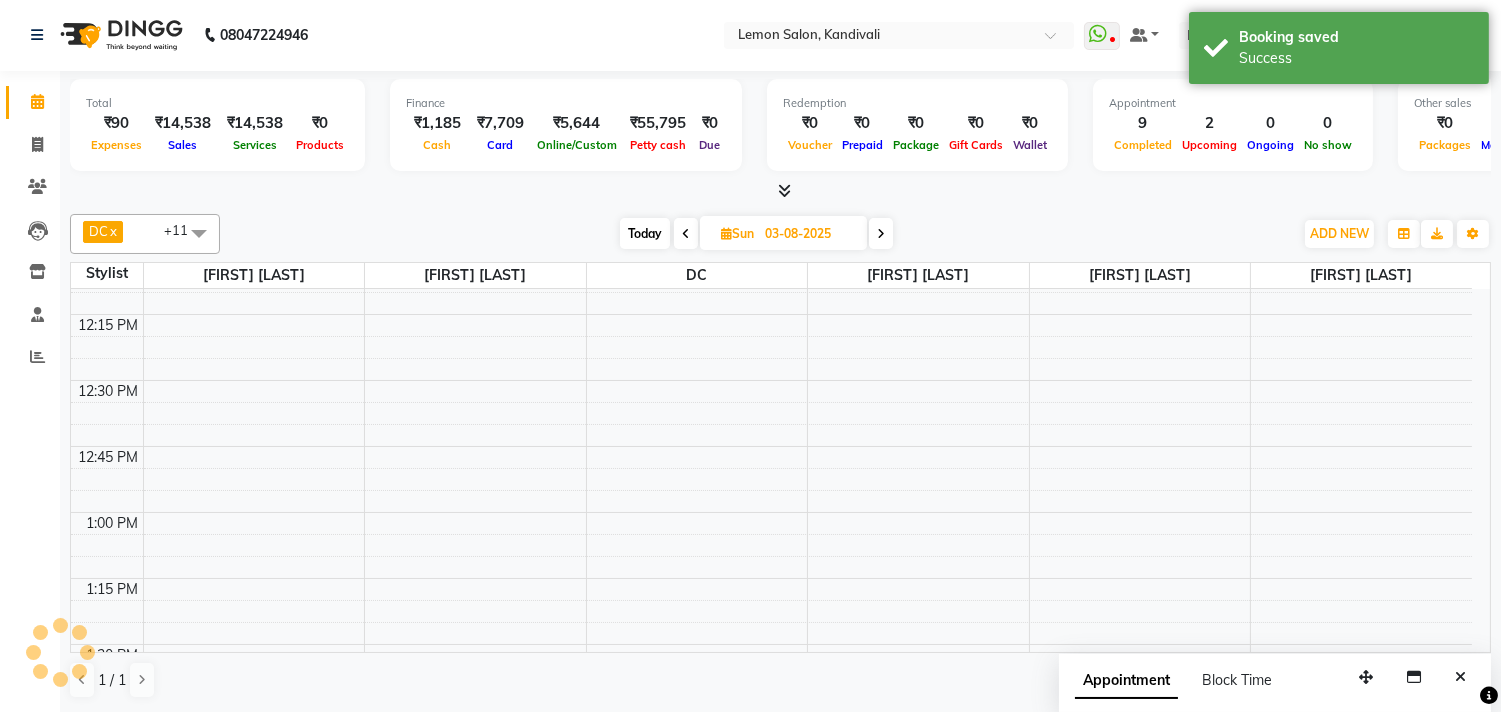 scroll, scrollTop: 0, scrollLeft: 0, axis: both 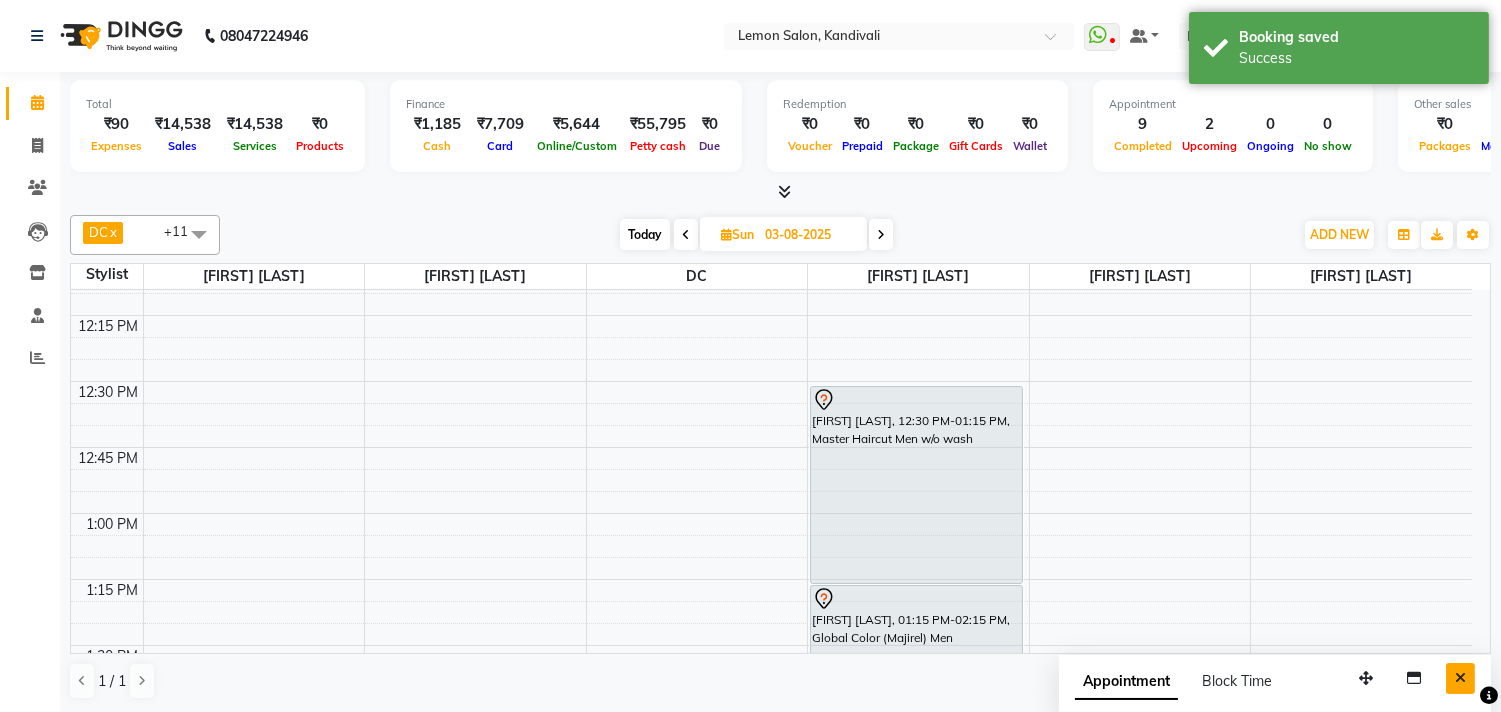 click at bounding box center (1460, 678) 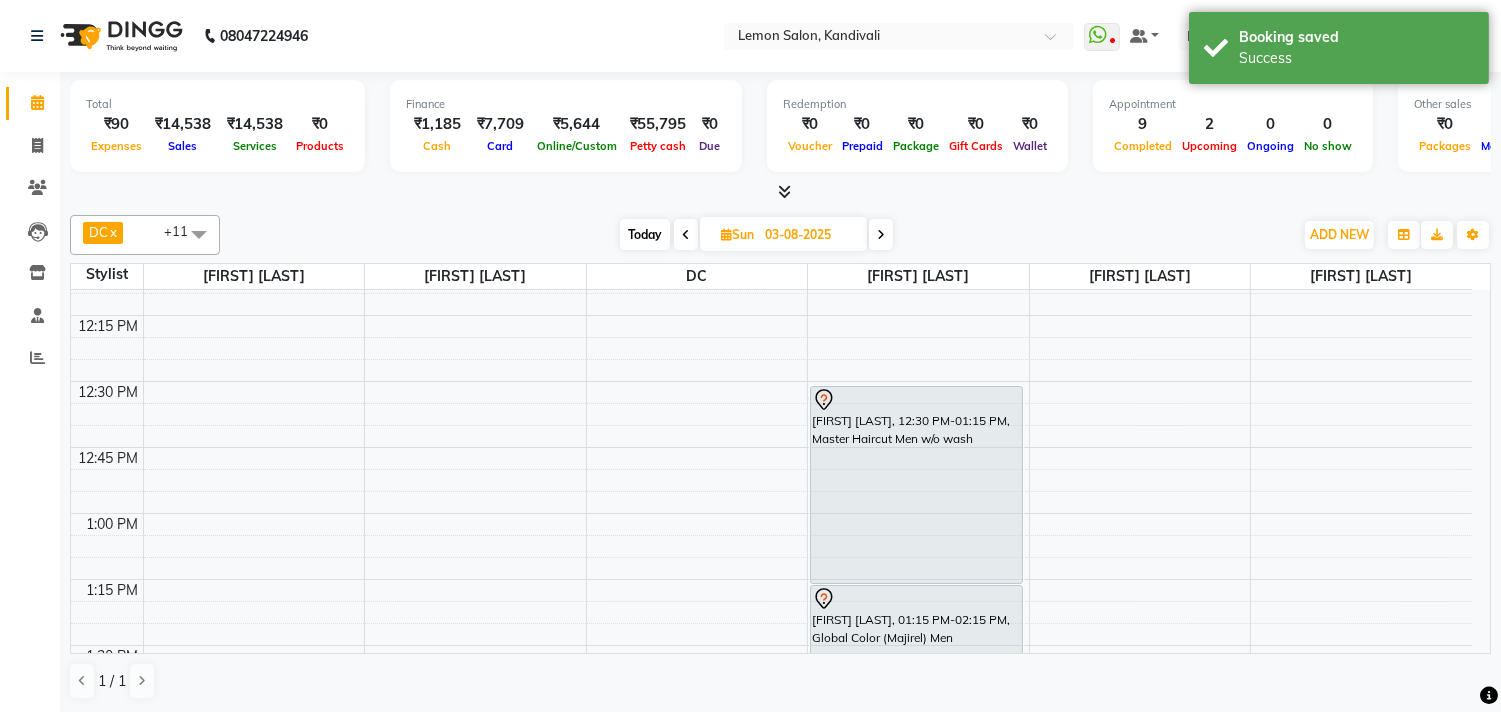 click on "Today" at bounding box center [645, 234] 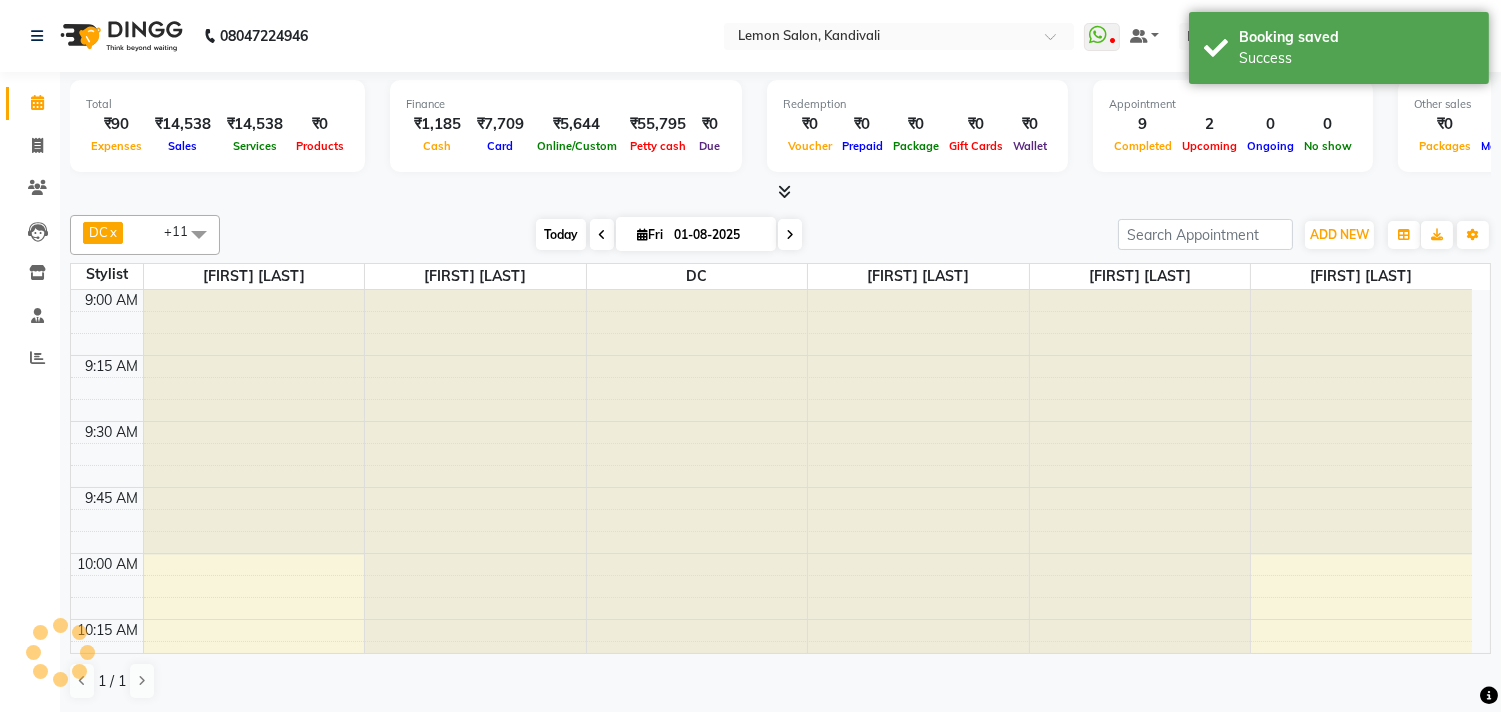 scroll, scrollTop: 2387, scrollLeft: 0, axis: vertical 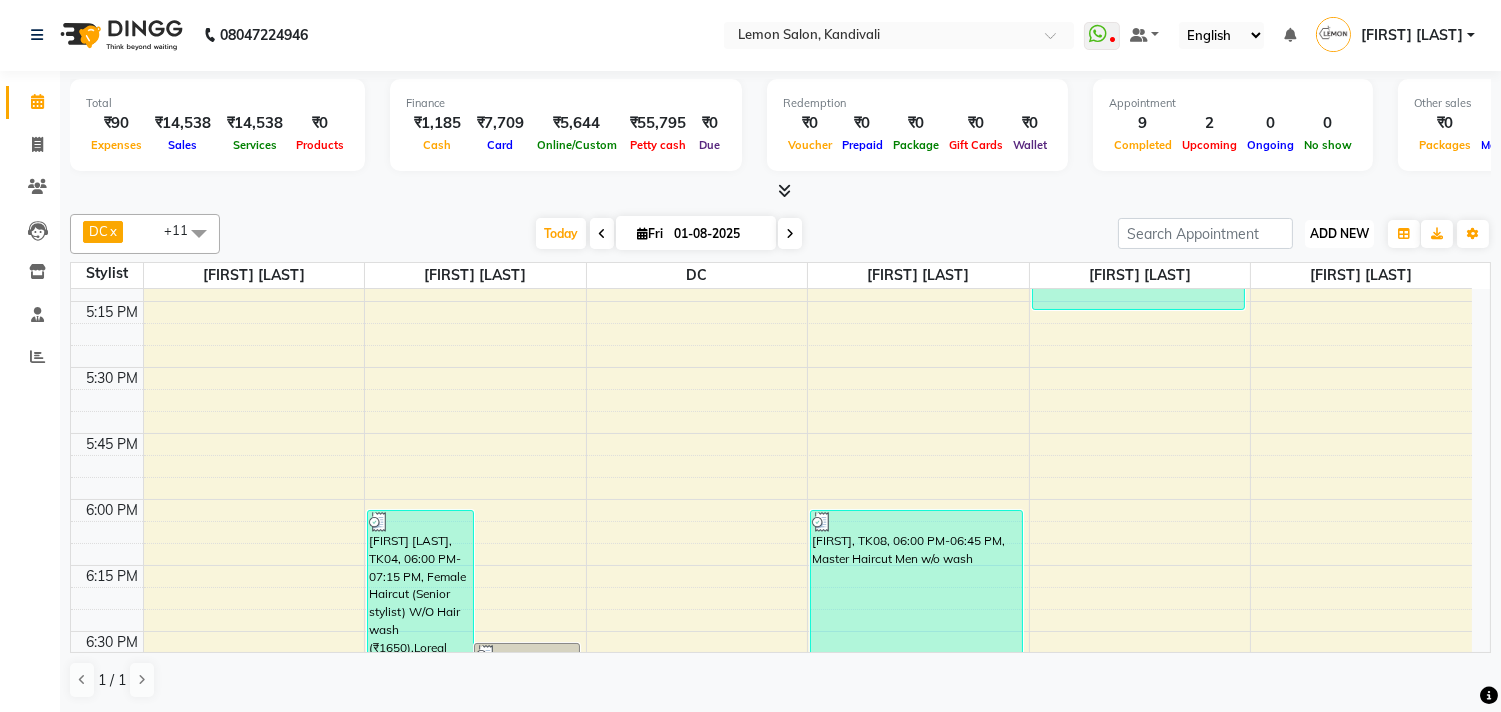 click on "ADD NEW" at bounding box center (1339, 233) 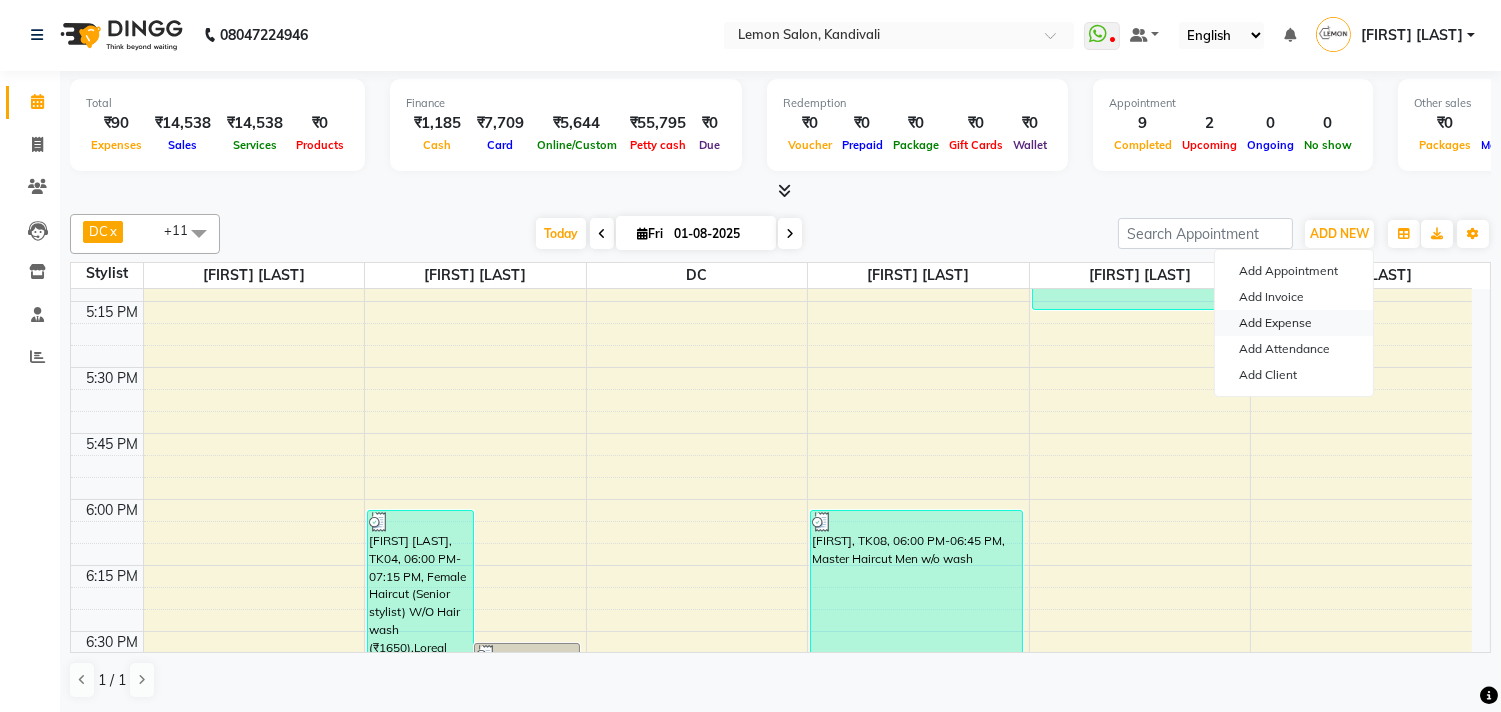 click on "Add Expense" at bounding box center (1294, 323) 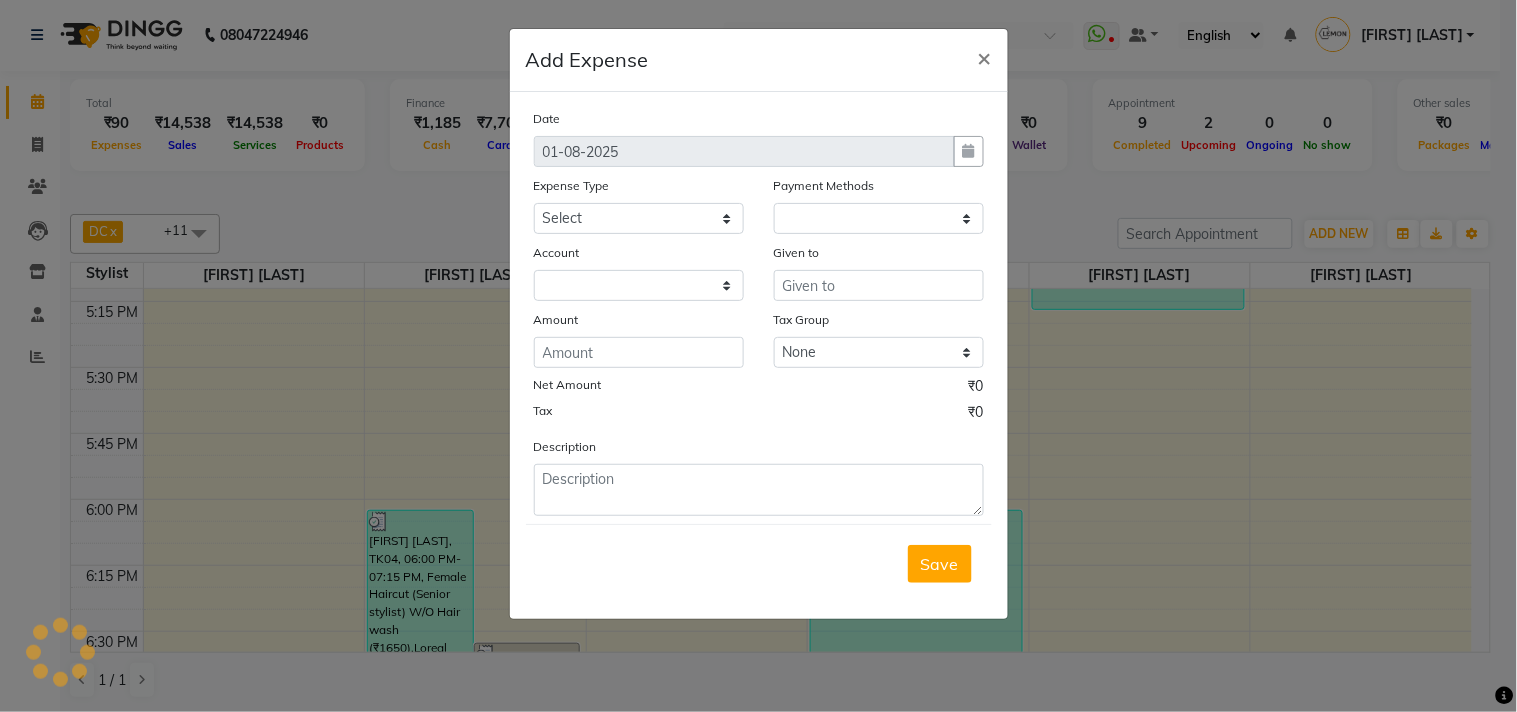 select on "1" 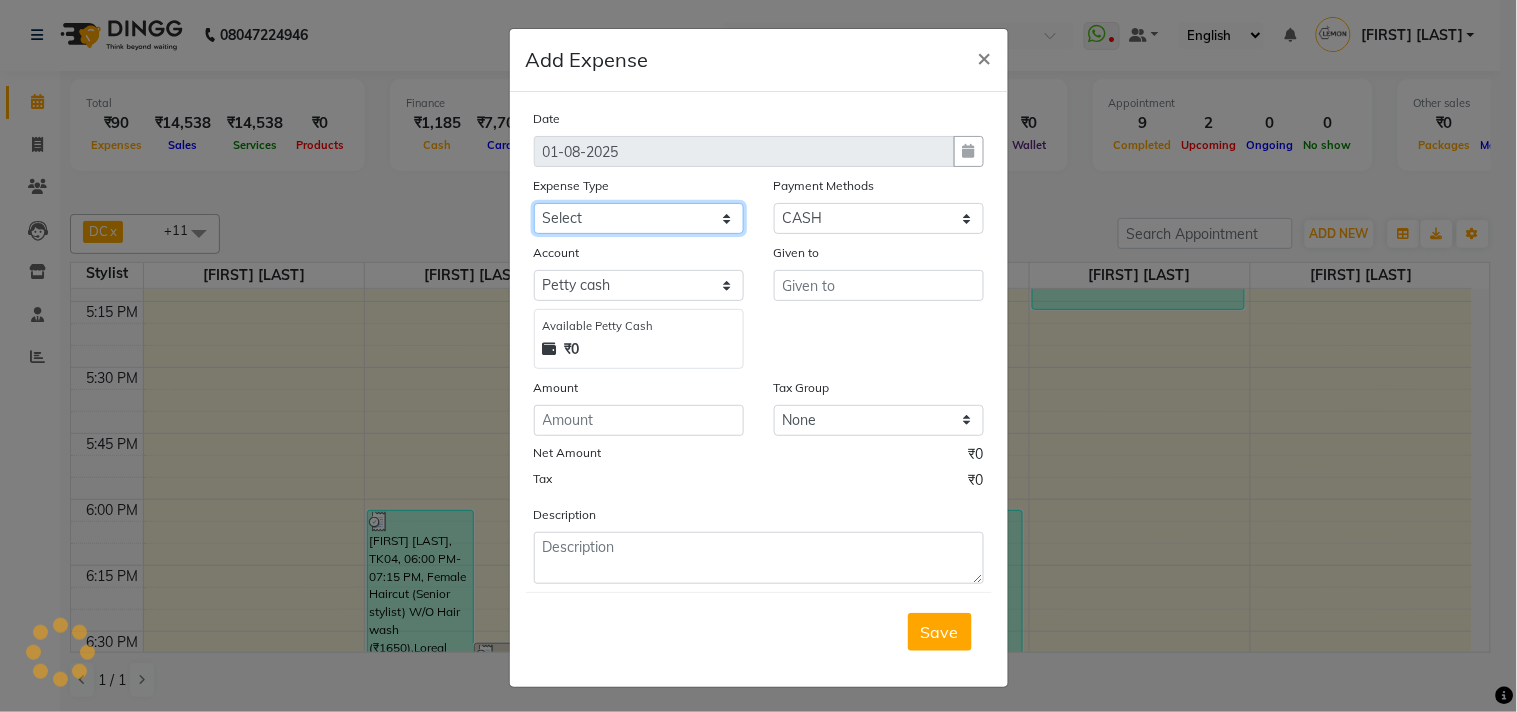 click on "Select Advance Cash transfer to hub Laundry Loan Membership Milk Miscellaneous MONTHLY GROCERY Prepaid Product Tip" 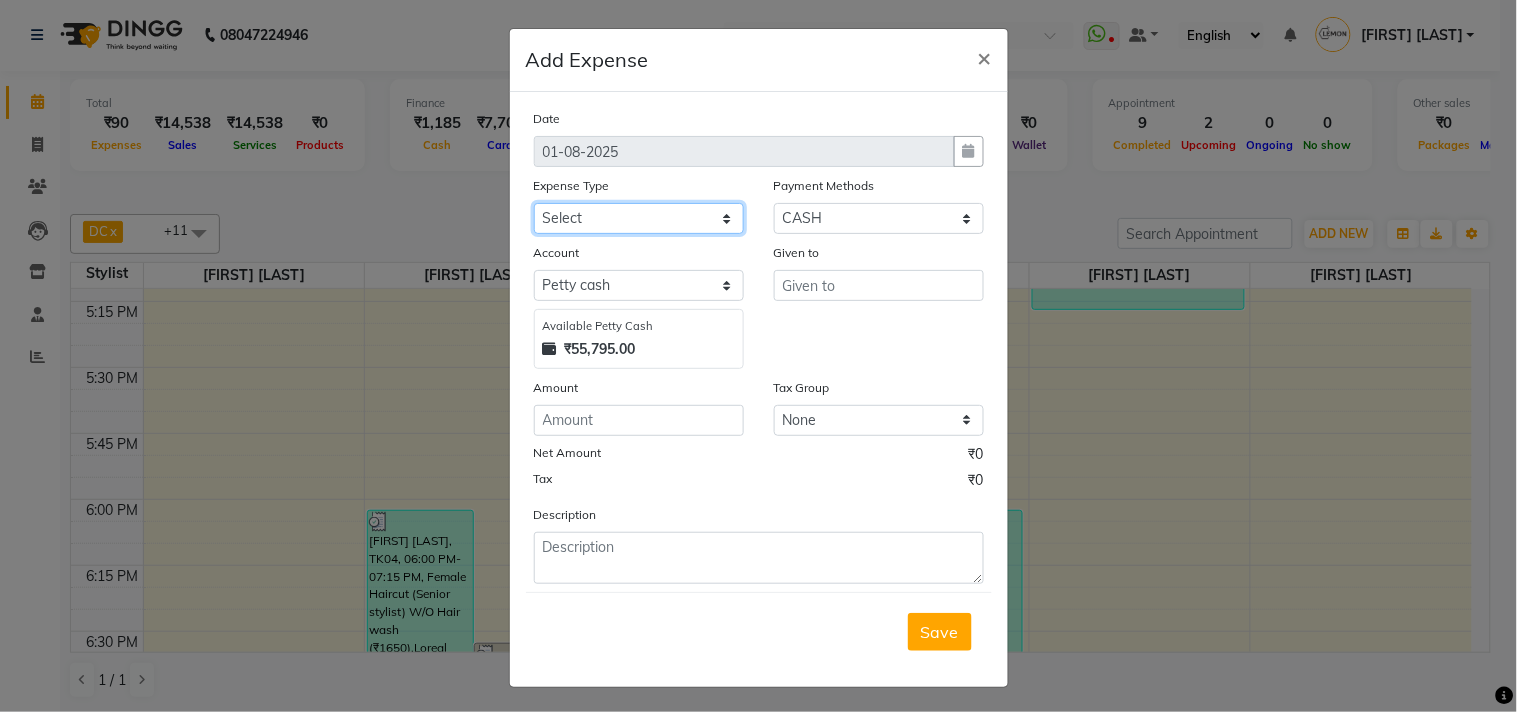 select on "5359" 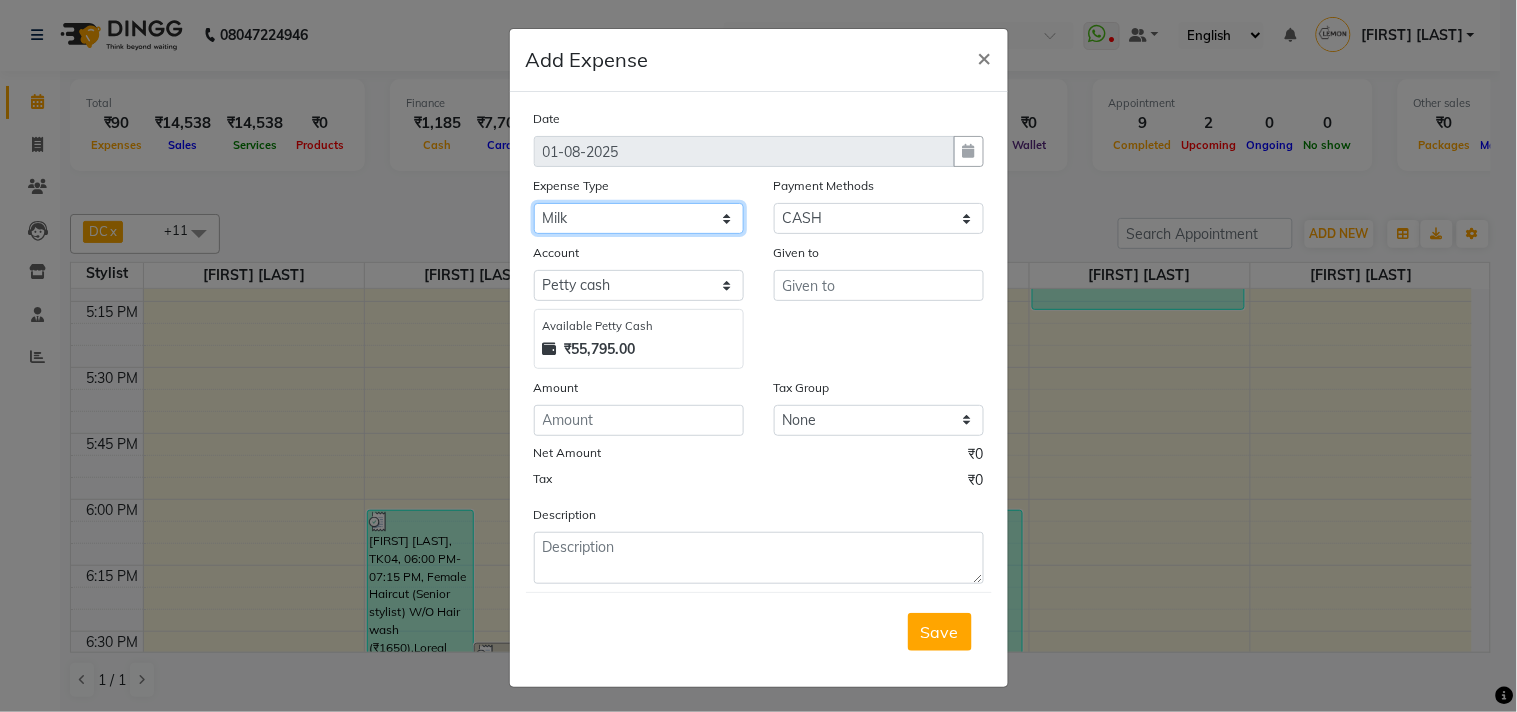 click on "Select Advance Cash transfer to hub Laundry Loan Membership Milk Miscellaneous MONTHLY GROCERY Prepaid Product Tip" 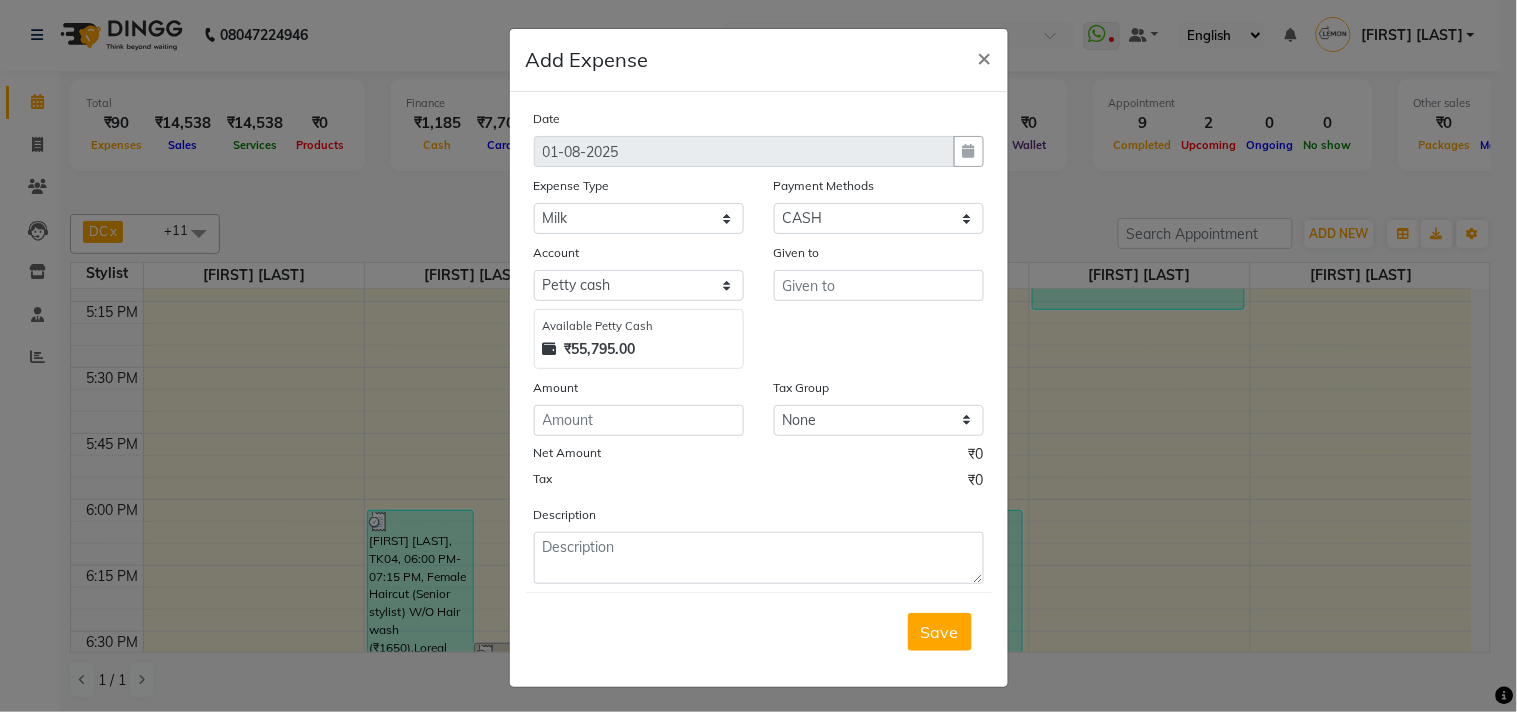 drag, startPoint x: 890, startPoint y: 263, endPoint x: 872, endPoint y: 265, distance: 18.110771 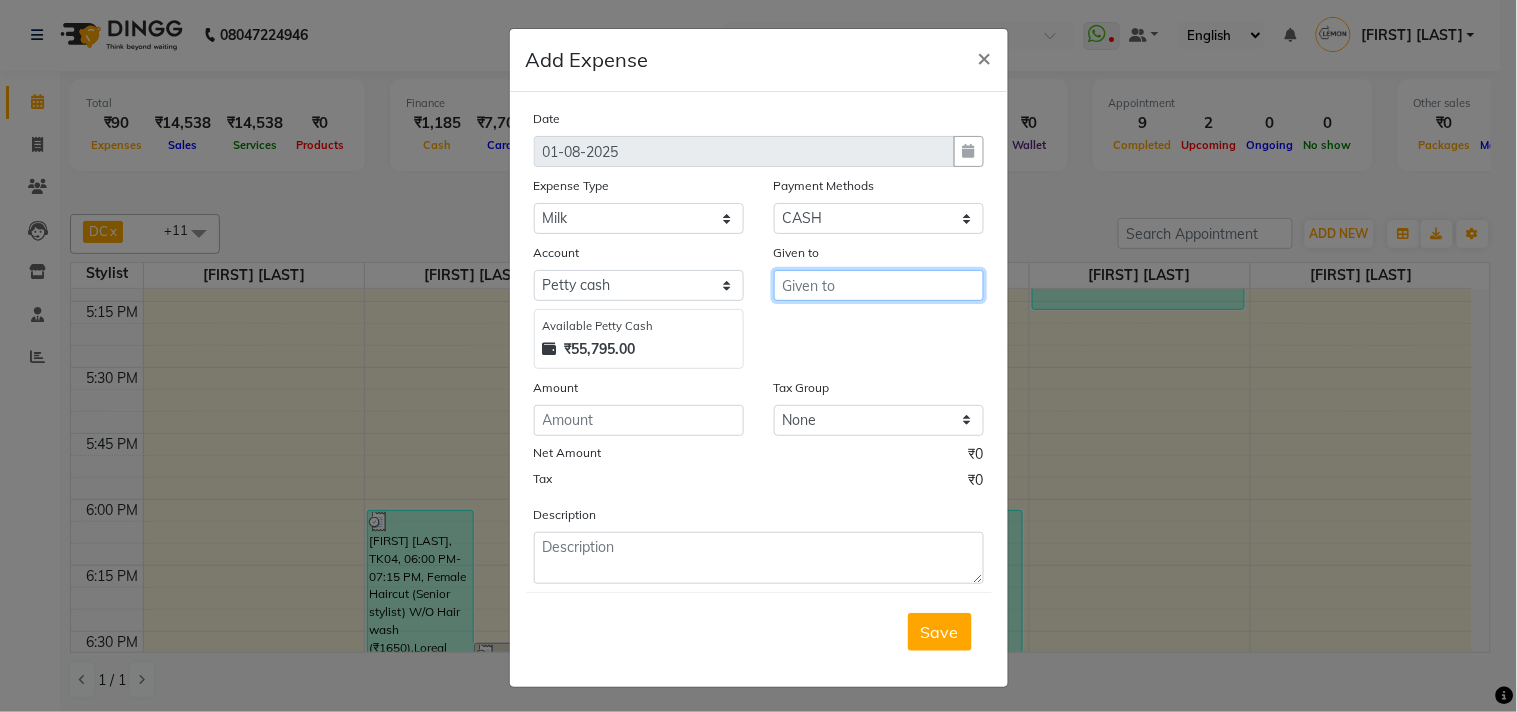 click at bounding box center [879, 285] 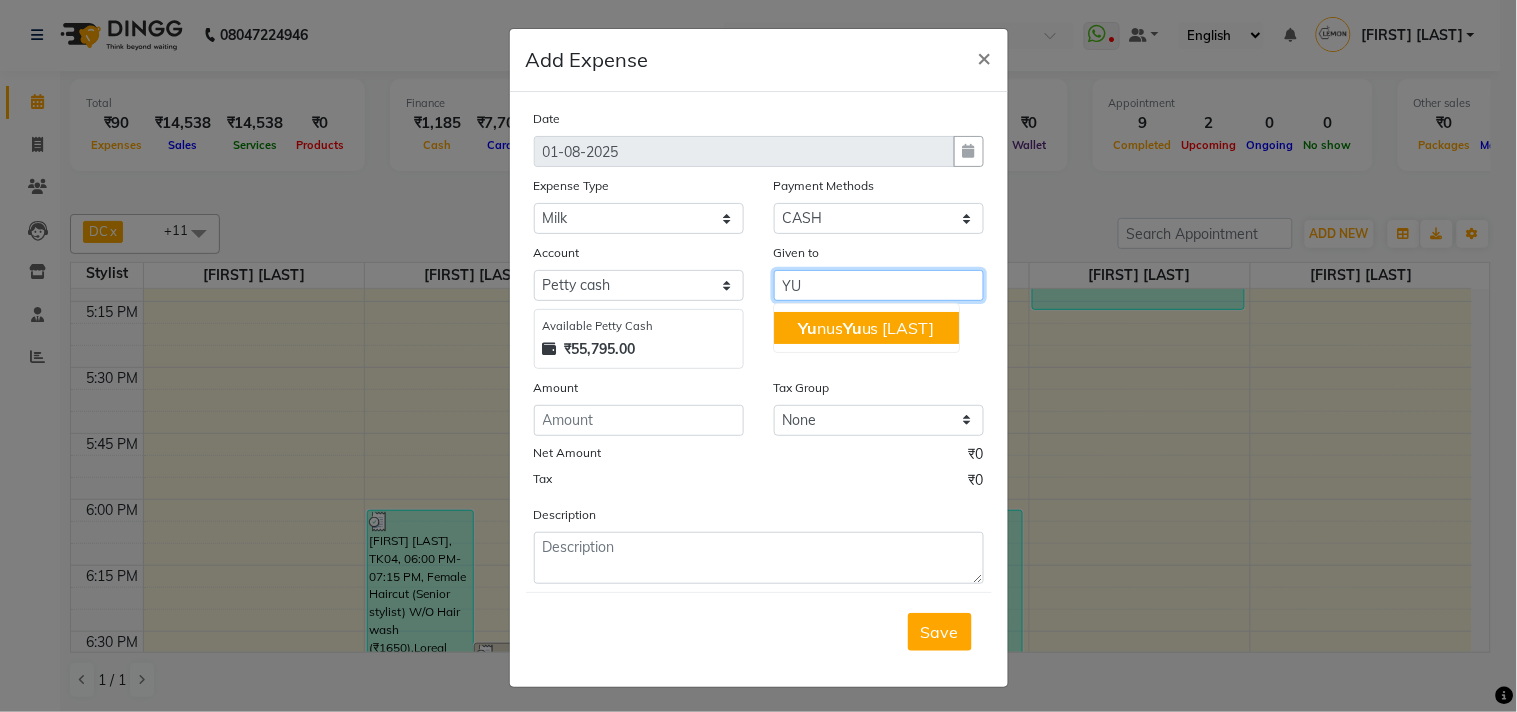 click on "Yu nus  Yu suf Shaikh" at bounding box center (866, 328) 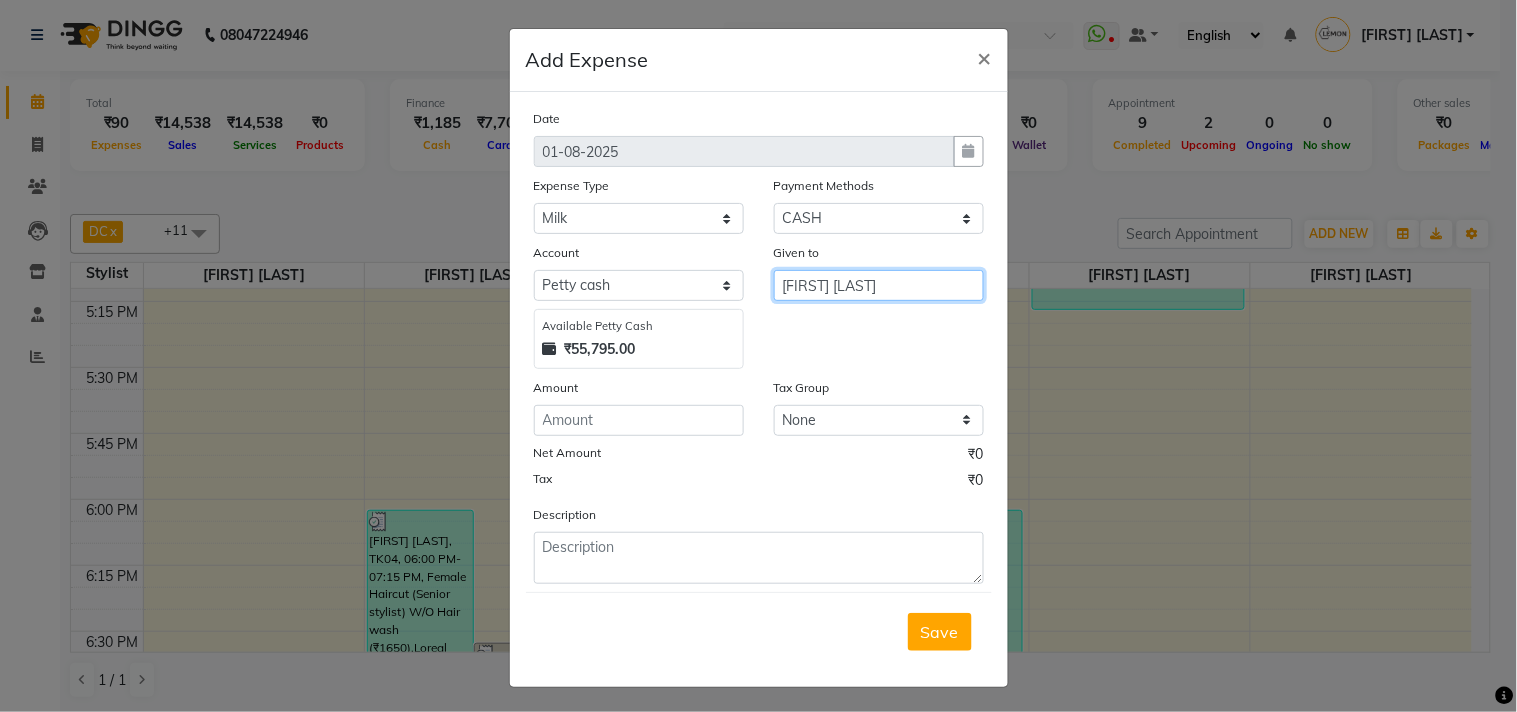 type on "[FIRST] [LAST]" 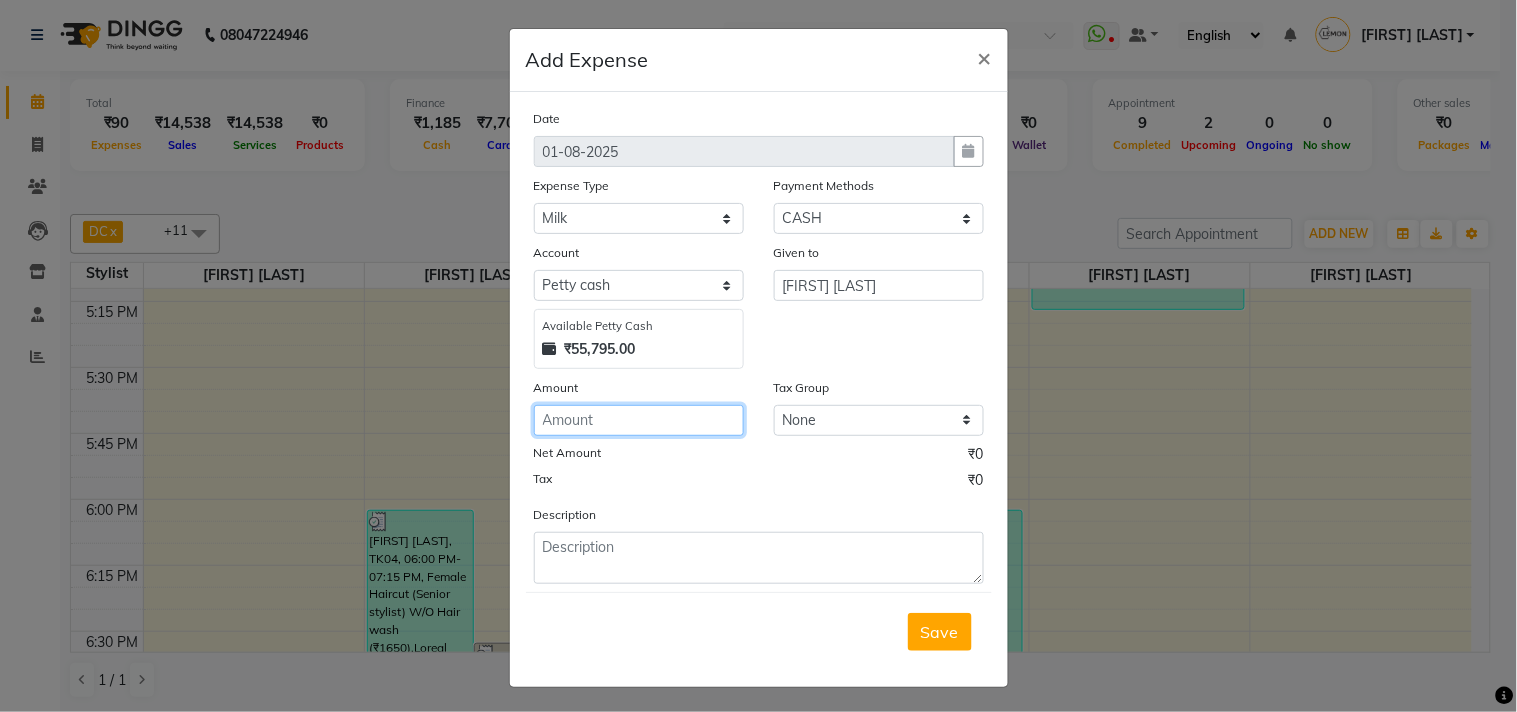 click 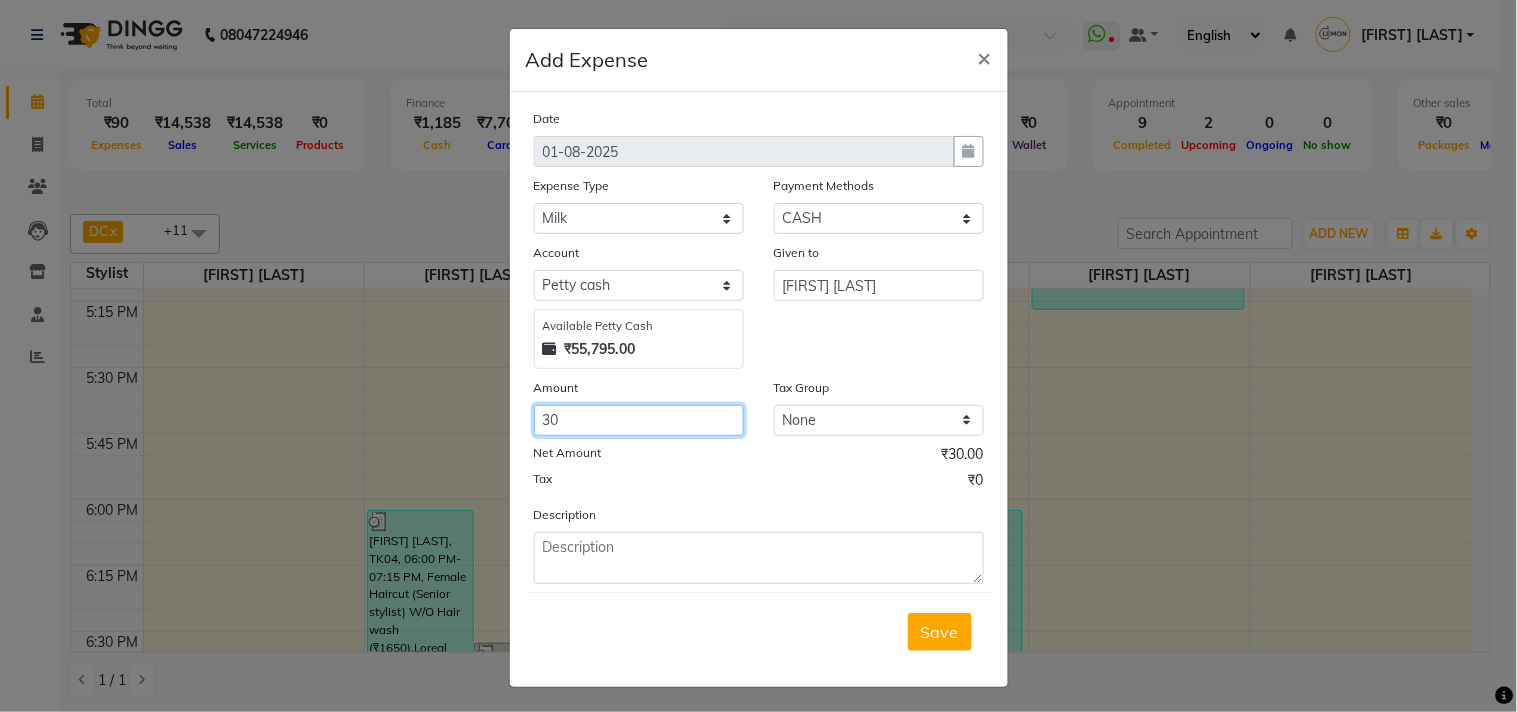 type on "30" 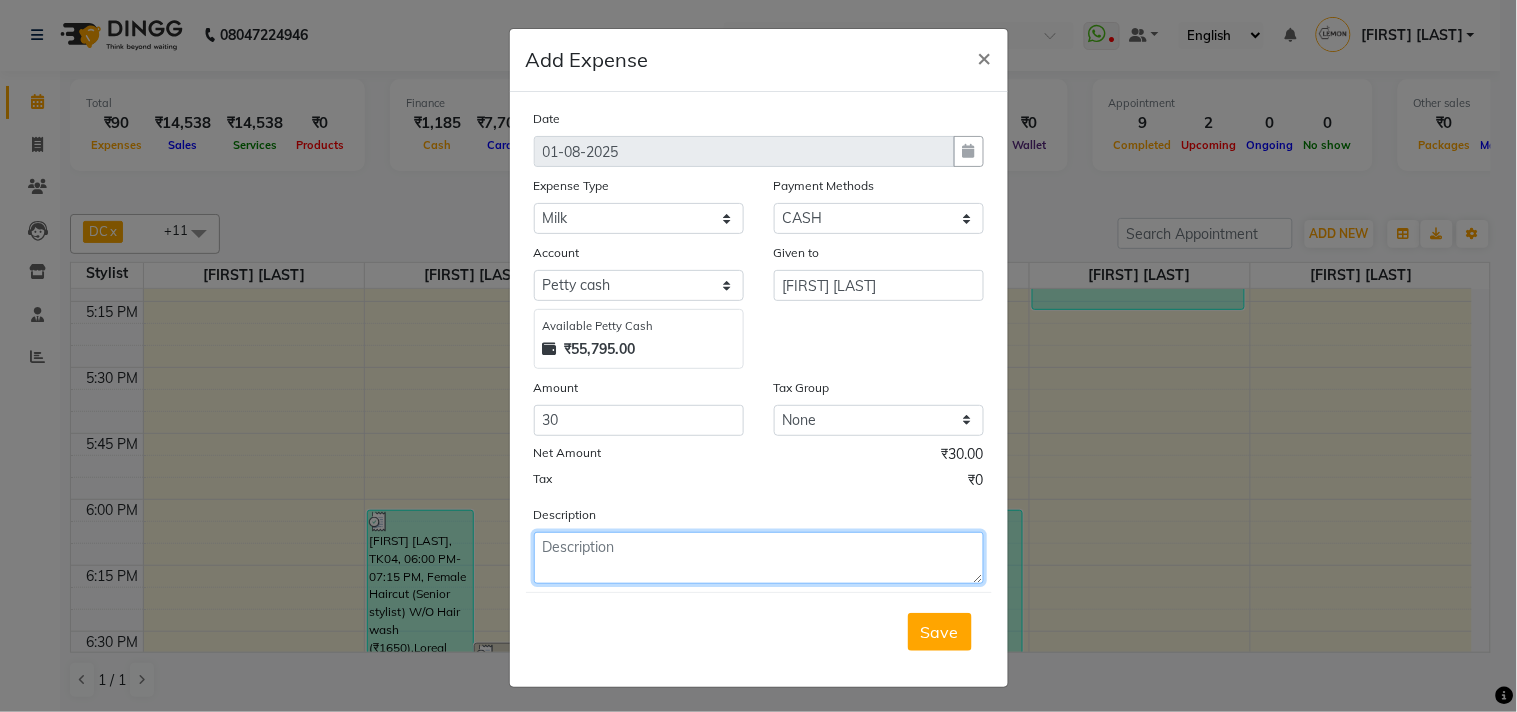 click 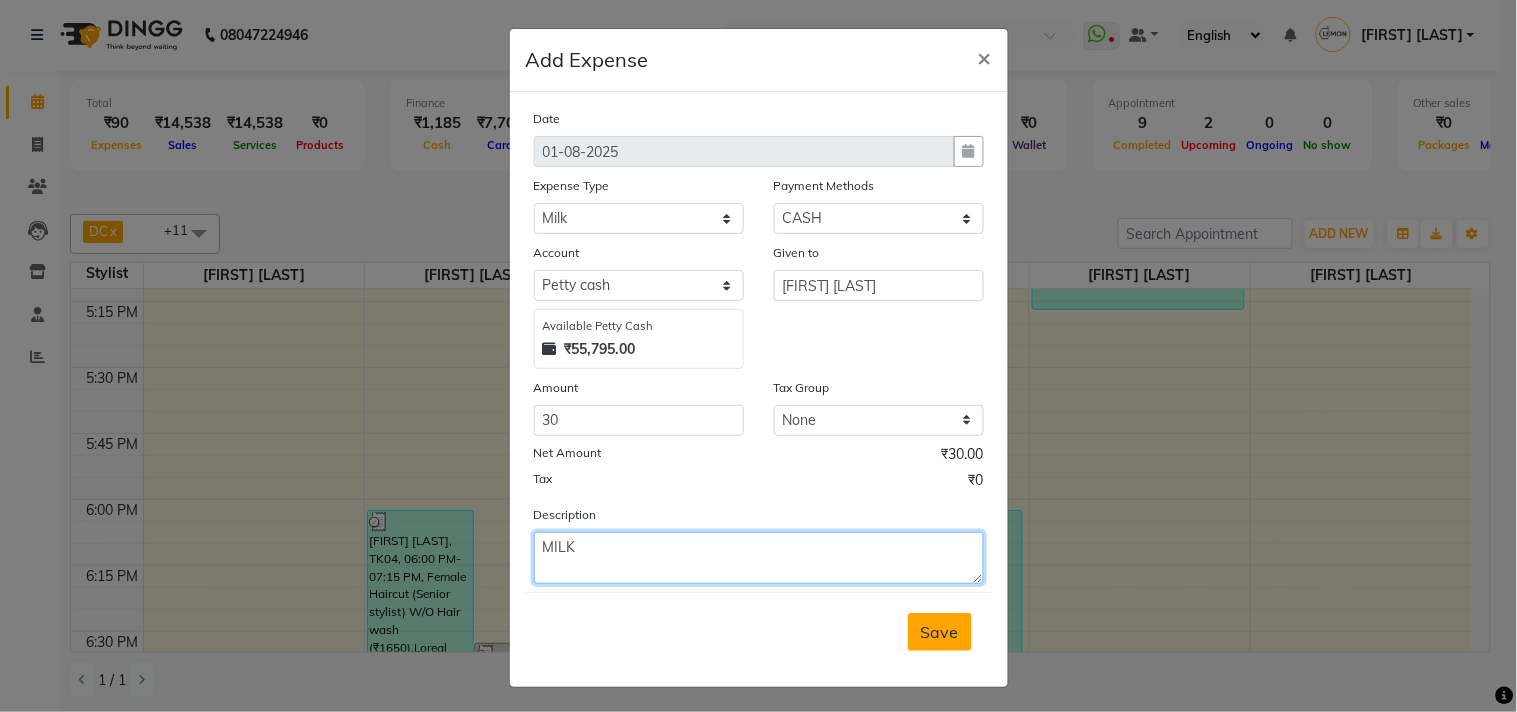 type on "MILK" 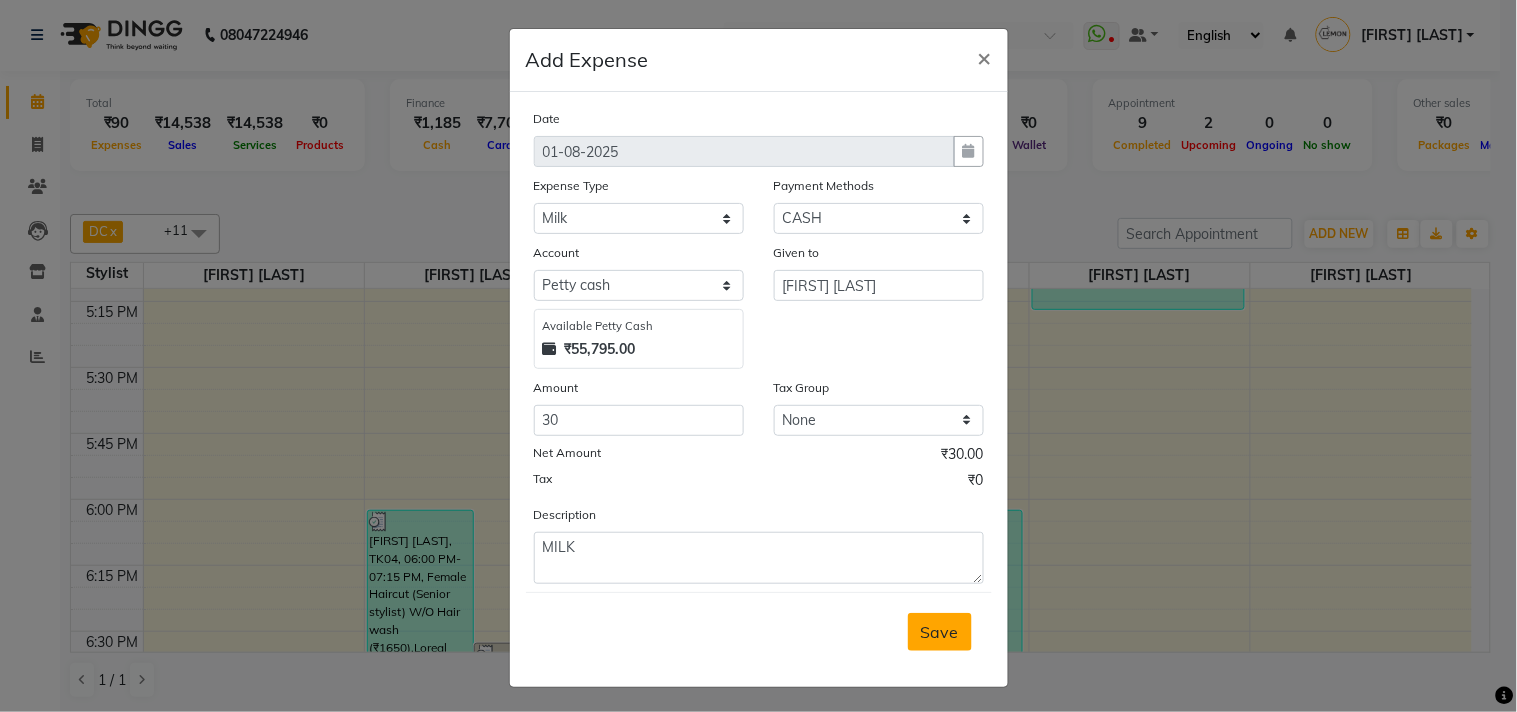 click on "Save" at bounding box center (940, 632) 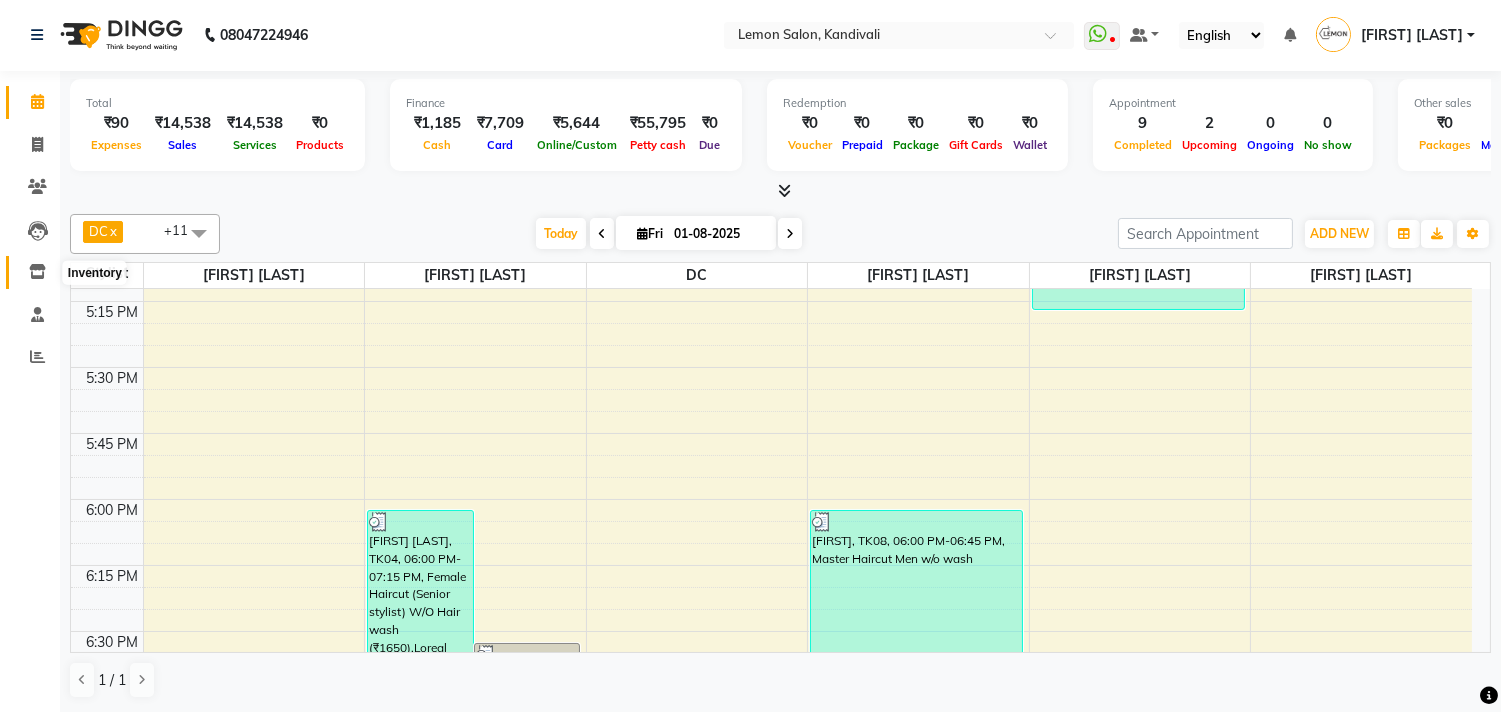 click 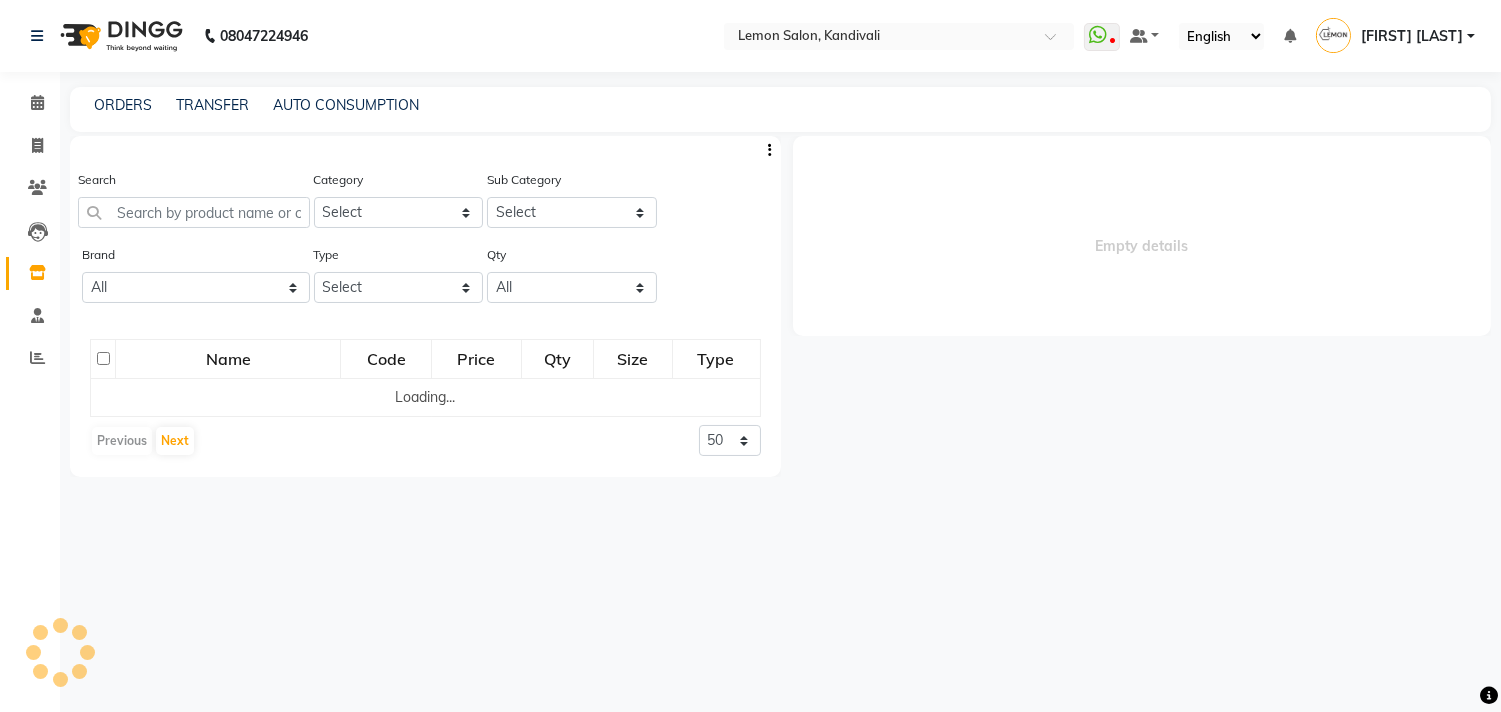 scroll, scrollTop: 0, scrollLeft: 0, axis: both 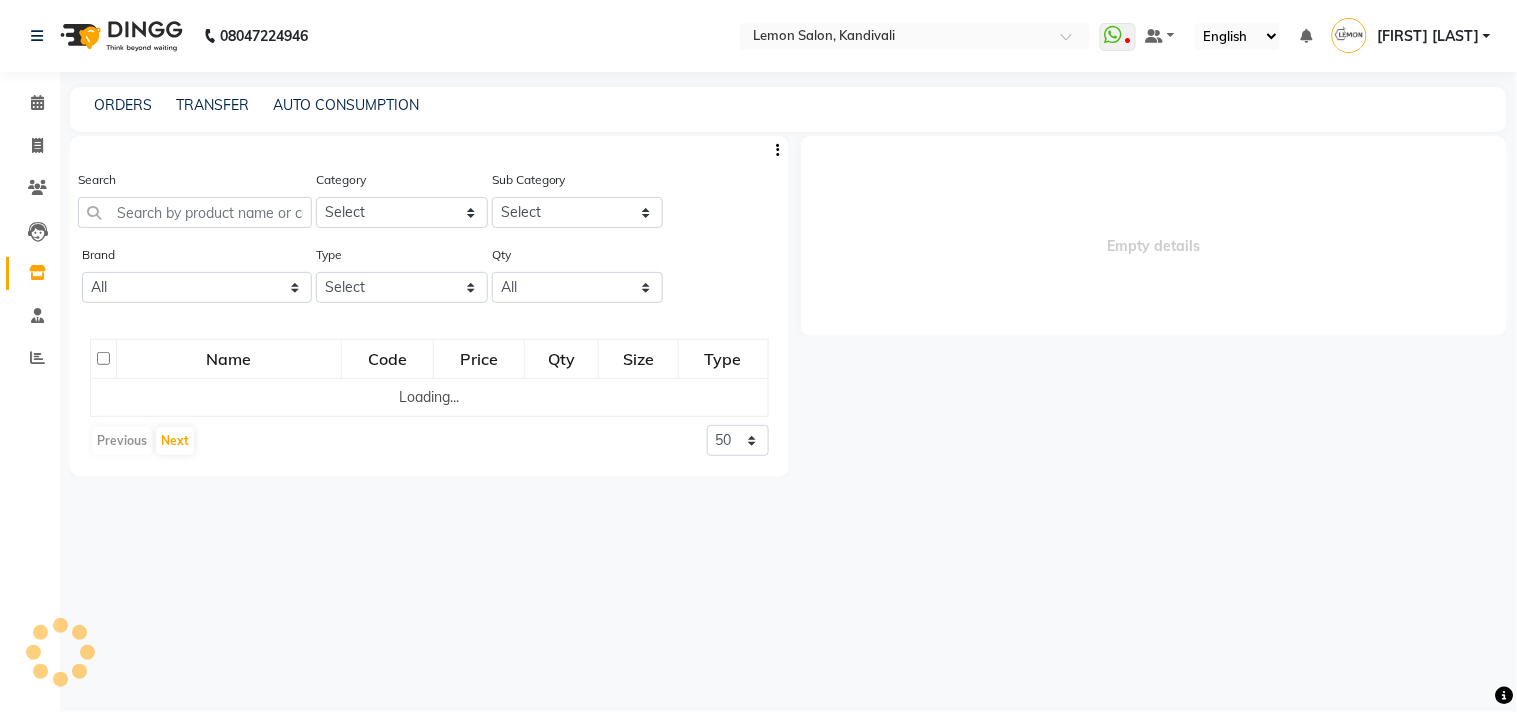select 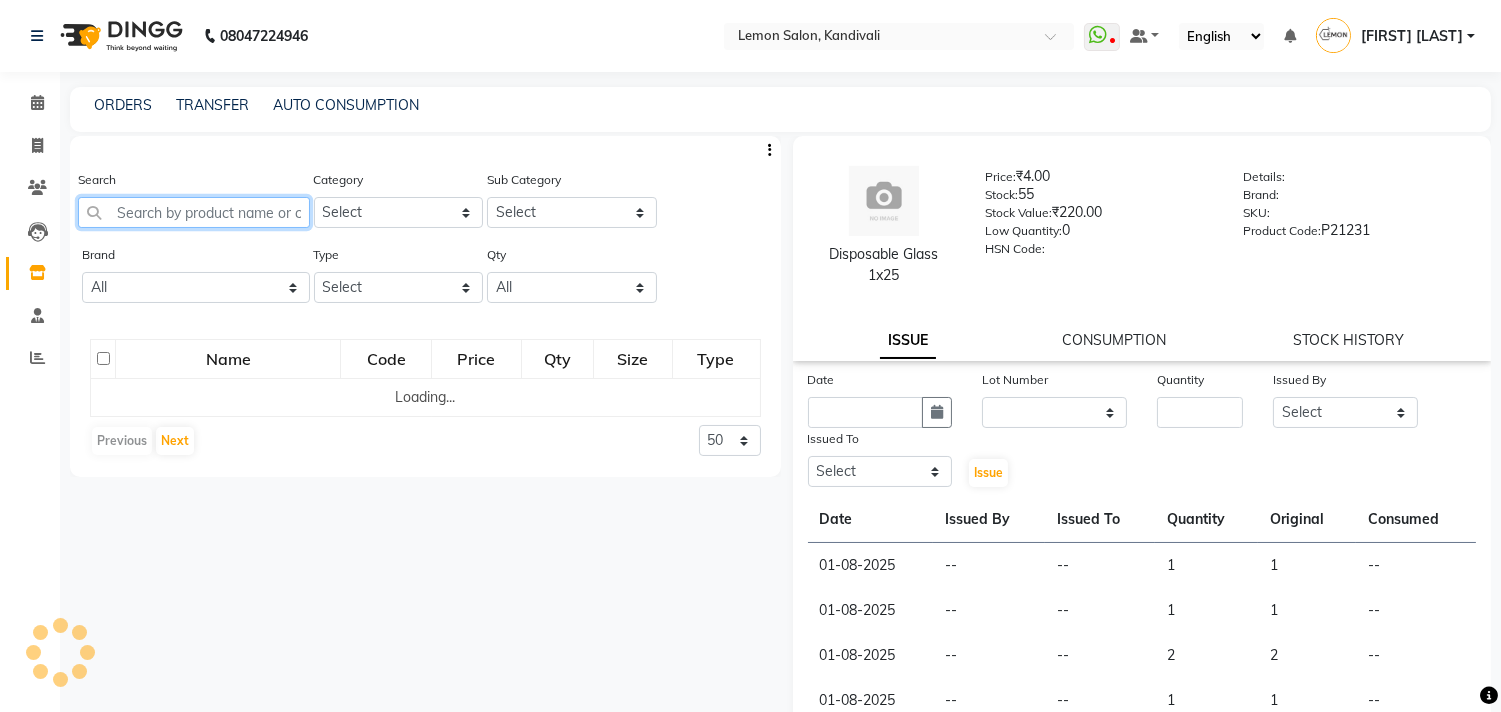 click 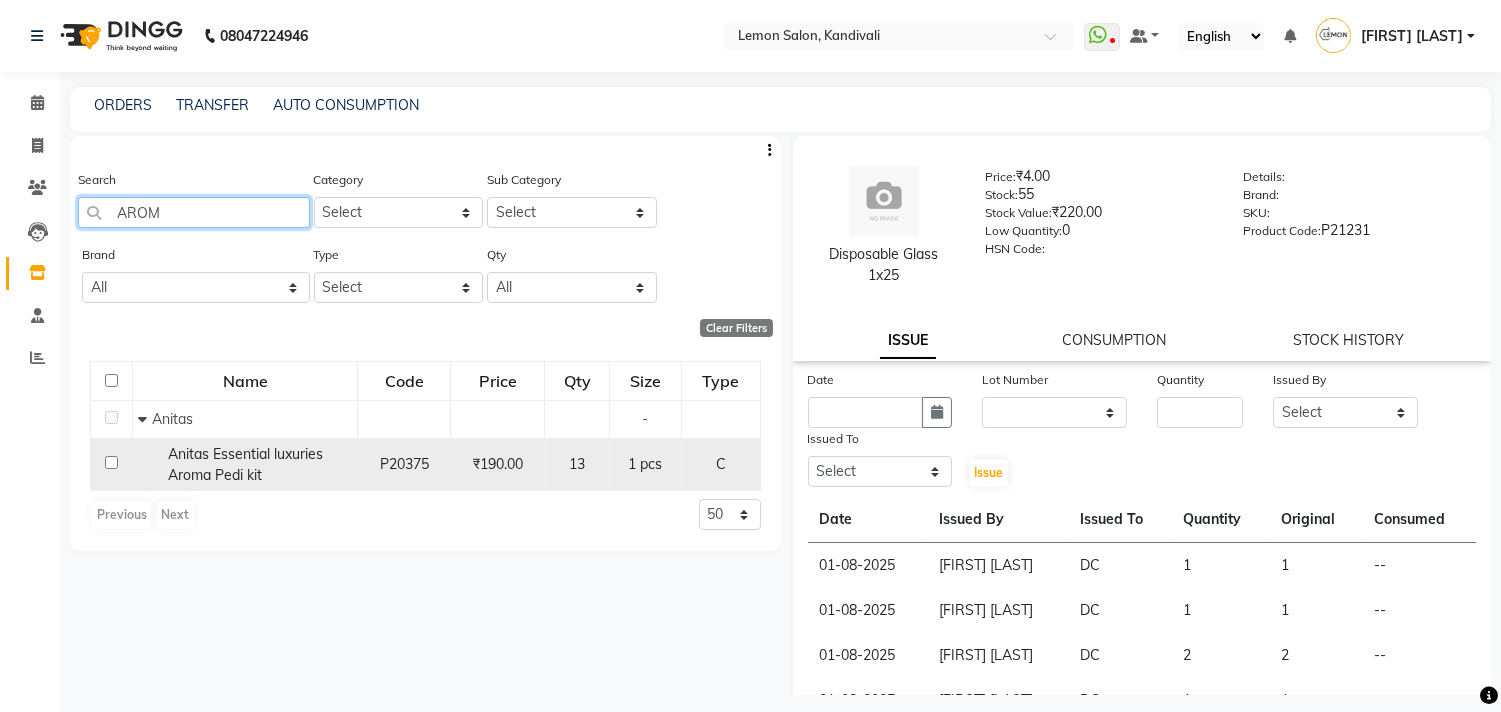 type on "AROM" 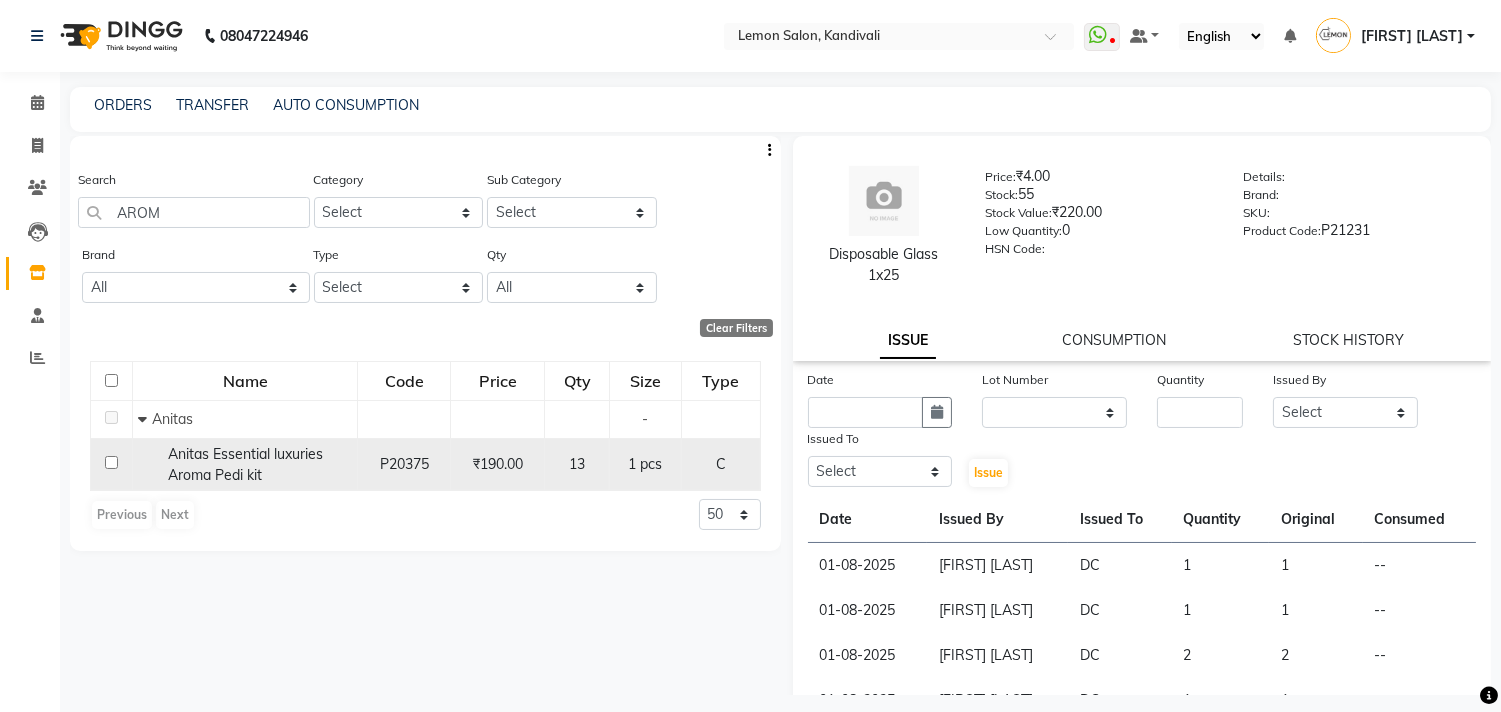 click 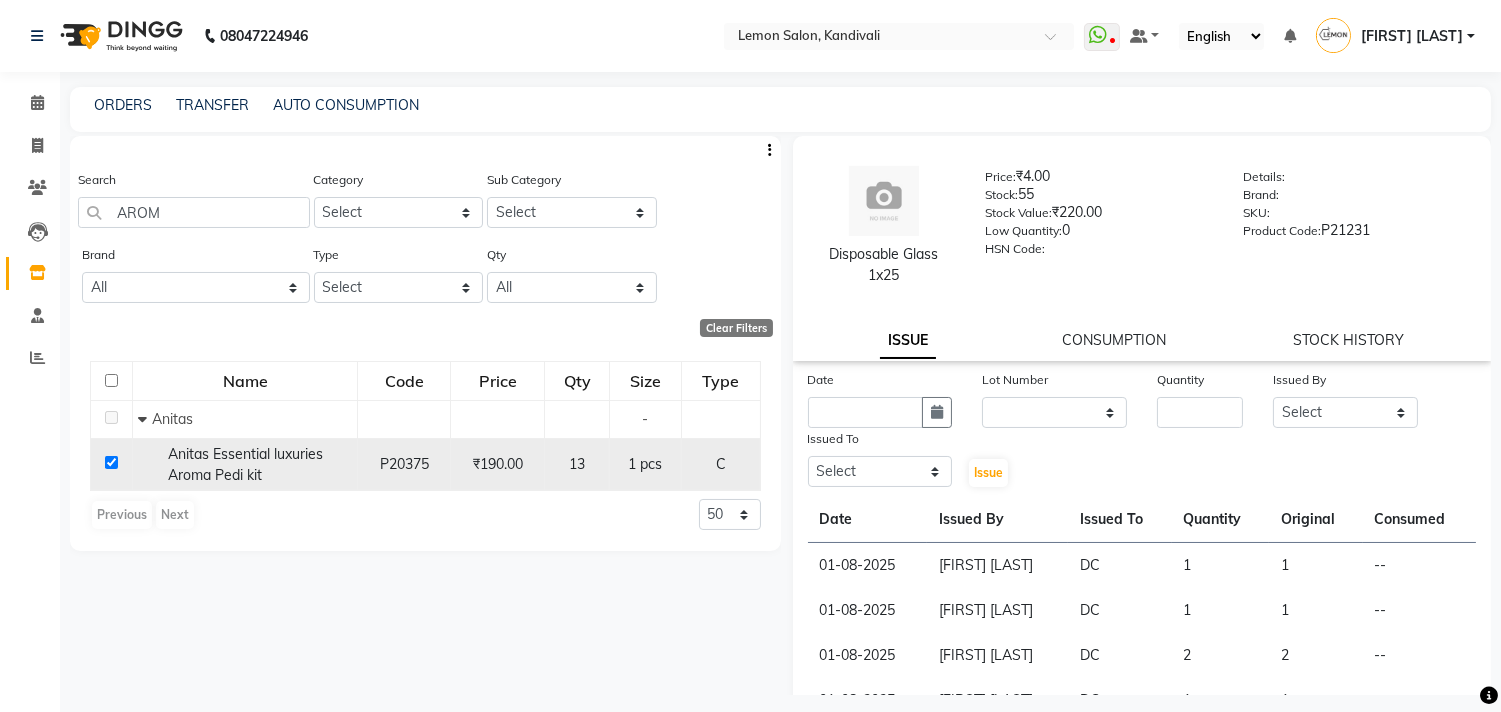 checkbox on "true" 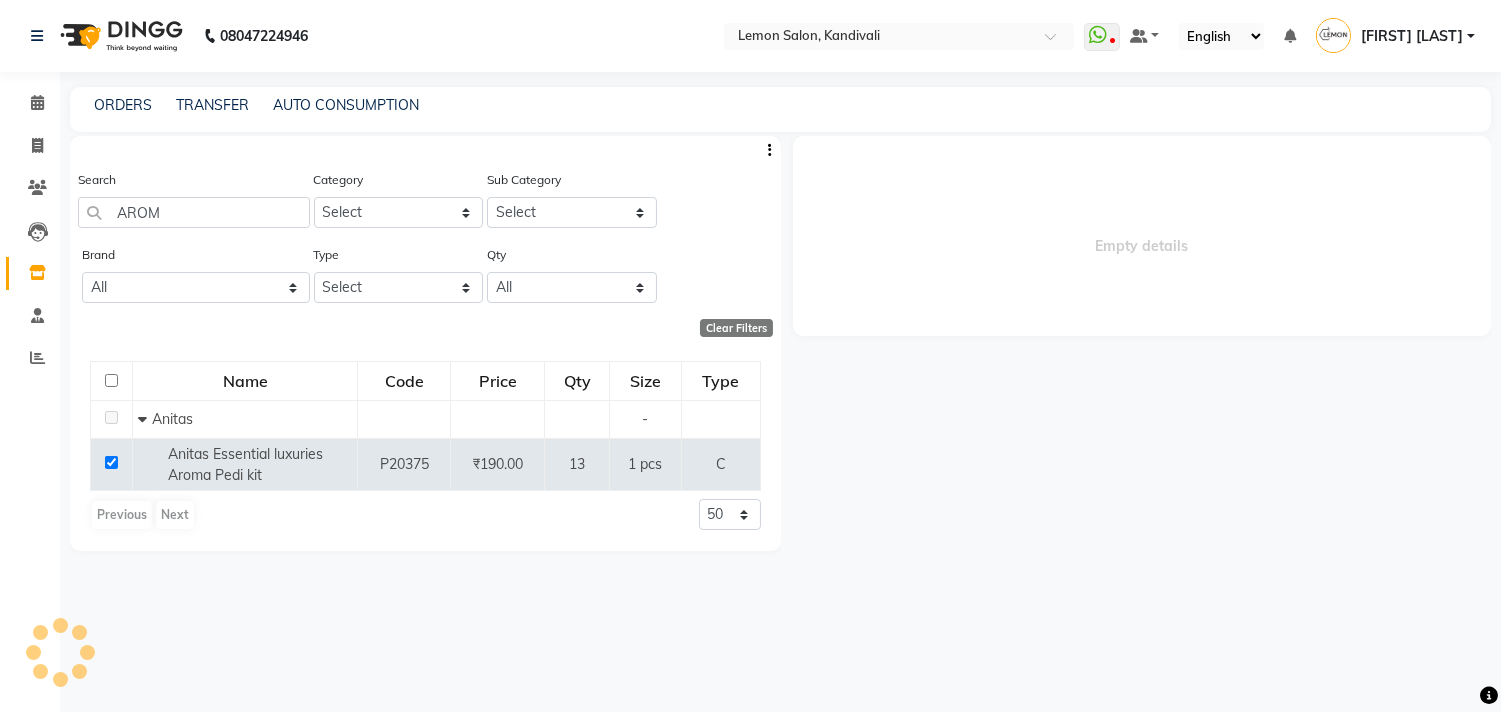select 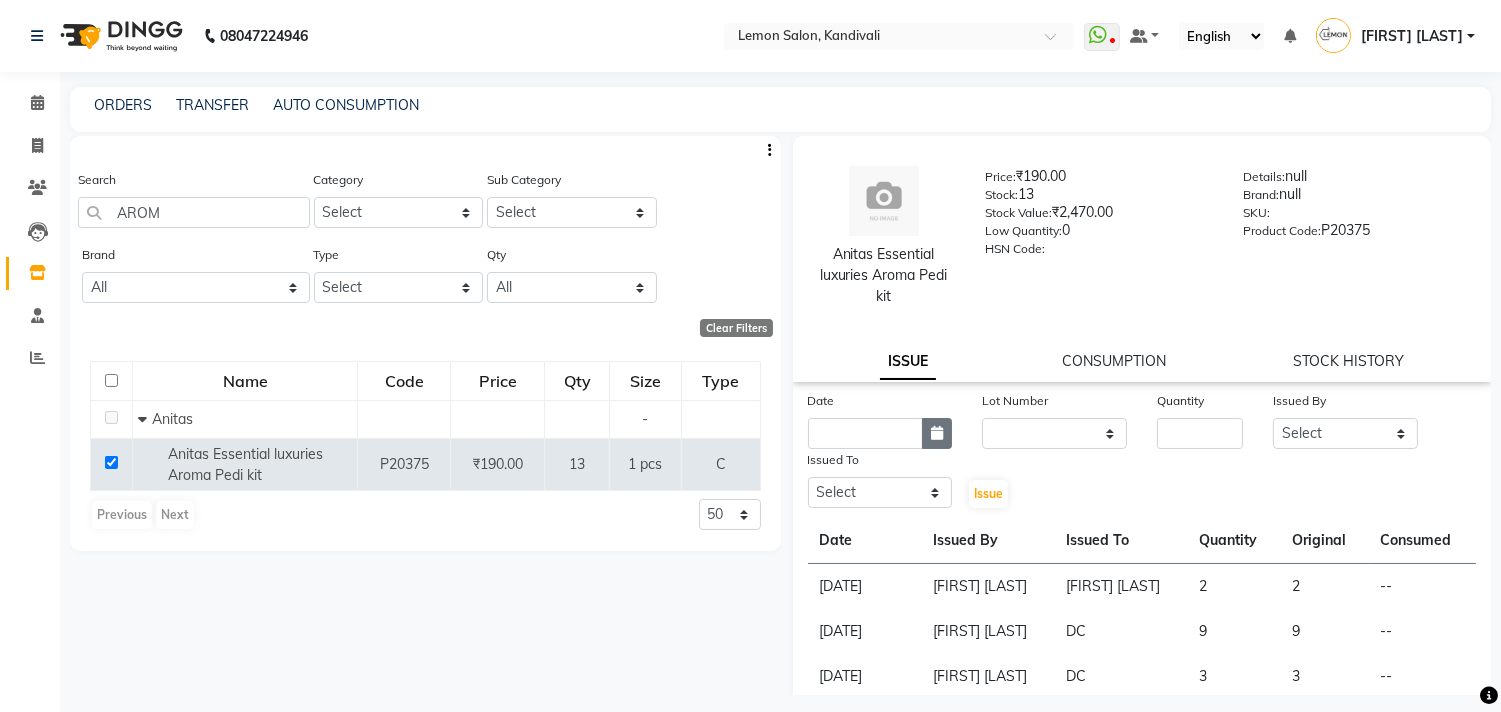 click 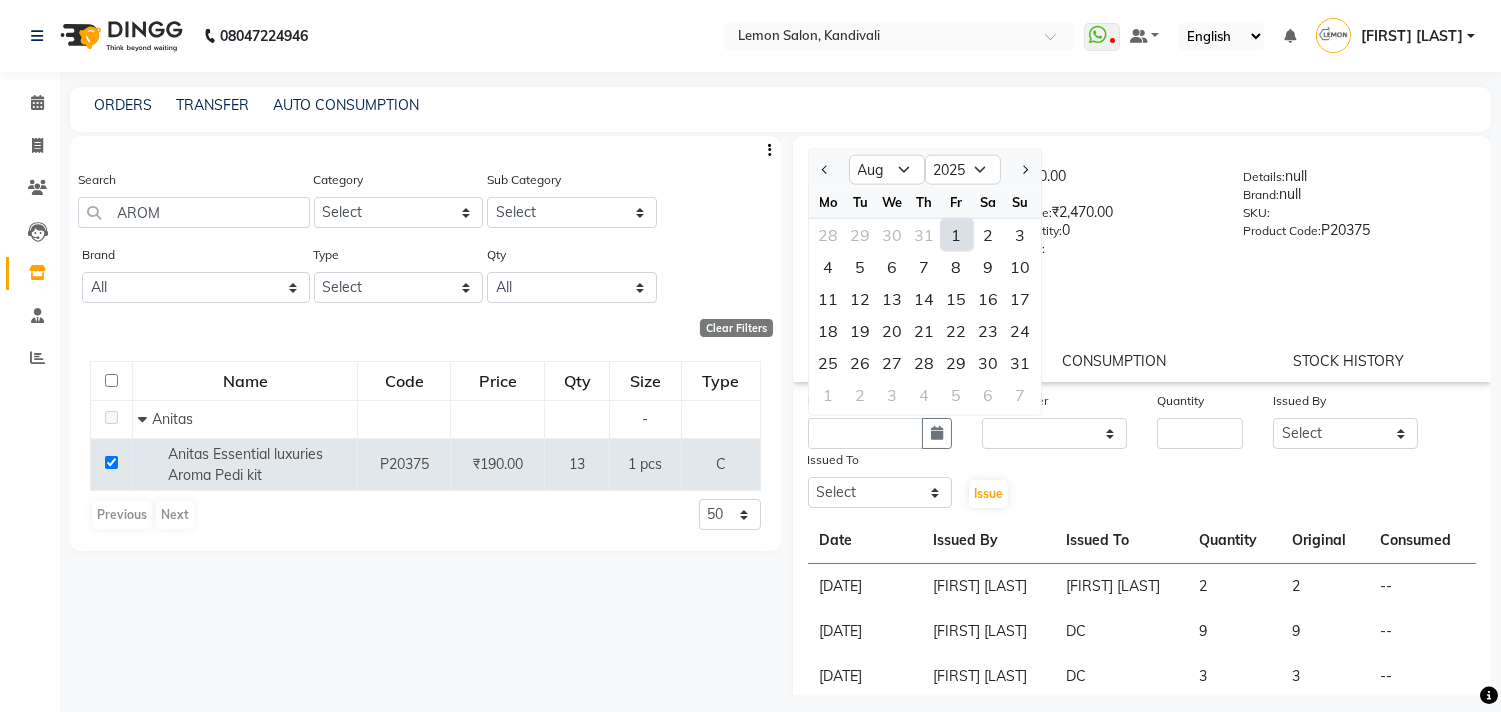 click on "1" 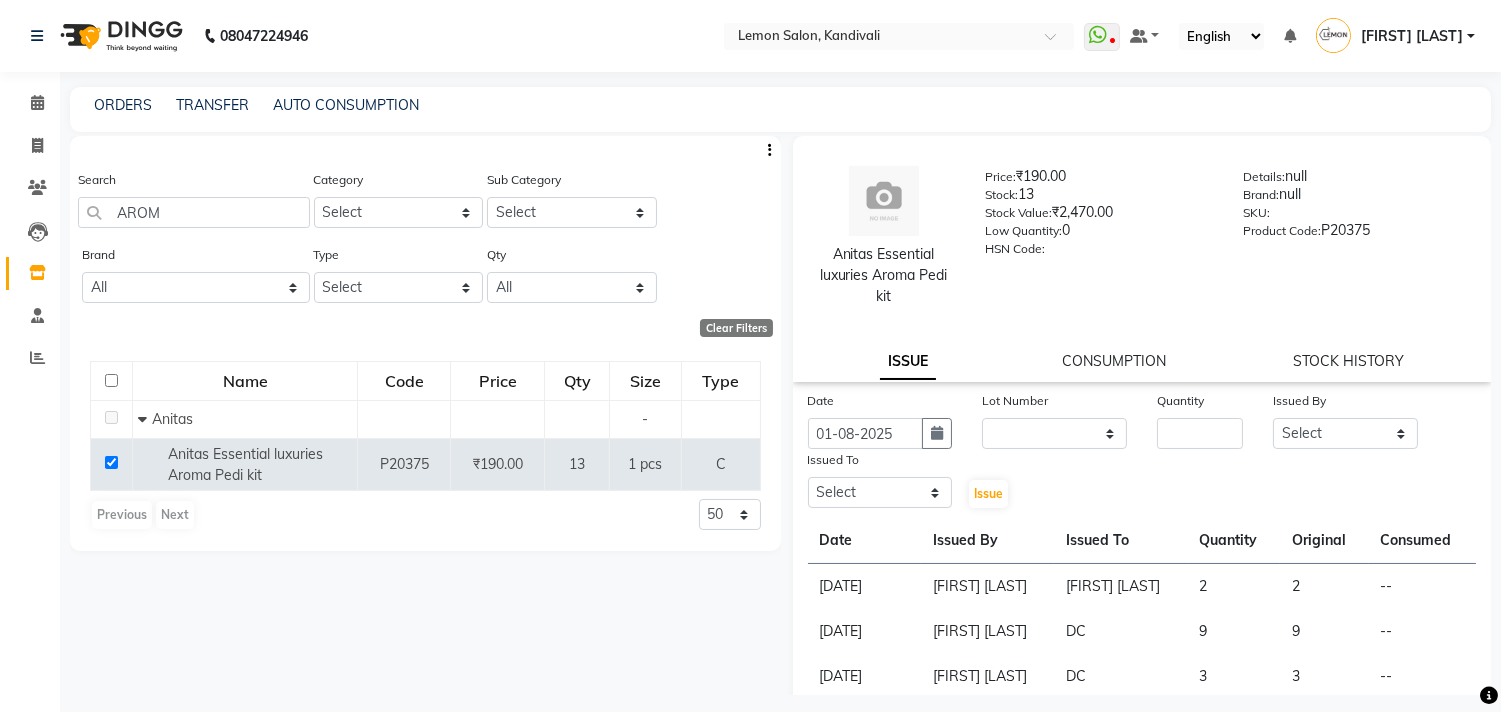 click on "Lot Number" 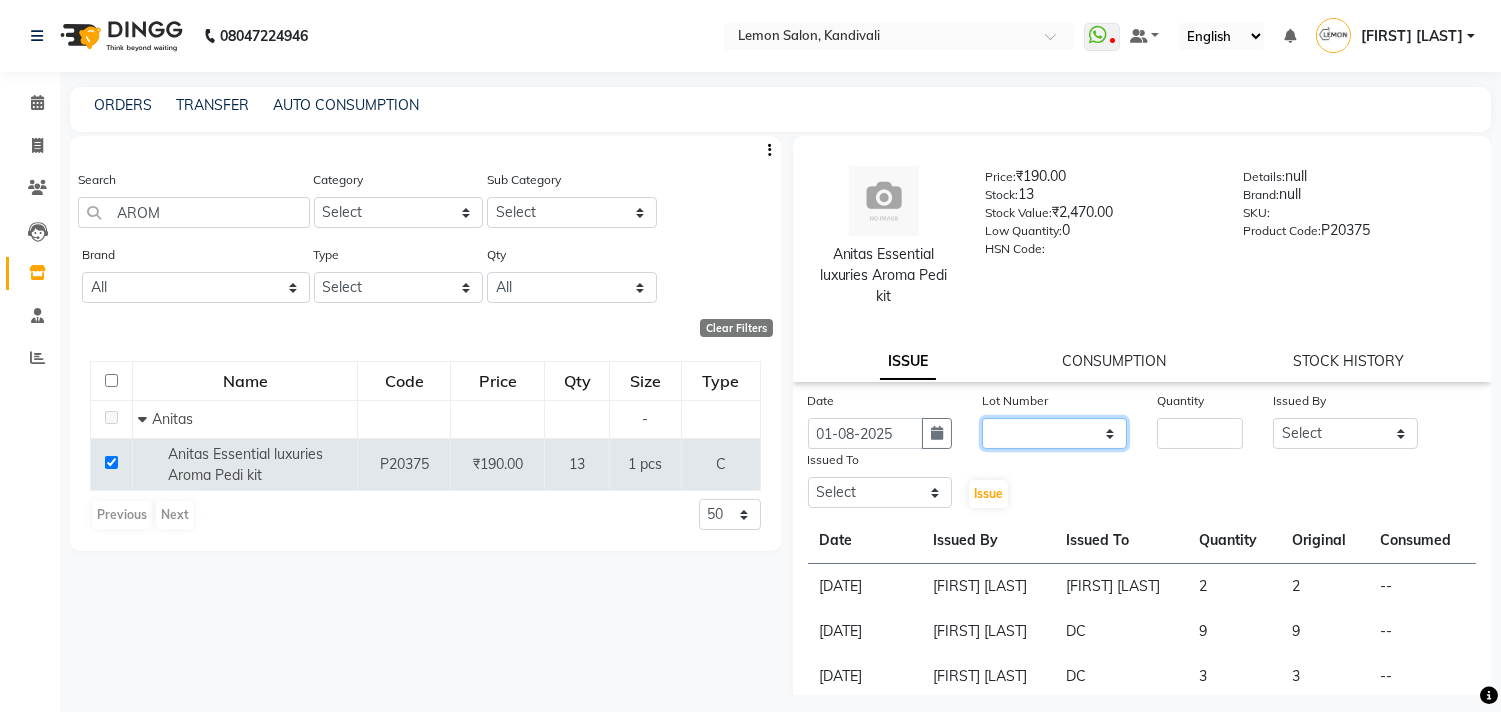 click on "None" 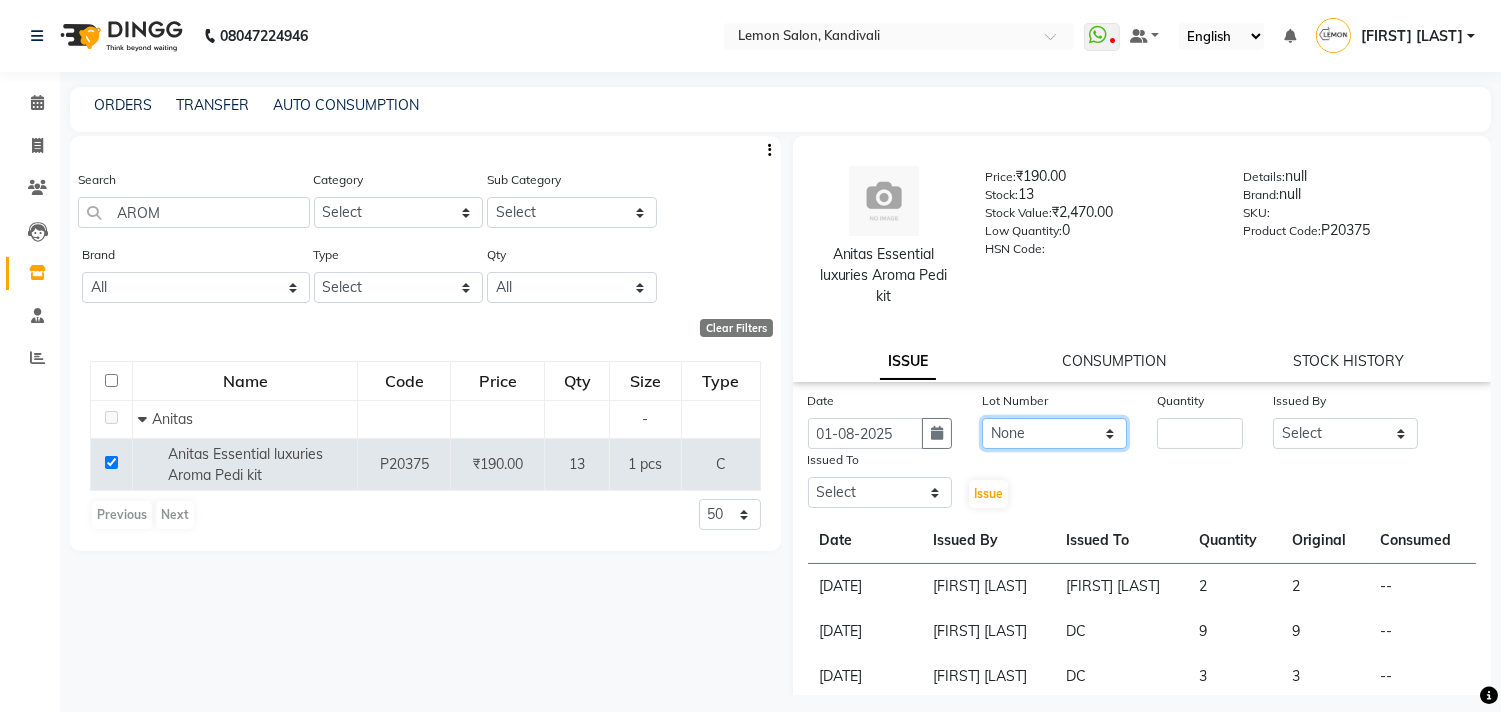 click on "None" 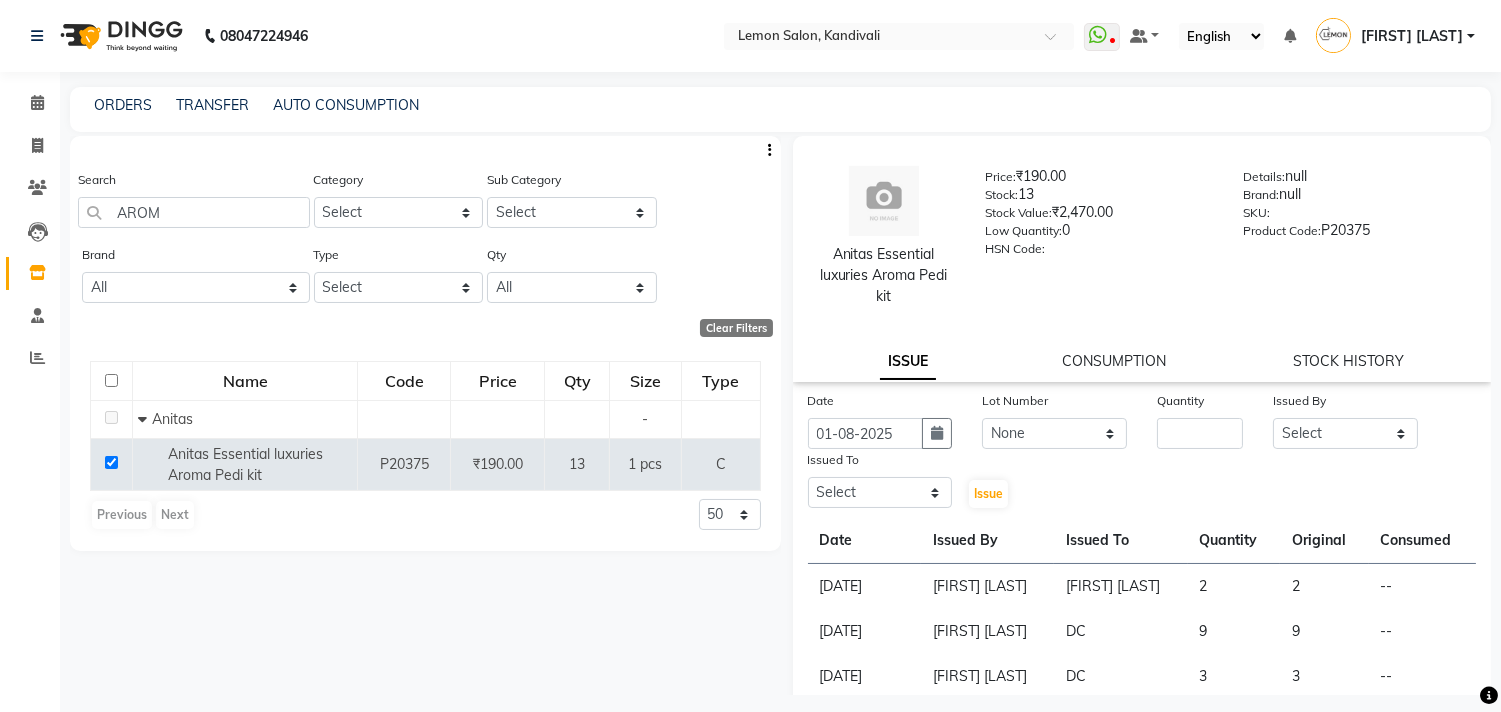 click on "Lot Number None" 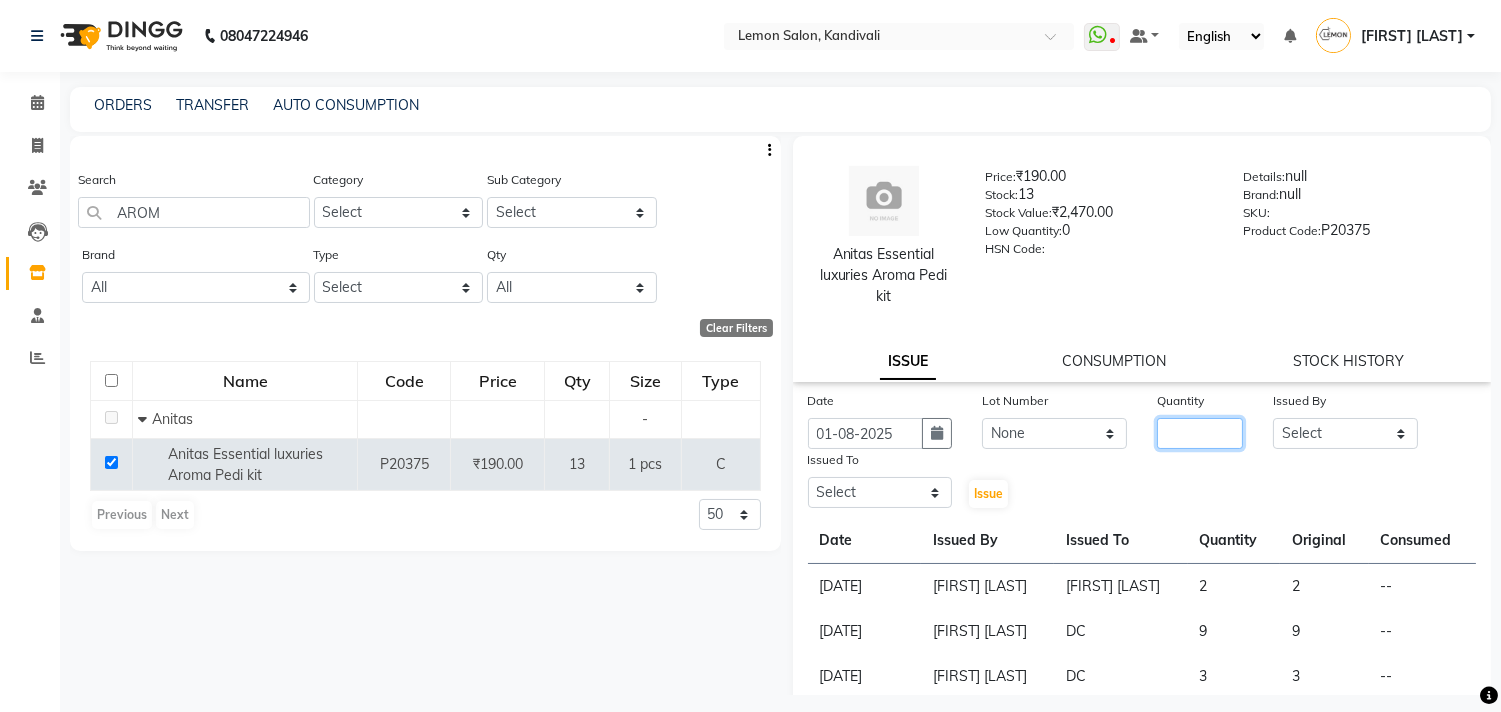 click 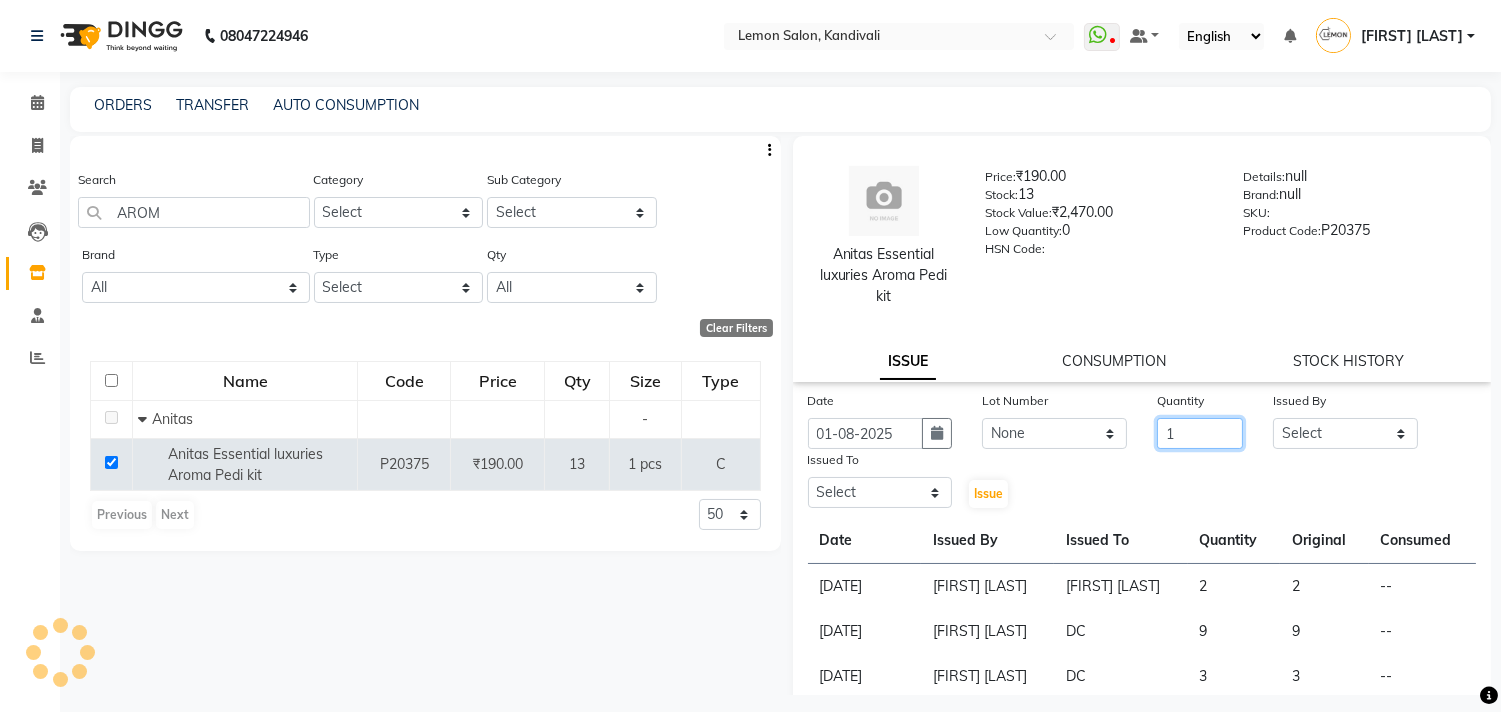 type on "1" 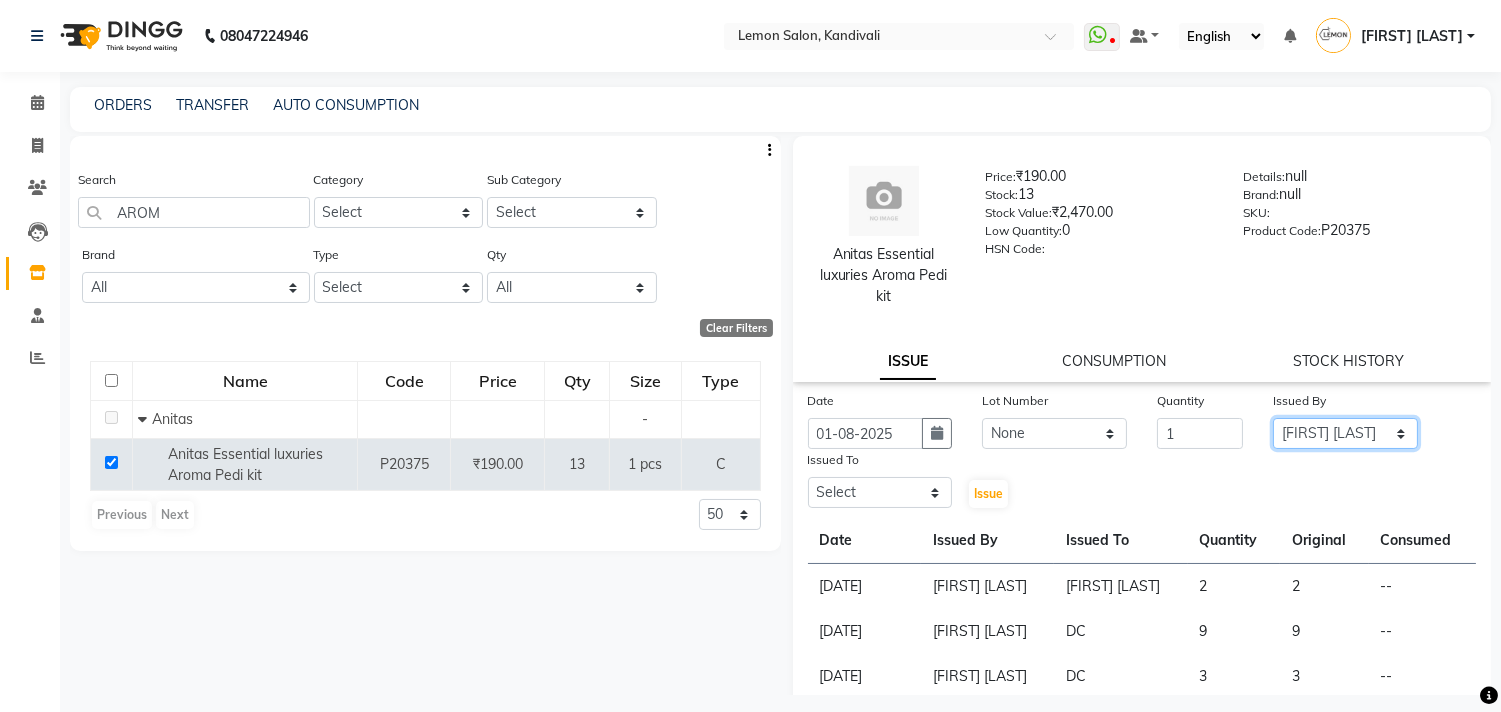 select on "8819" 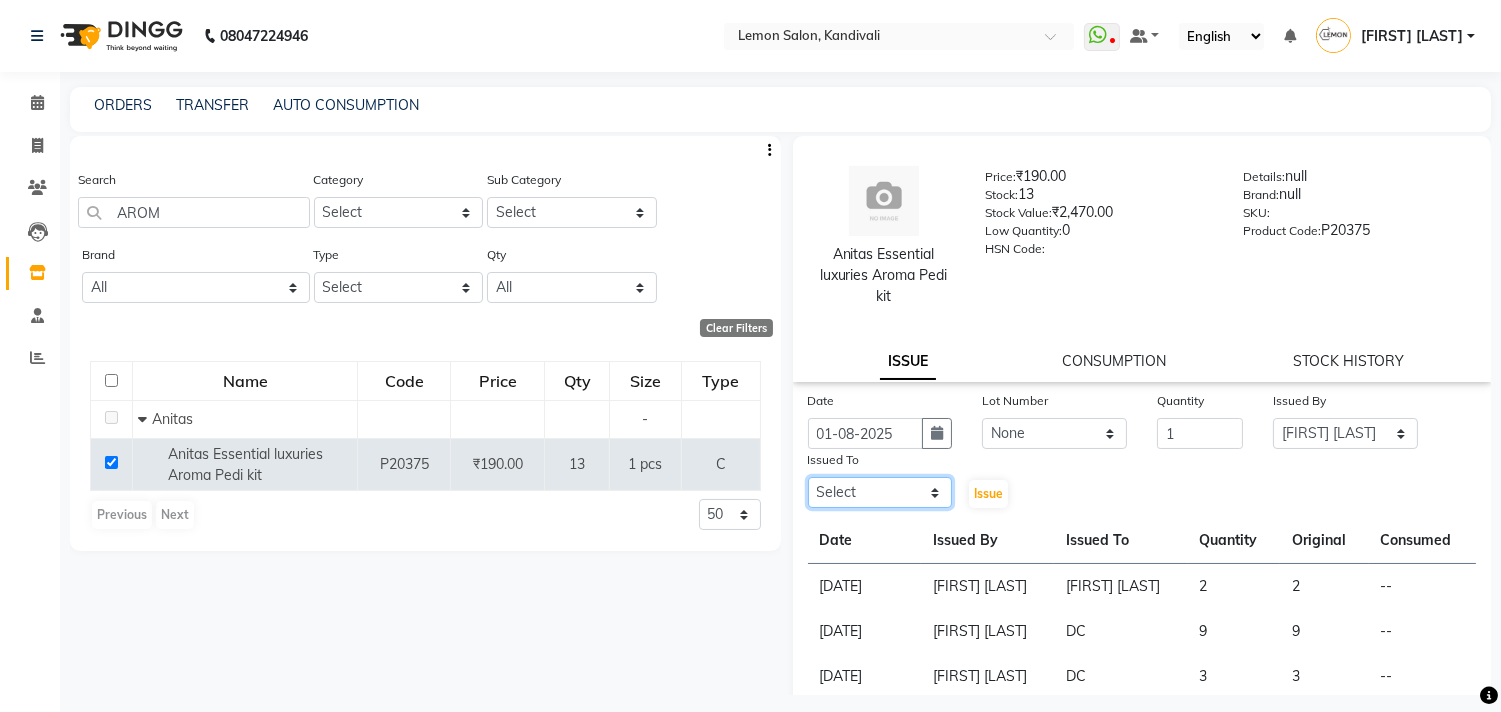 select on "7383" 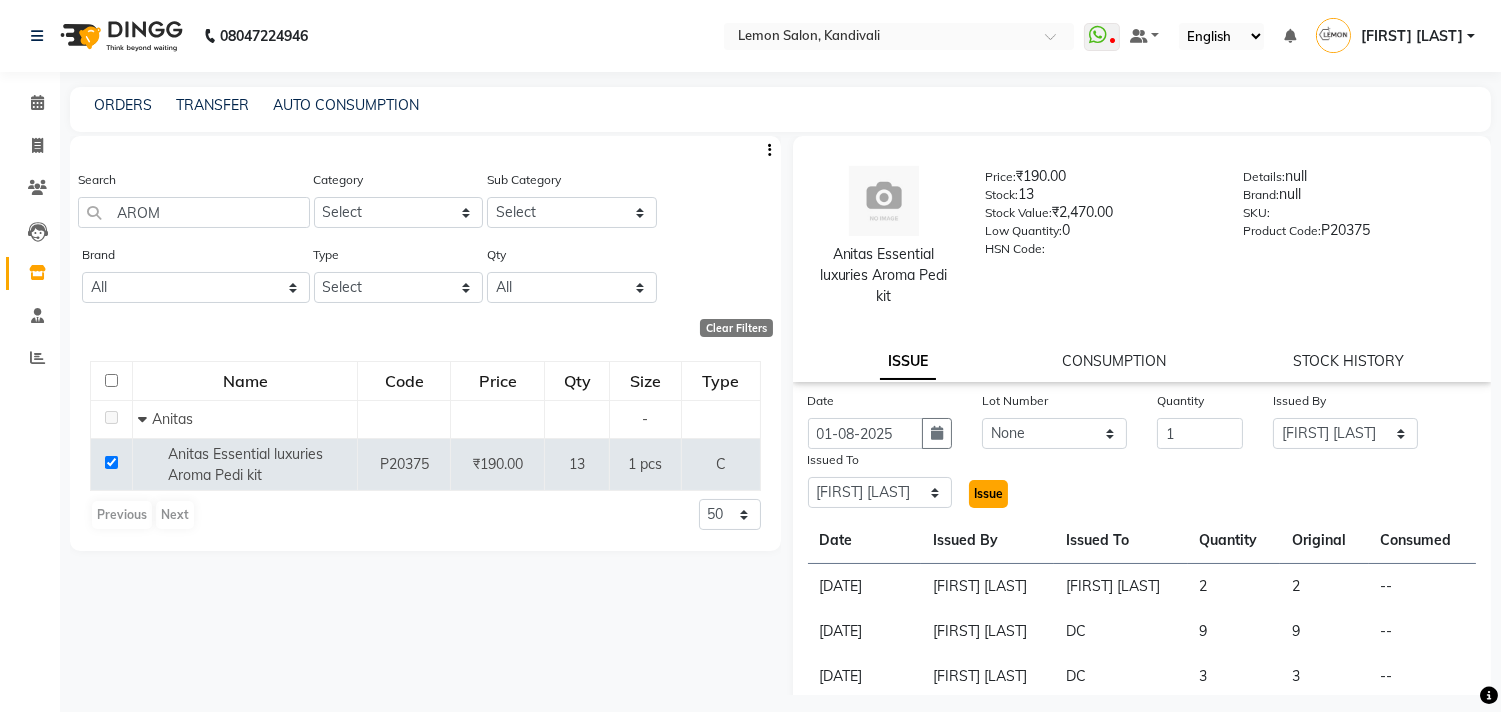 click on "Issue" 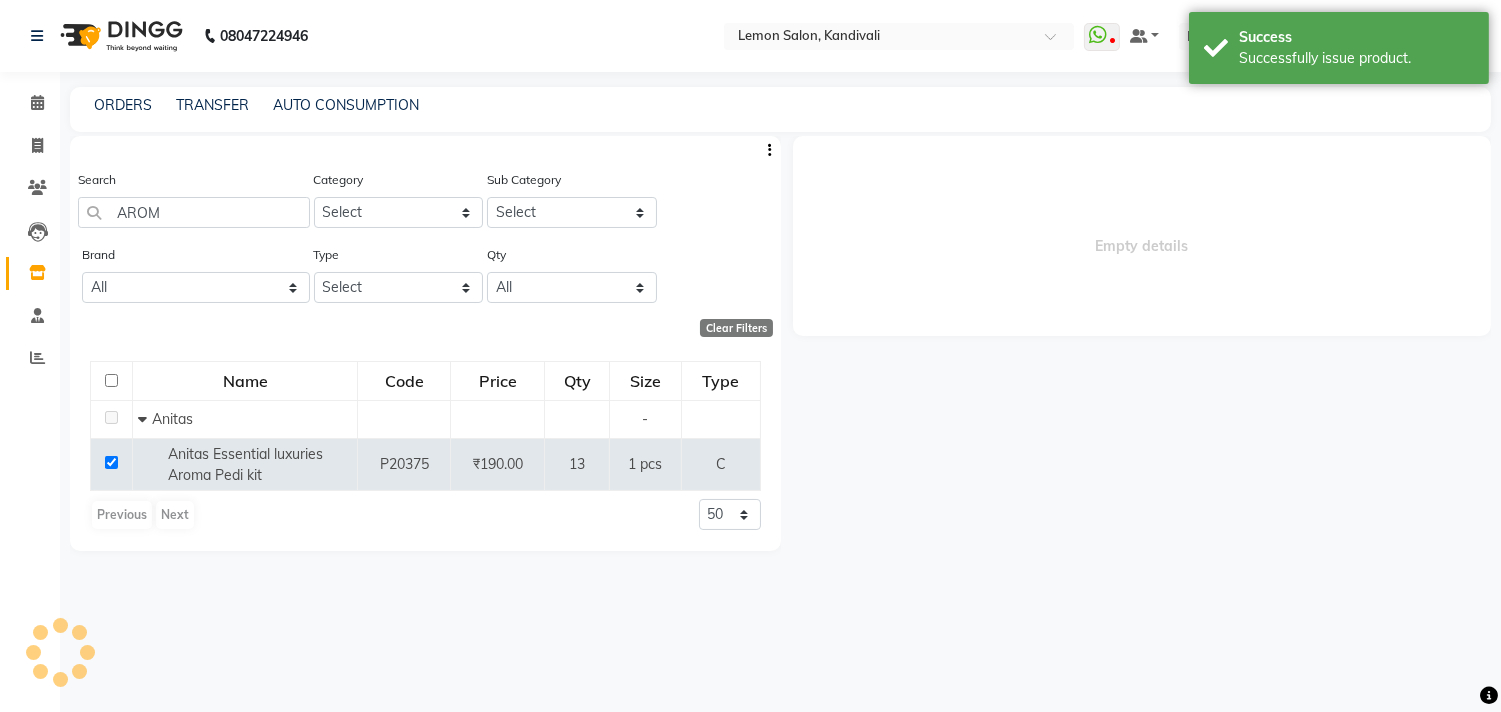select 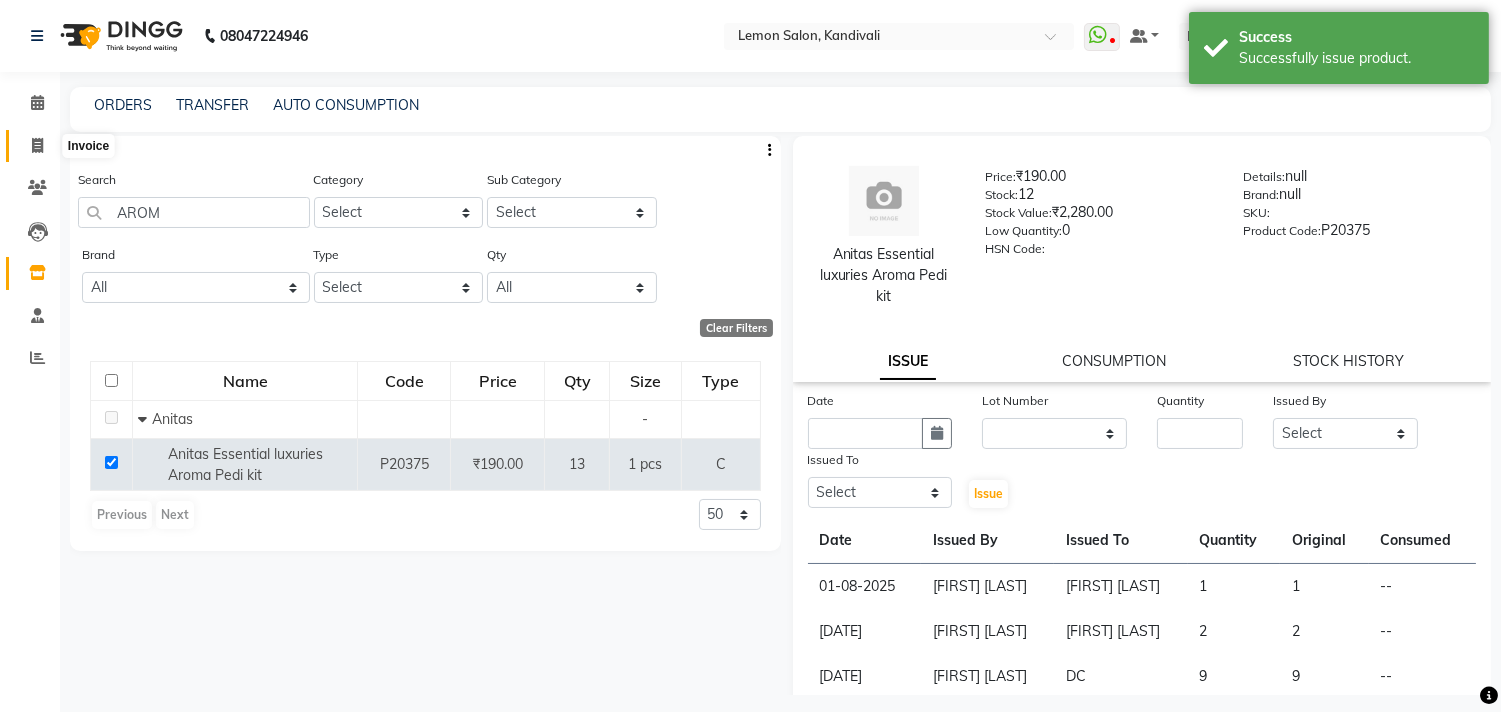 click 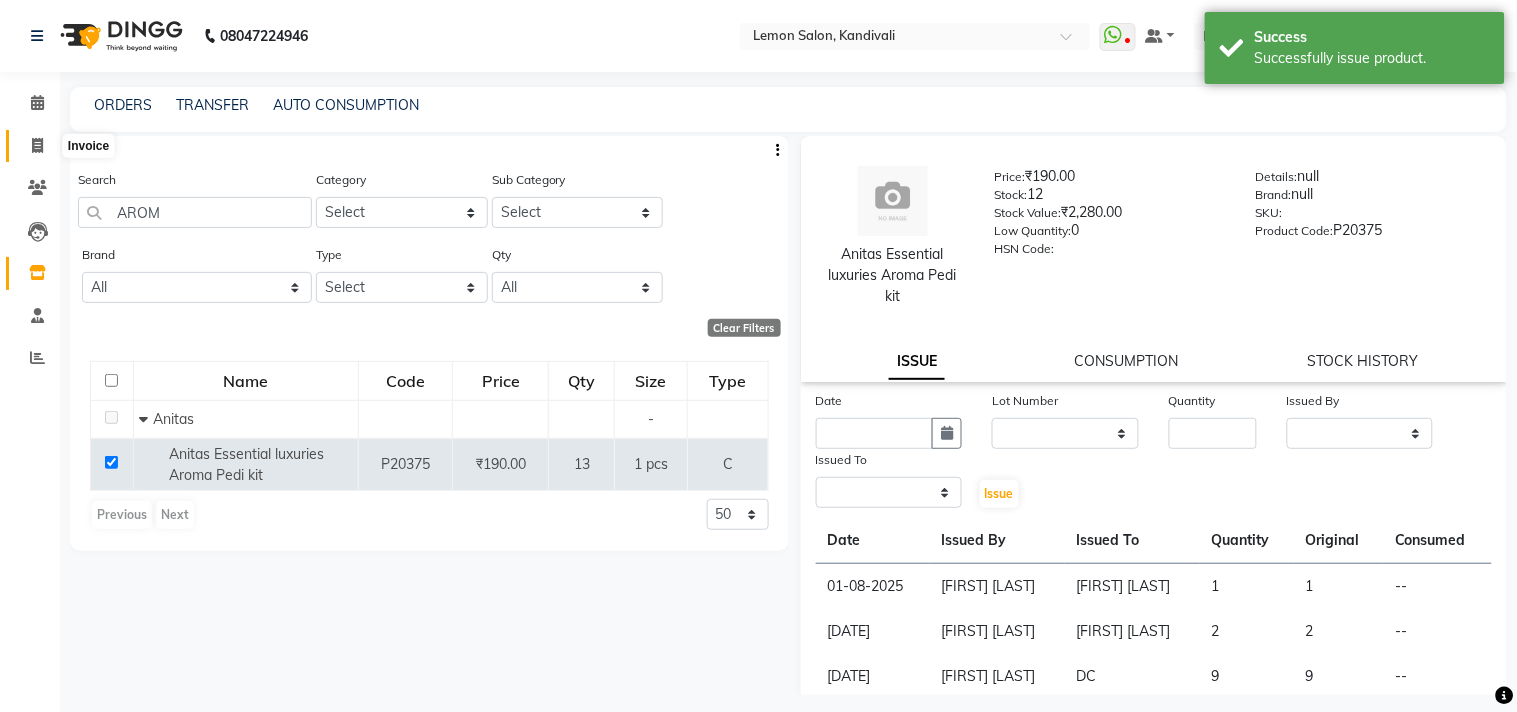 select on "service" 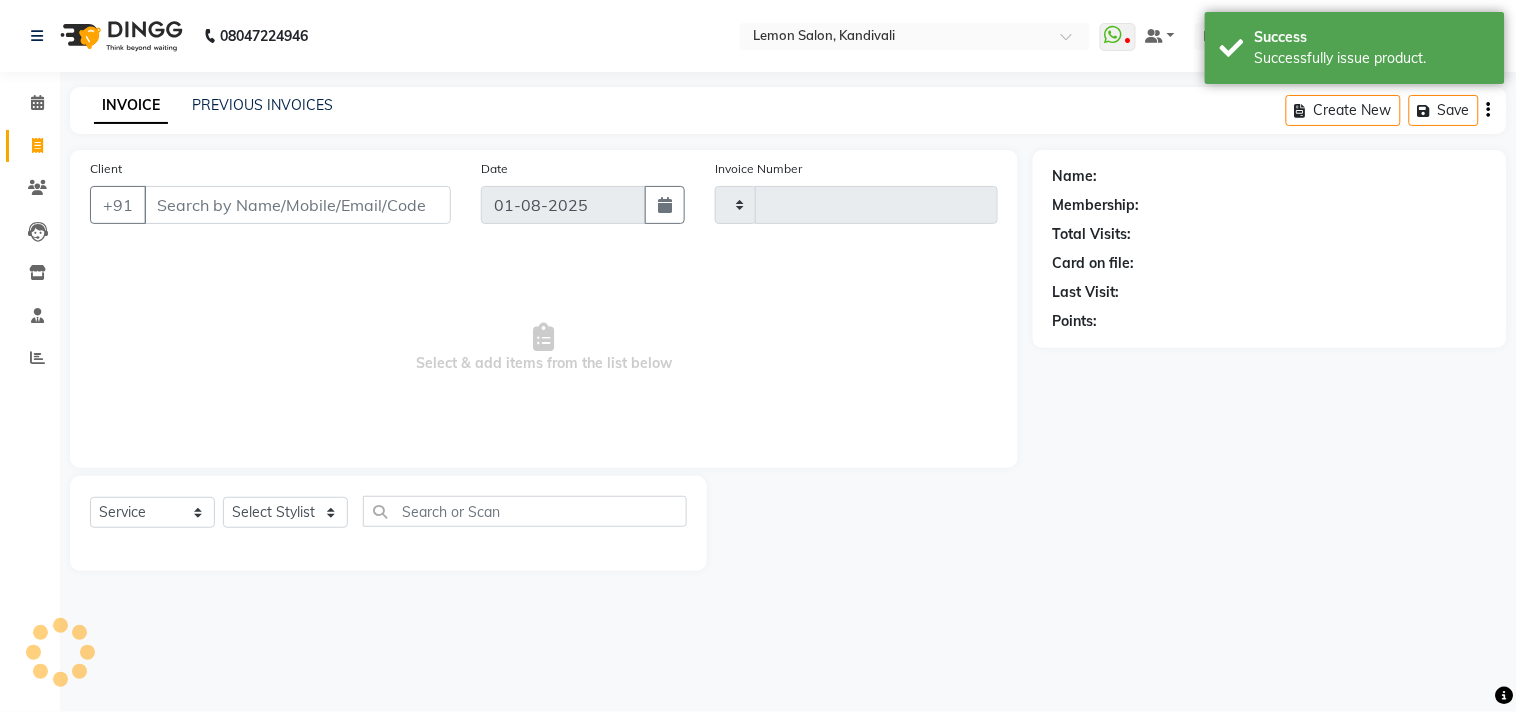 type on "1295" 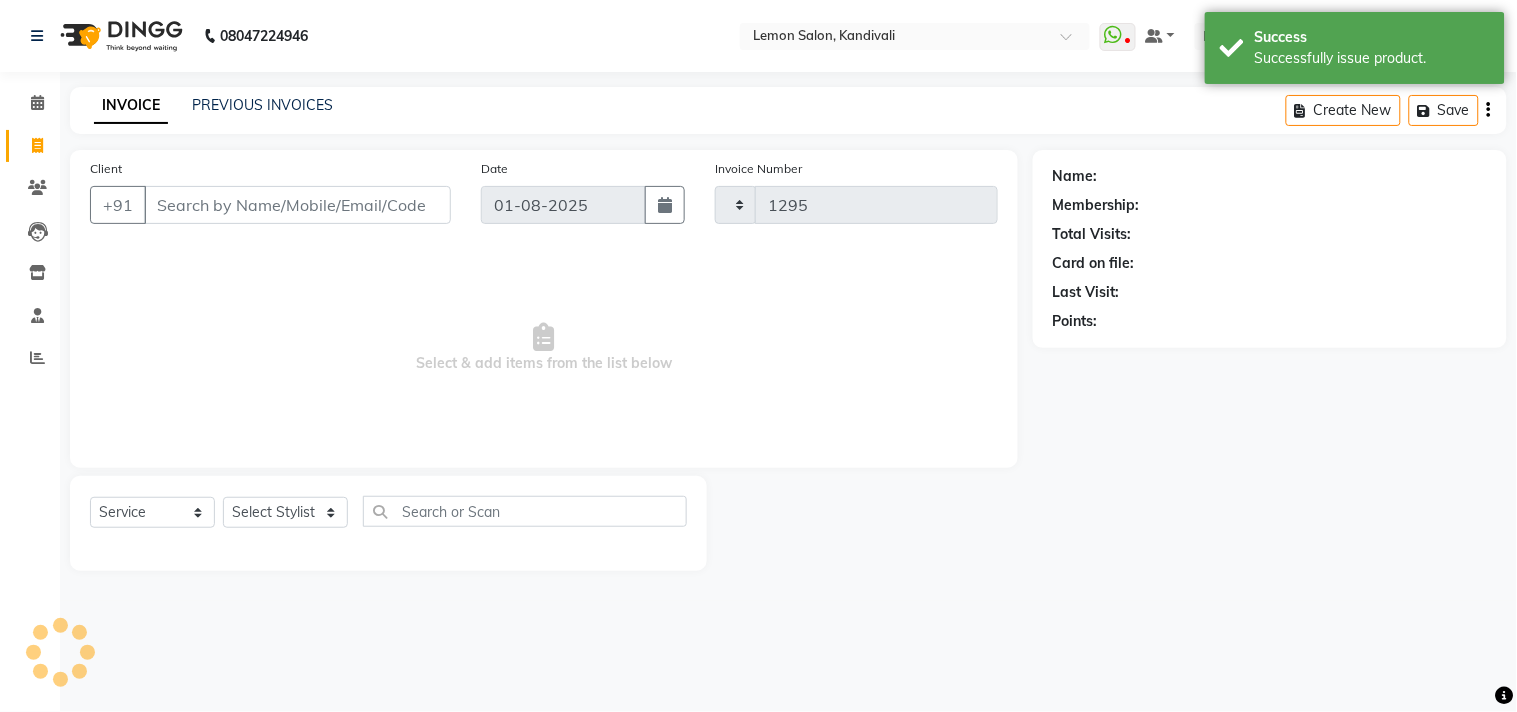 select on "569" 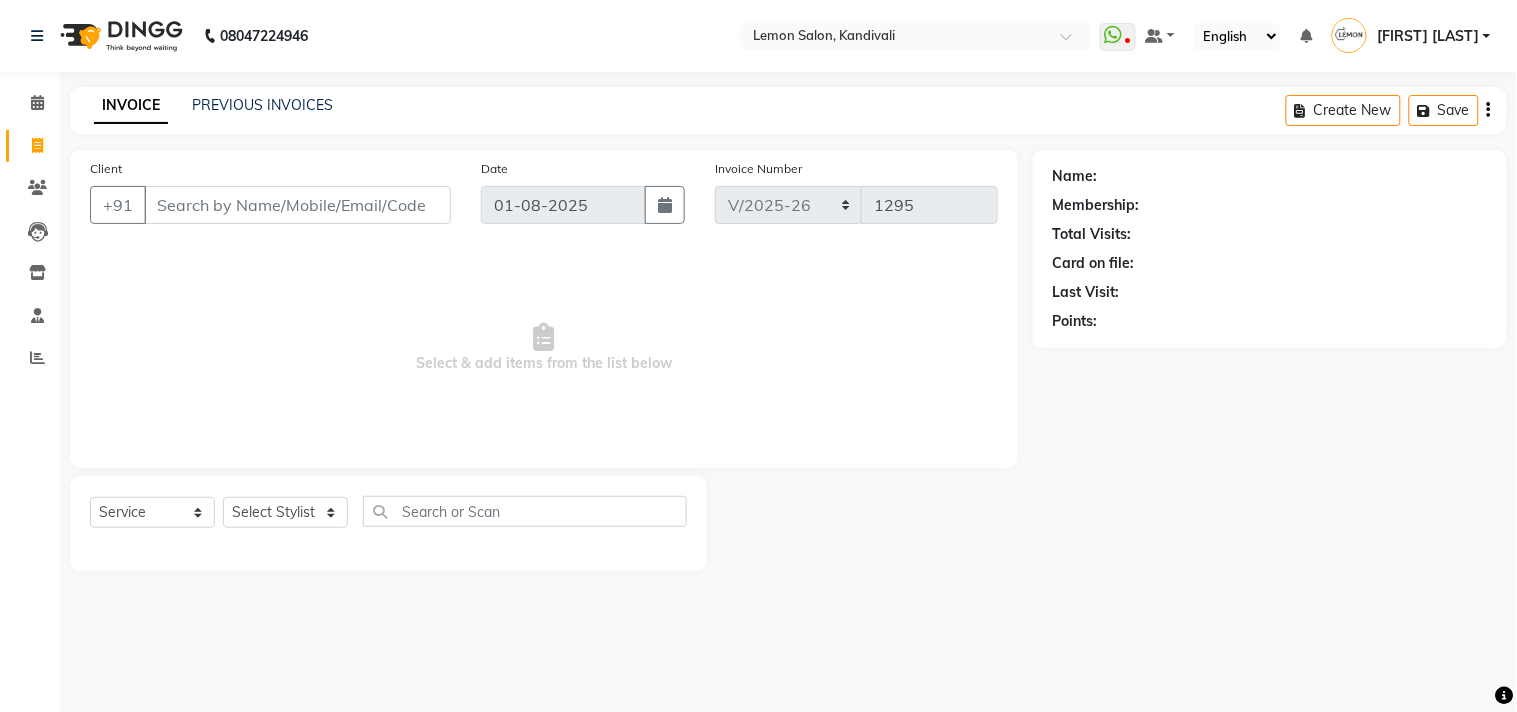 click on "Client" at bounding box center (297, 205) 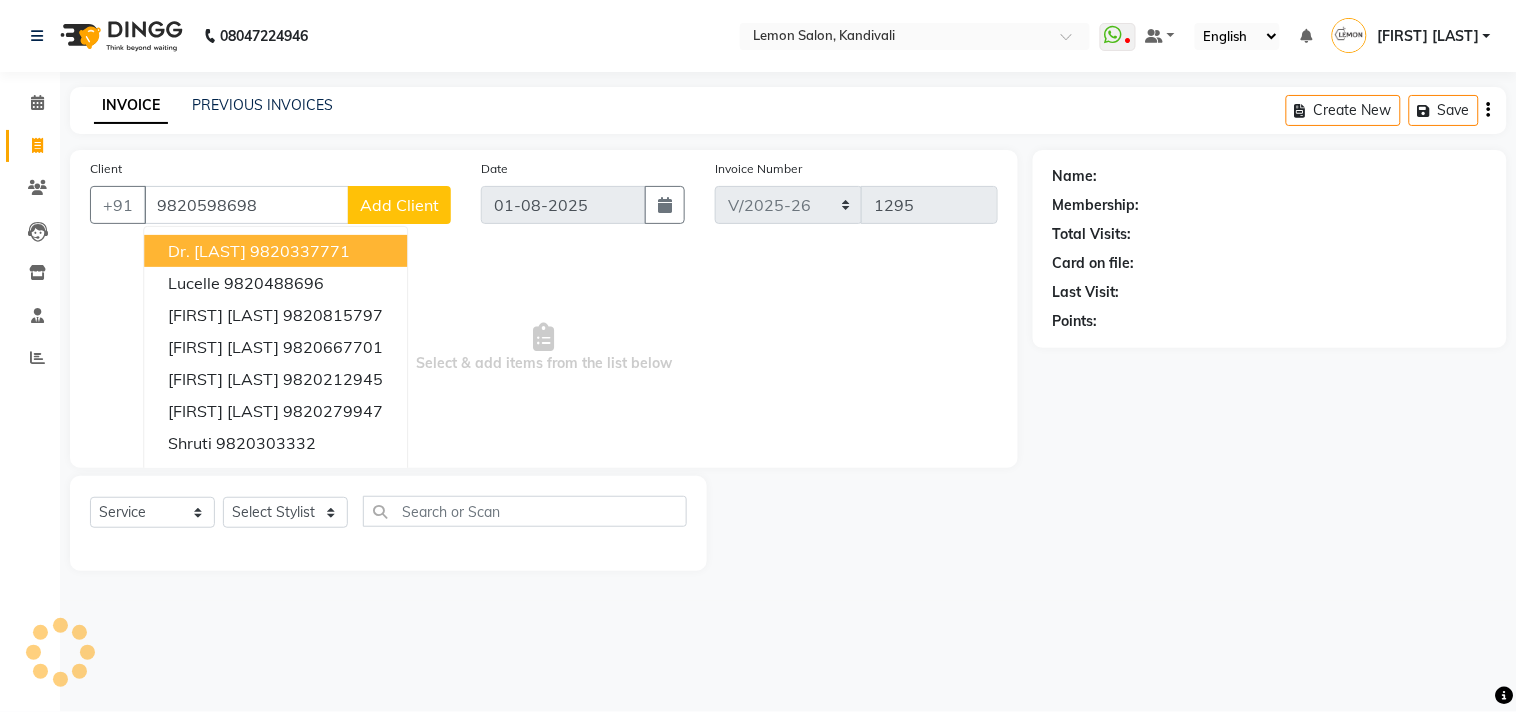 type on "9820598698" 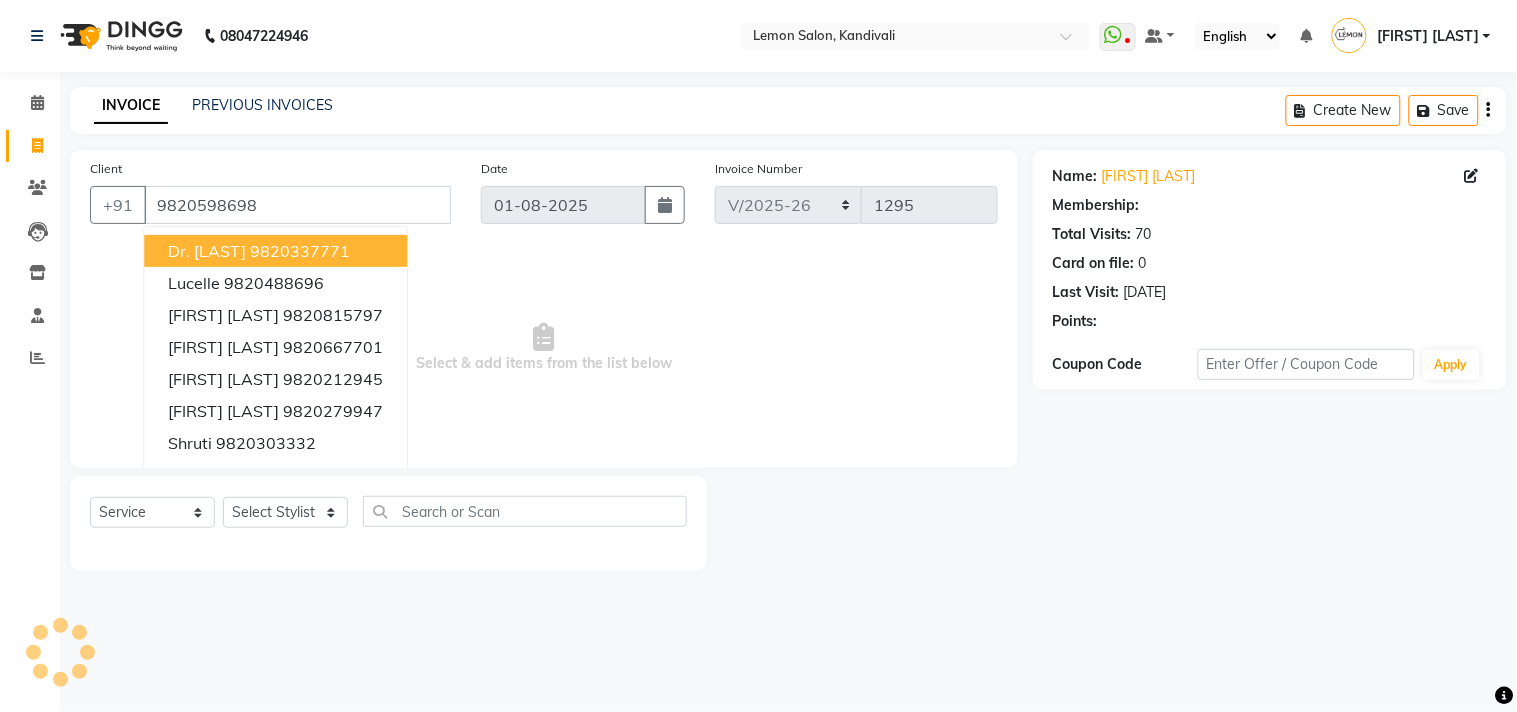 select on "1: Object" 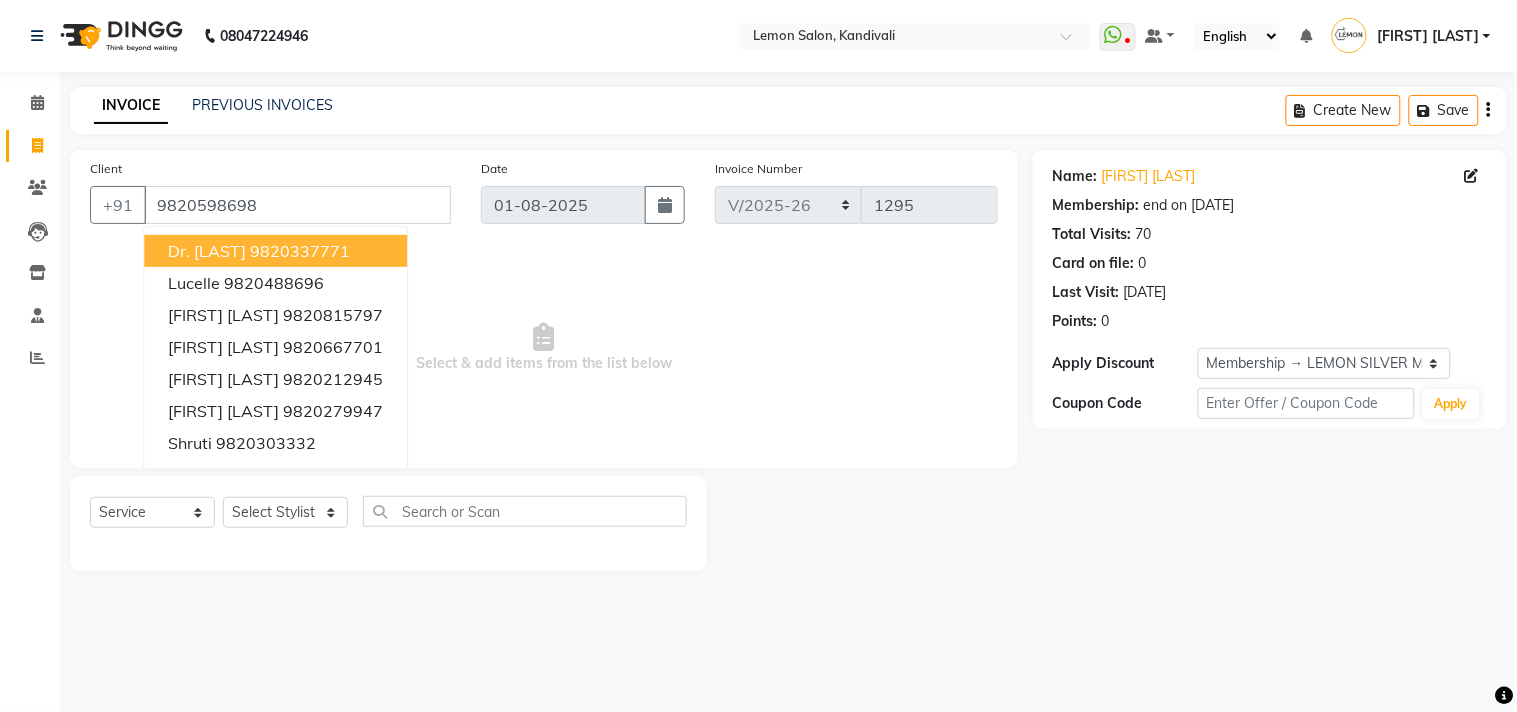 click on "Select & add items from the list below" at bounding box center [544, 348] 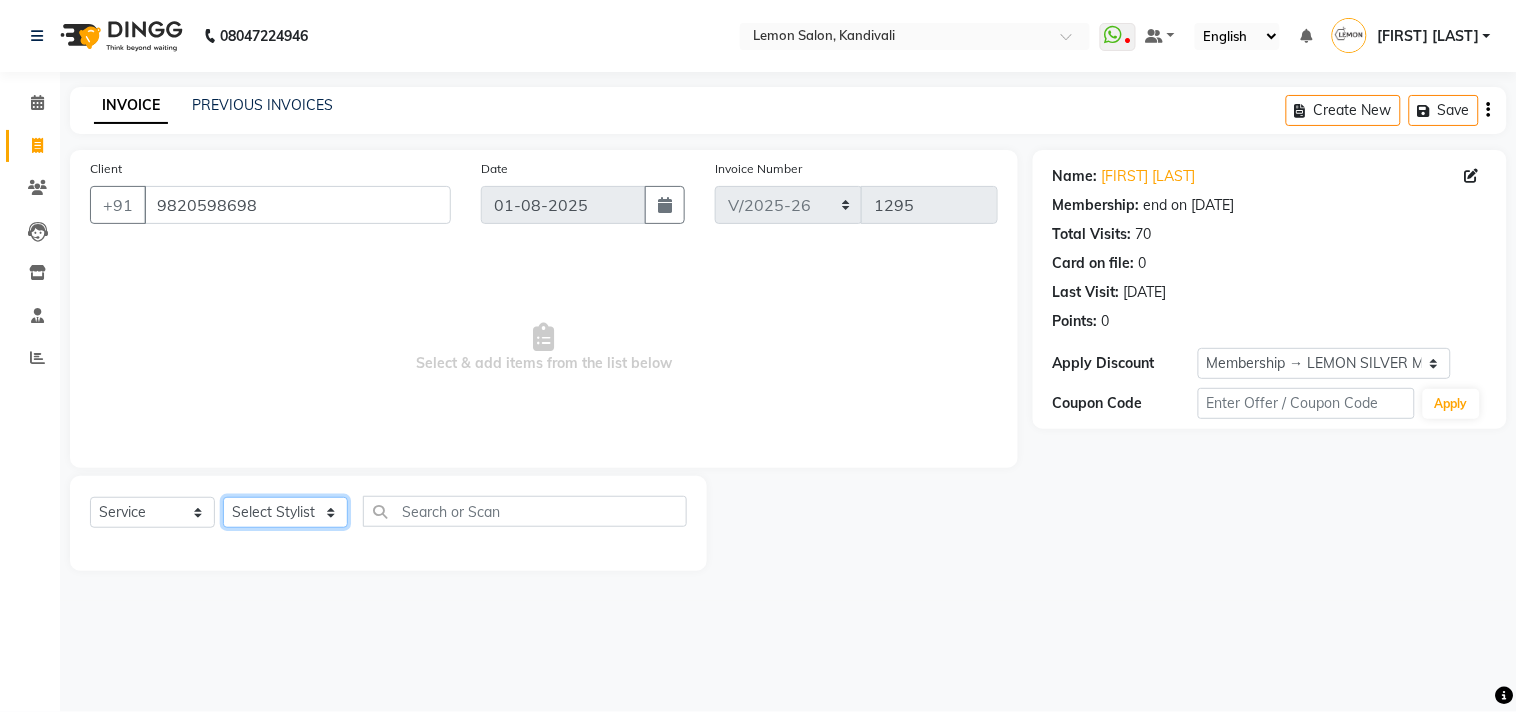 click on "Select Stylist Alam Arun Arndive DC Faheem Malik Gufran Salmani Payal Maurya Riya Adawade Shoeb Salmani Kandivali Swati Sharma Yunus Yusuf Shaikh" 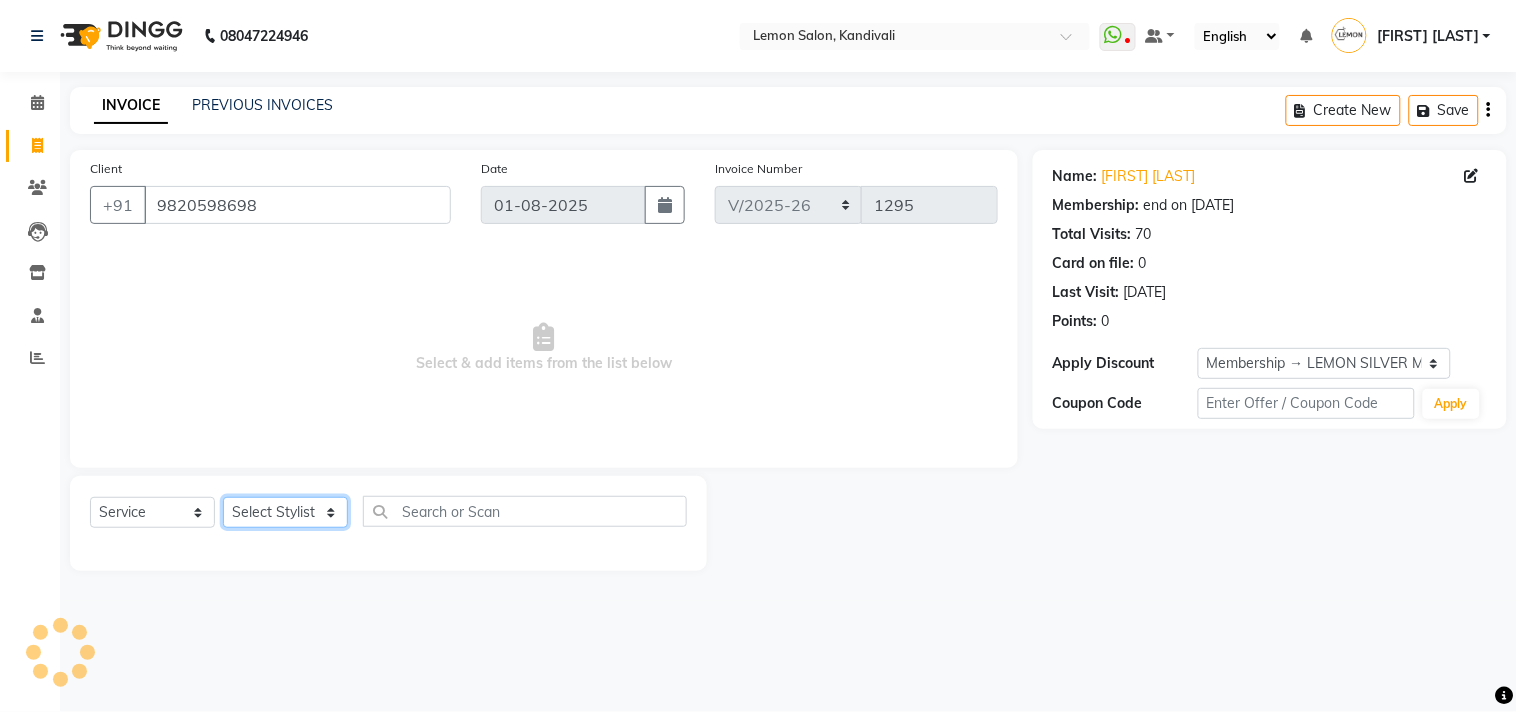 select on "7383" 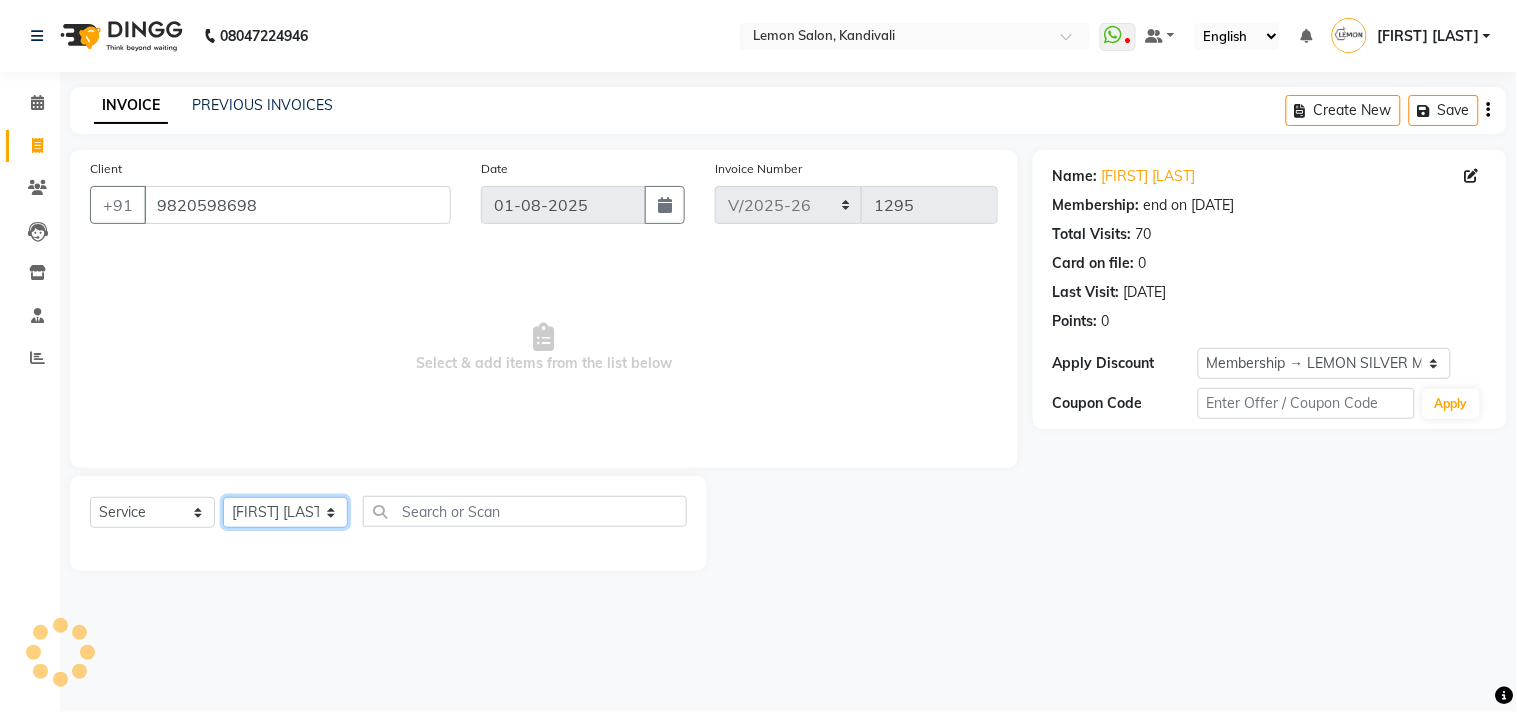 click on "Select Stylist Alam Arun Arndive DC Faheem Malik Gufran Salmani Payal Maurya Riya Adawade Shoeb Salmani Kandivali Swati Sharma Yunus Yusuf Shaikh" 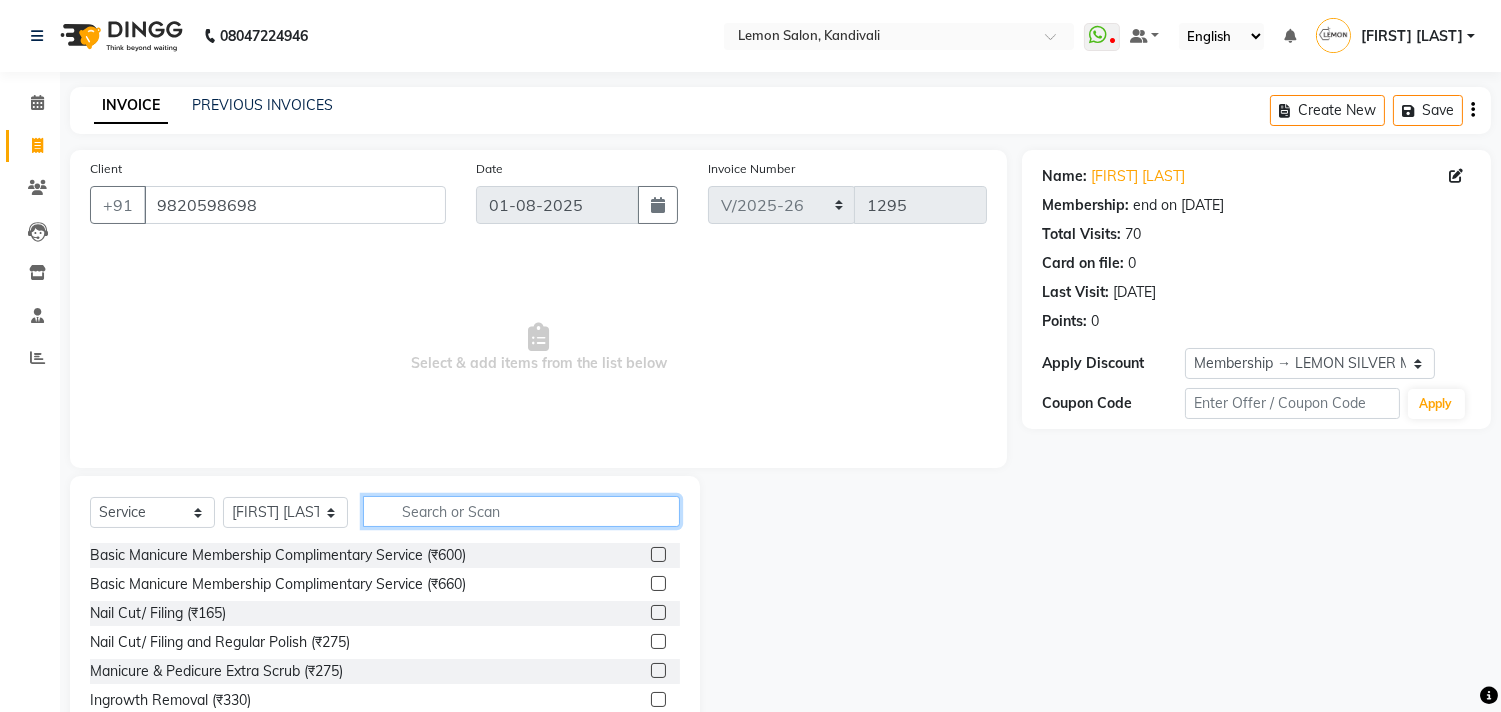 click 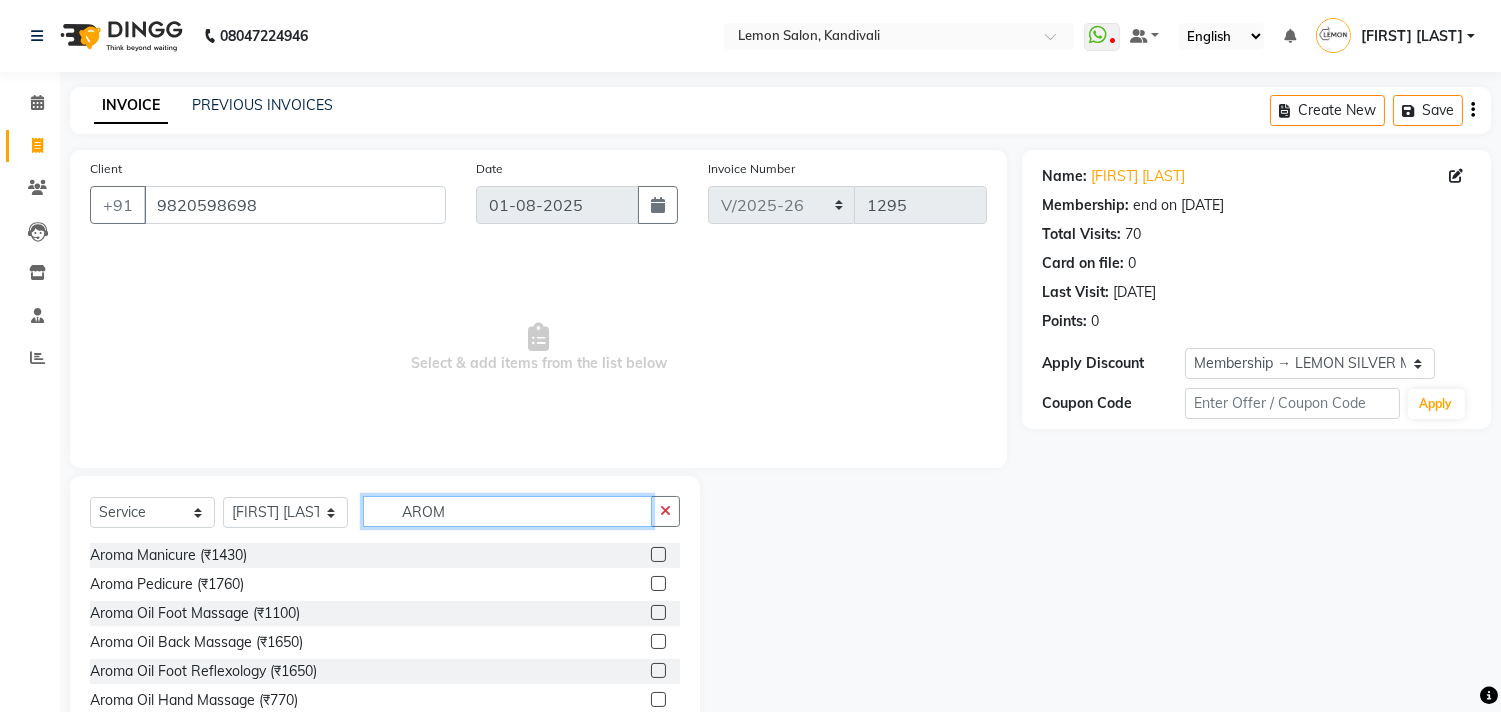 type on "AROM" 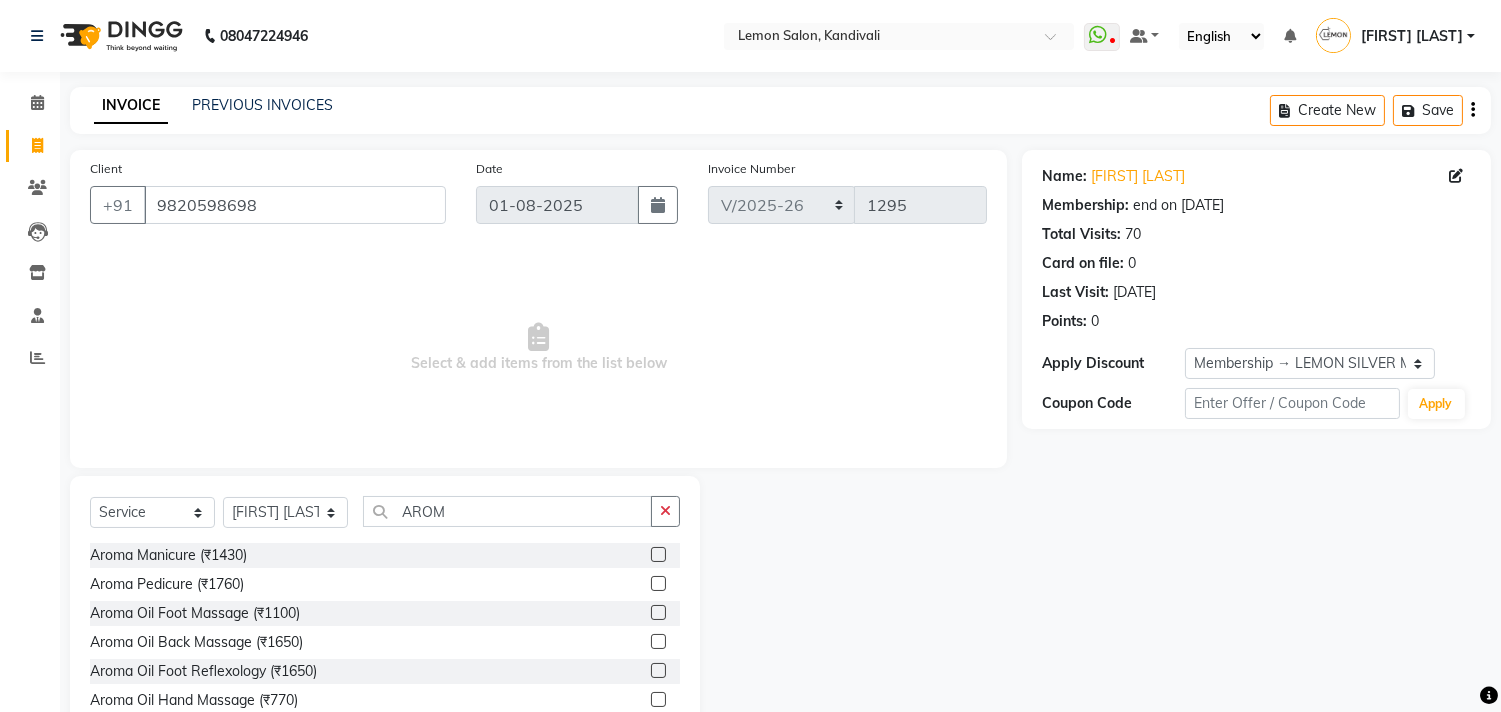click on "Aroma Pedicure (₹1760)" 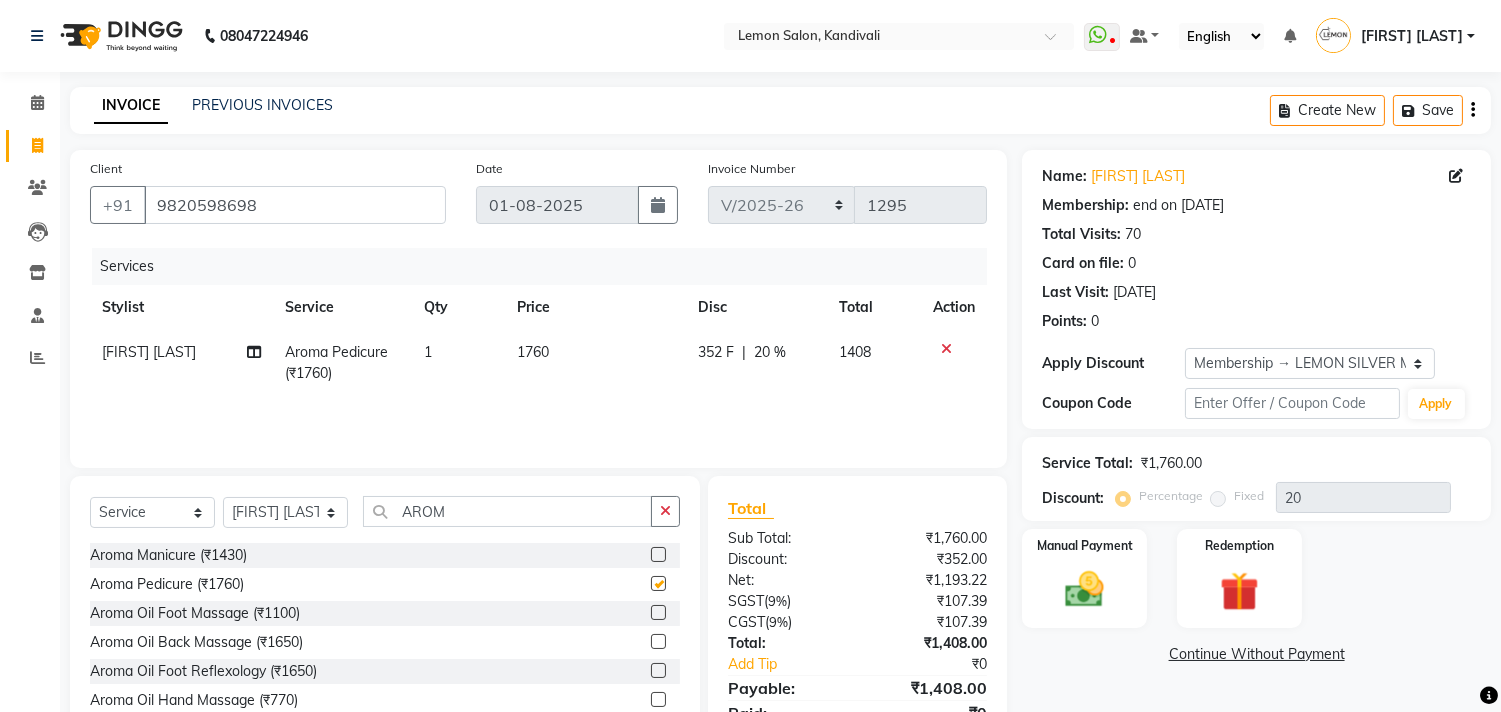 checkbox on "false" 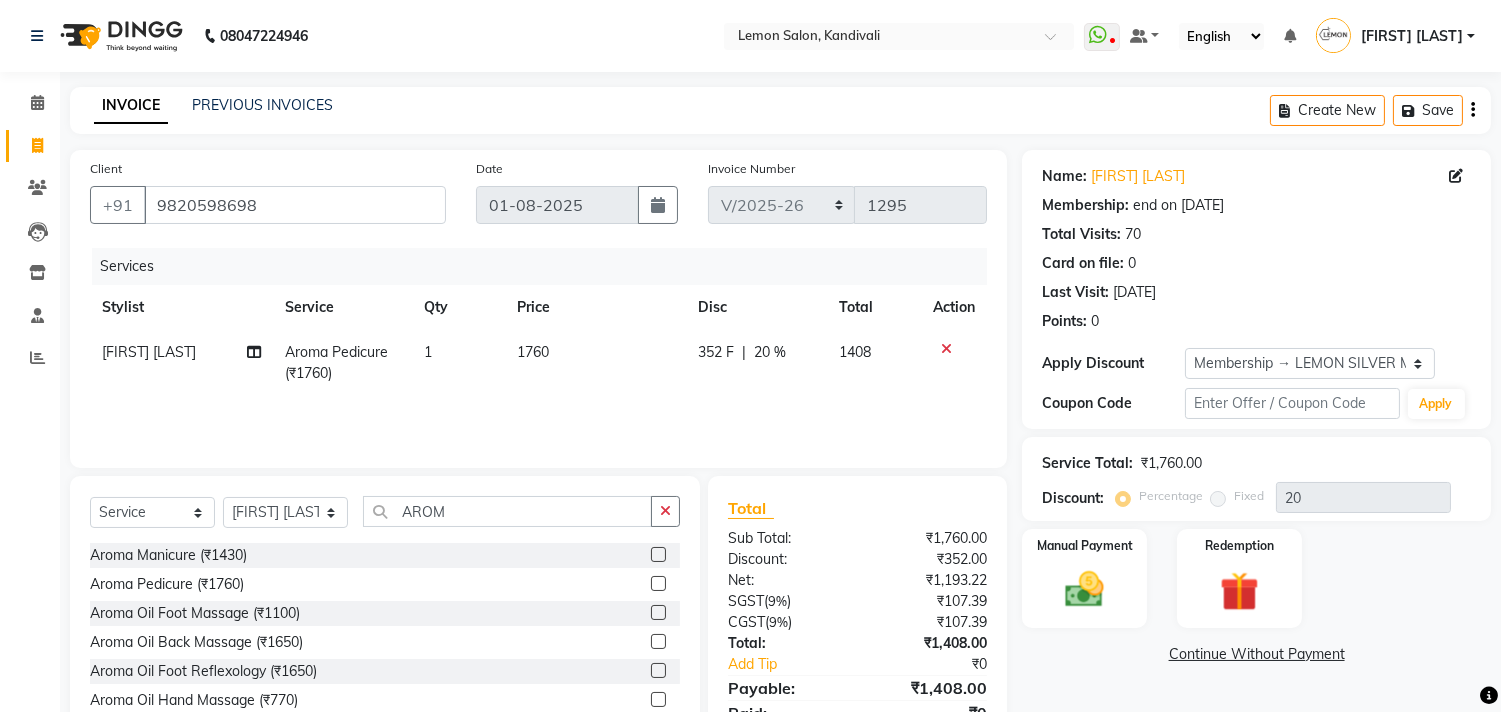 scroll, scrollTop: 88, scrollLeft: 0, axis: vertical 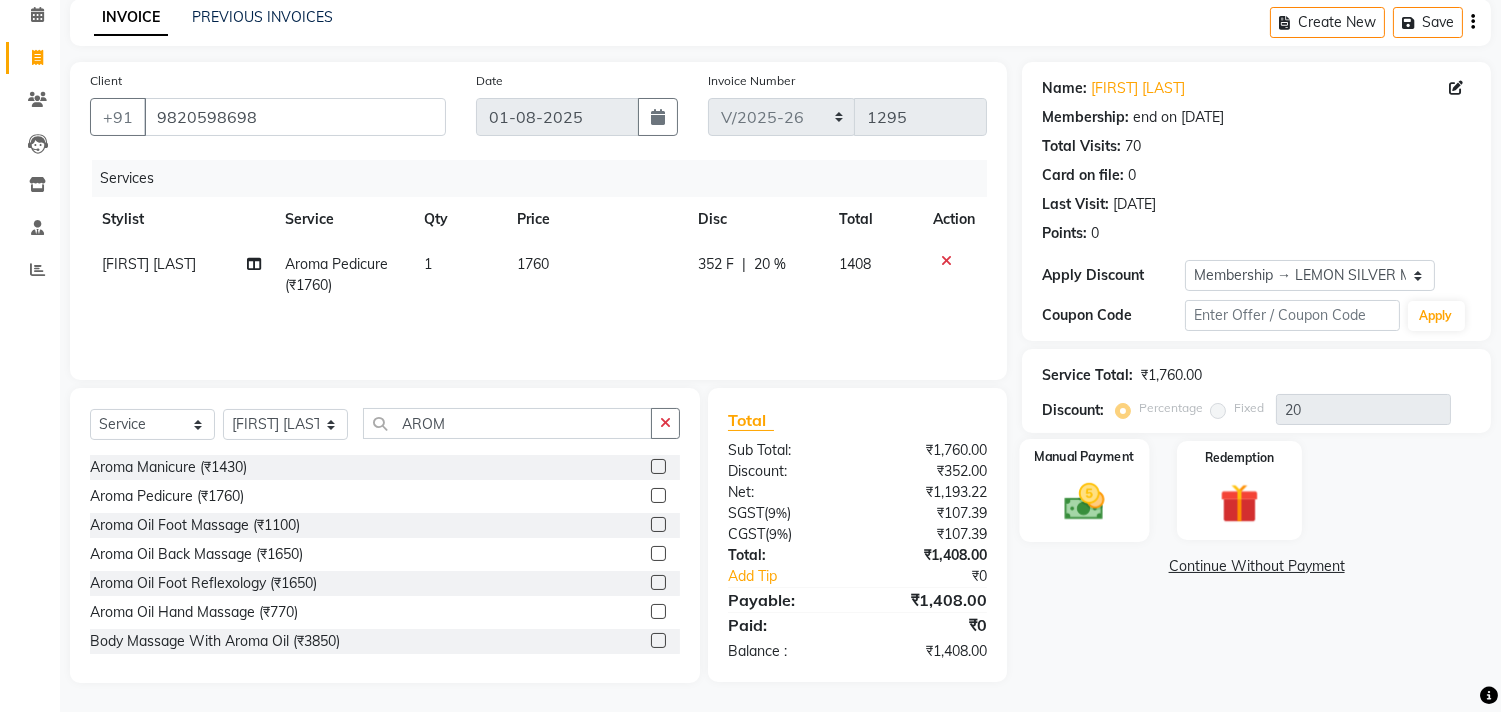 click 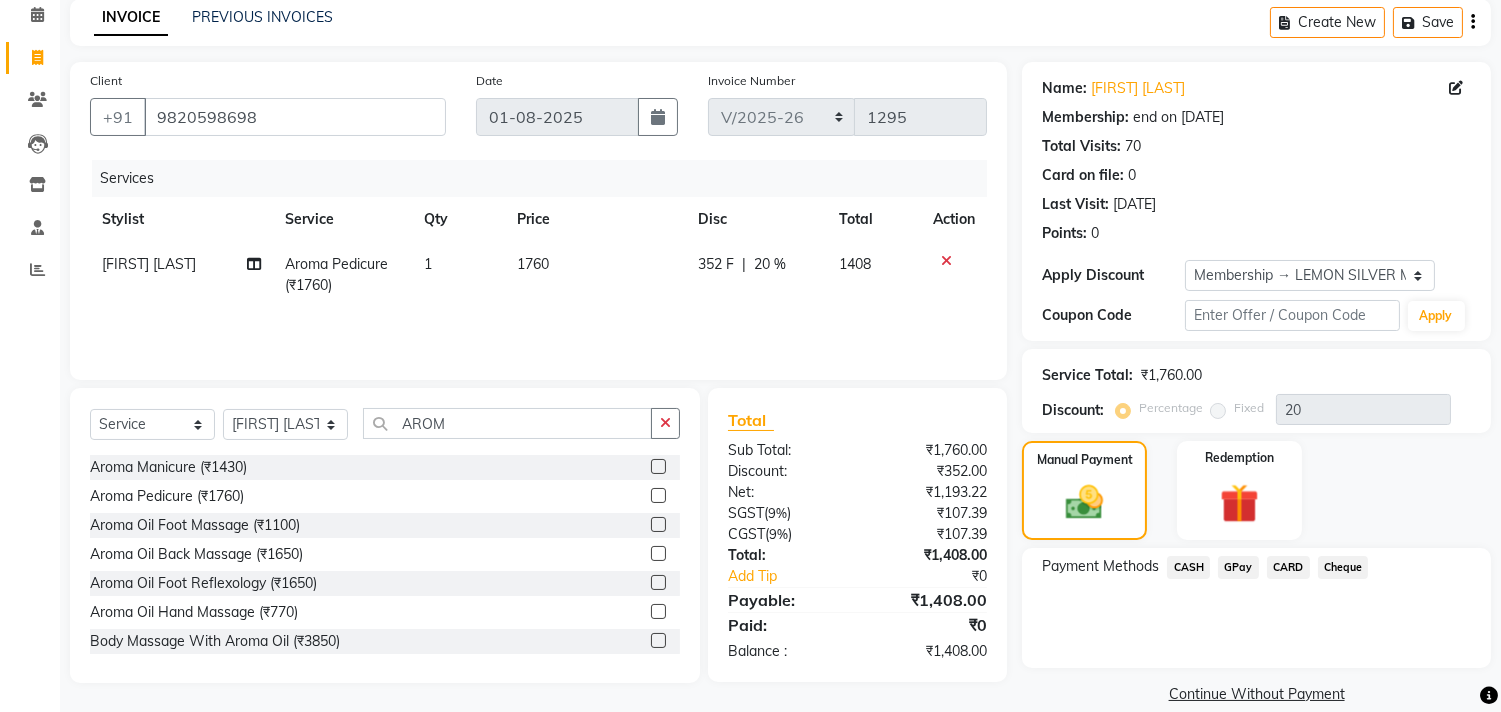 click on "CASH" 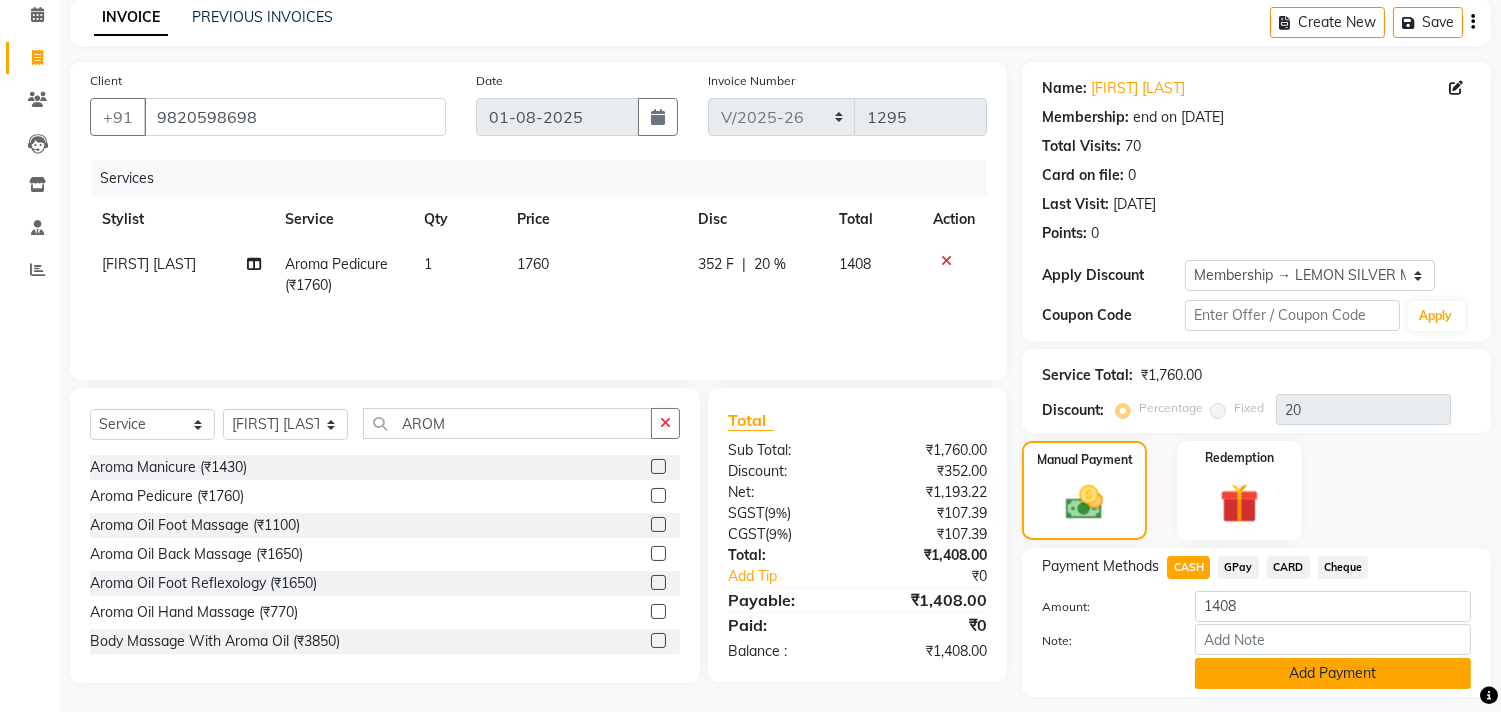 click on "Add Payment" 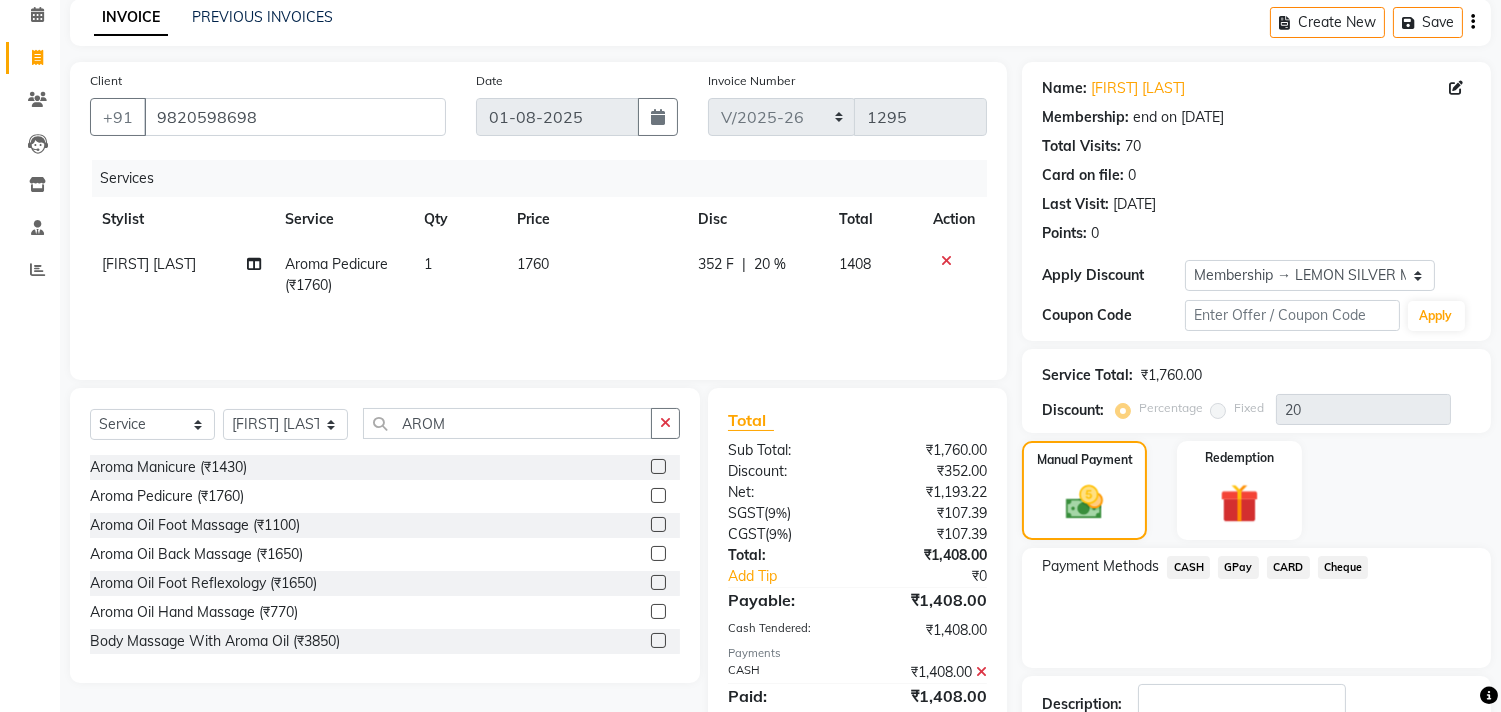 scroll, scrollTop: 257, scrollLeft: 0, axis: vertical 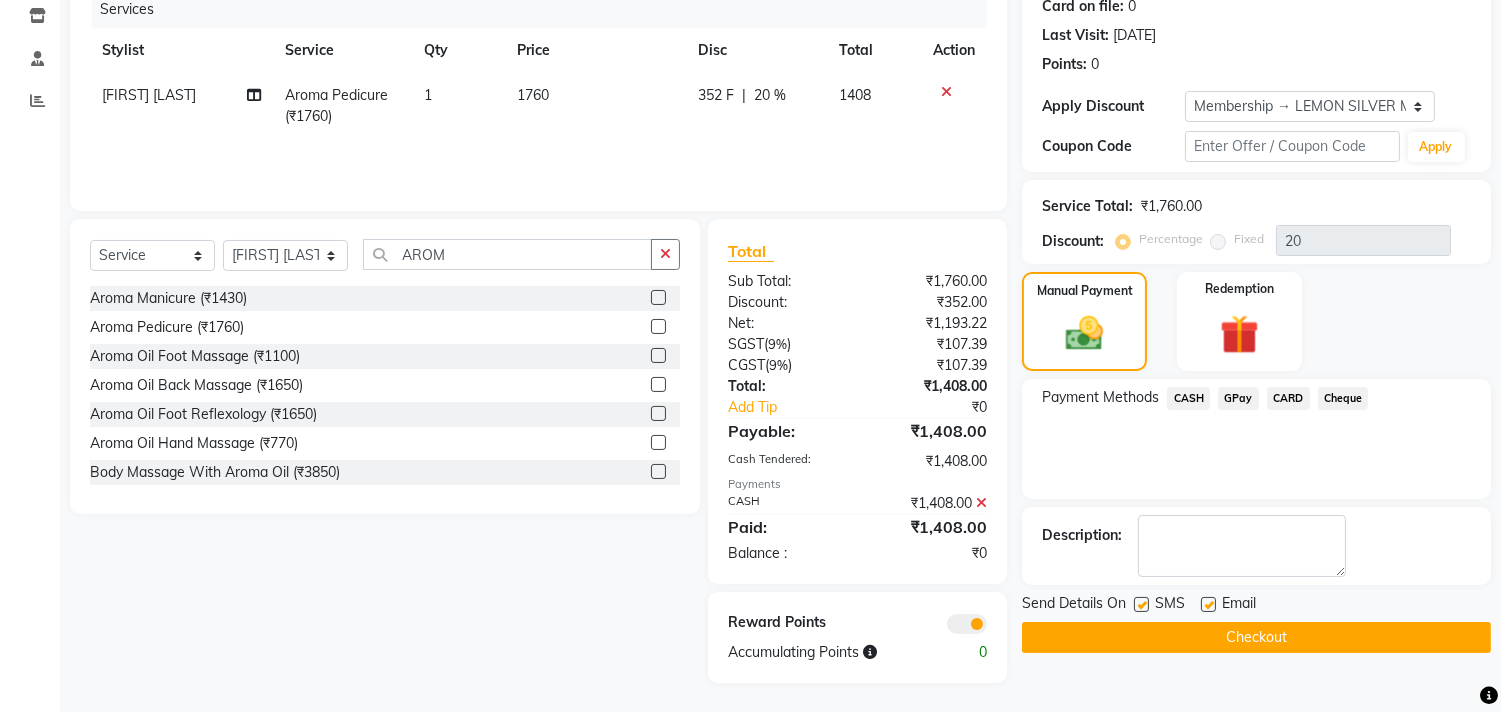 click 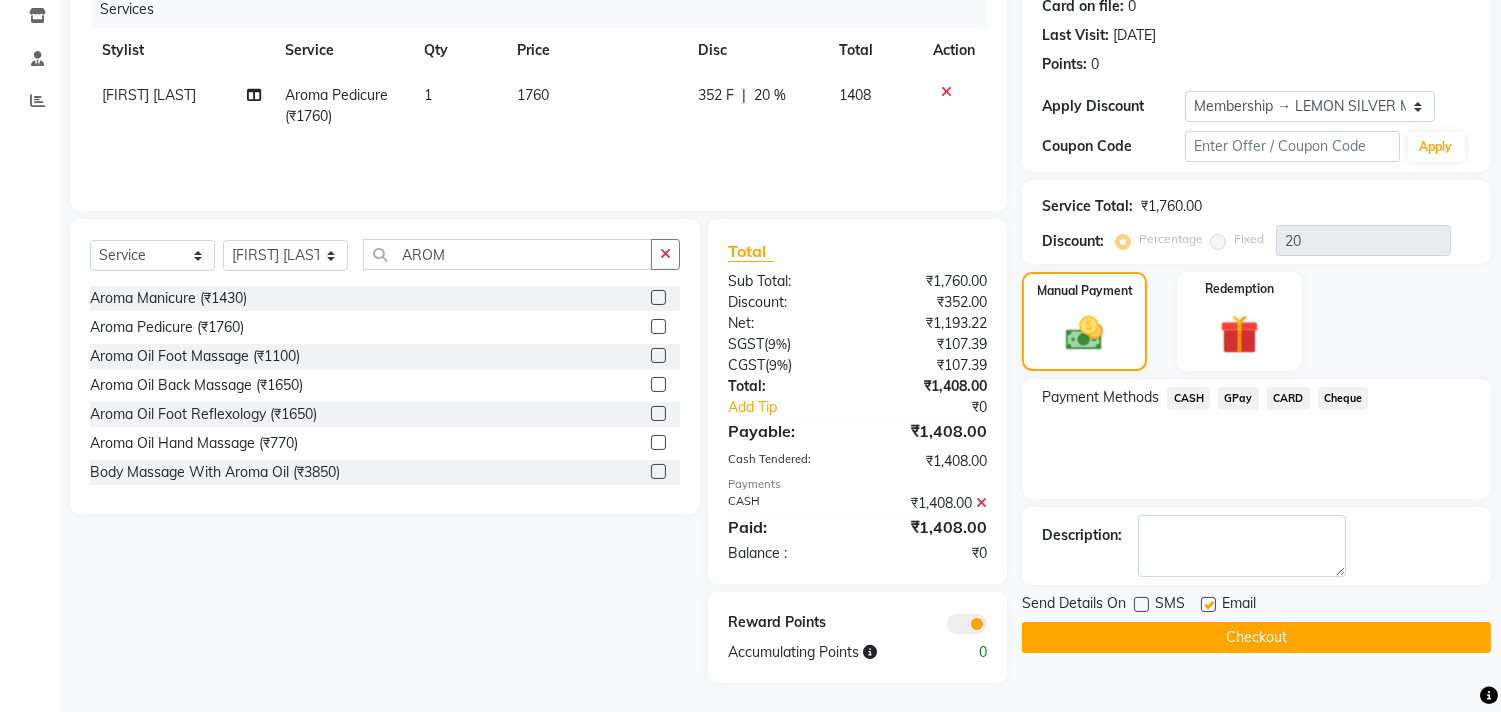 click 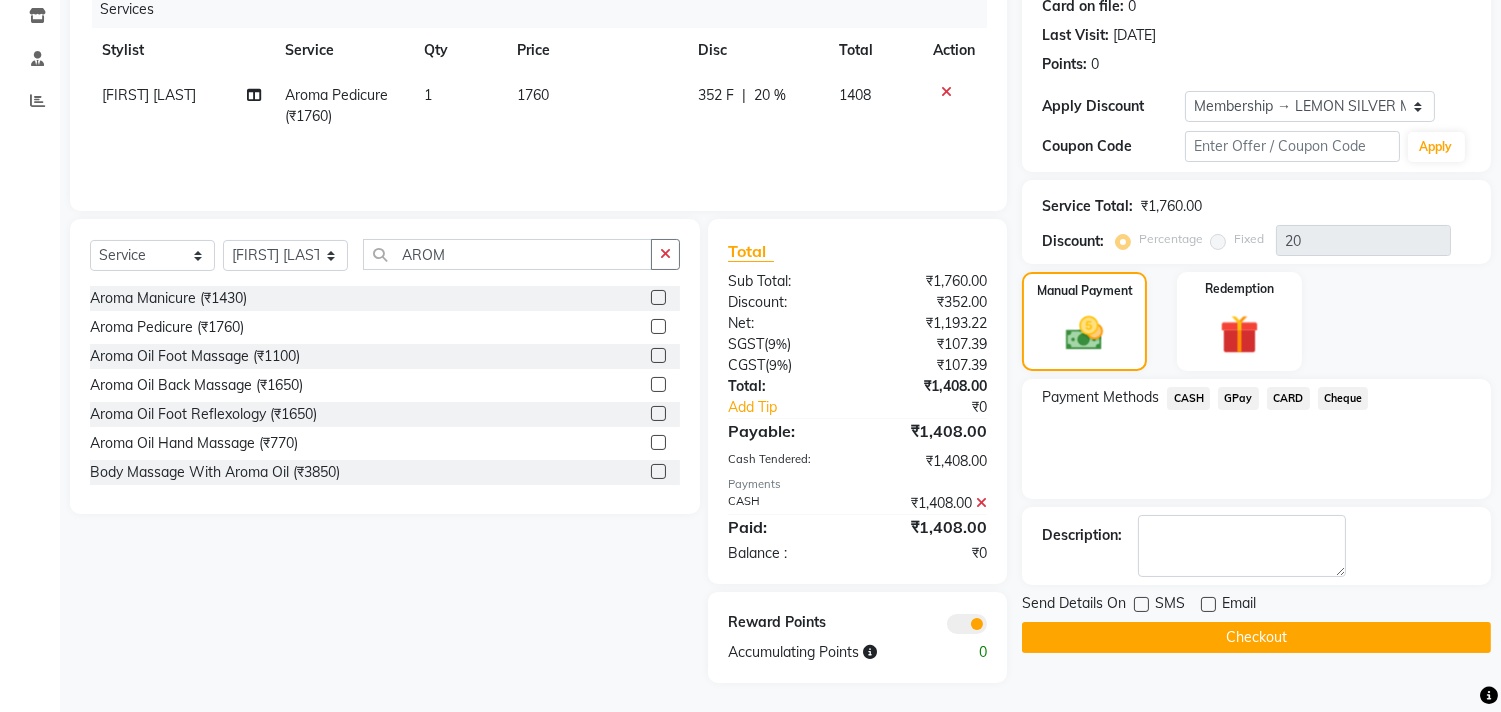 click on "Checkout" 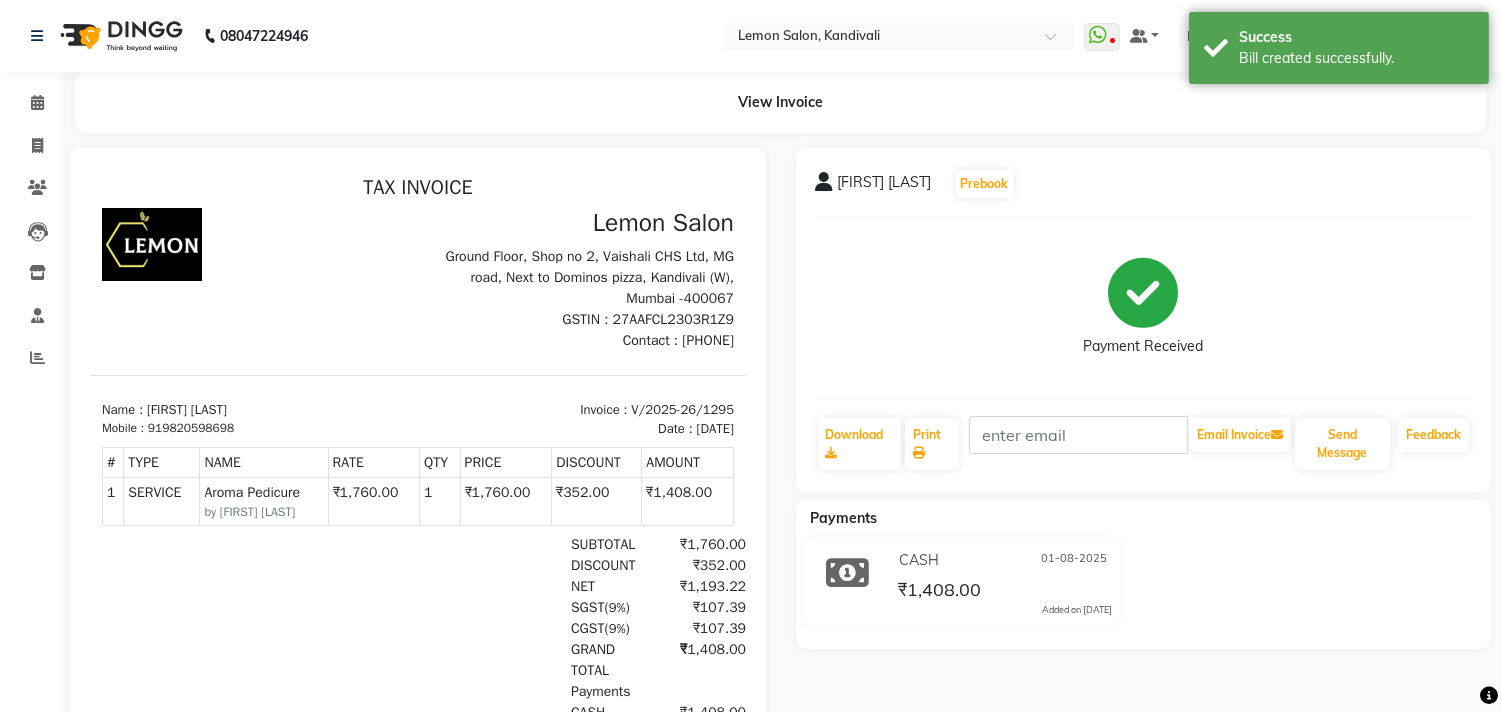 scroll, scrollTop: 0, scrollLeft: 0, axis: both 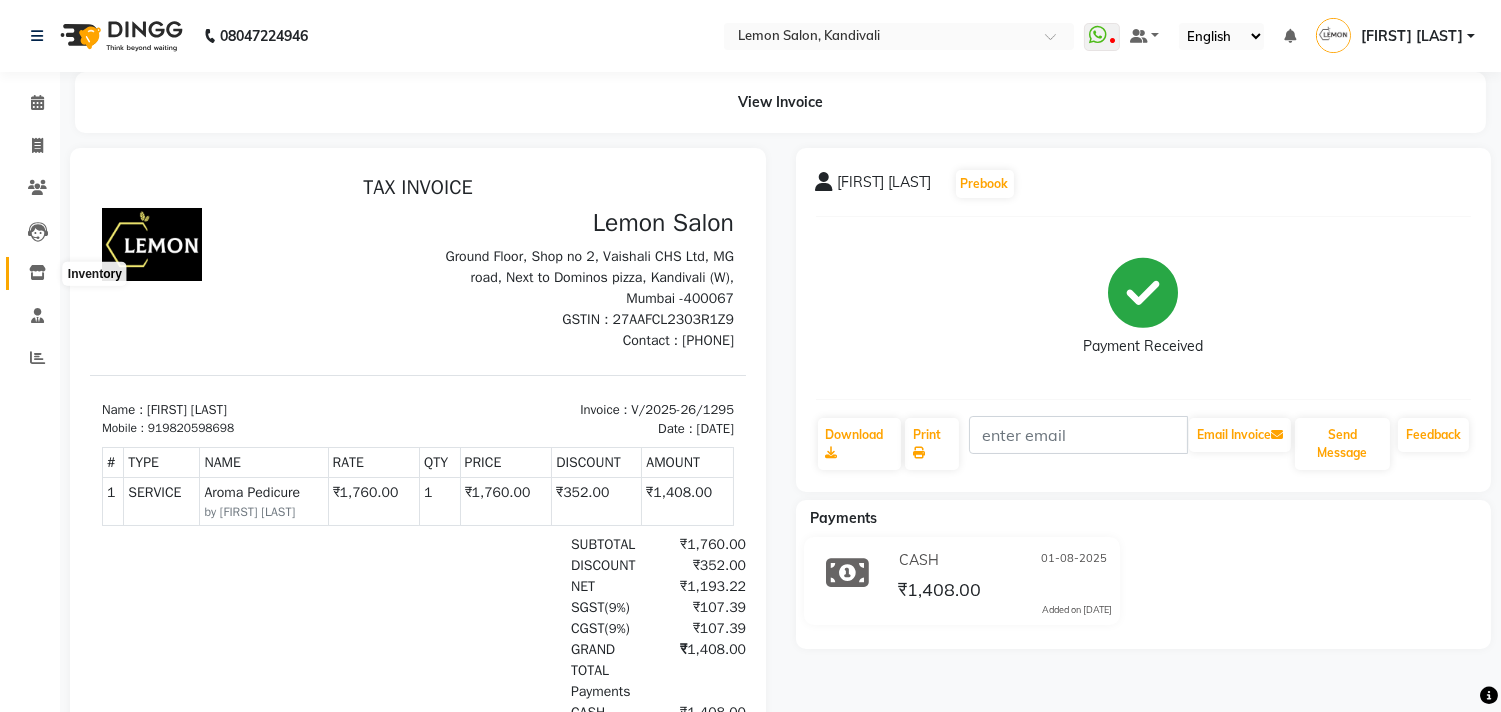 click 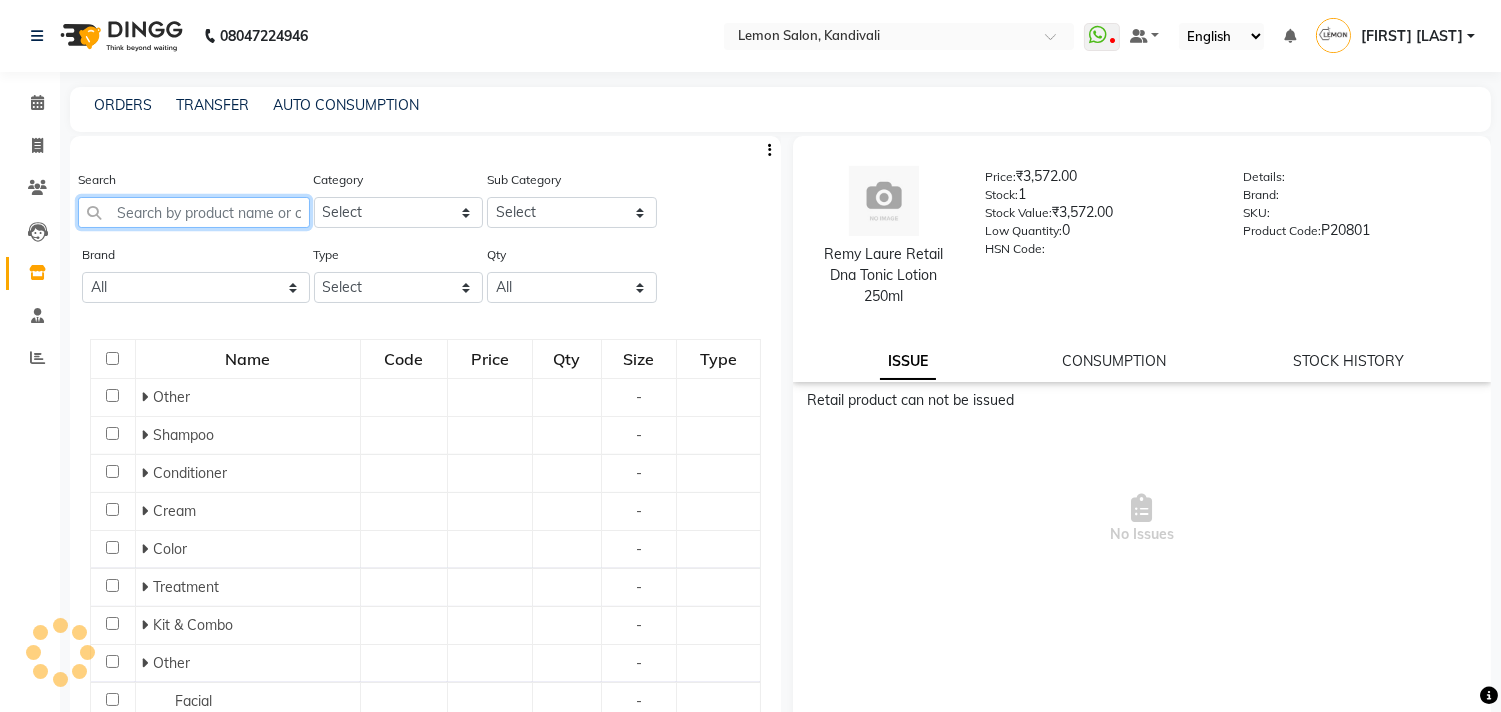 click 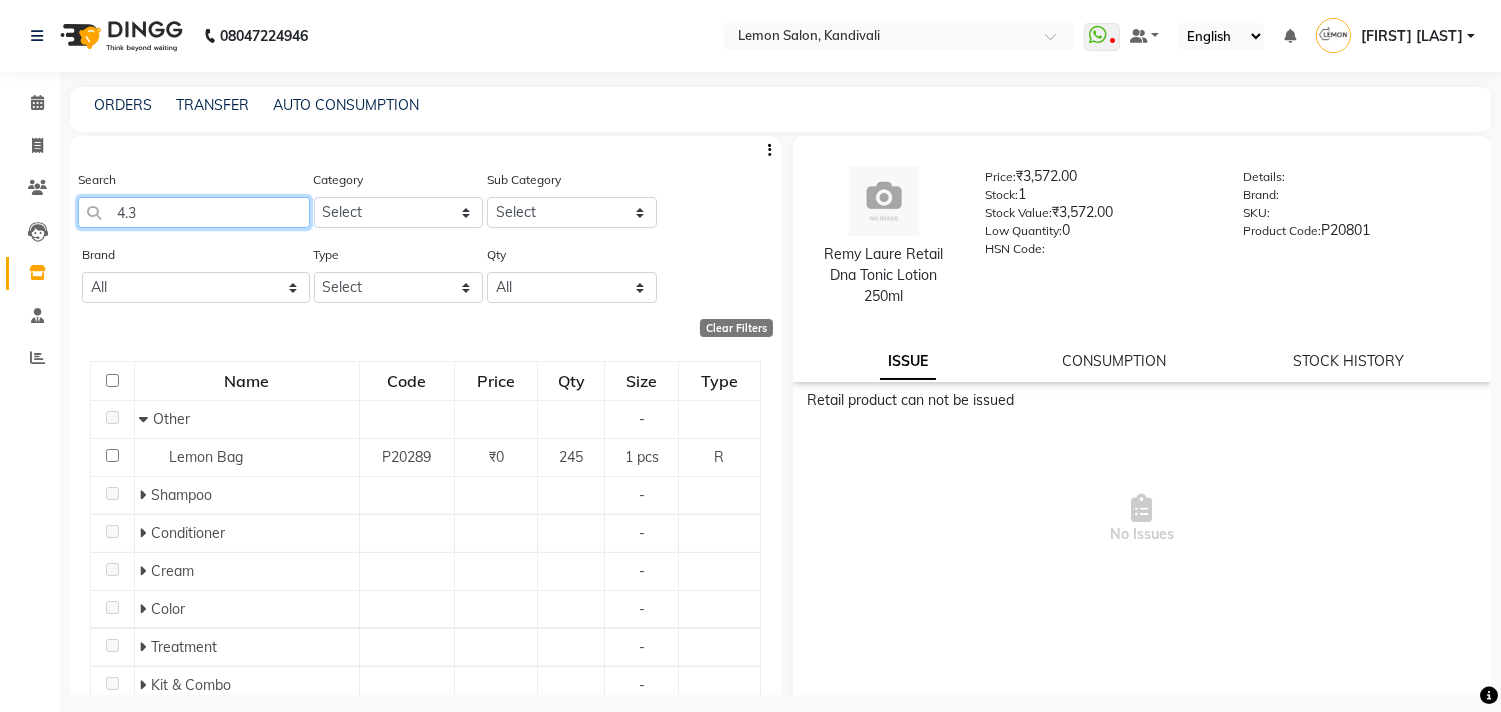 type on "4.35" 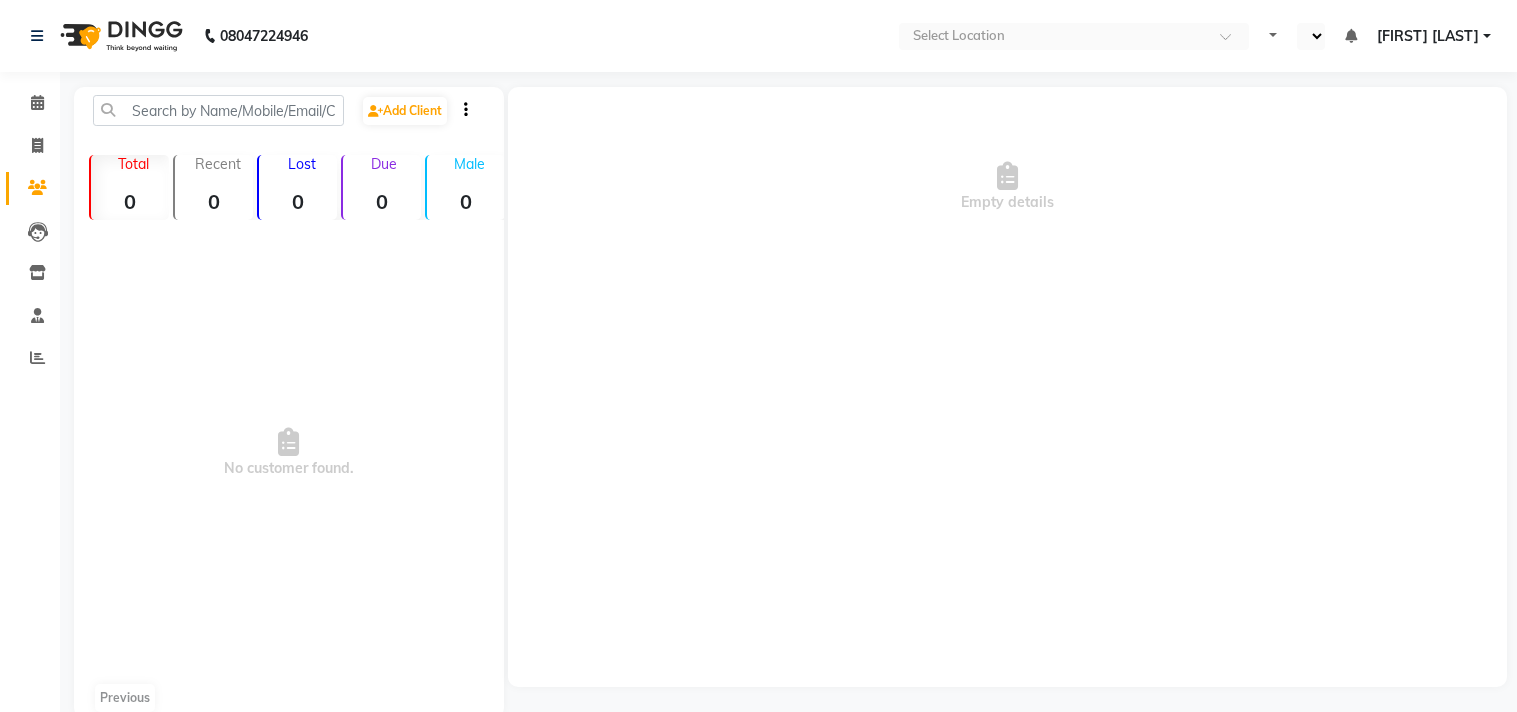 select on "en" 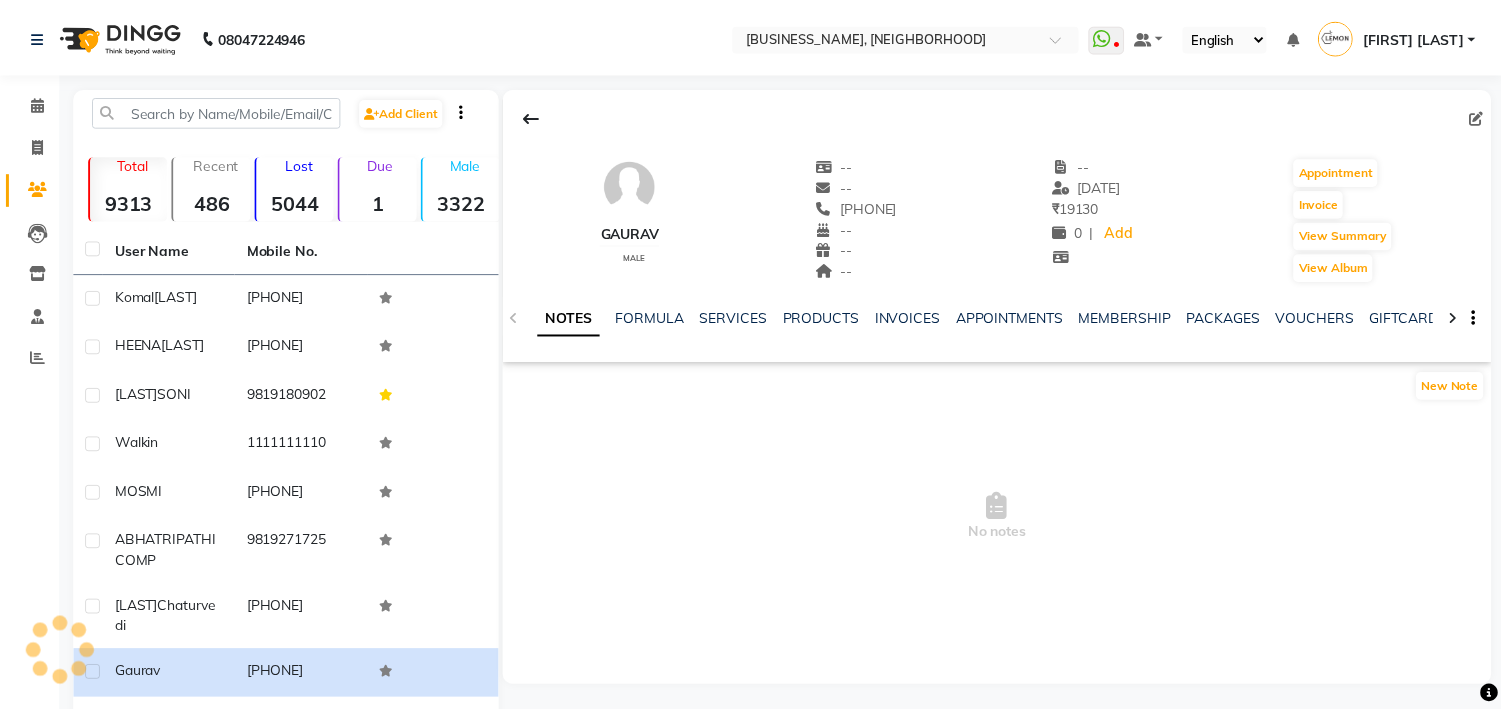 scroll, scrollTop: 0, scrollLeft: 0, axis: both 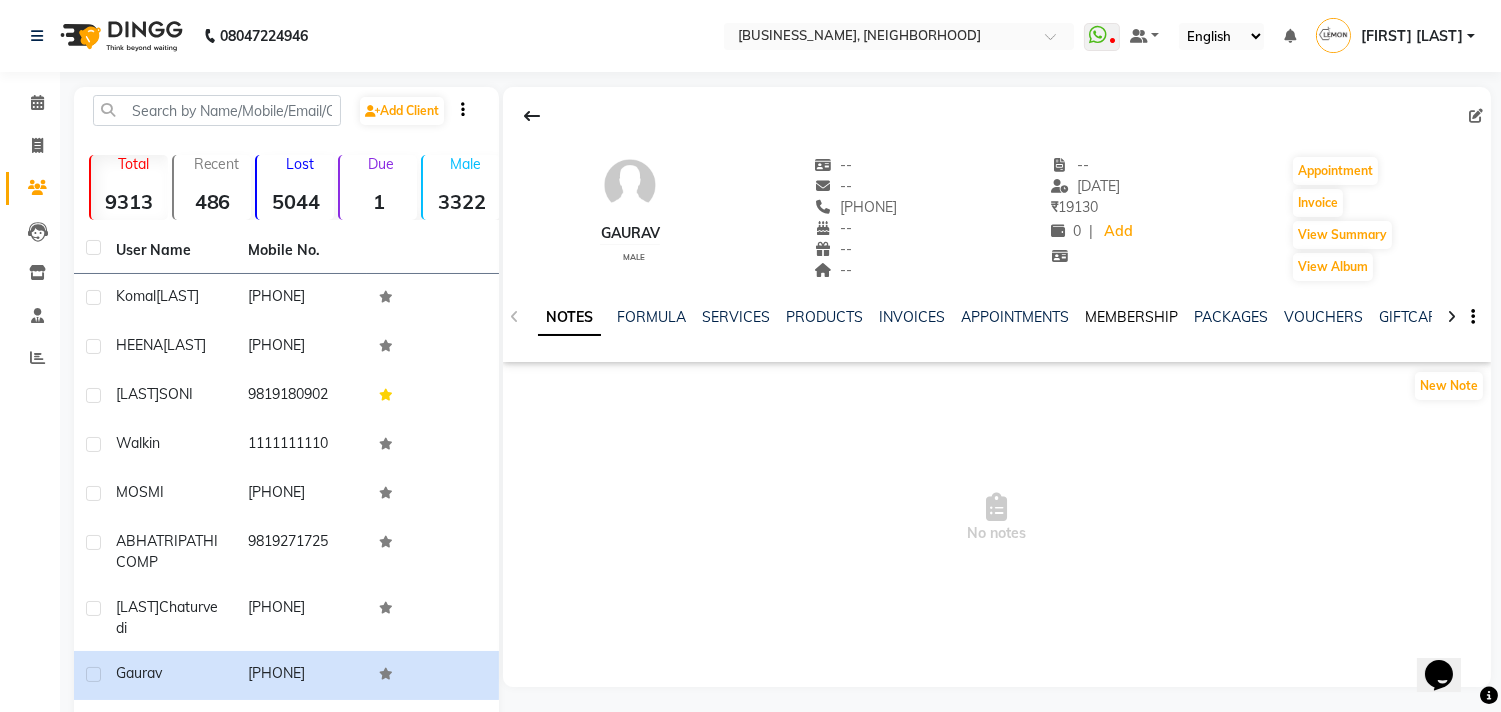 click on "MEMBERSHIP" 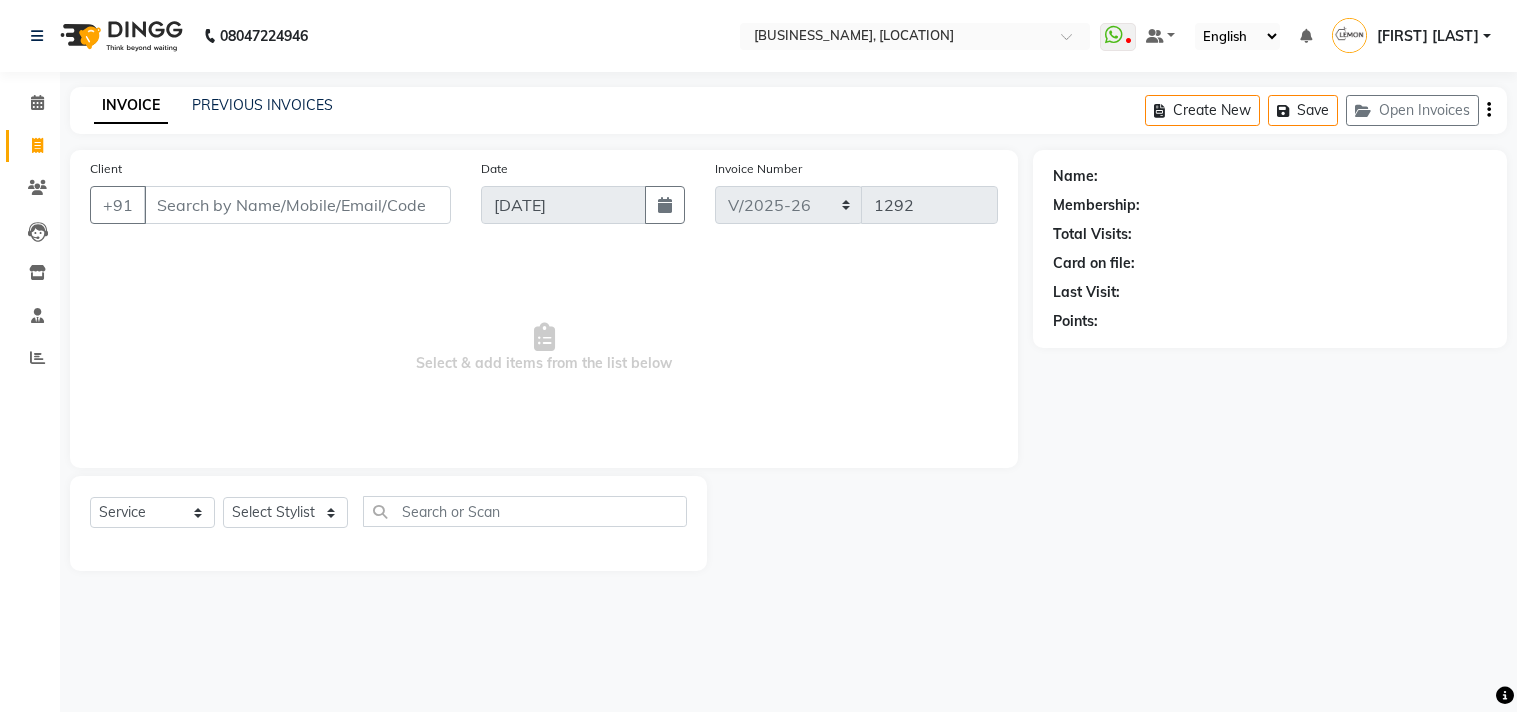 select on "569" 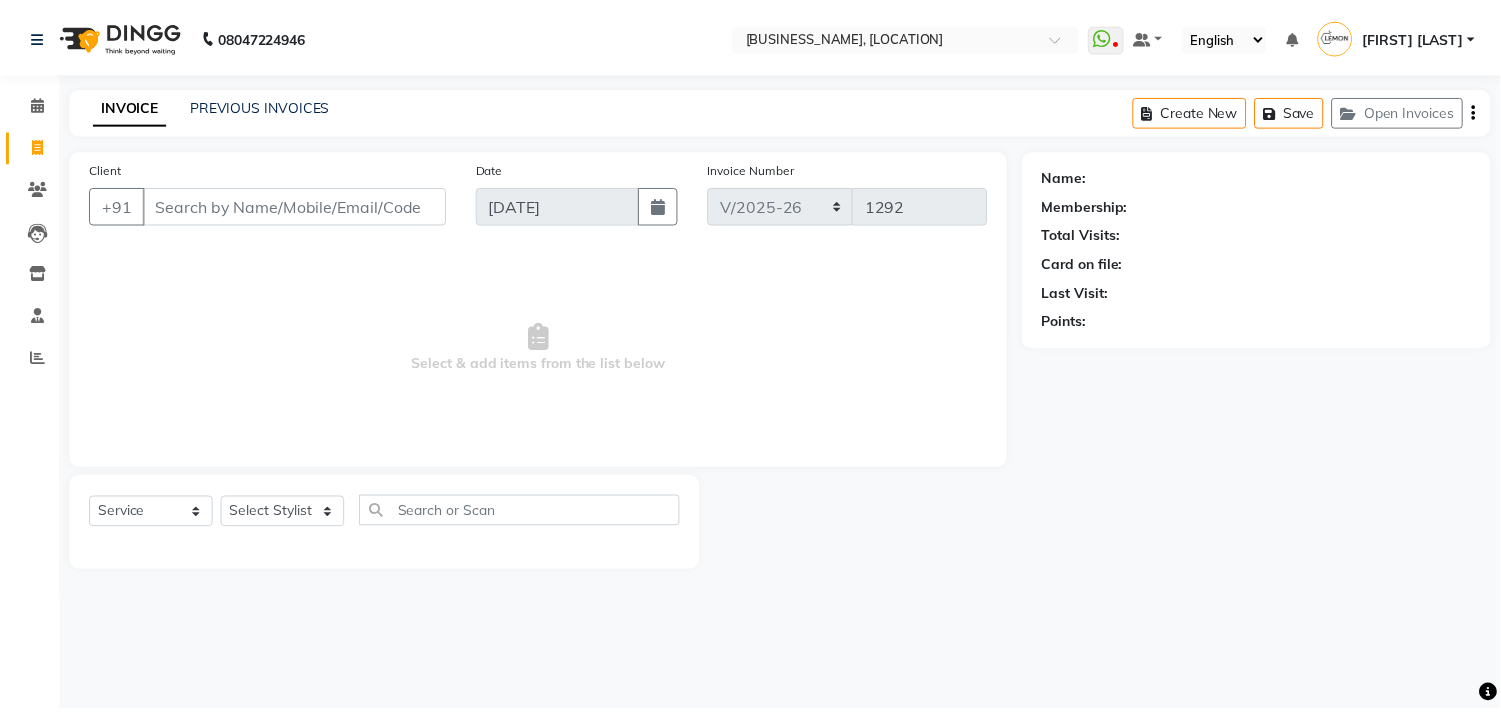 scroll, scrollTop: 0, scrollLeft: 0, axis: both 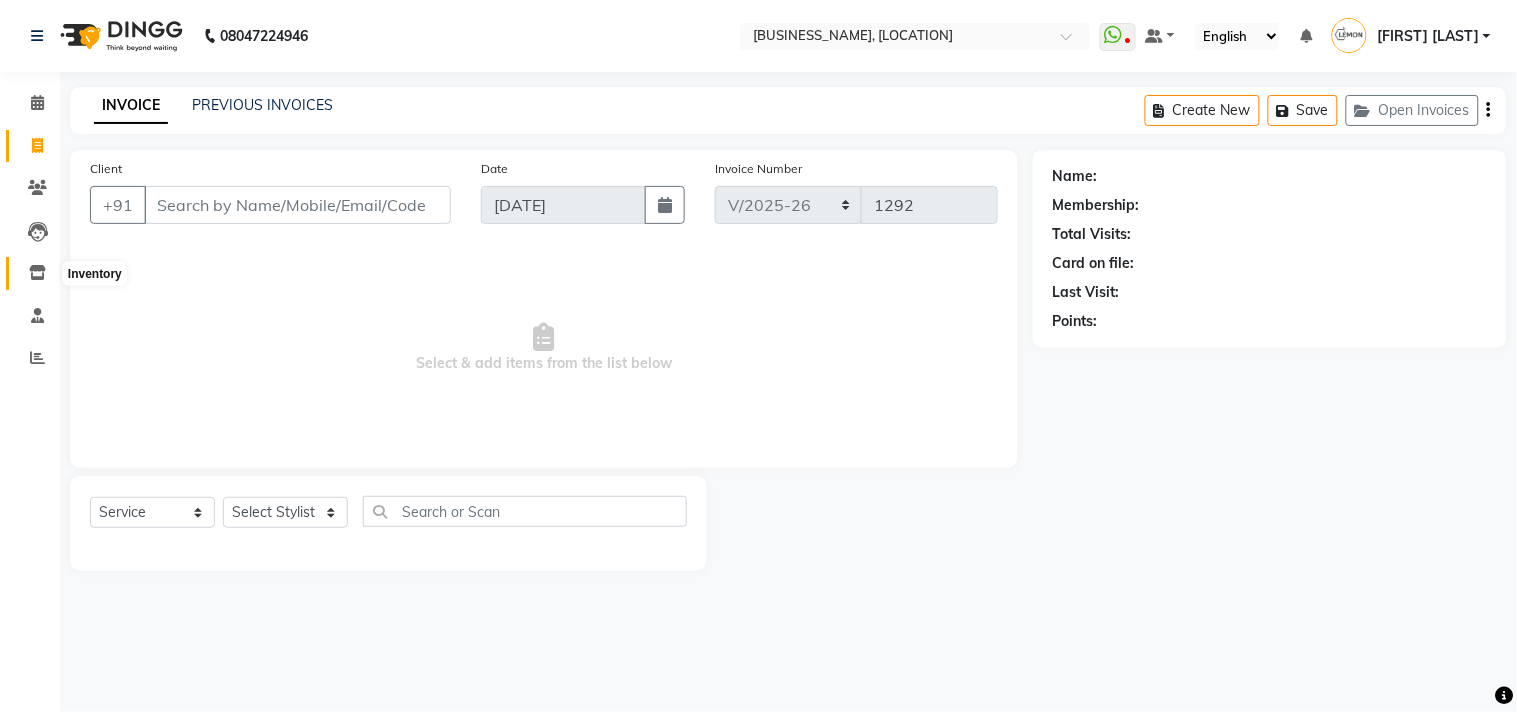 click 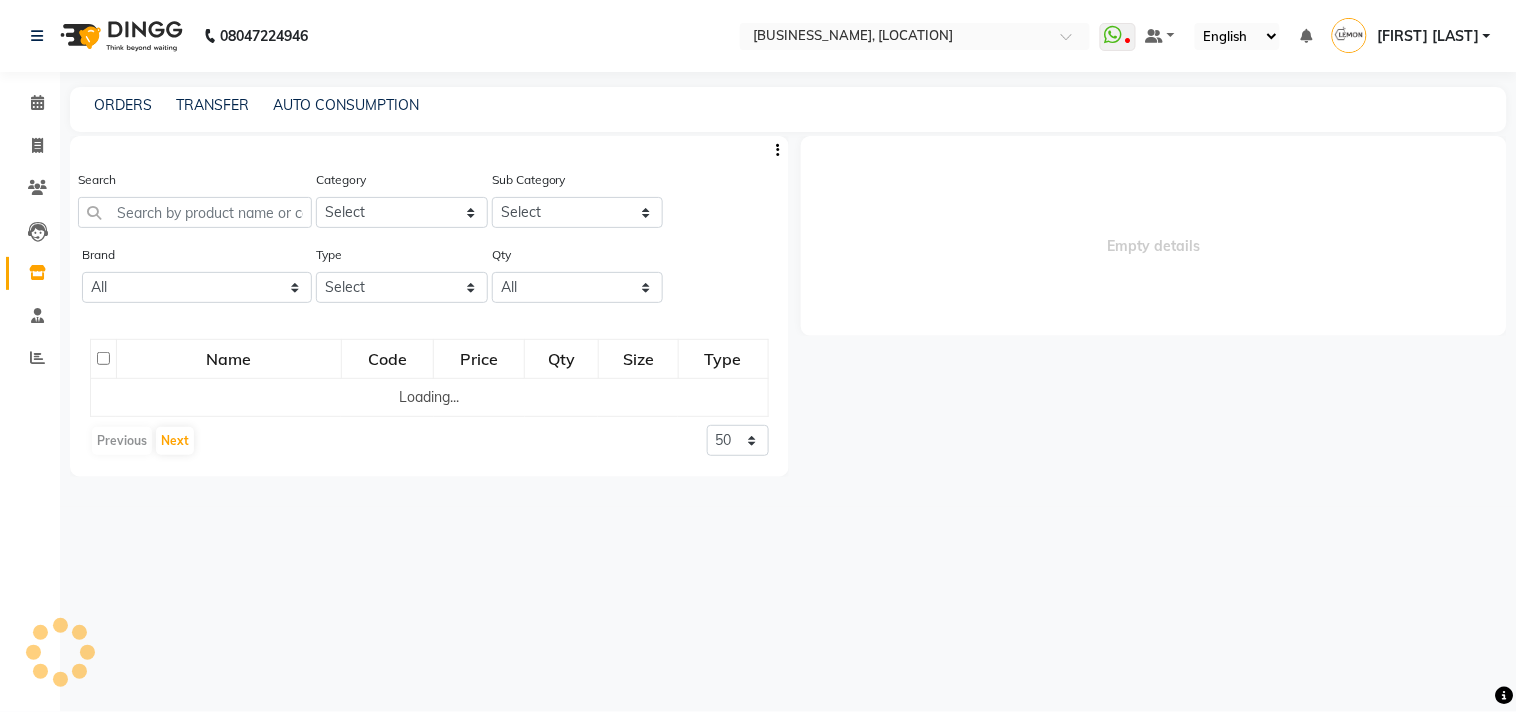 select 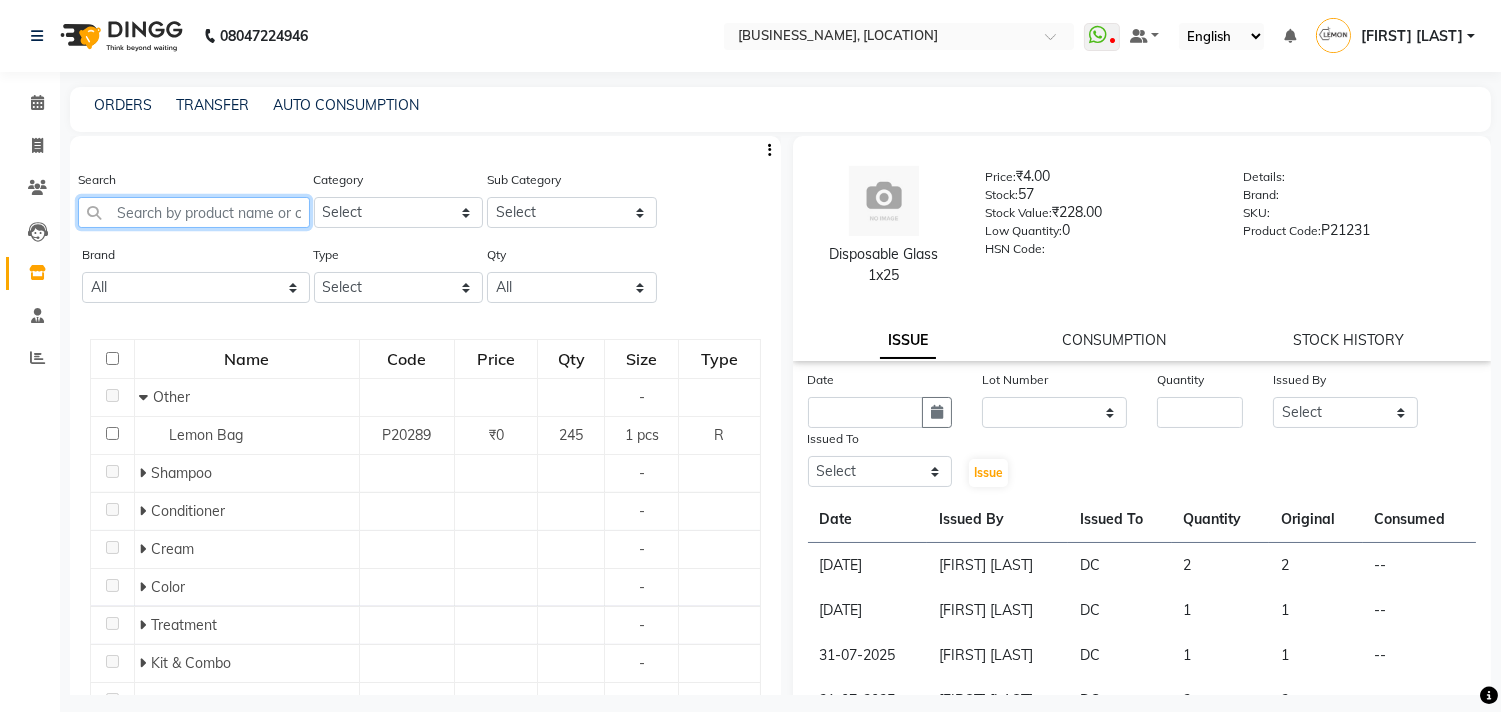 click 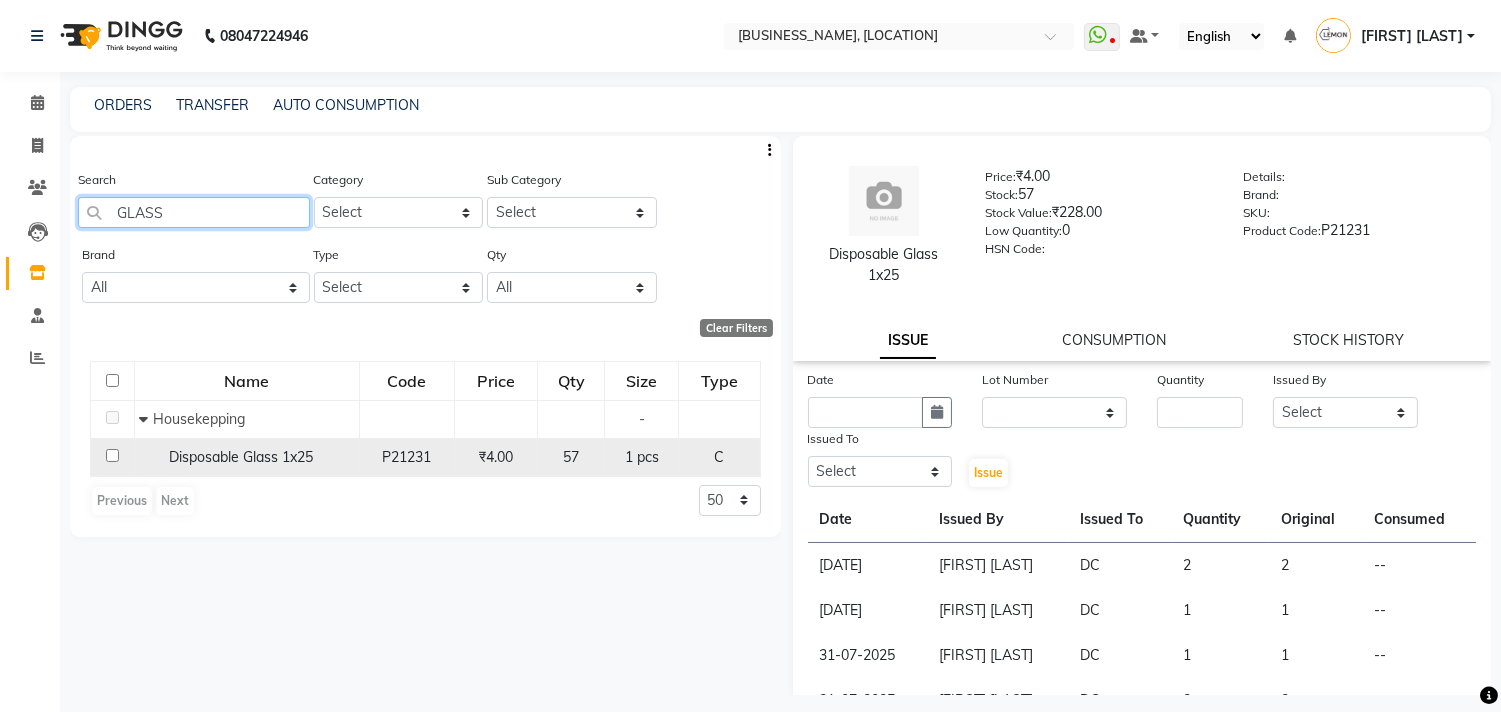 type on "GLASS" 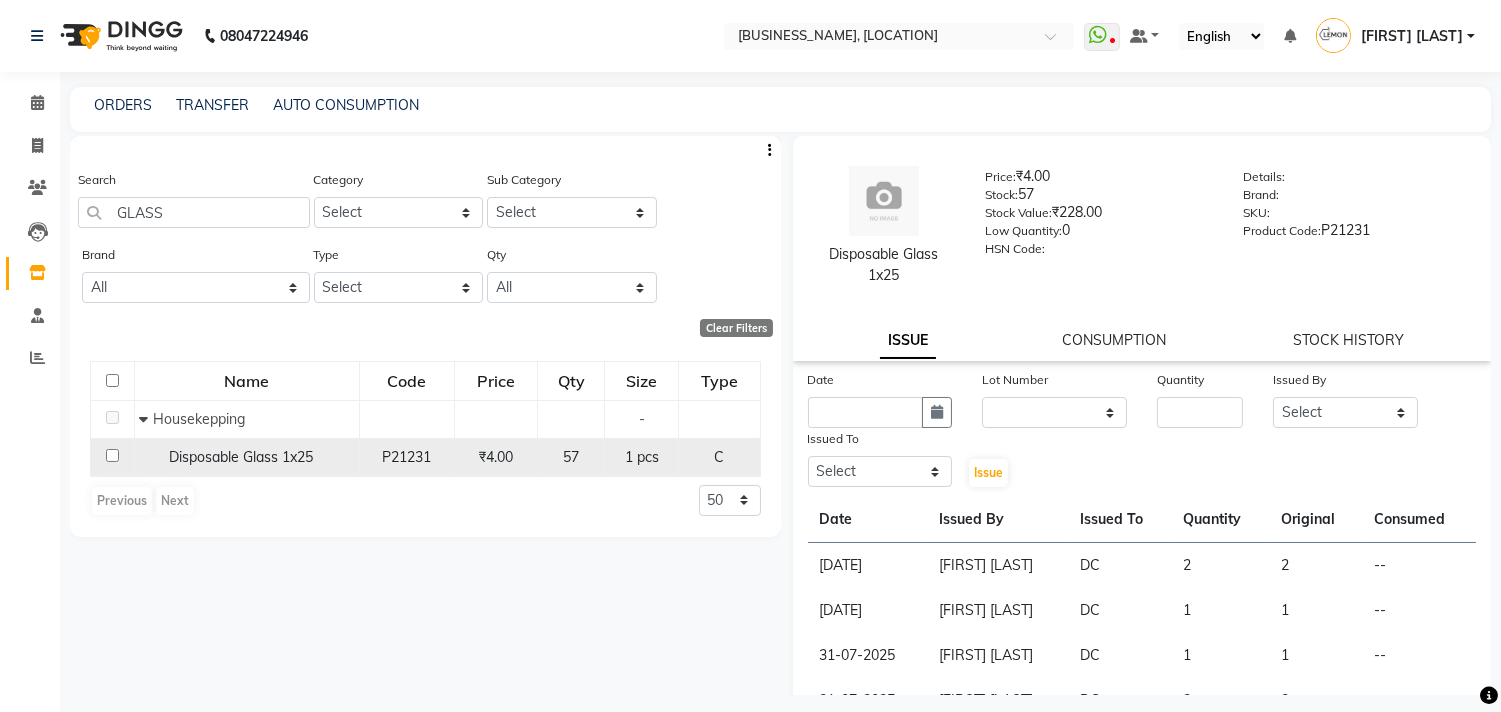 click 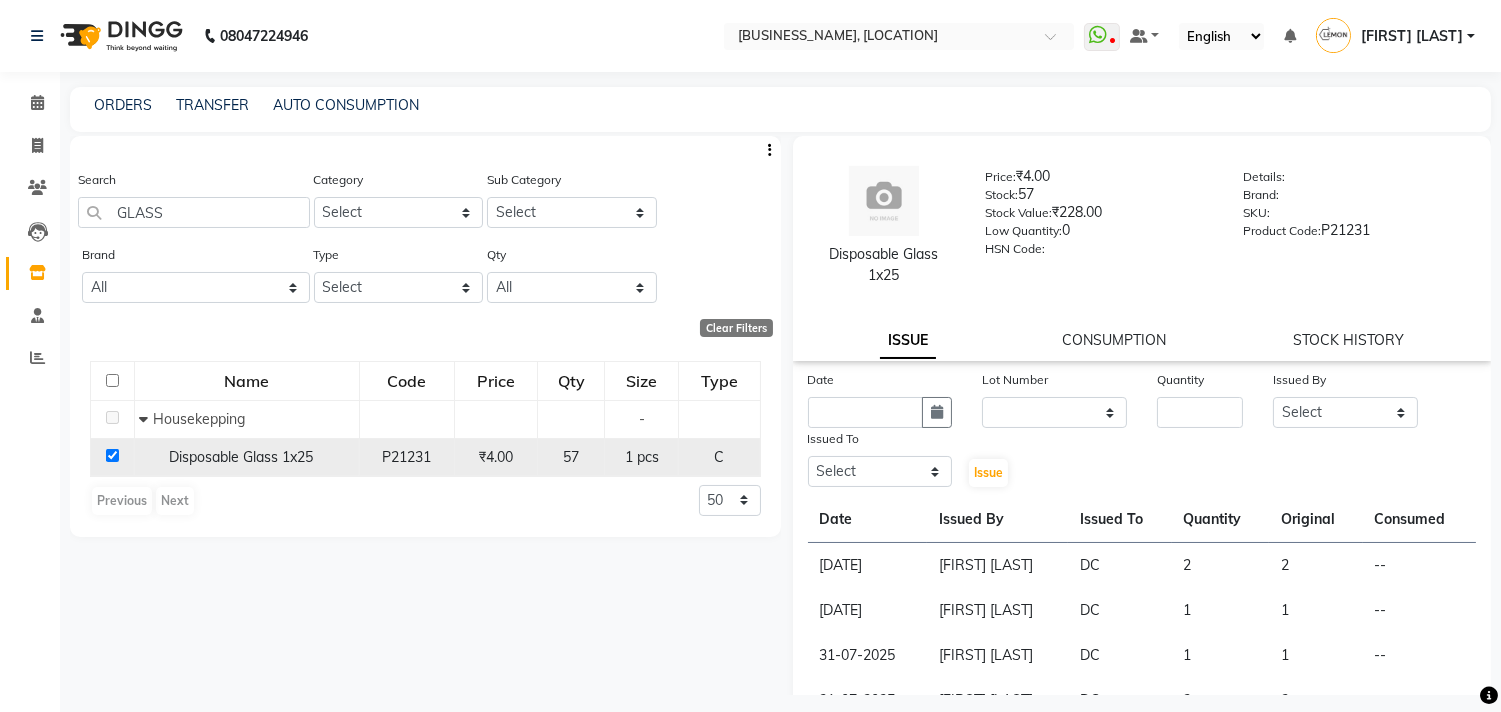 checkbox on "true" 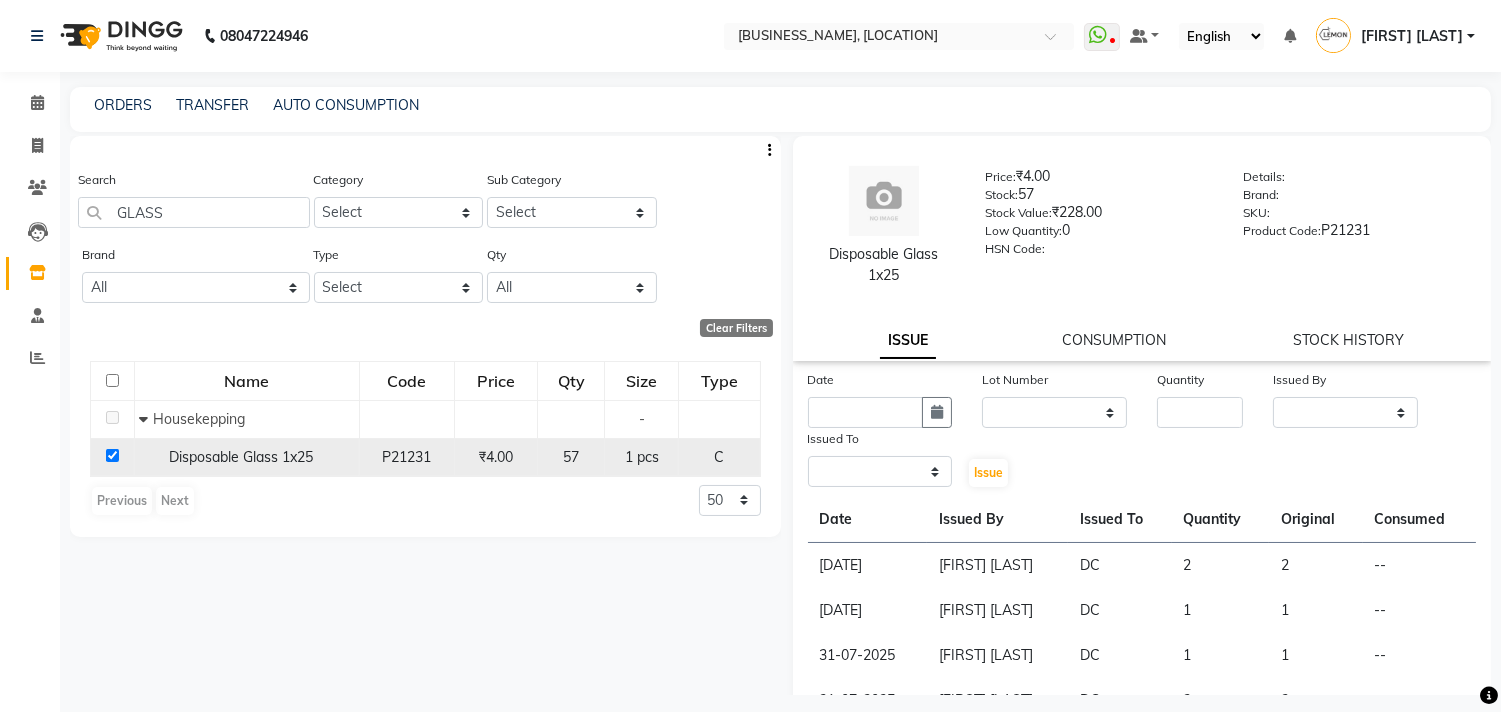 select 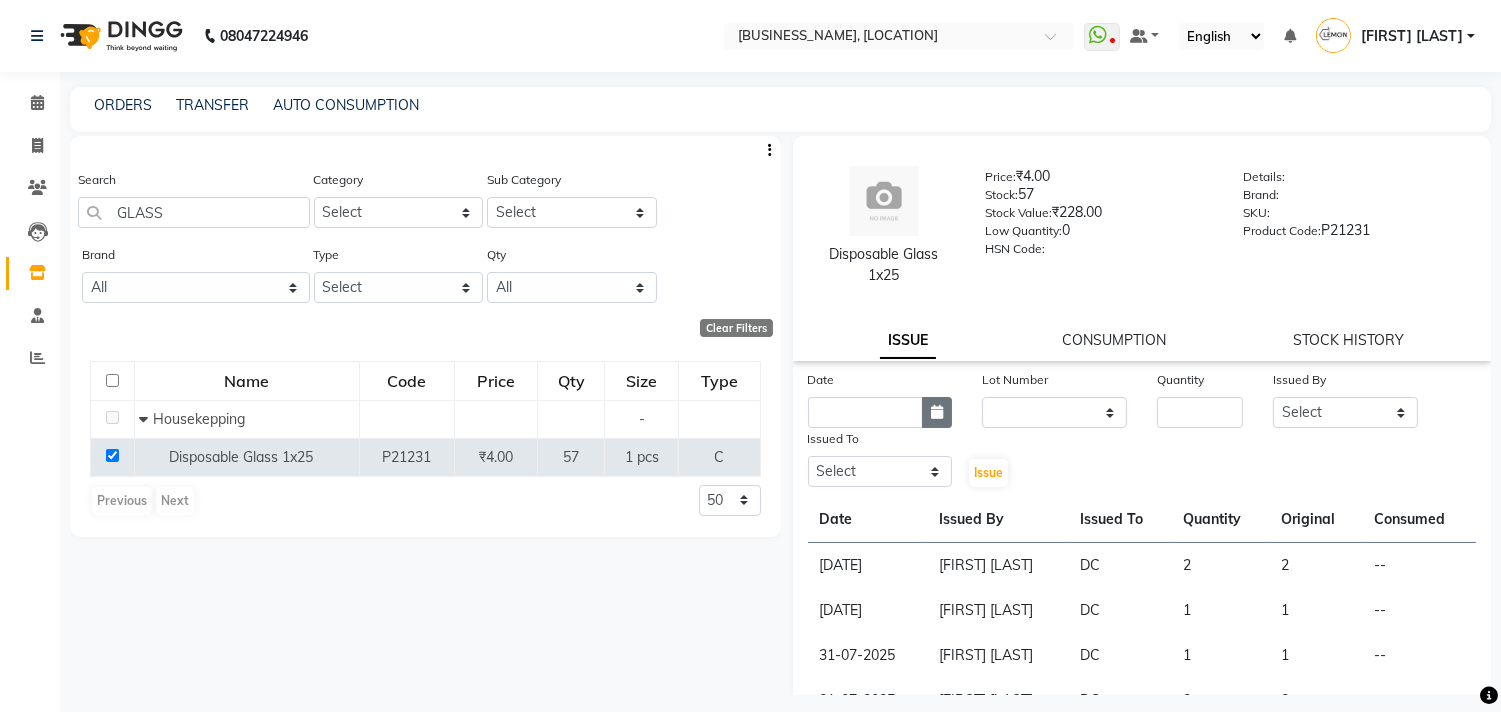 click 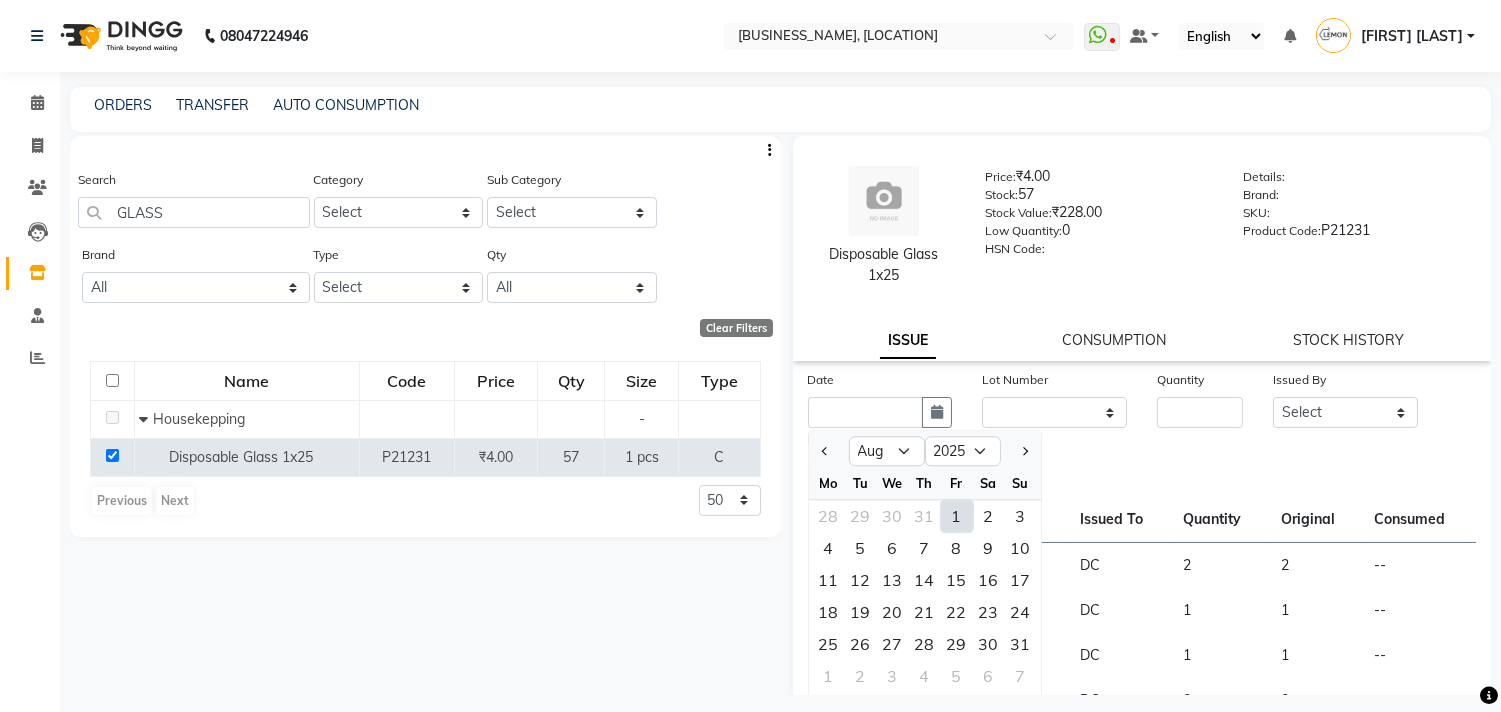 drag, startPoint x: 957, startPoint y: 505, endPoint x: 1018, endPoint y: 445, distance: 85.56284 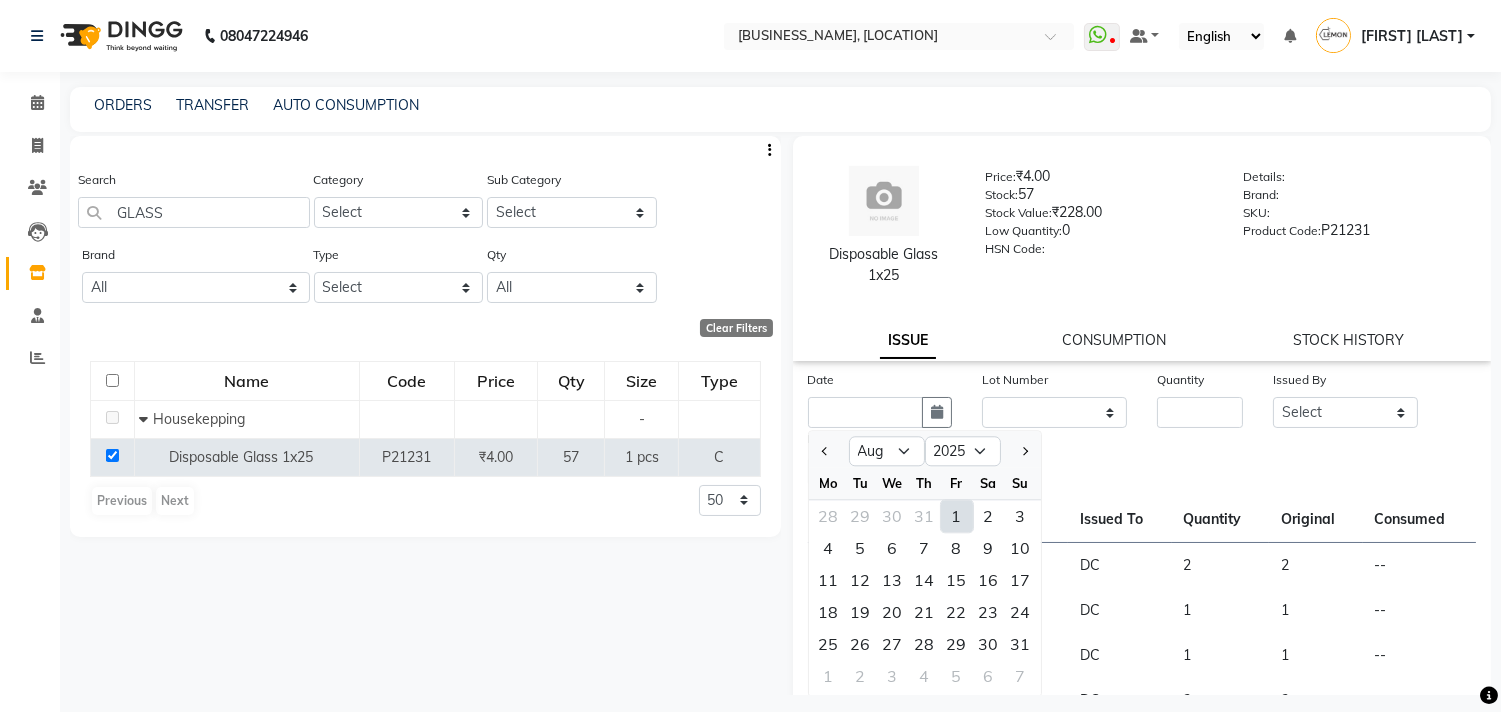 type on "01-08-2025" 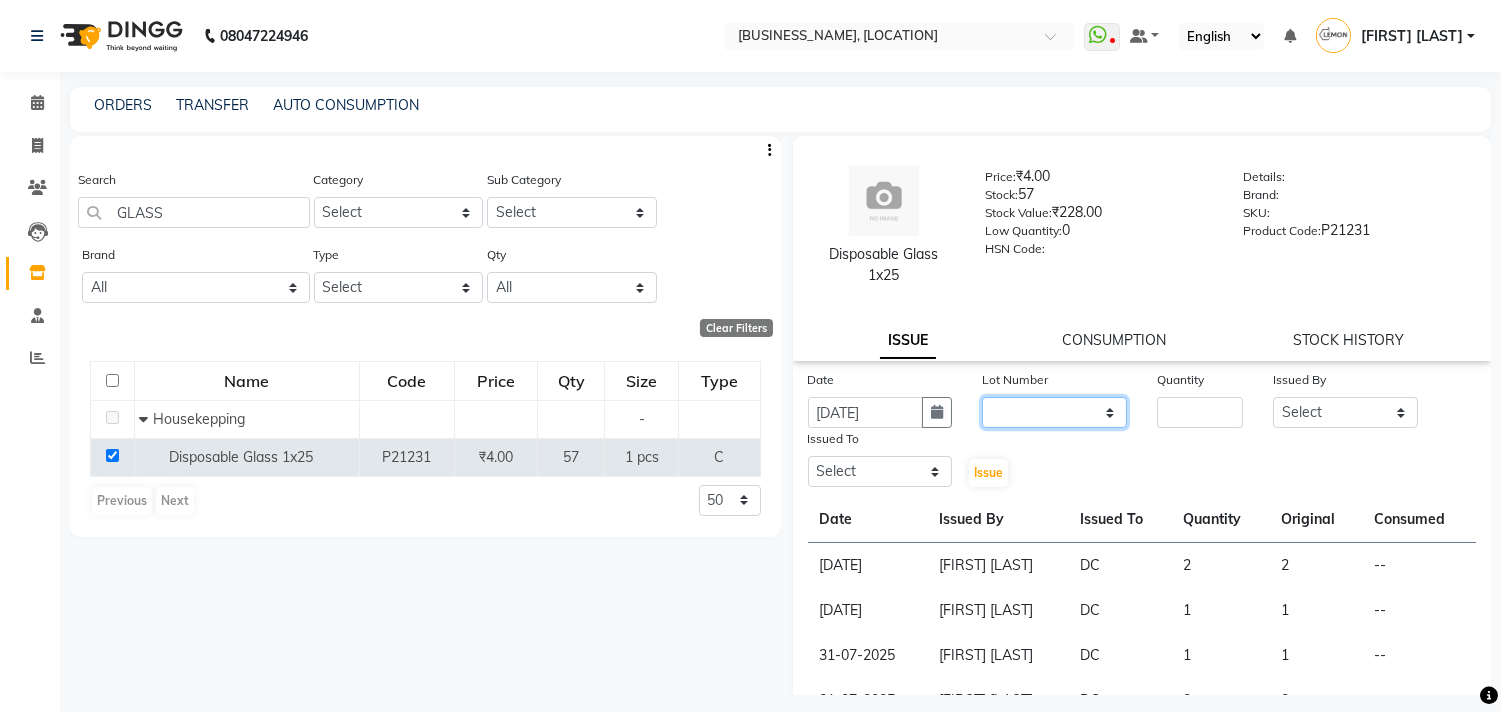 click on "None" 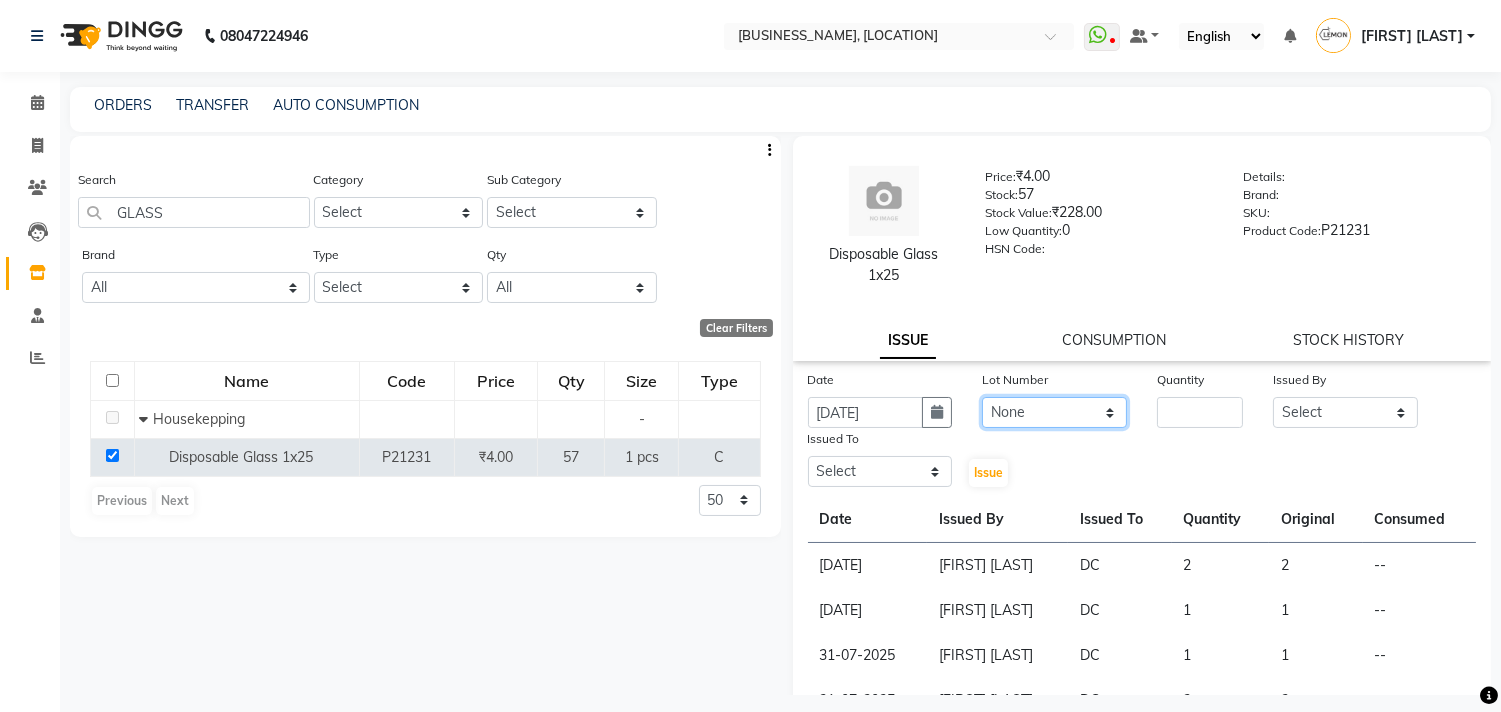 click on "None" 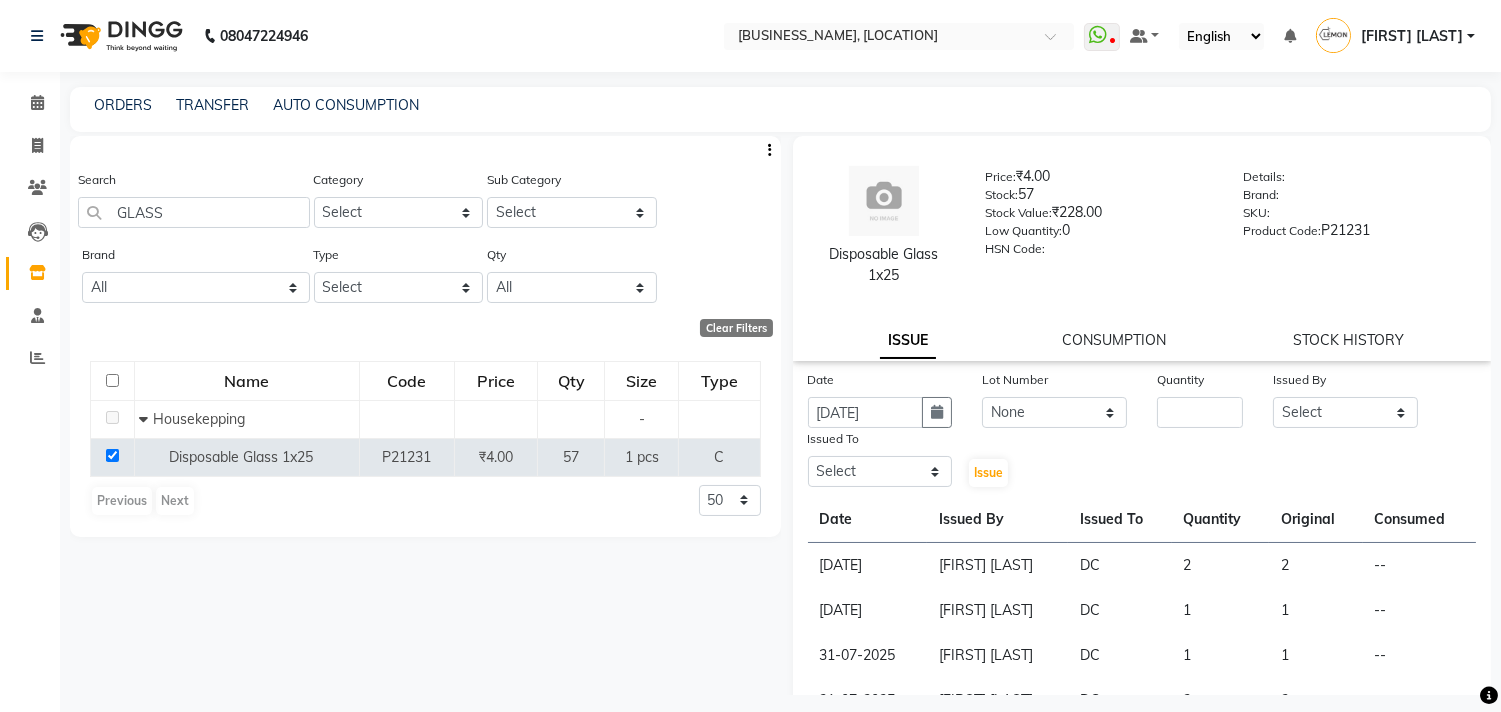click on "Date 01-08-2025 Lot Number None Quantity Issued By Select Alam Arun Arndive DC Faheem Malik Gufran Salmani Payal Maurya Riya Adawade Shoeb Salmani Kandivali Swati Sharma Yunus Yusuf Shaikh Issued To Select Alam Arun Arndive DC Faheem Malik Gufran Salmani Payal Maurya Riya Adawade Shoeb Salmani Kandivali Swati Sharma Yunus Yusuf Shaikh  Issue" 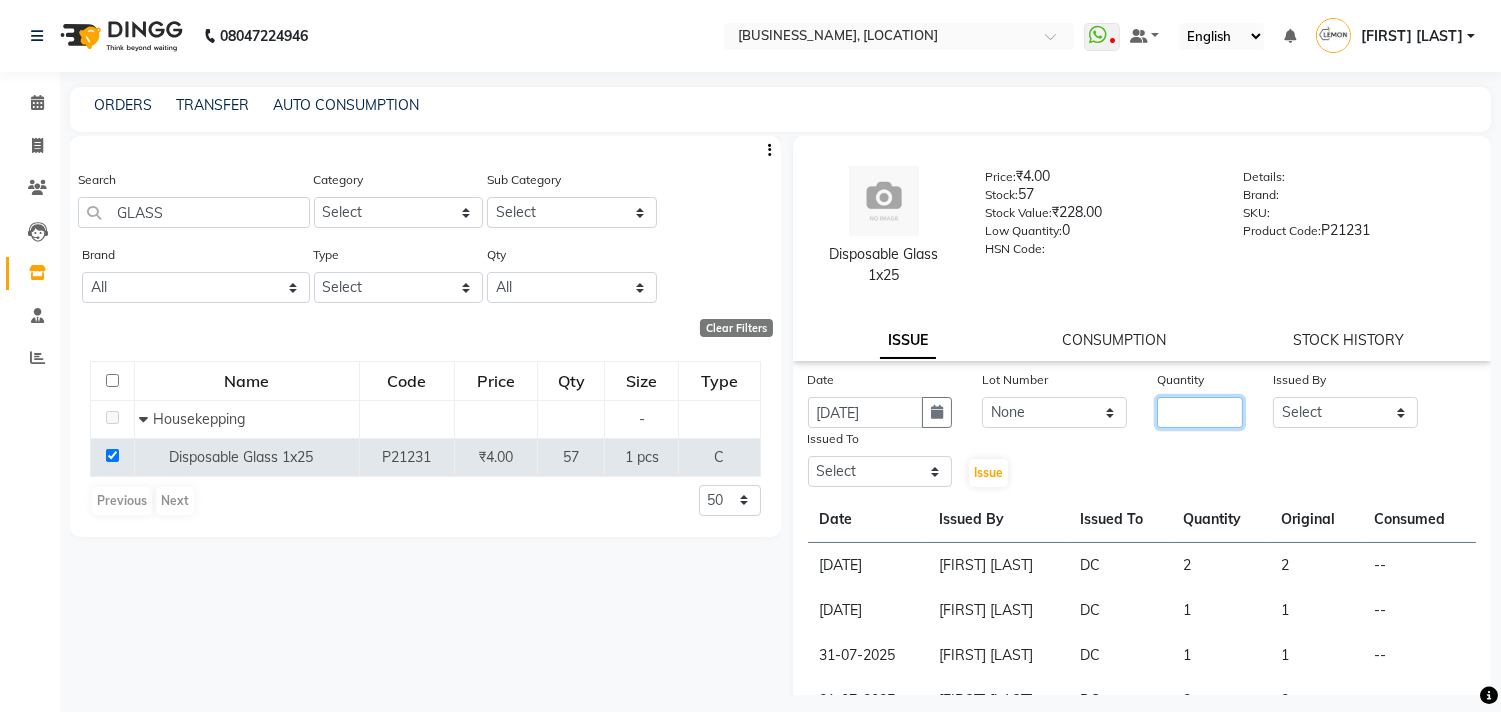 click 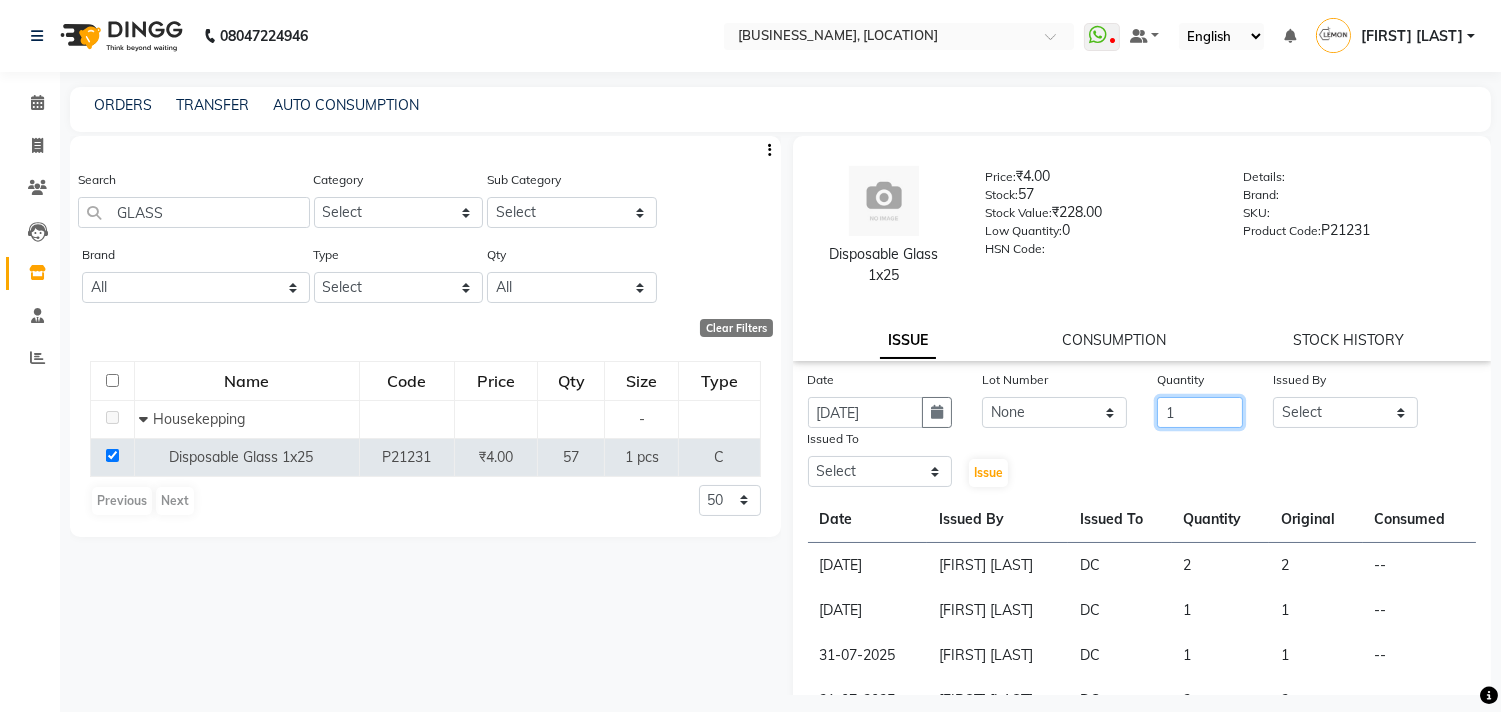 type on "1" 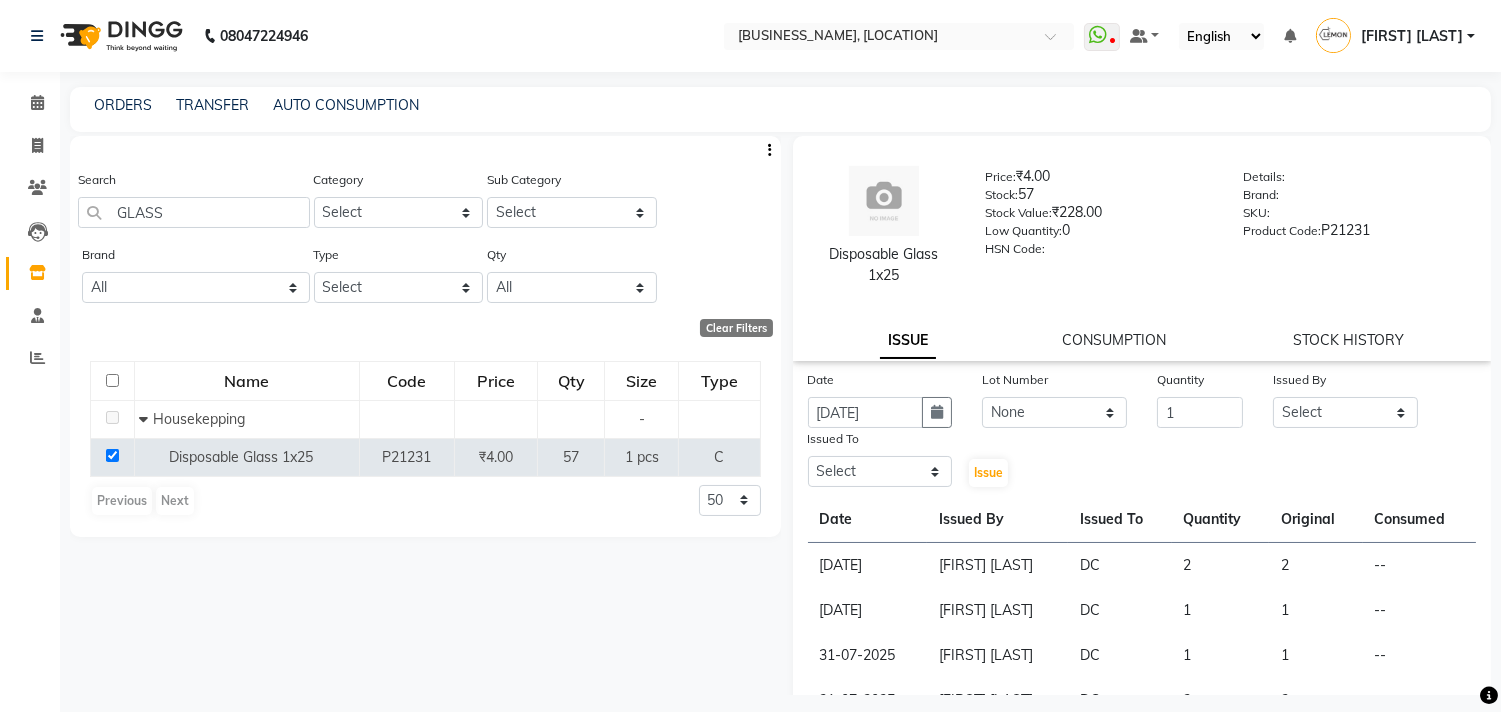 click on "Date 01-08-2025 Lot Number None Quantity 1 Issued By Select Alam Arun Arndive DC Faheem Malik Gufran Salmani Payal Maurya Riya Adawade Shoeb Salmani Kandivali Swati Sharma Yunus Yusuf Shaikh Issued To Select Alam Arun Arndive DC Faheem Malik Gufran Salmani Payal Maurya Riya Adawade Shoeb Salmani Kandivali Swati Sharma Yunus Yusuf Shaikh  Issue" 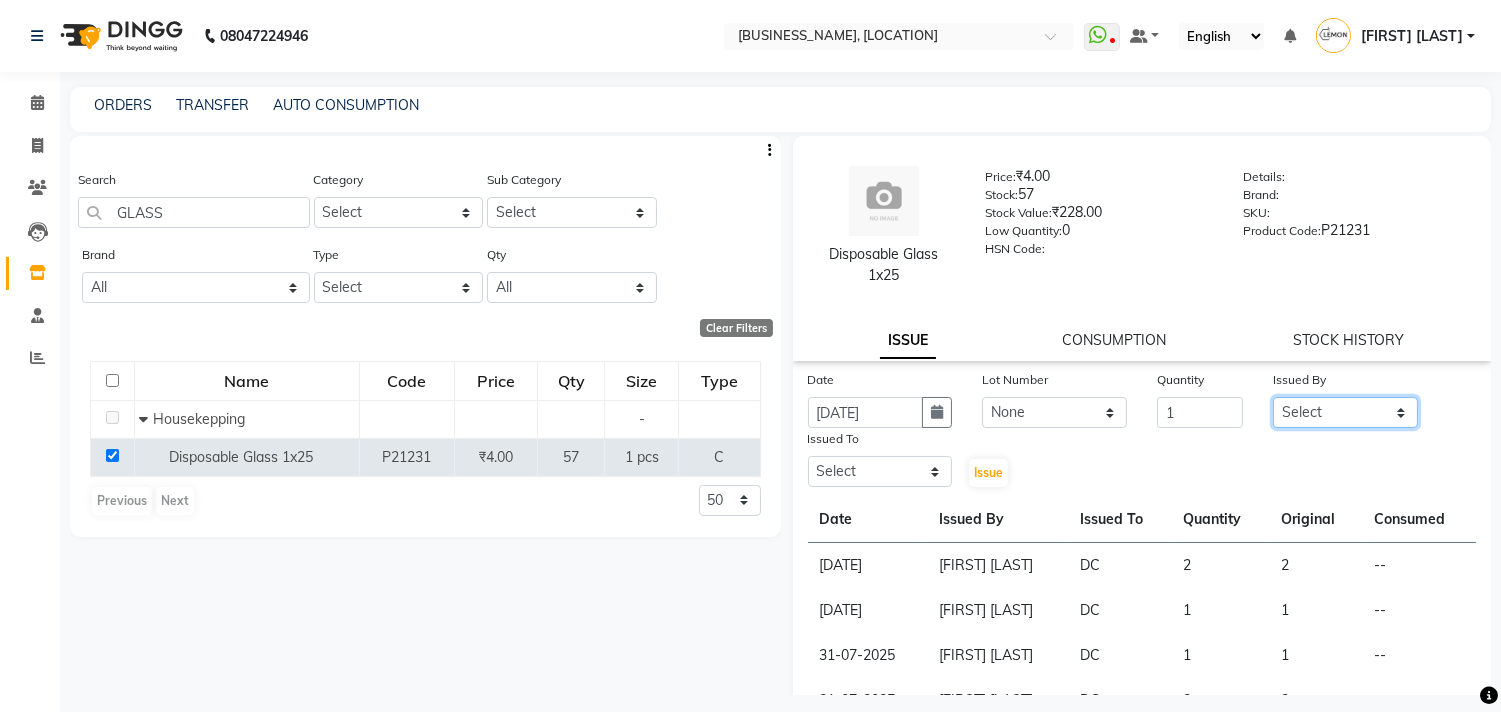 click on "Select [NAME] [NAME] [NAME] [NAME] [NAME] [NAME] [NAME] [NAME] [NAME] [NAME] [NAME] [NAME] [NAME]" 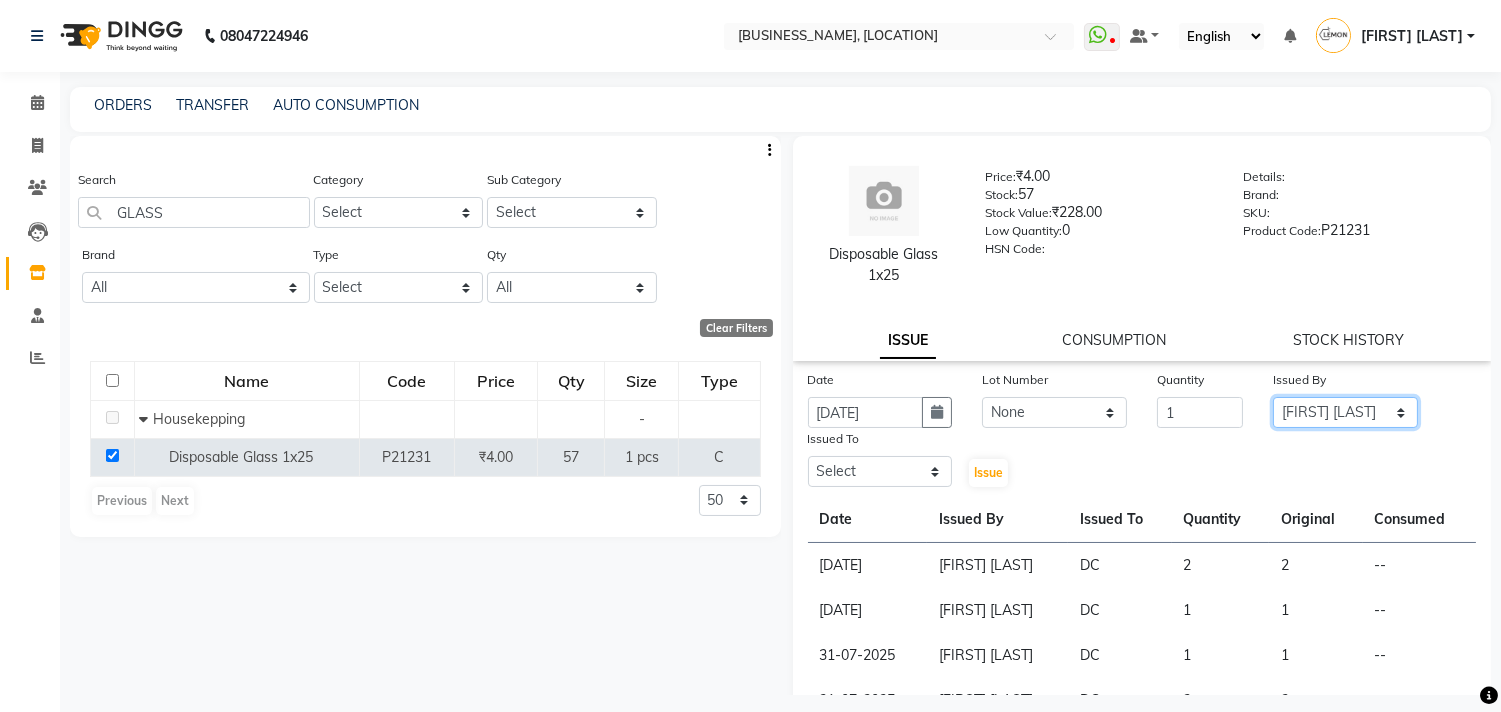 click on "Select [NAME] [NAME] [NAME] [NAME] [NAME] [NAME] [NAME] [NAME] [NAME] [NAME] [NAME] [NAME] [NAME]" 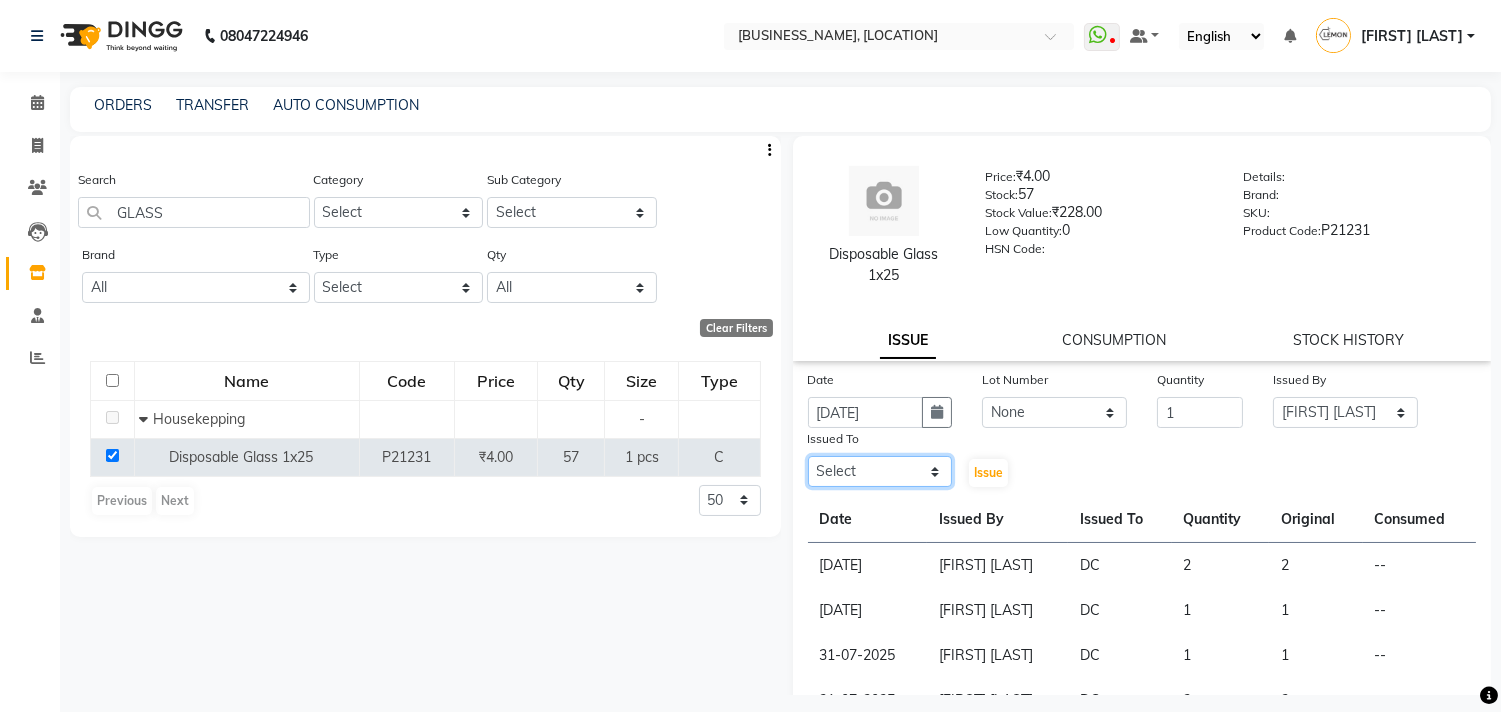 click on "Select Alam Arun Arndive DC Faheem Malik Gufran Salmani Payal Maurya Riya Adawade Shoeb Salmani Kandivali Swati Sharma Yunus Yusuf Shaikh" 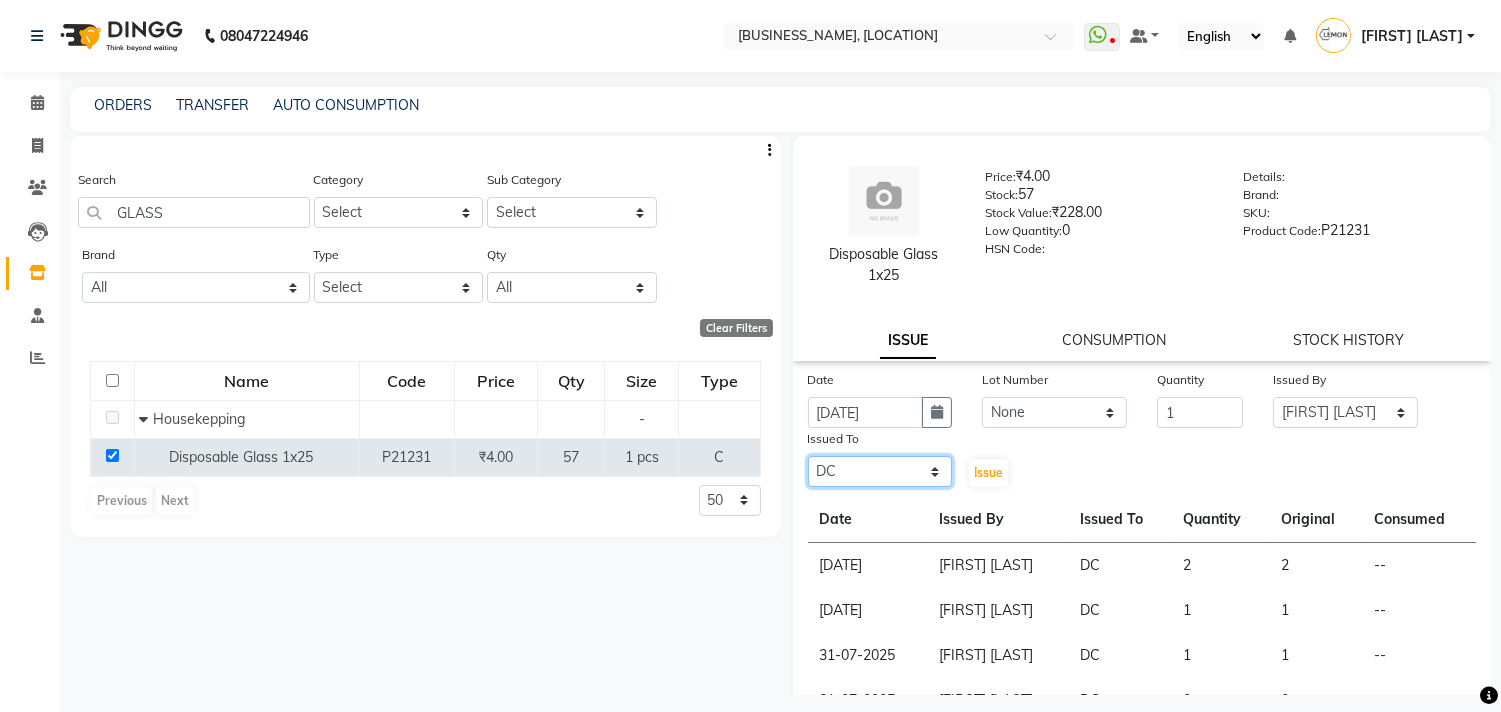 click on "Select Alam Arun Arndive DC Faheem Malik Gufran Salmani Payal Maurya Riya Adawade Shoeb Salmani Kandivali Swati Sharma Yunus Yusuf Shaikh" 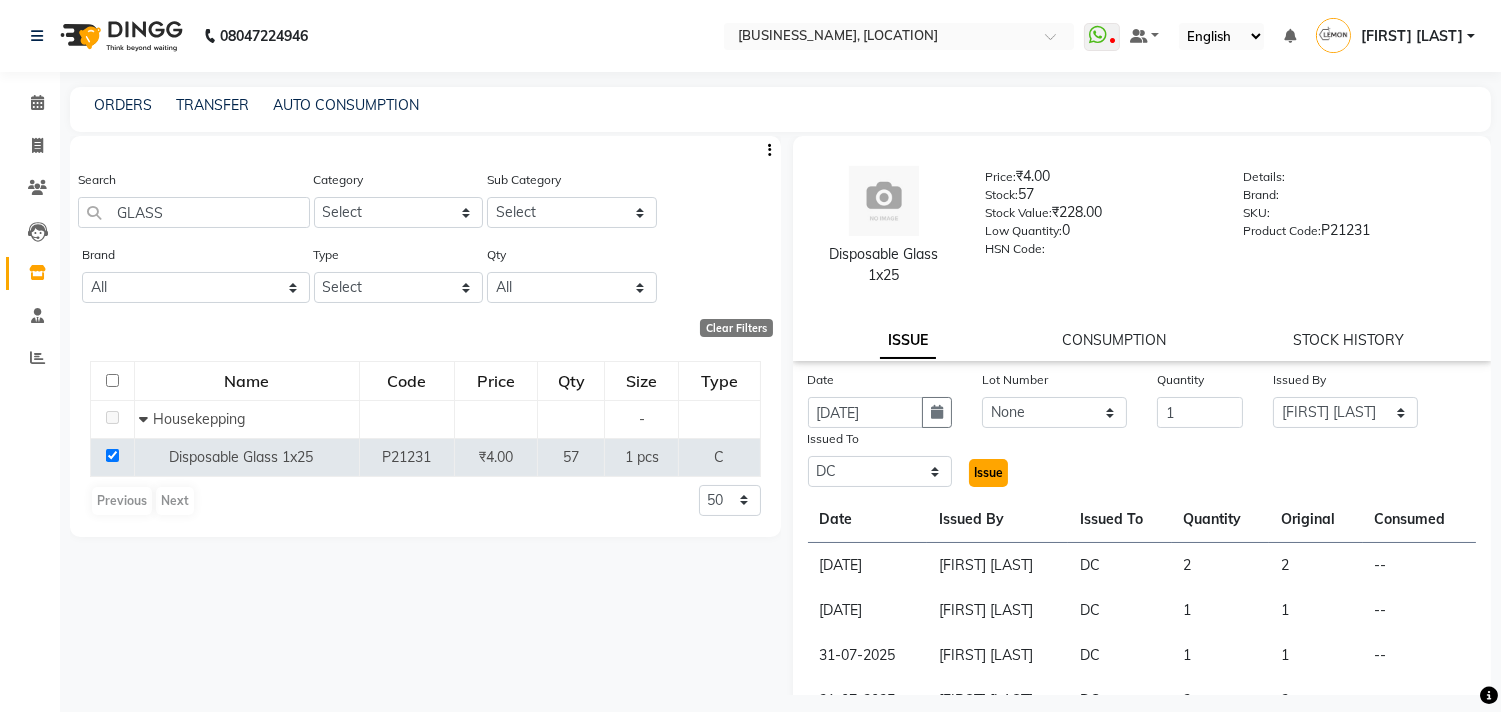 click on "Issue" 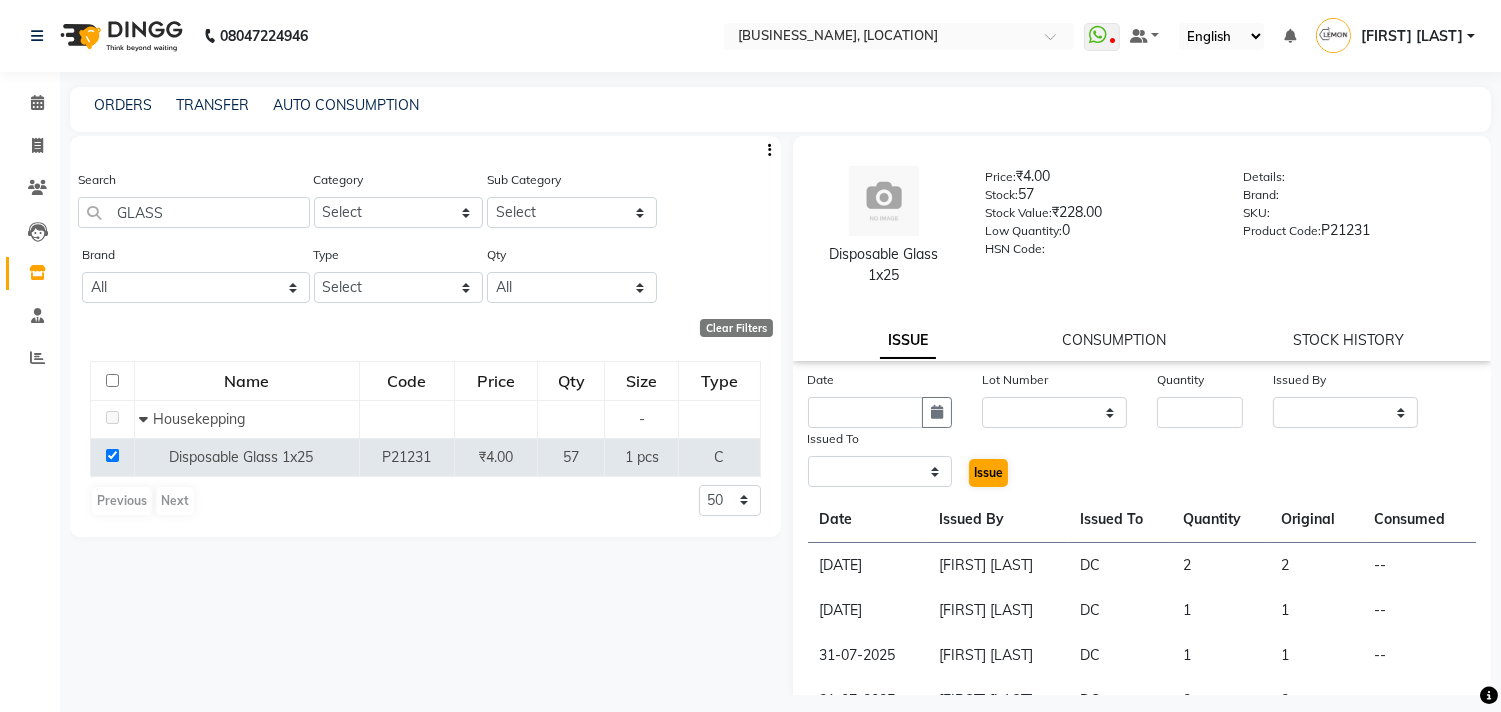 select 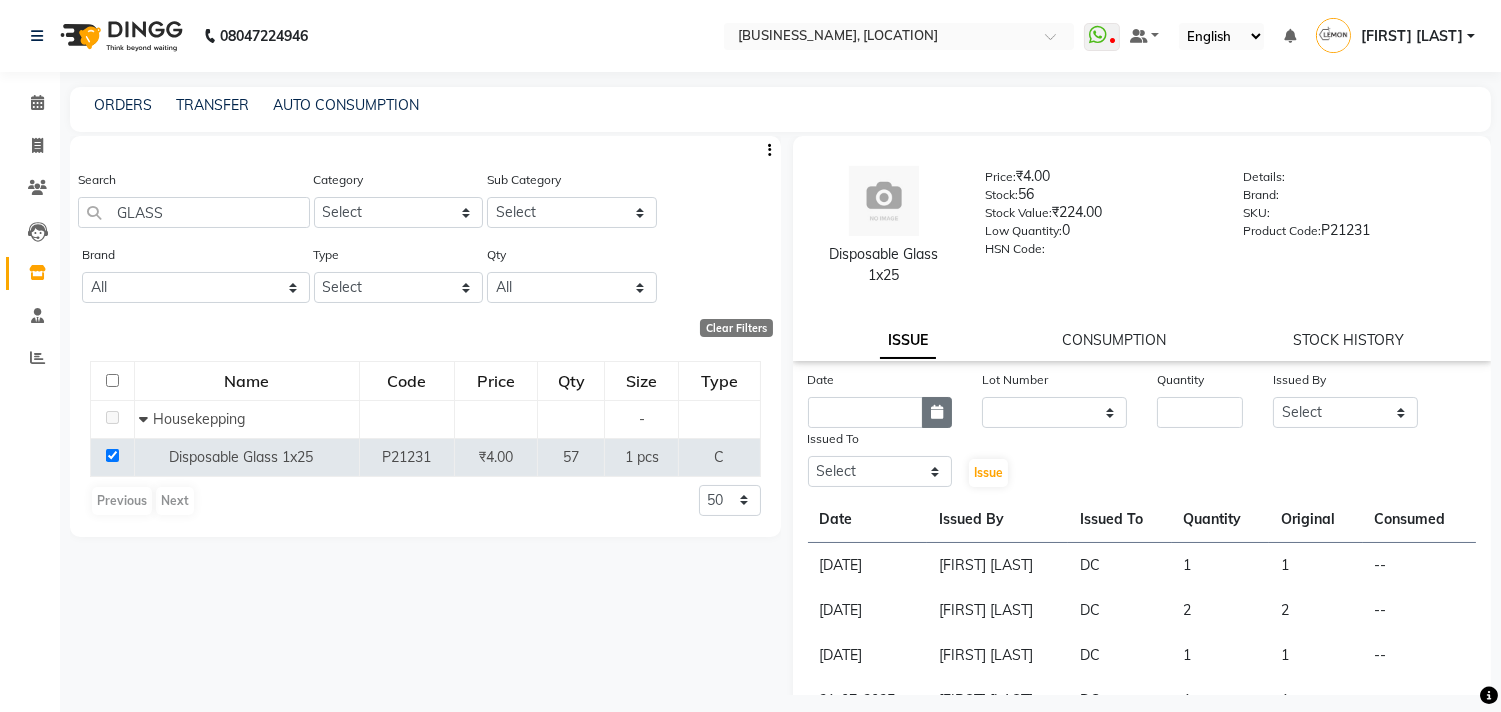 click 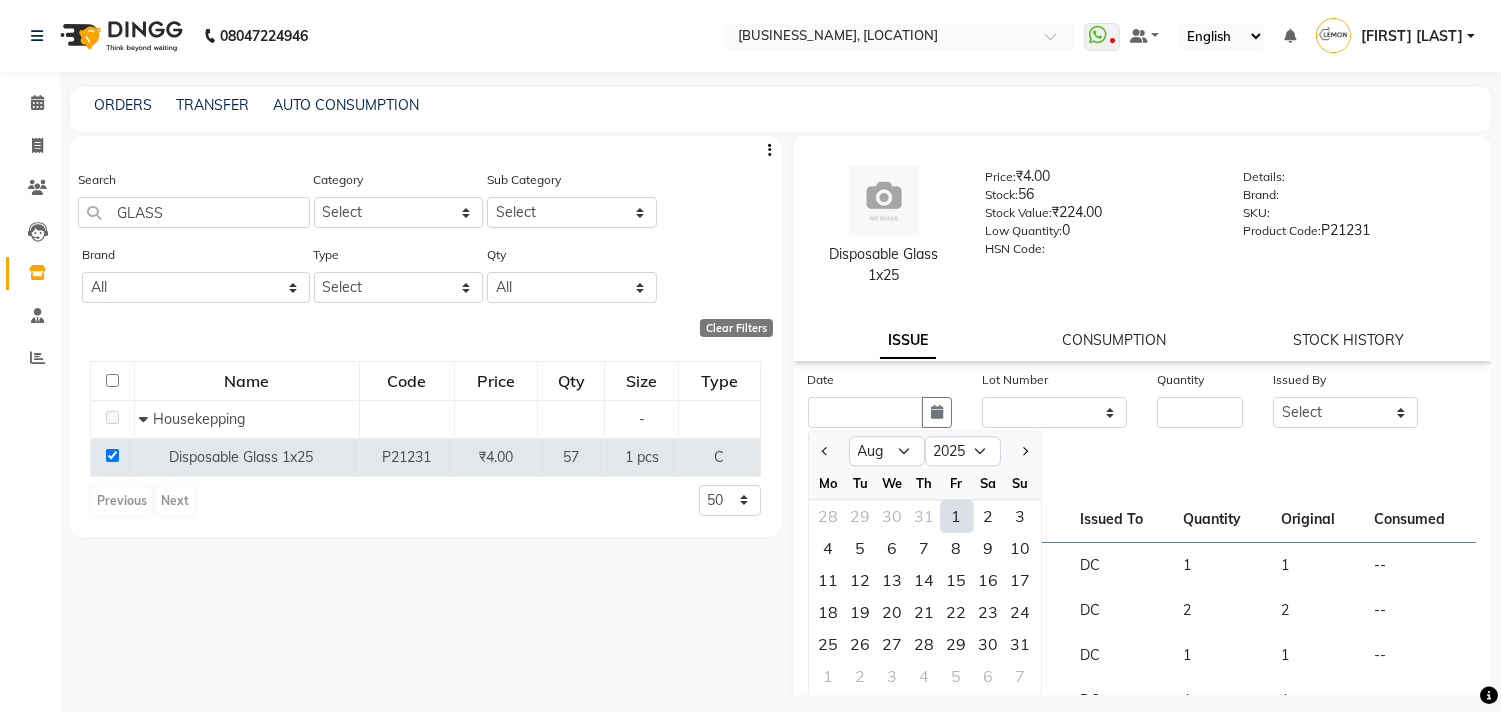 click on "1" 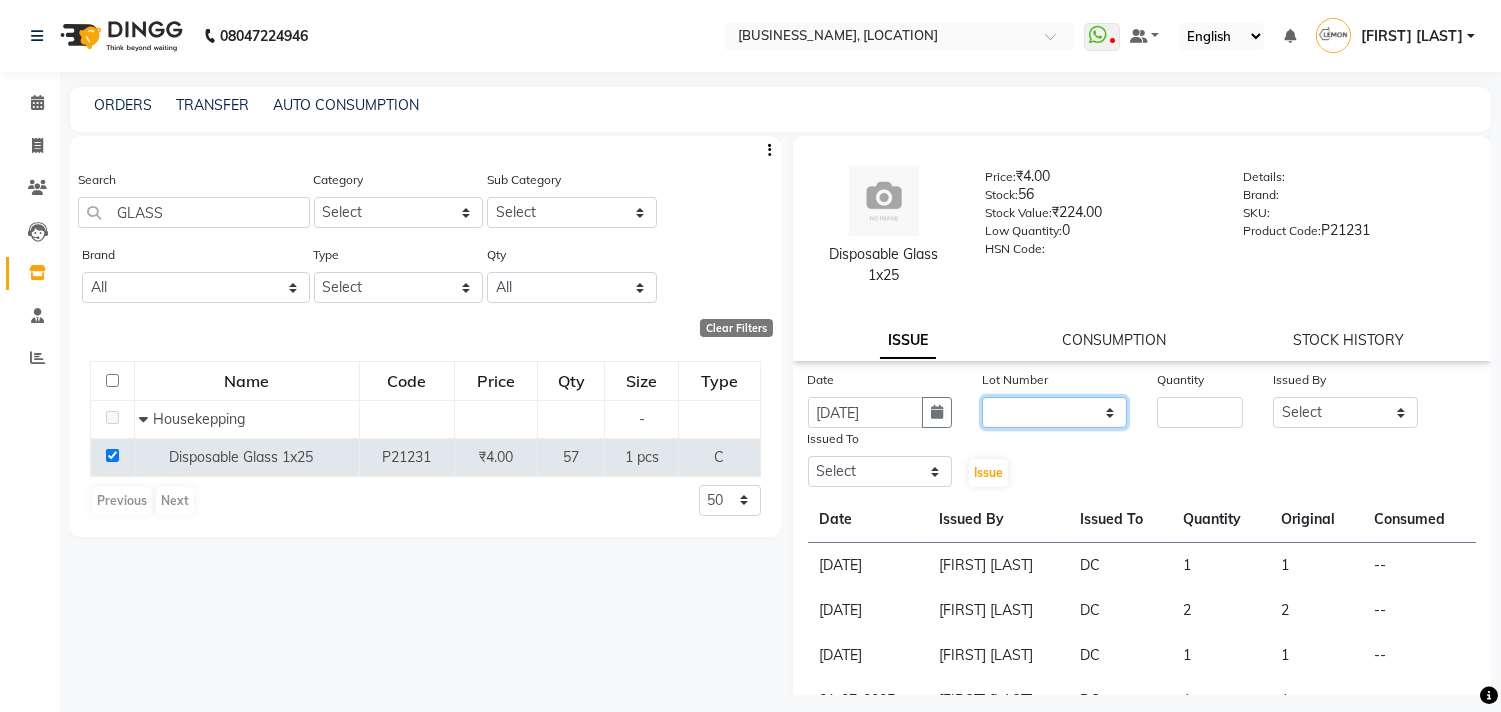 click on "None" 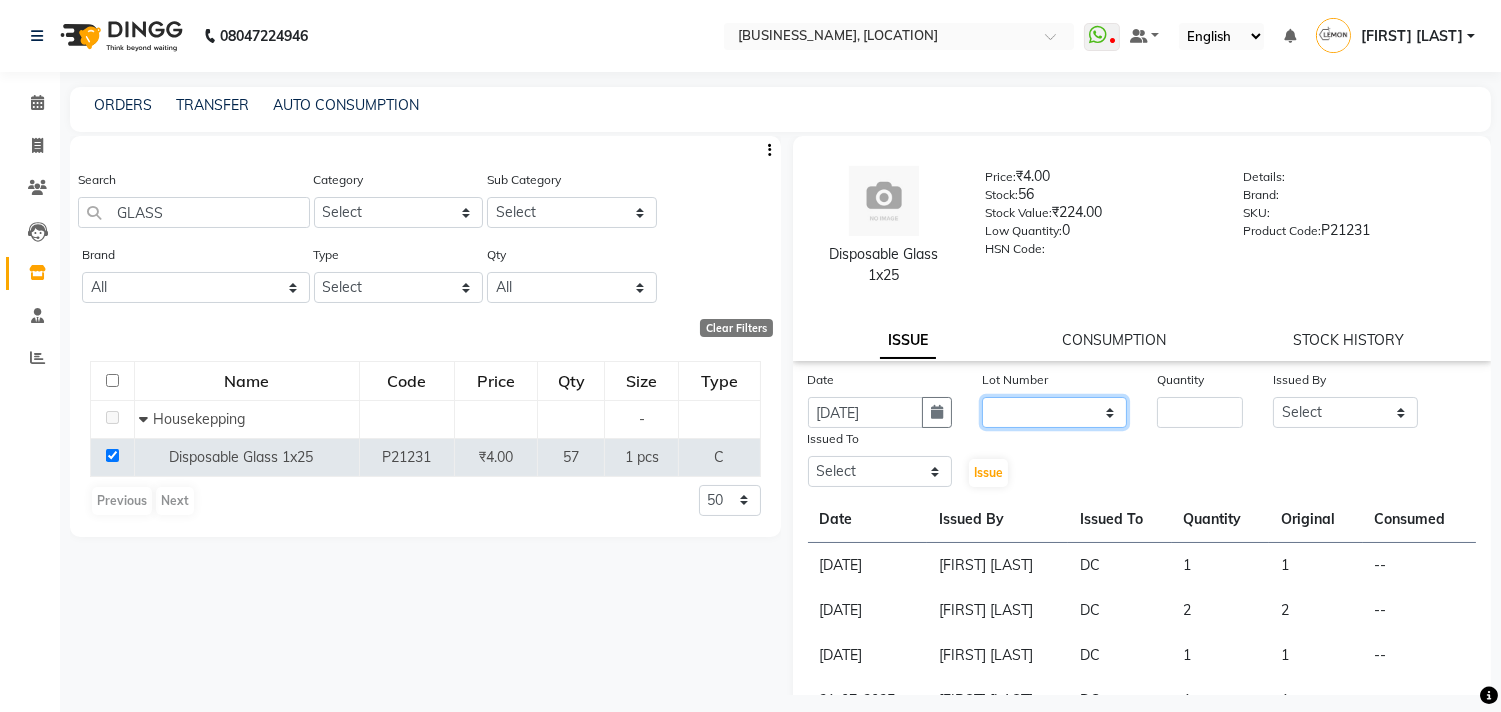 select on "0: null" 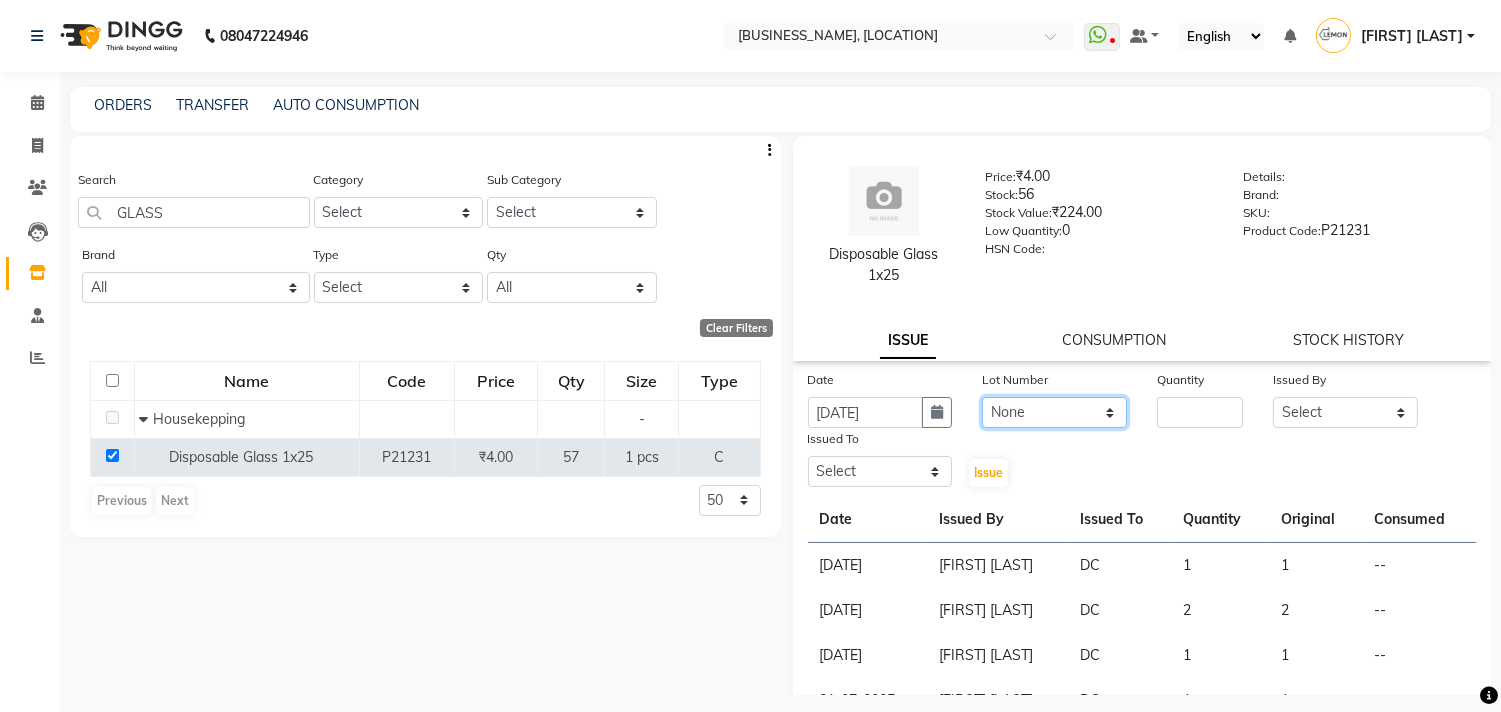 click on "None" 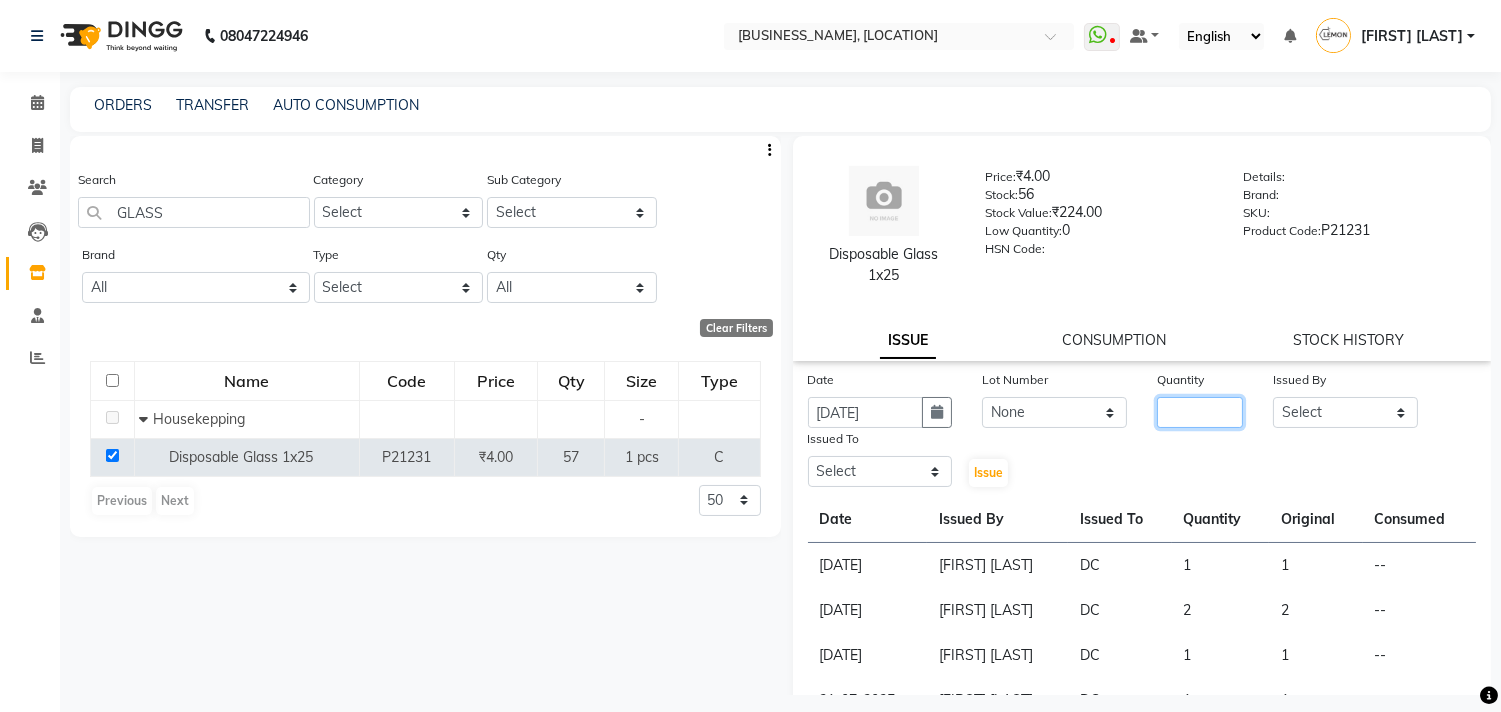 click 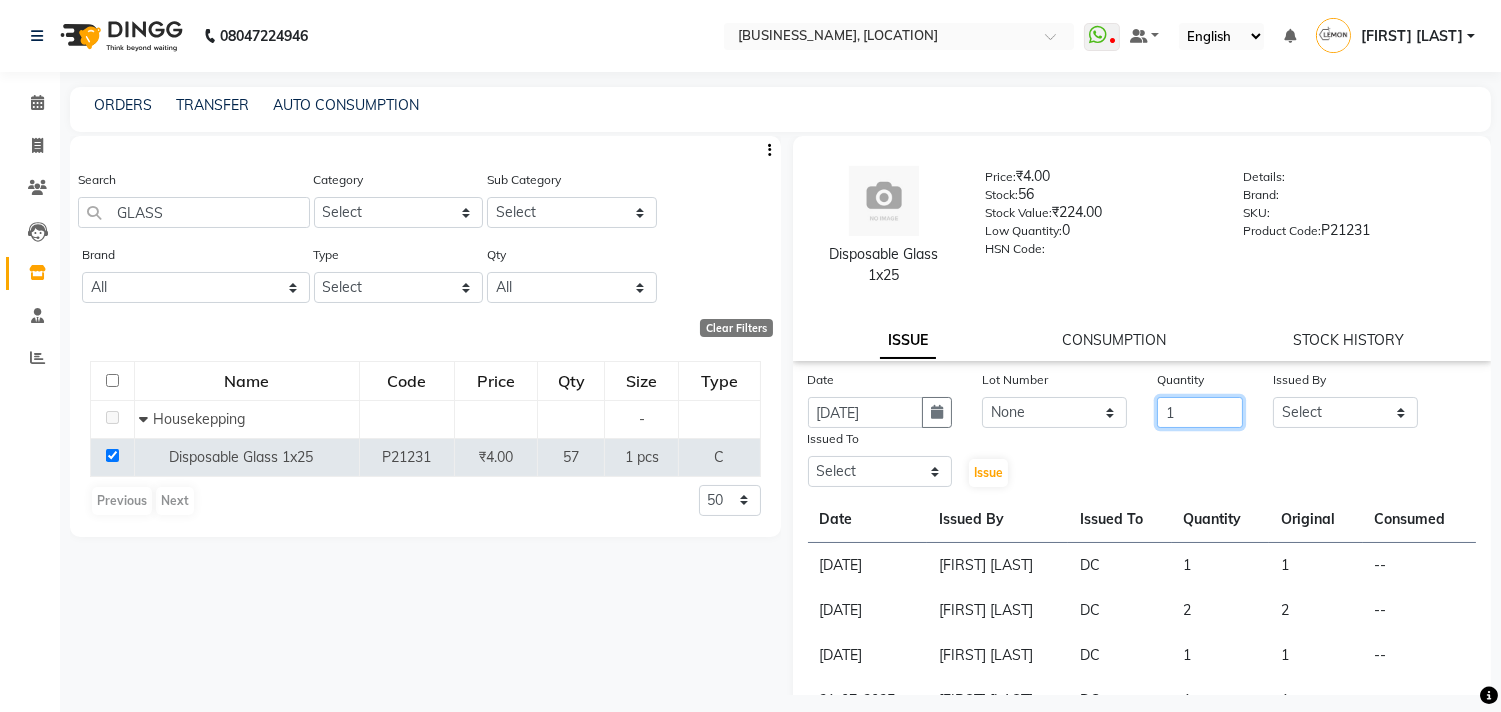 type on "1" 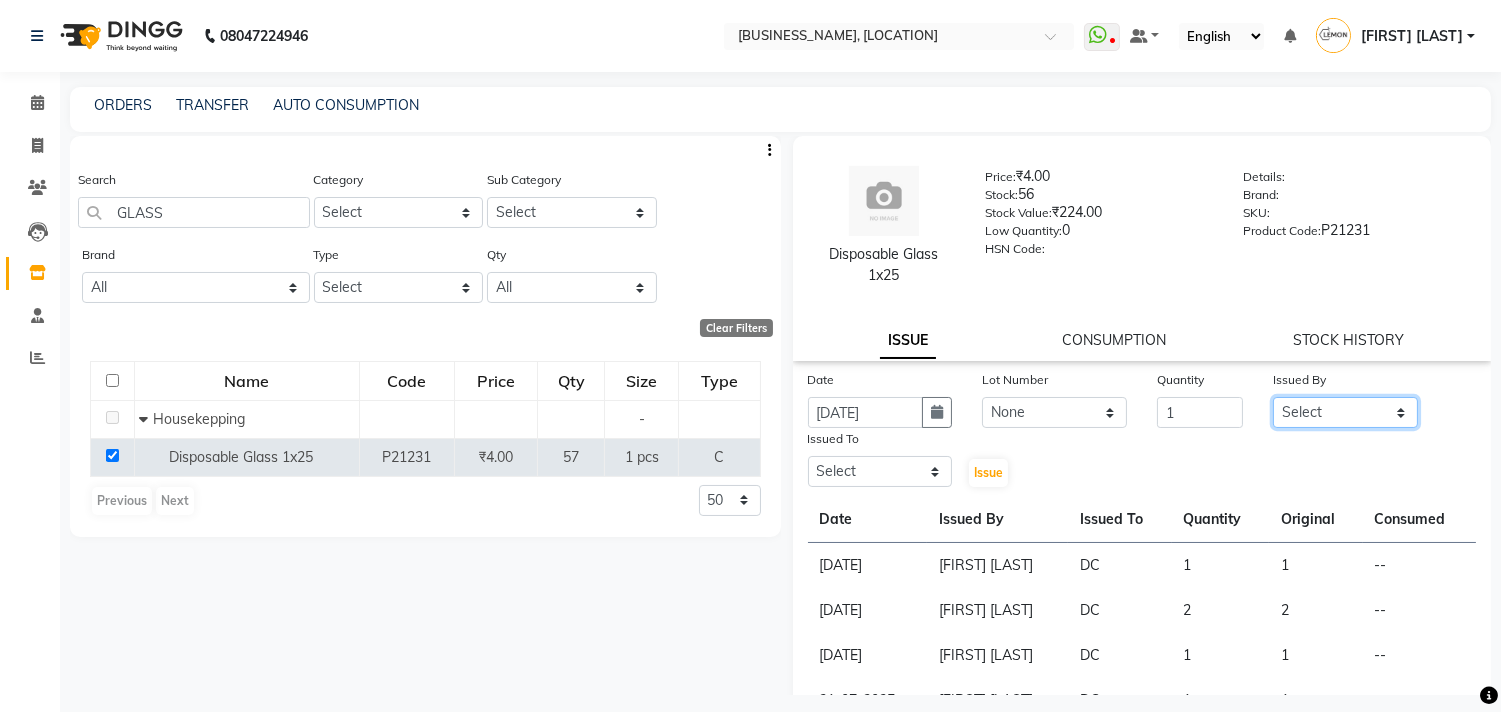 click on "Select Alam Arun Arndive DC Faheem Malik Gufran Salmani Payal Maurya Riya Adawade Shoeb Salmani Kandivali Swati Sharma Yunus Yusuf Shaikh" 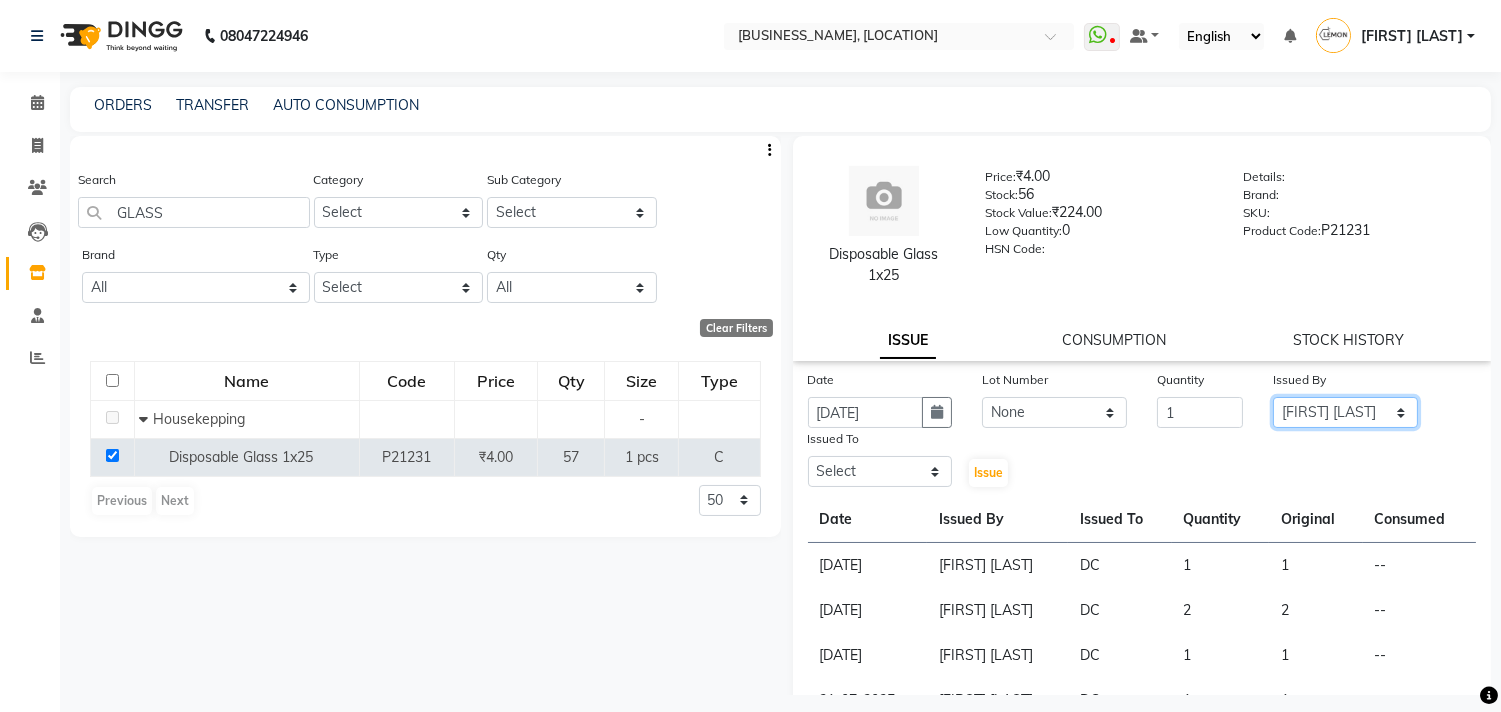click on "Select Alam Arun Arndive DC Faheem Malik Gufran Salmani Payal Maurya Riya Adawade Shoeb Salmani Kandivali Swati Sharma Yunus Yusuf Shaikh" 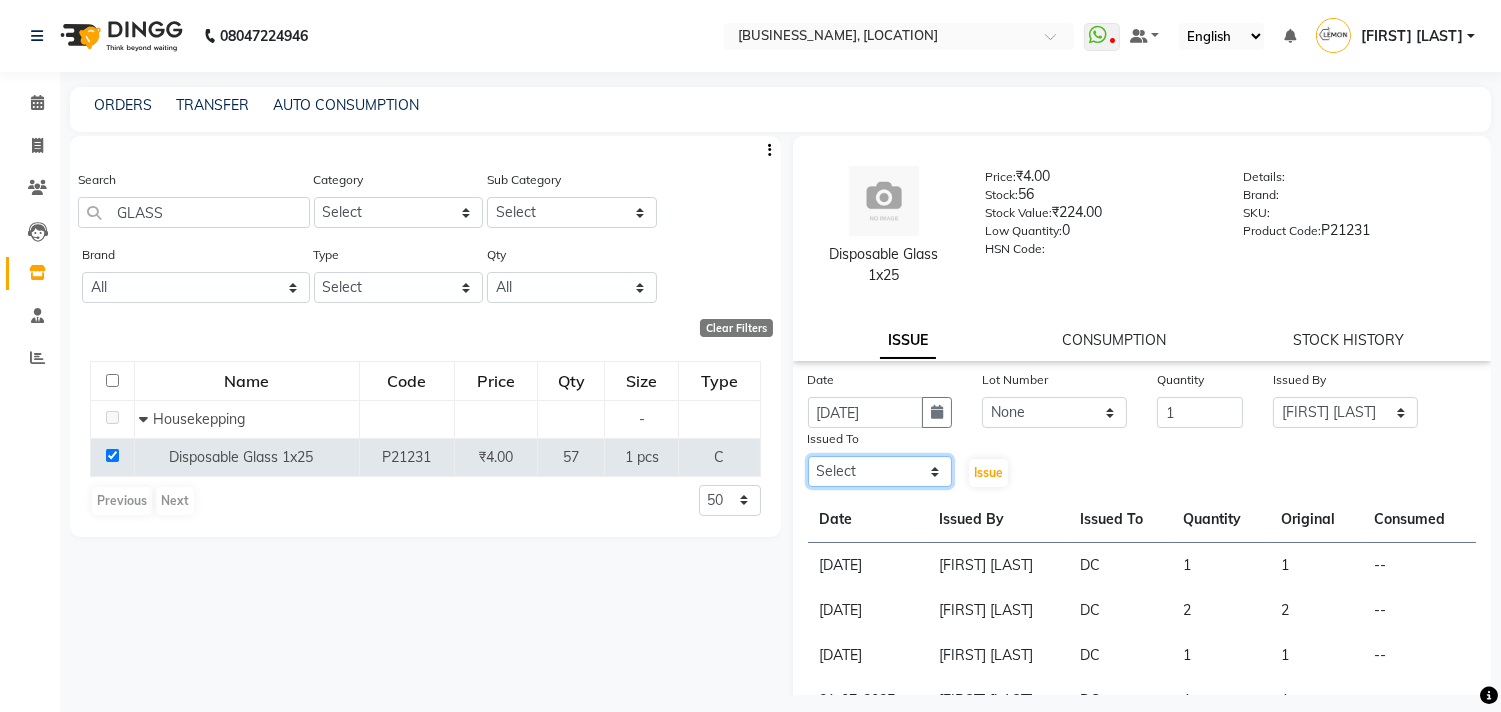 click on "Select Alam Arun Arndive DC Faheem Malik Gufran Salmani Payal Maurya Riya Adawade Shoeb Salmani Kandivali Swati Sharma Yunus Yusuf Shaikh" 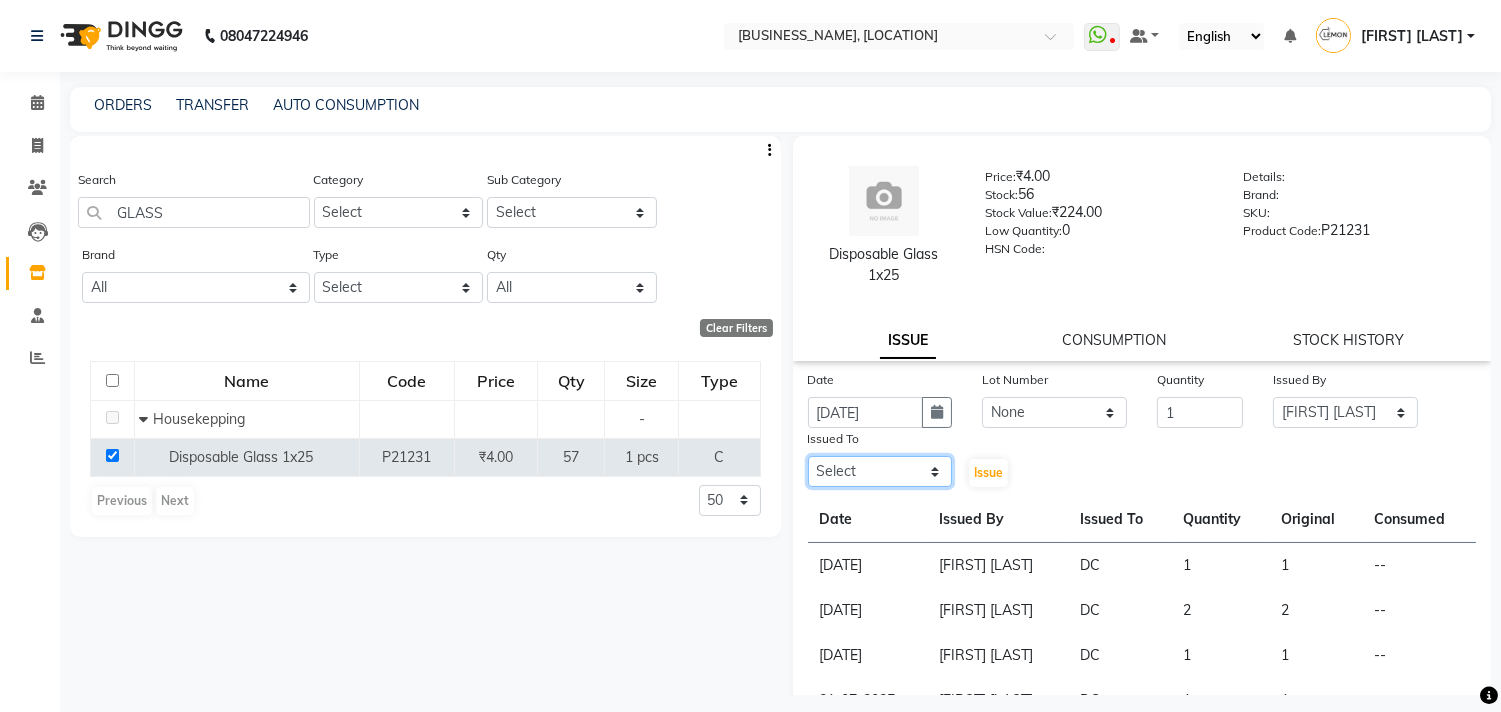 select on "7880" 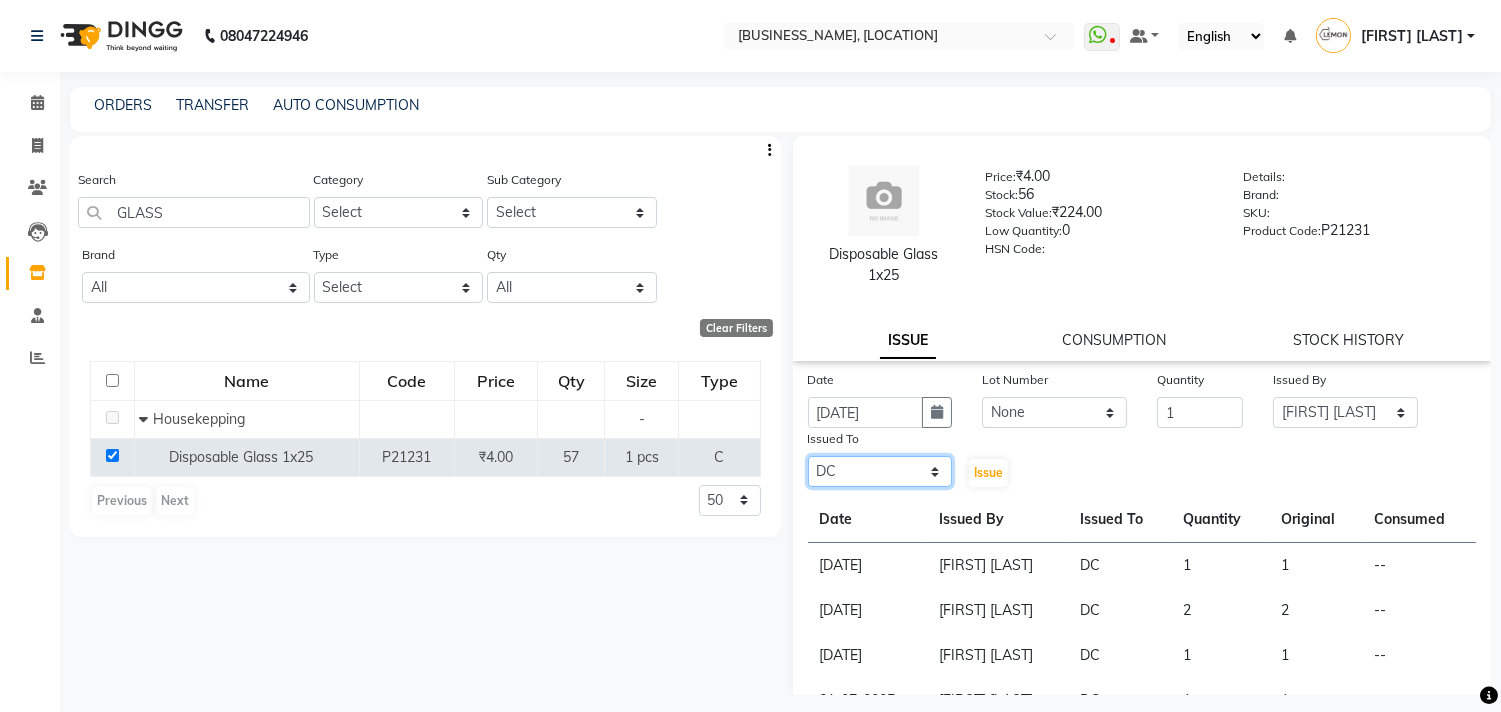 click on "Select Alam Arun Arndive DC Faheem Malik Gufran Salmani Payal Maurya Riya Adawade Shoeb Salmani Kandivali Swati Sharma Yunus Yusuf Shaikh" 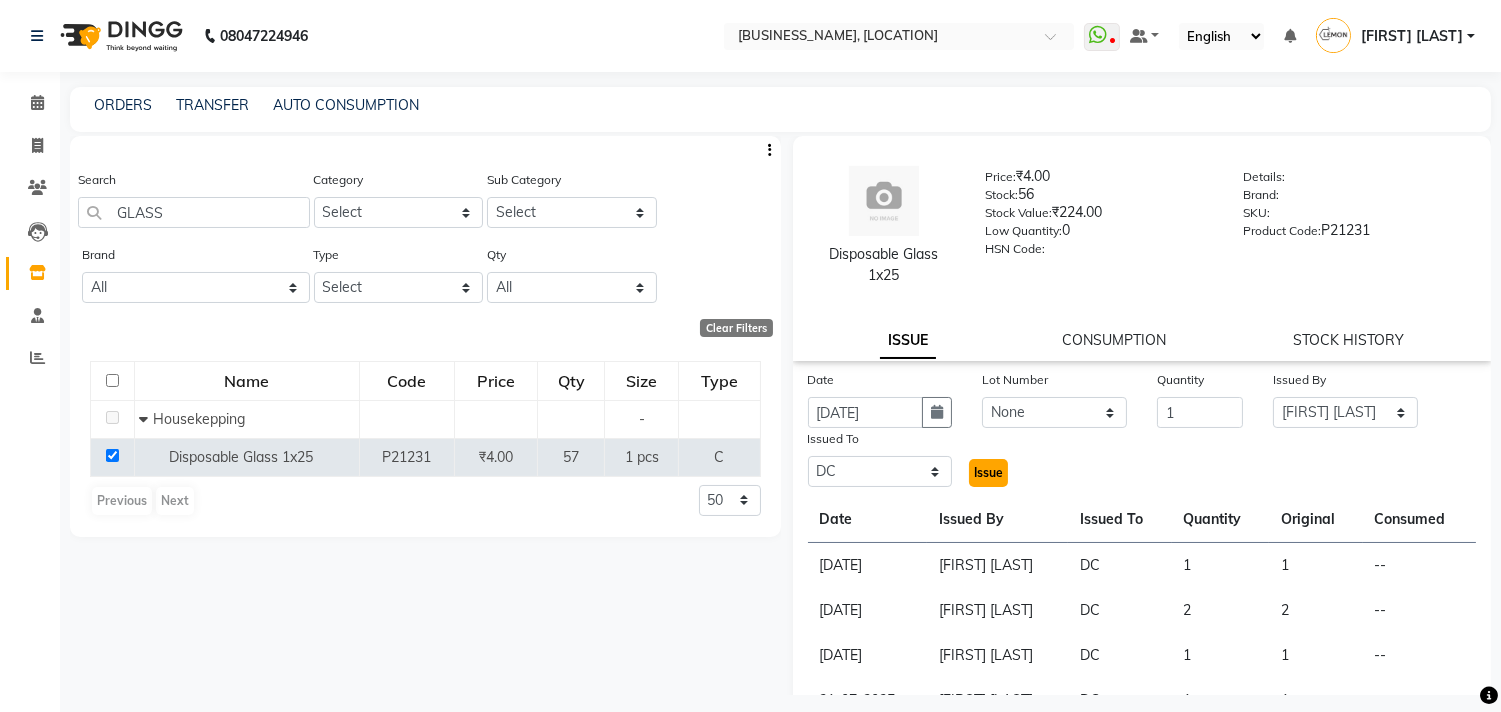 click on "Issue" 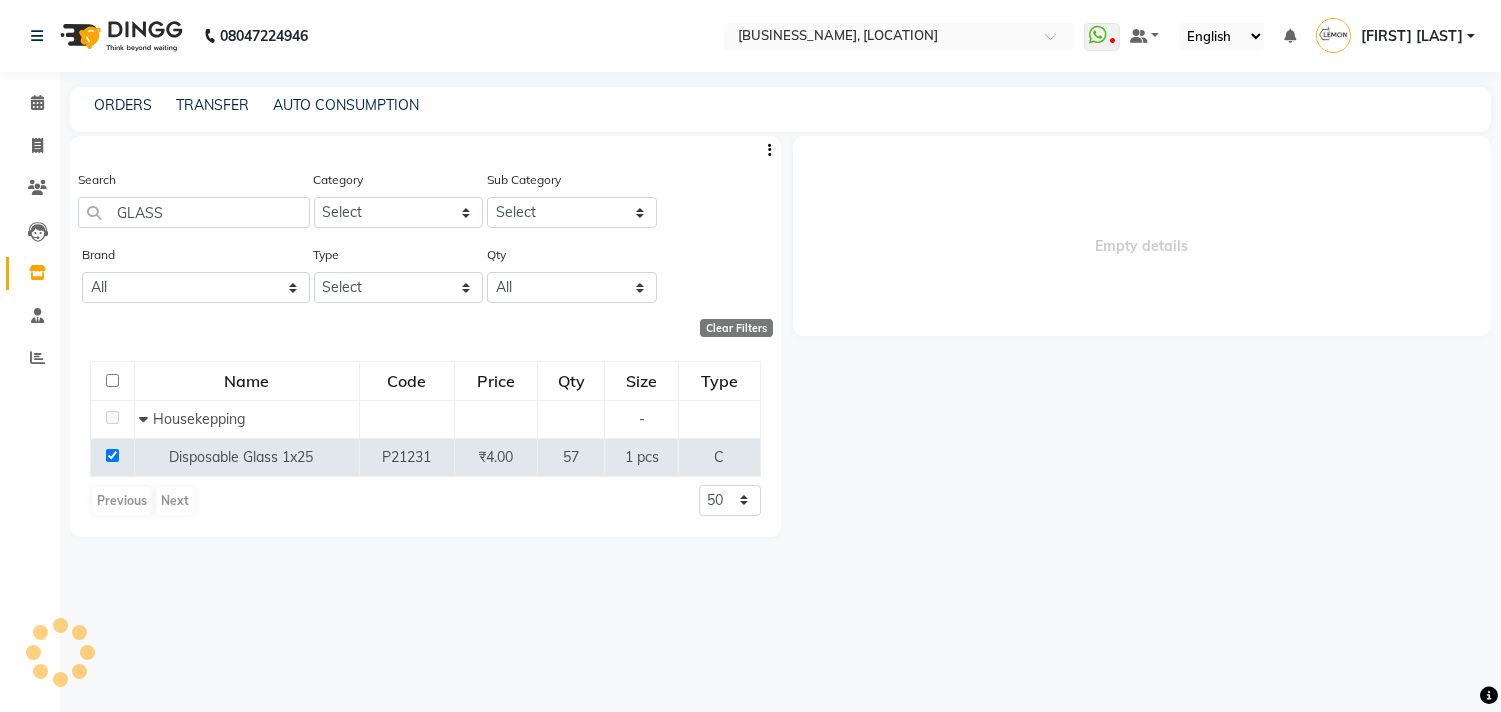 select 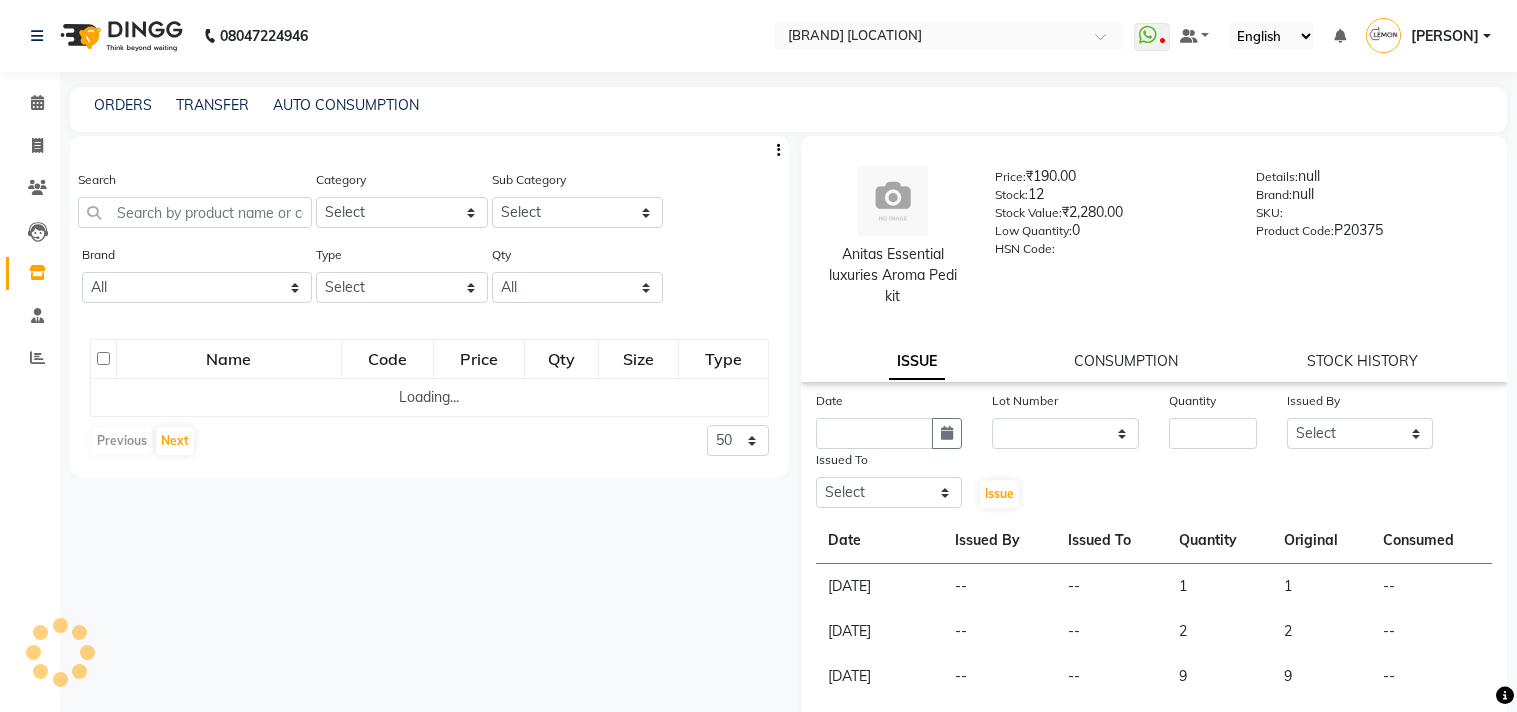 select 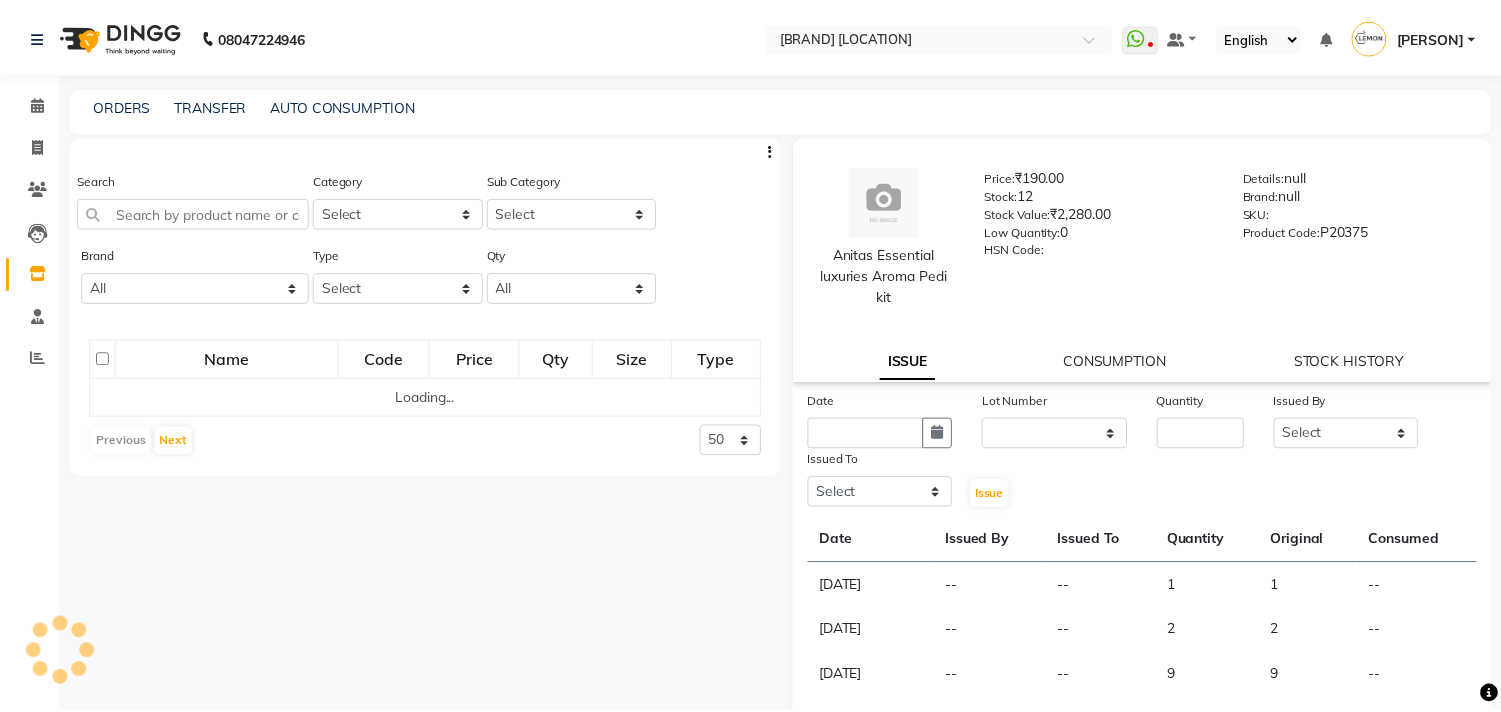 scroll, scrollTop: 0, scrollLeft: 0, axis: both 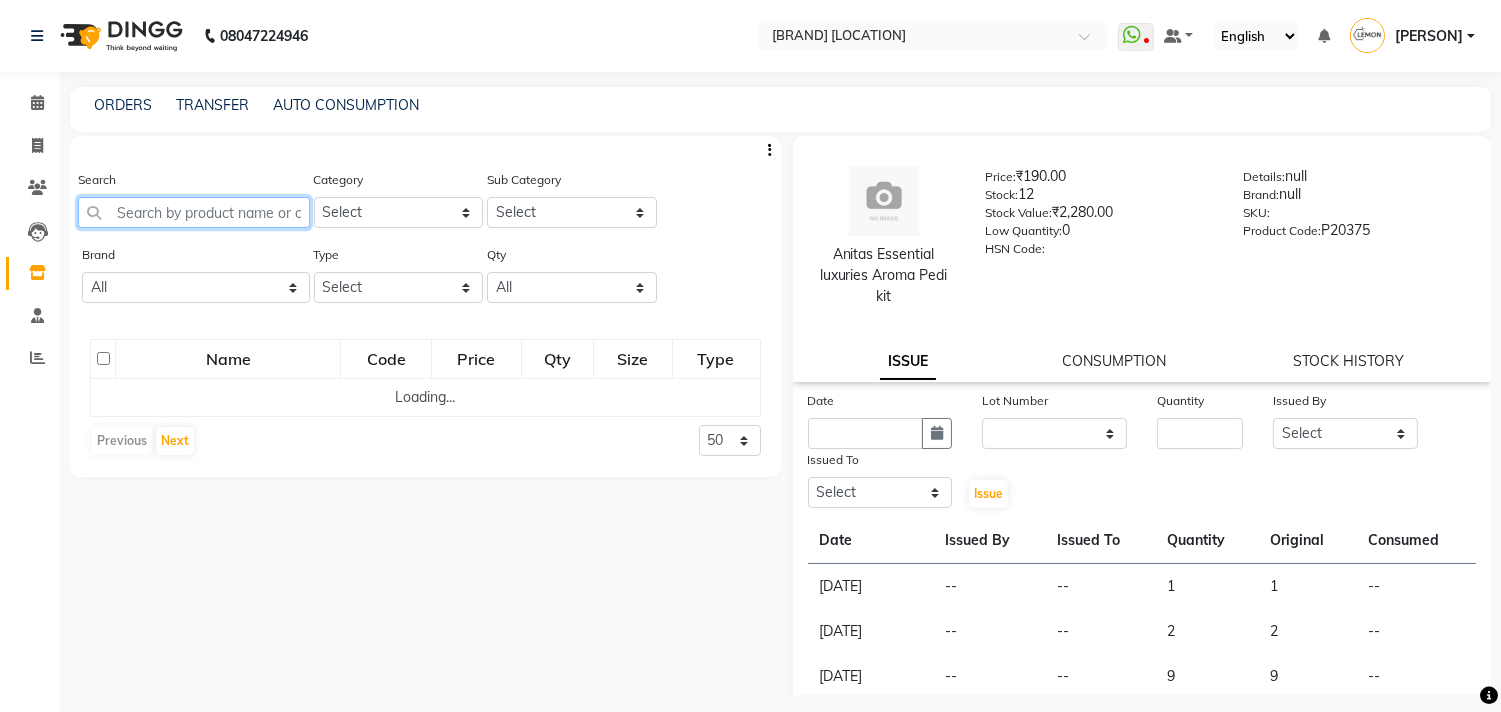 click 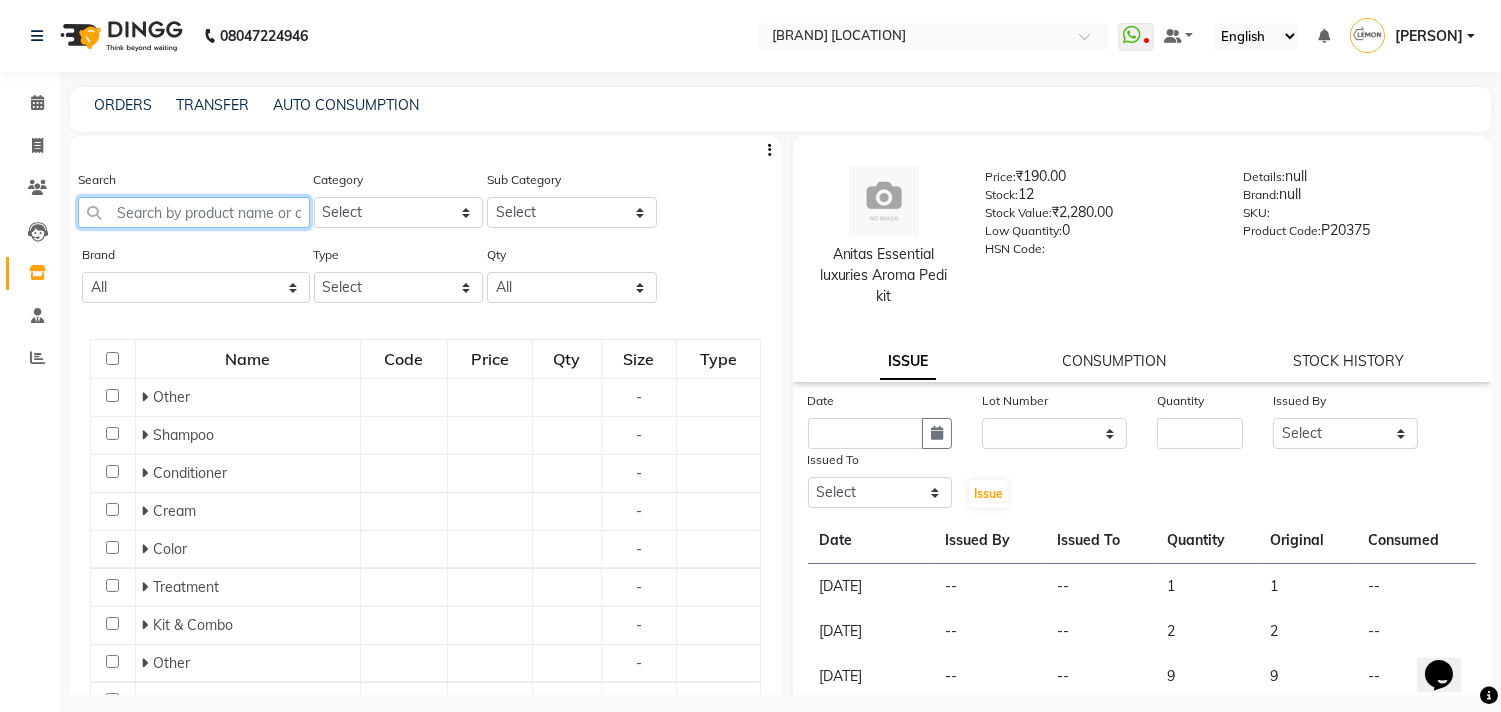 scroll, scrollTop: 0, scrollLeft: 0, axis: both 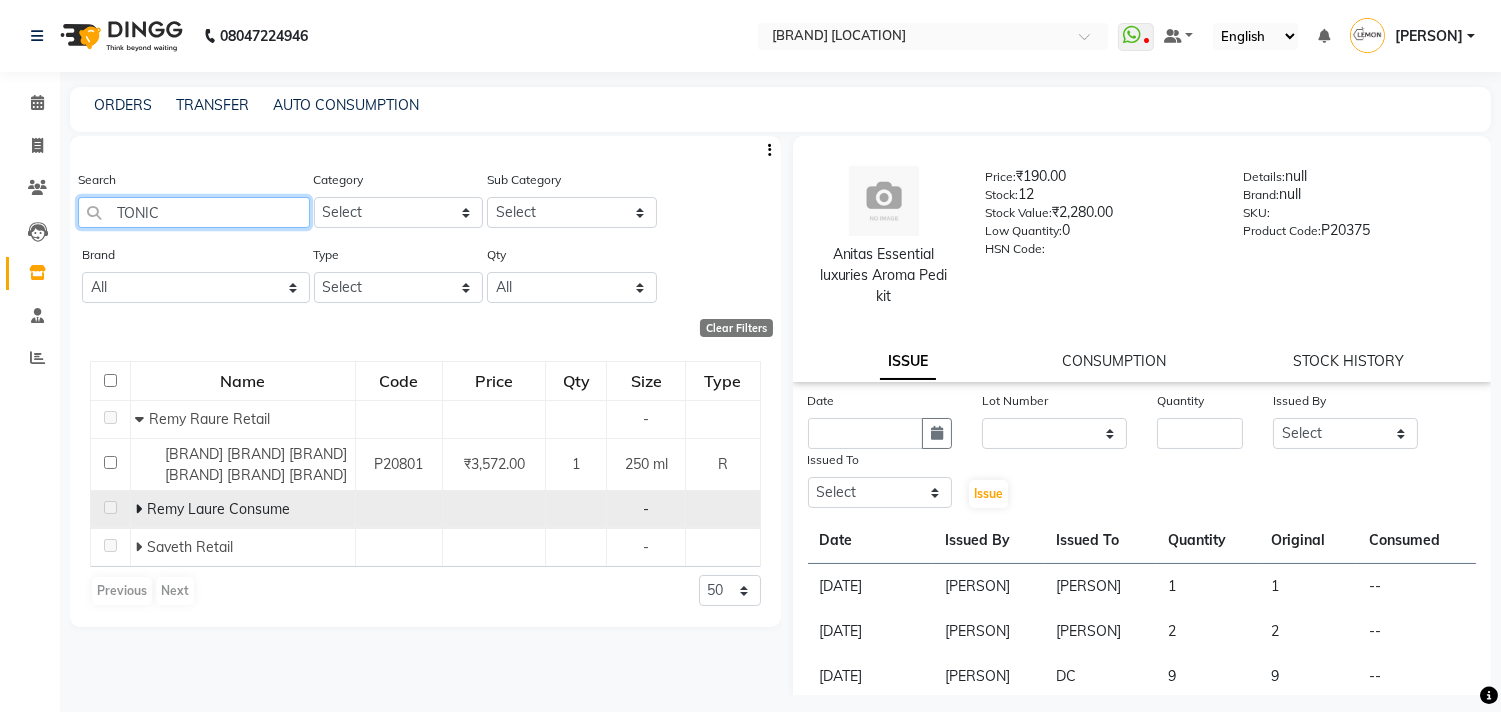 type on "TONIC" 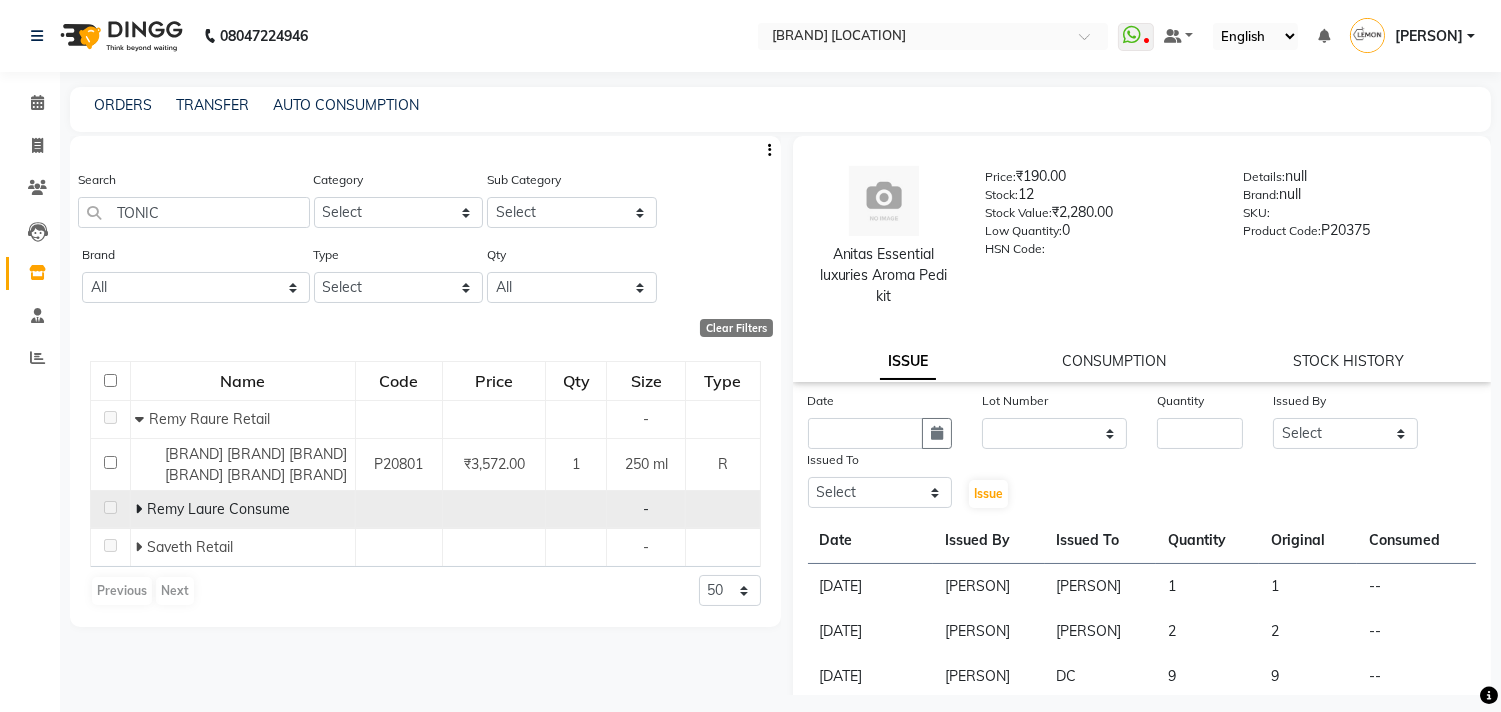 click on "Remy Laure Consume" 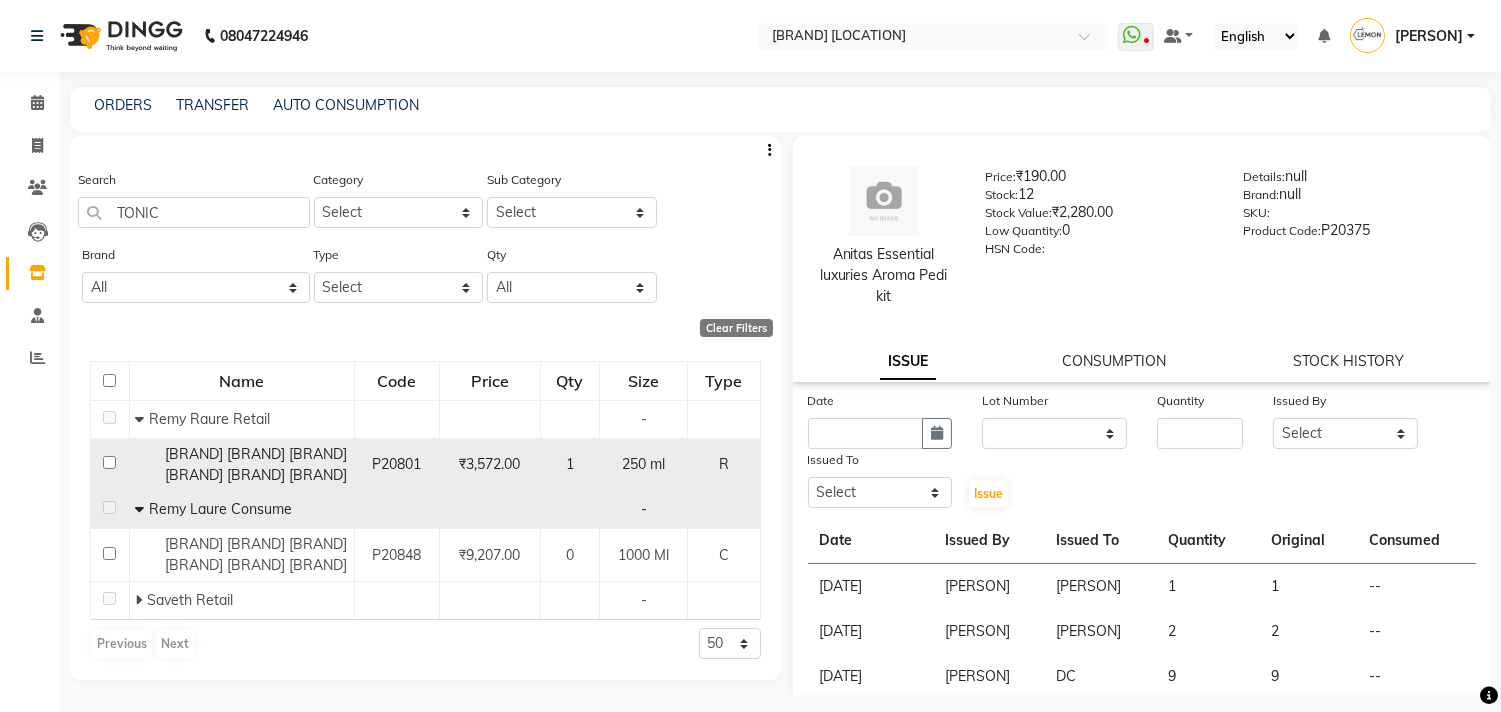 click 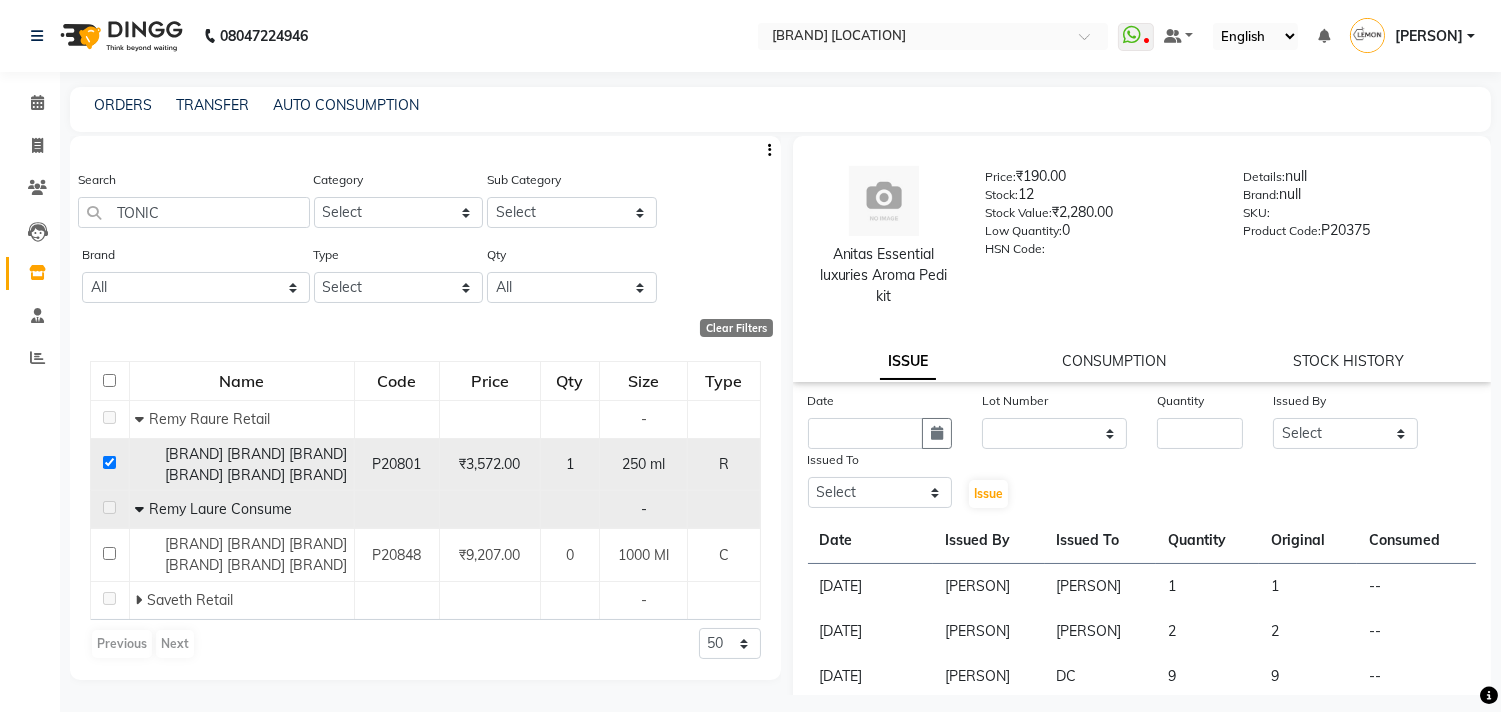 checkbox on "true" 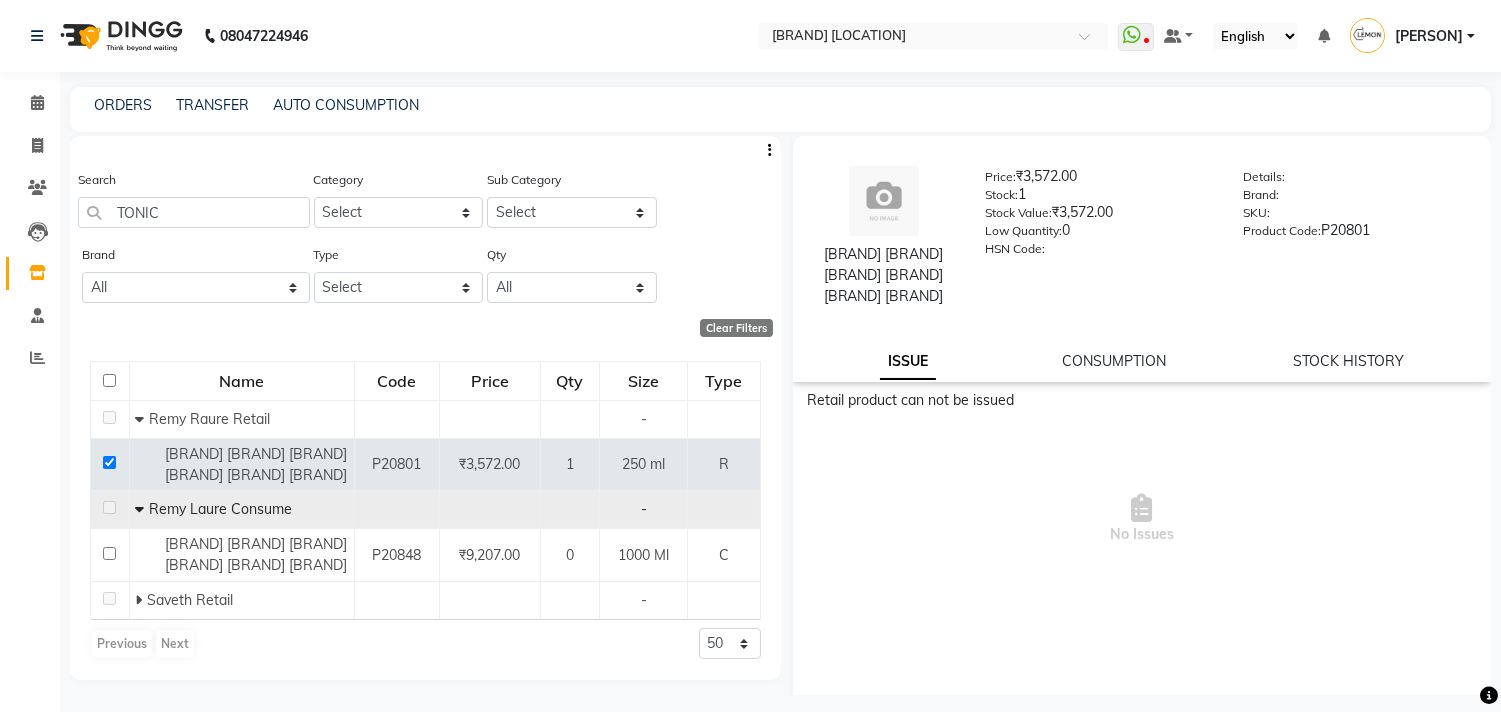 click on "CONSUMPTION" 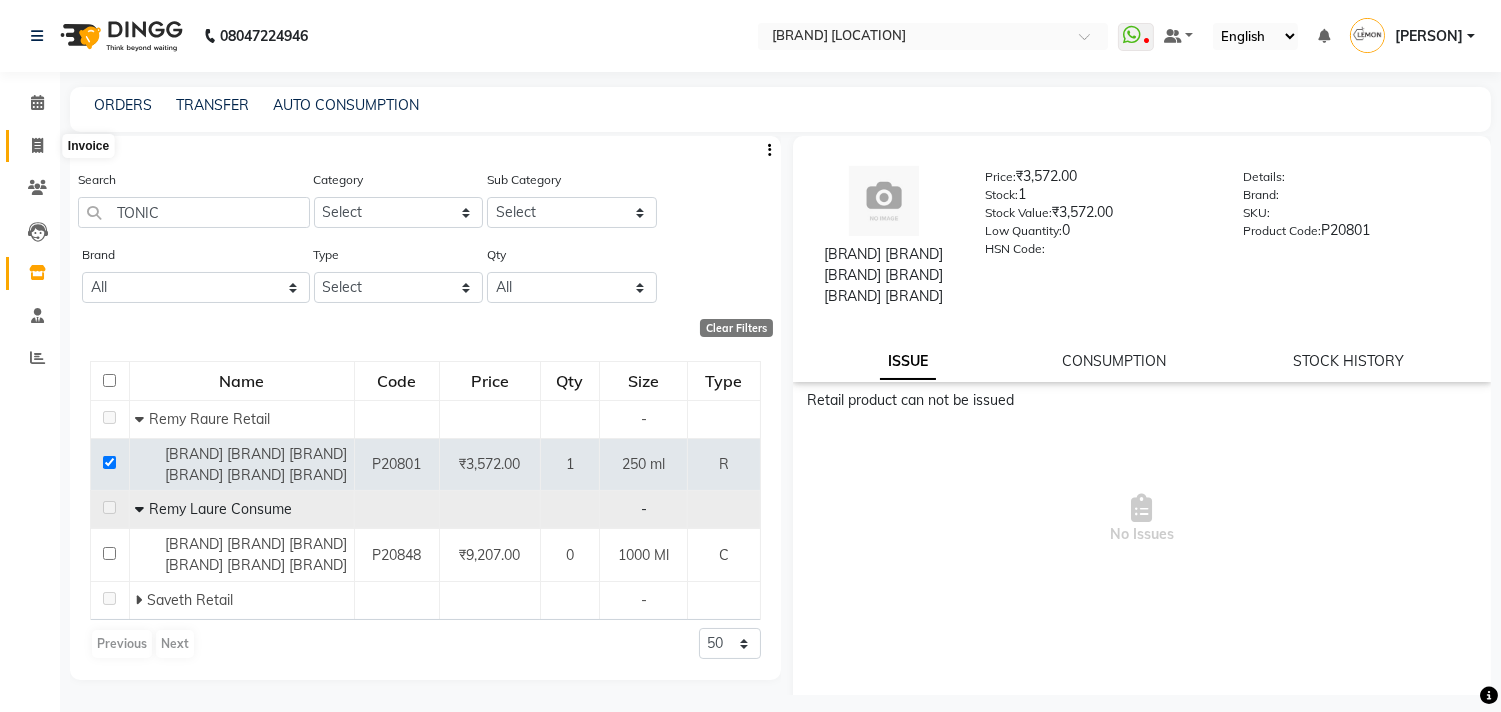 click 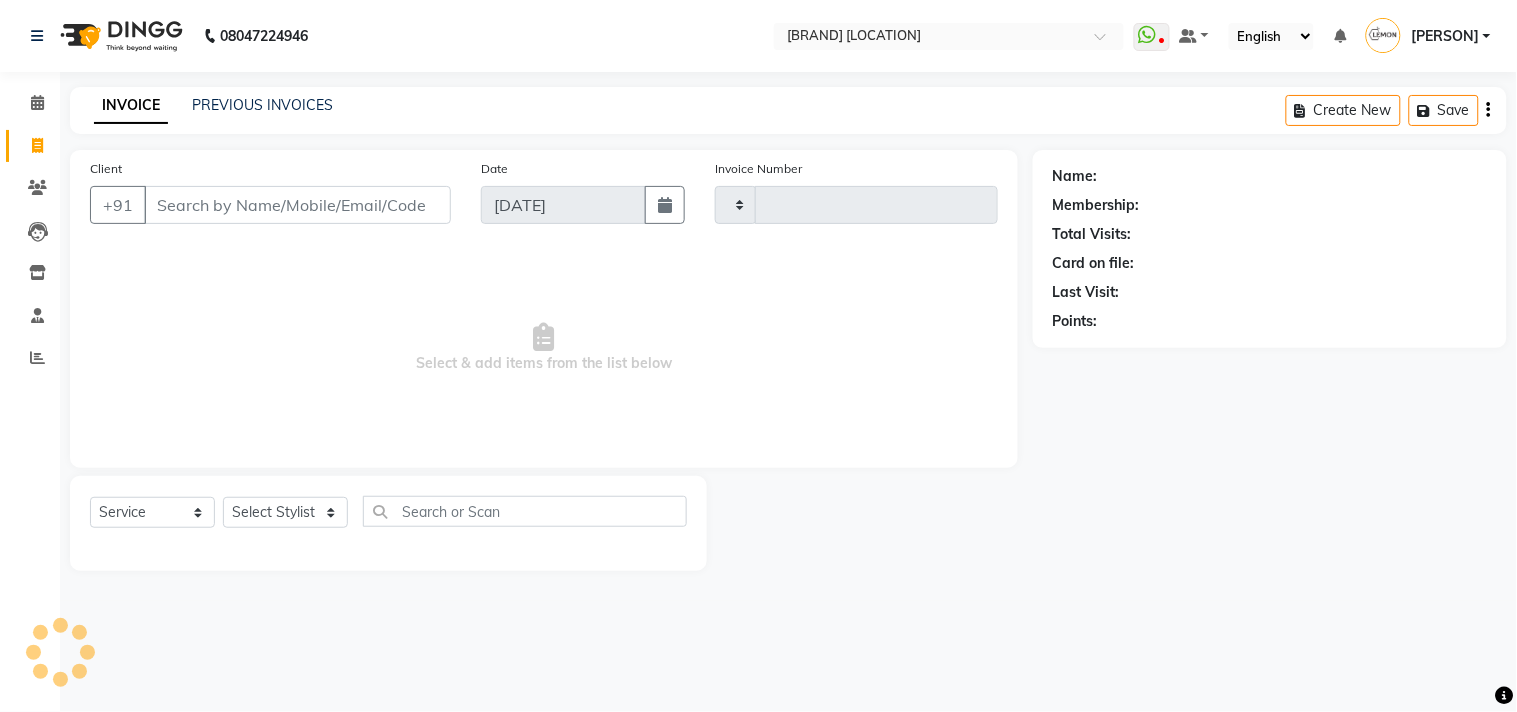 type on "1295" 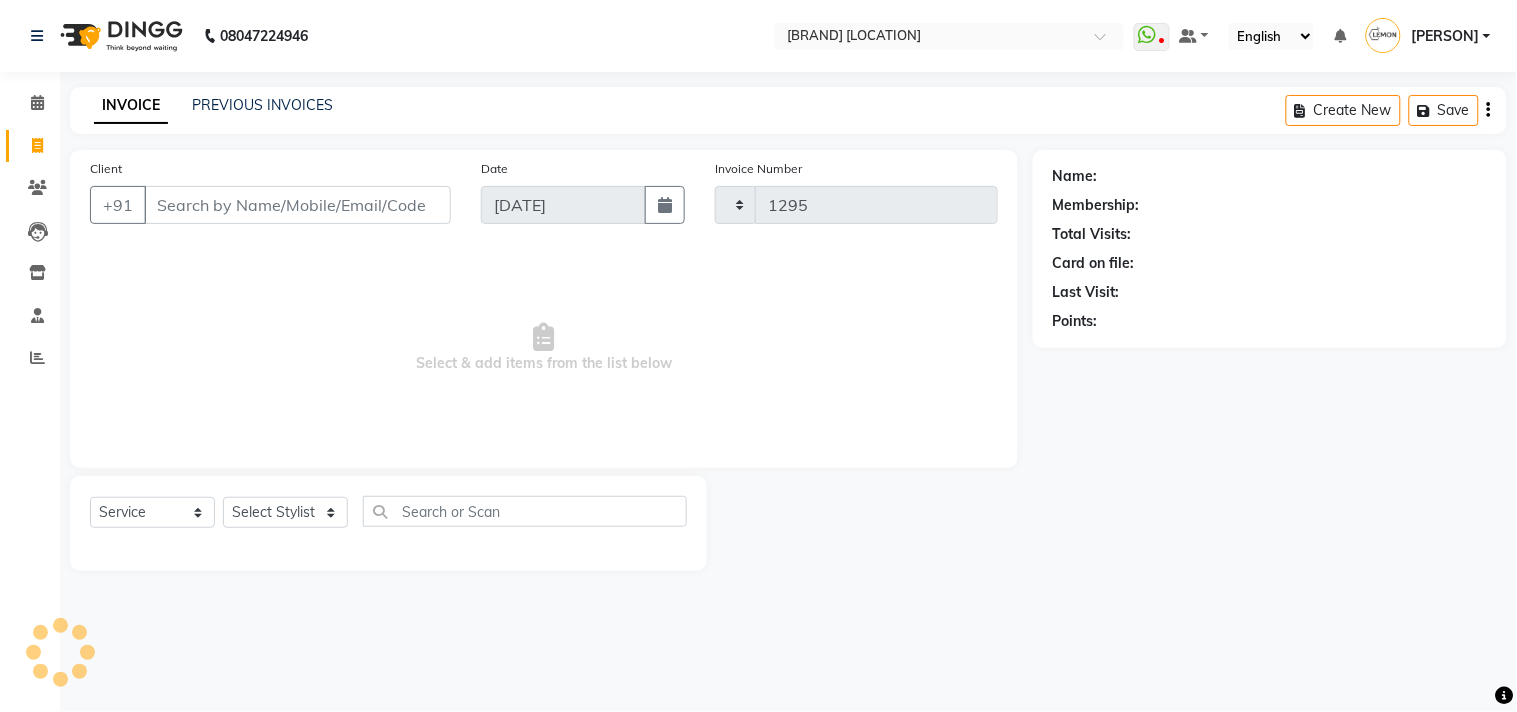 select on "569" 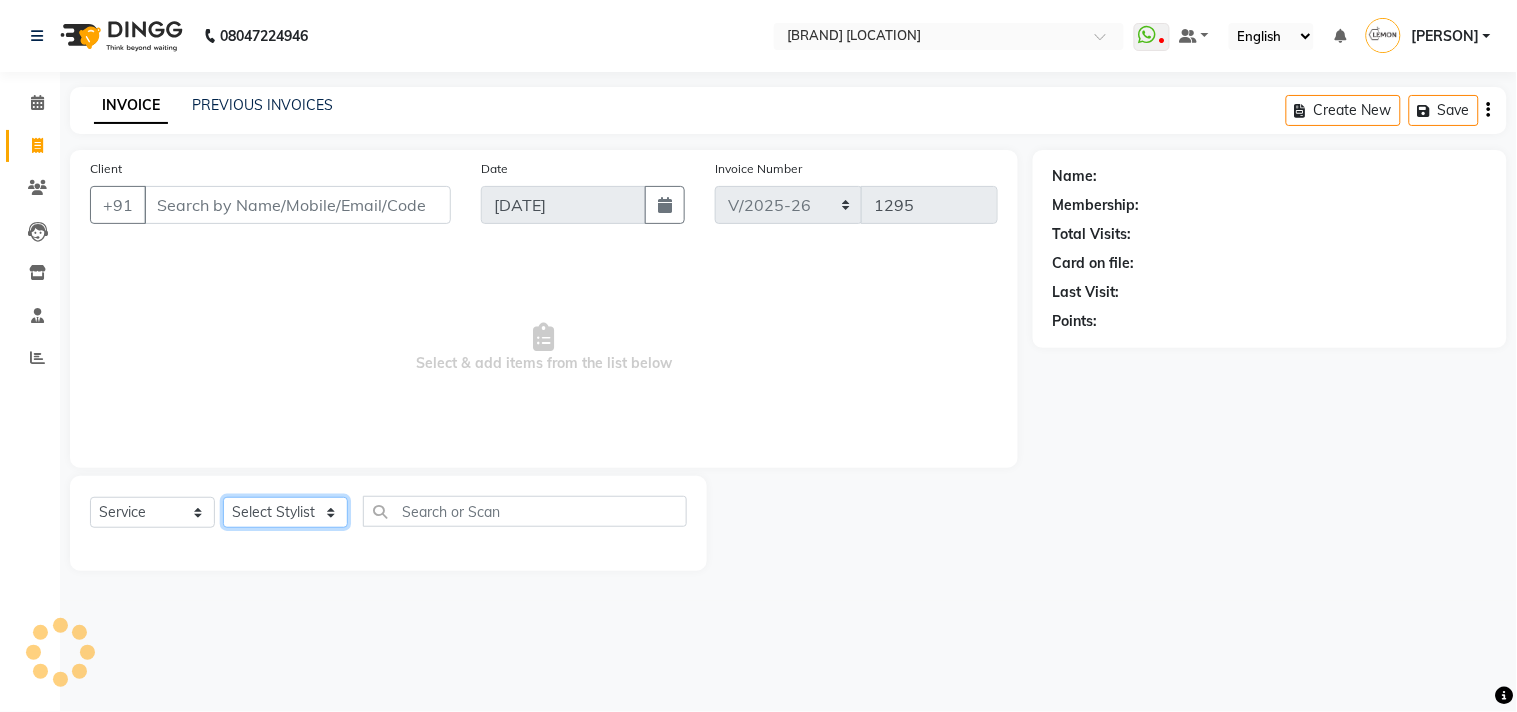 click on "Select Stylist" 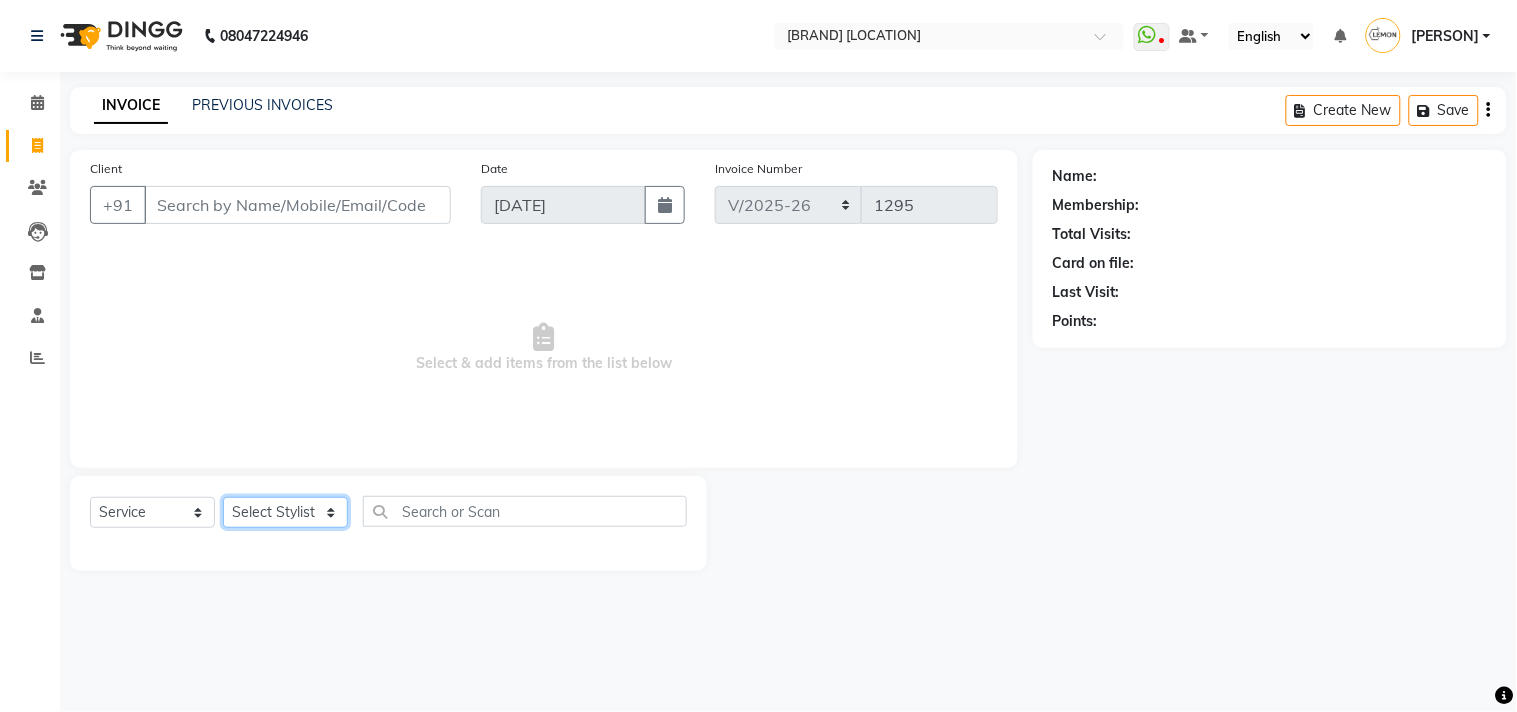 select on "60413" 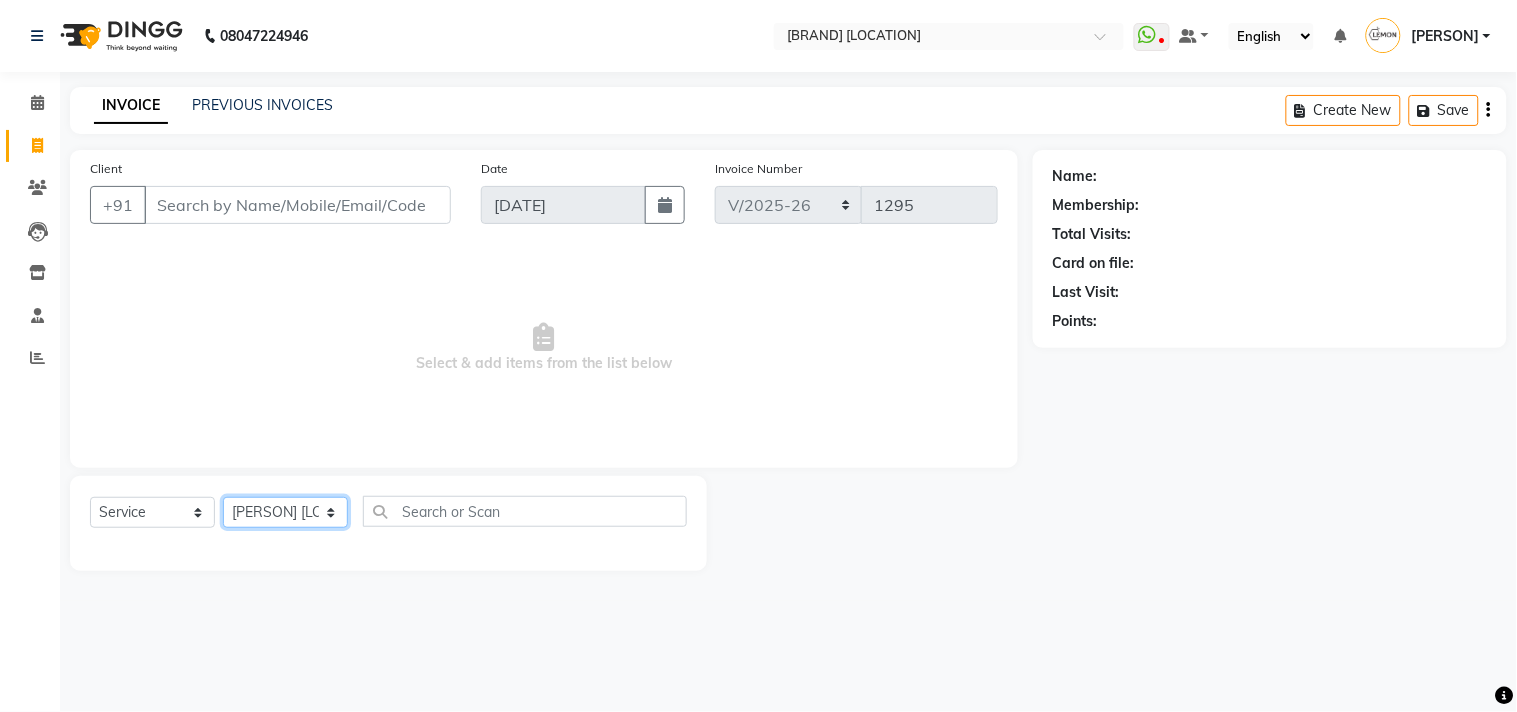 click on "Select Stylist [FIRST] [LAST] [FIRST] [LAST] [FIRST] [LAST] [FIRST] [LAST] [FIRST] [LAST] [FIRST] [LAST] [FIRST] [LAST] [FIRST] [LAST] [FIRST] [LAST]" 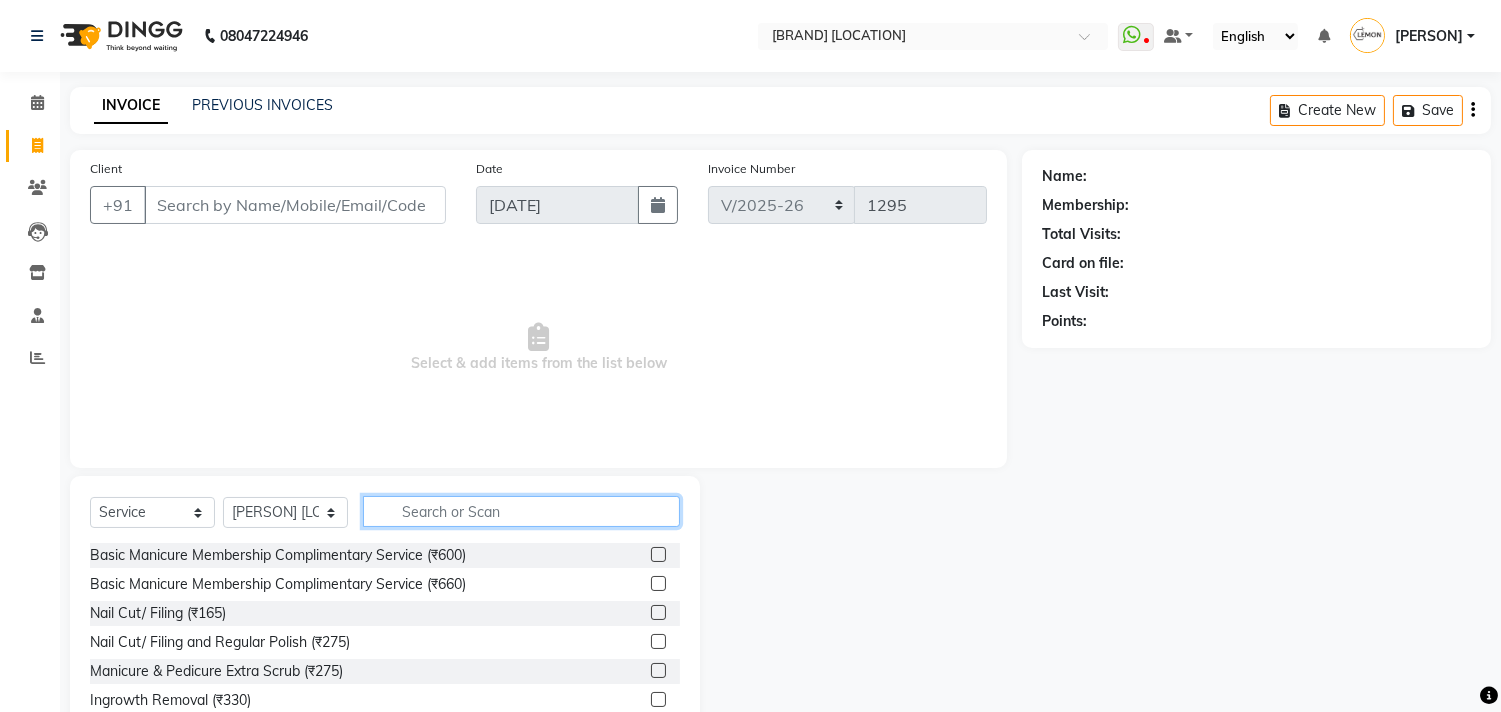 click 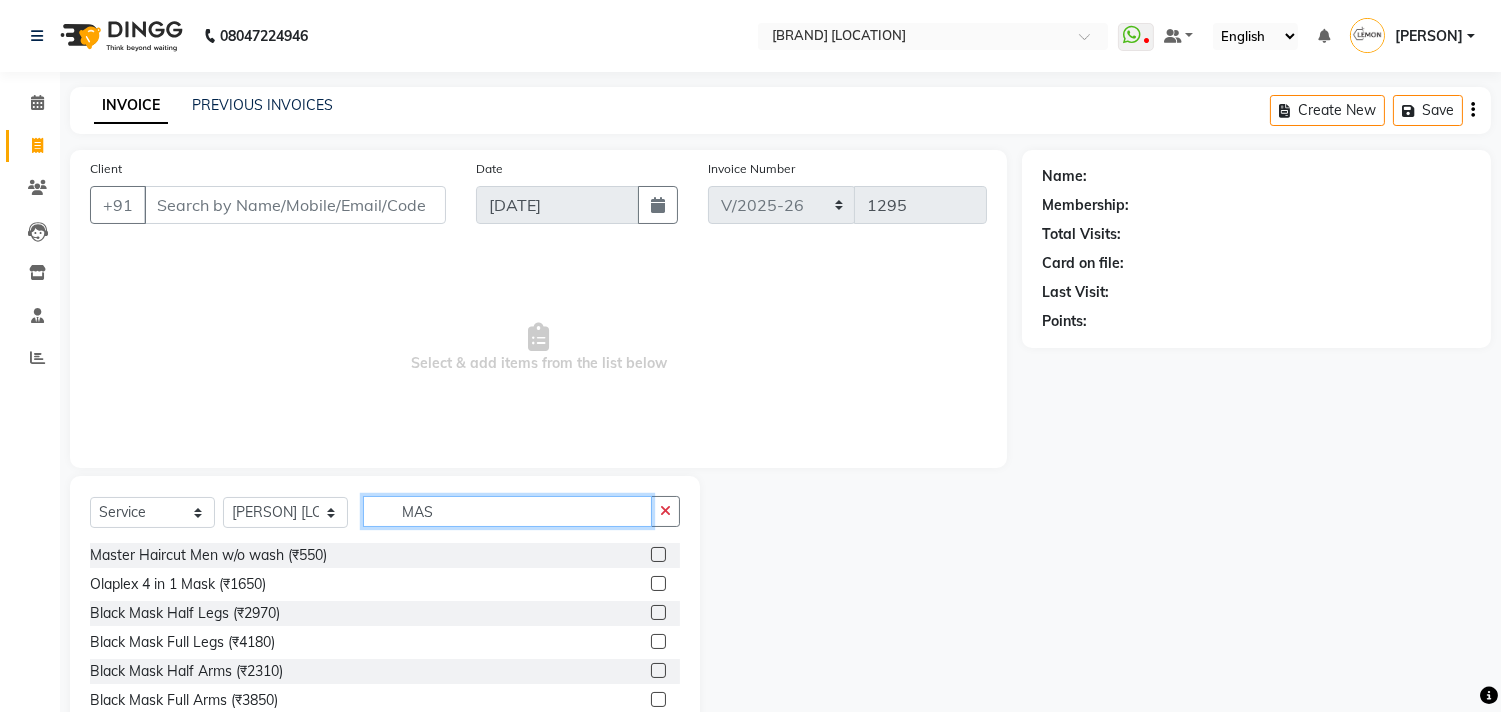 type on "MAS" 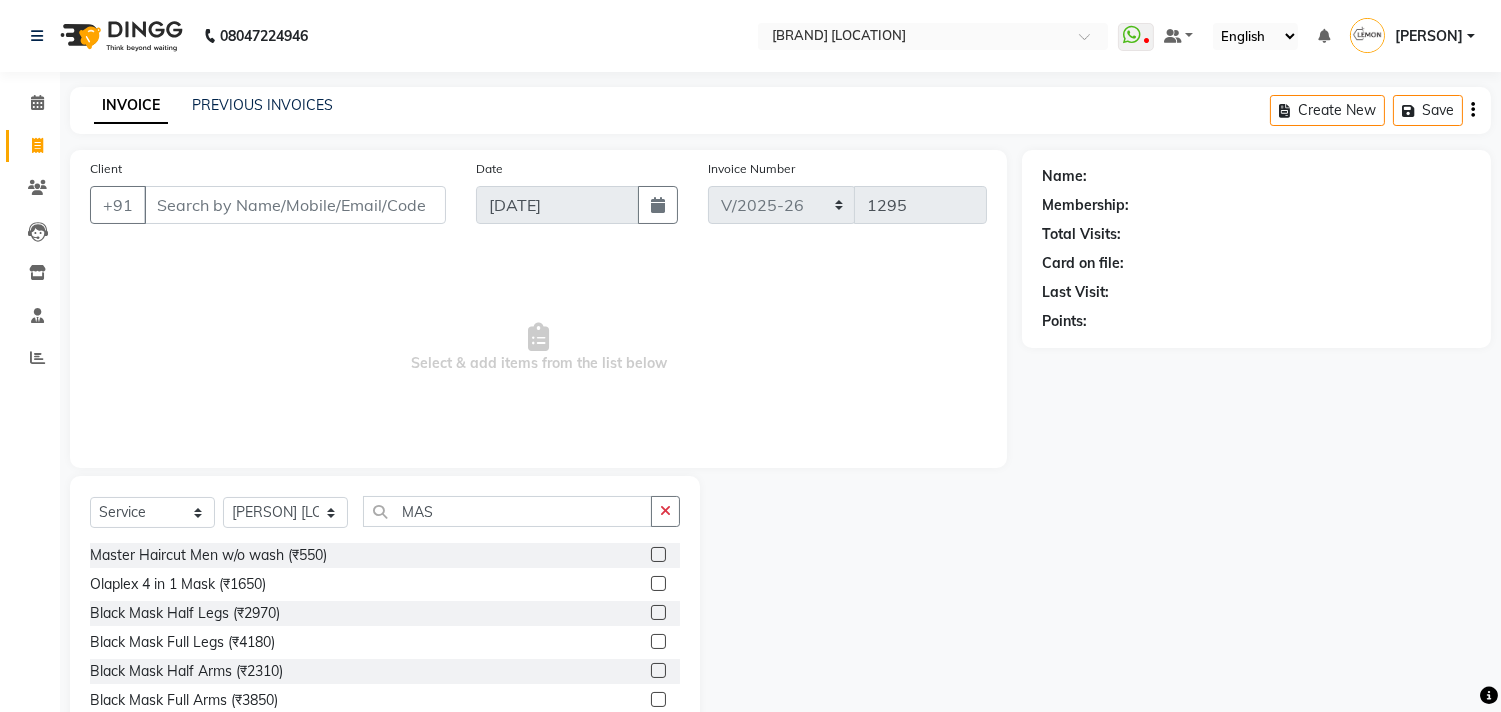 click 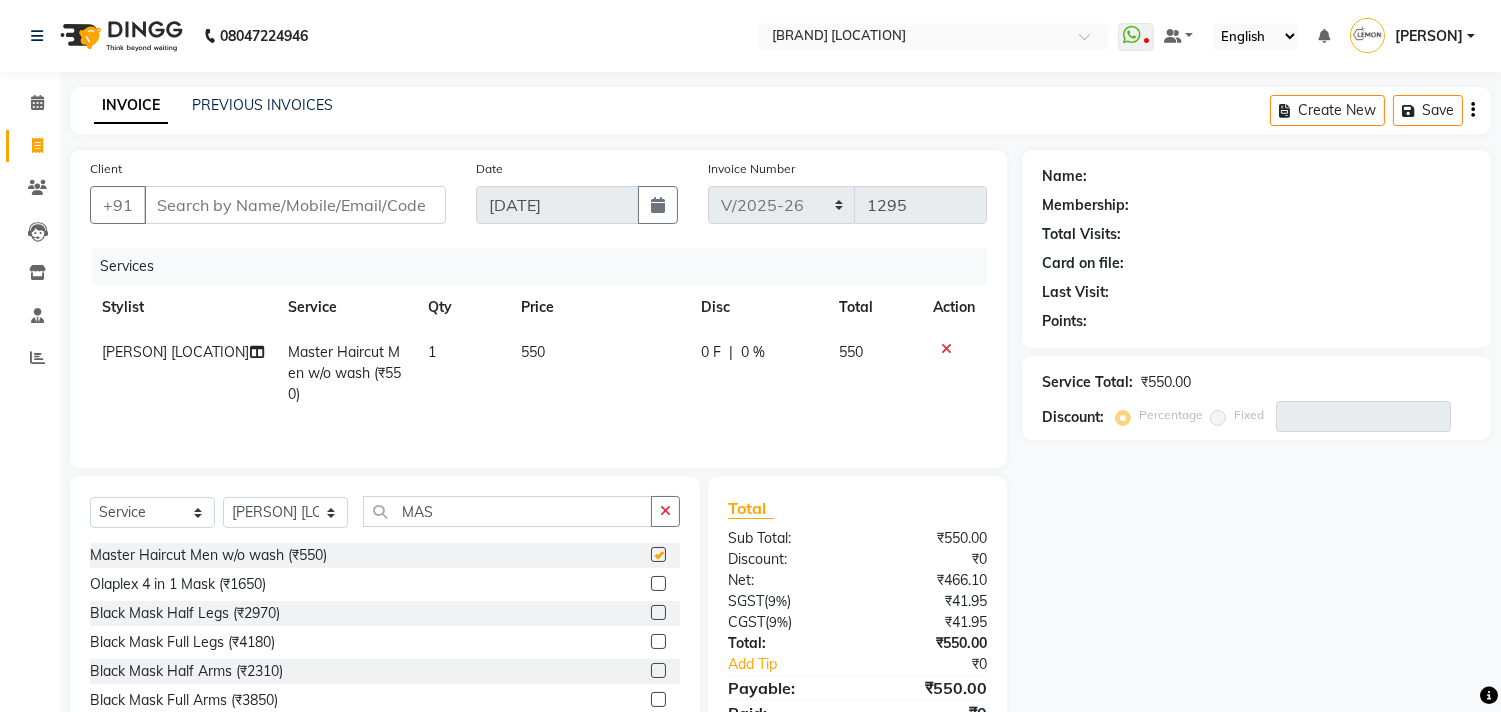 checkbox on "false" 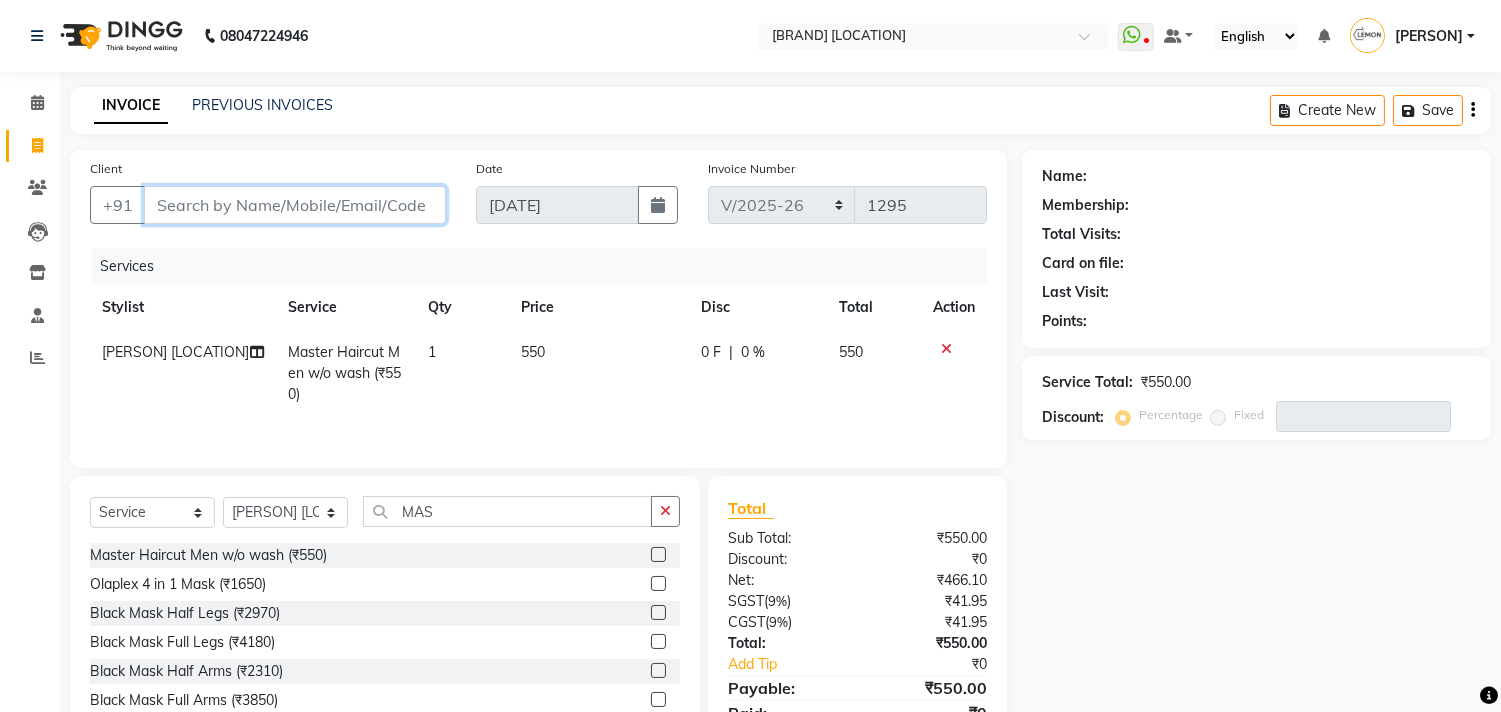 click on "Client" at bounding box center [295, 205] 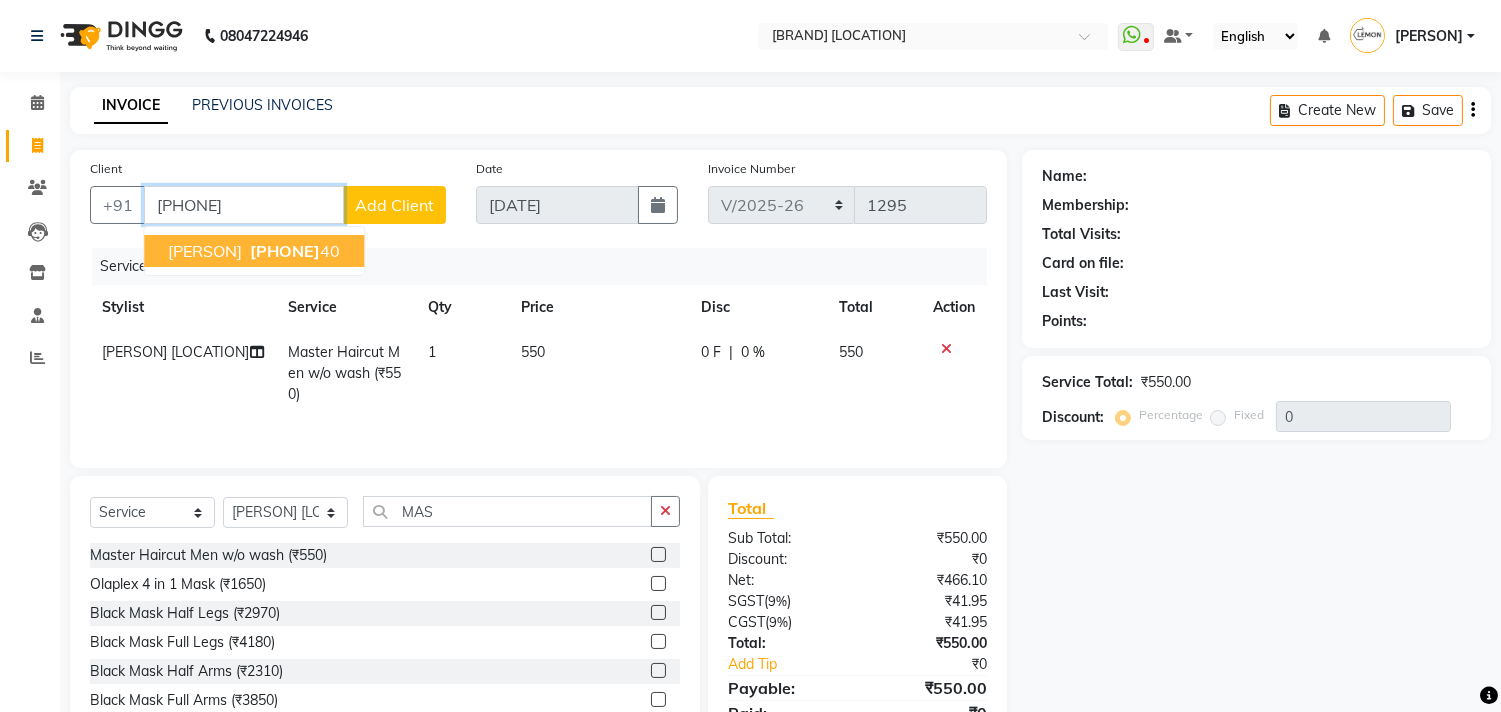 click on "Daksh Sonawane" at bounding box center (205, 251) 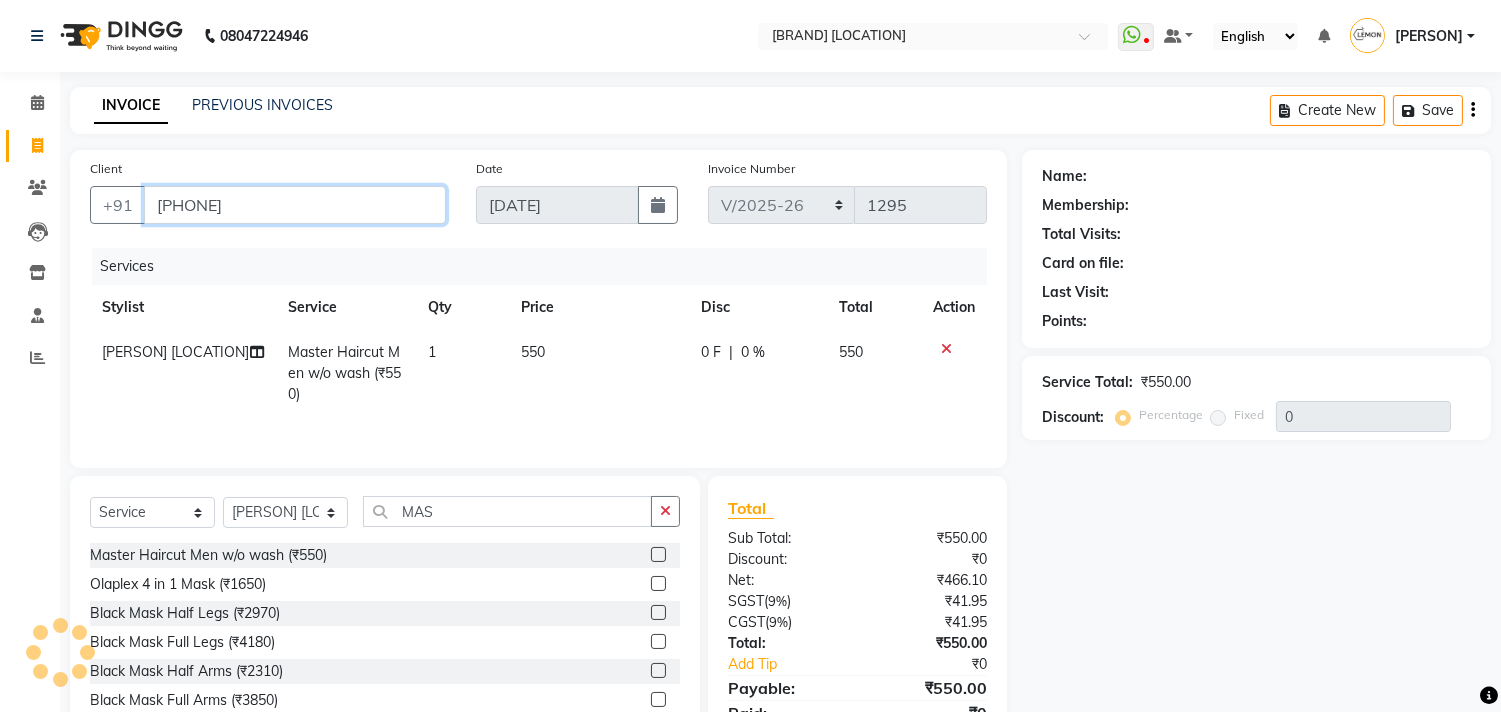 type on "9137664740" 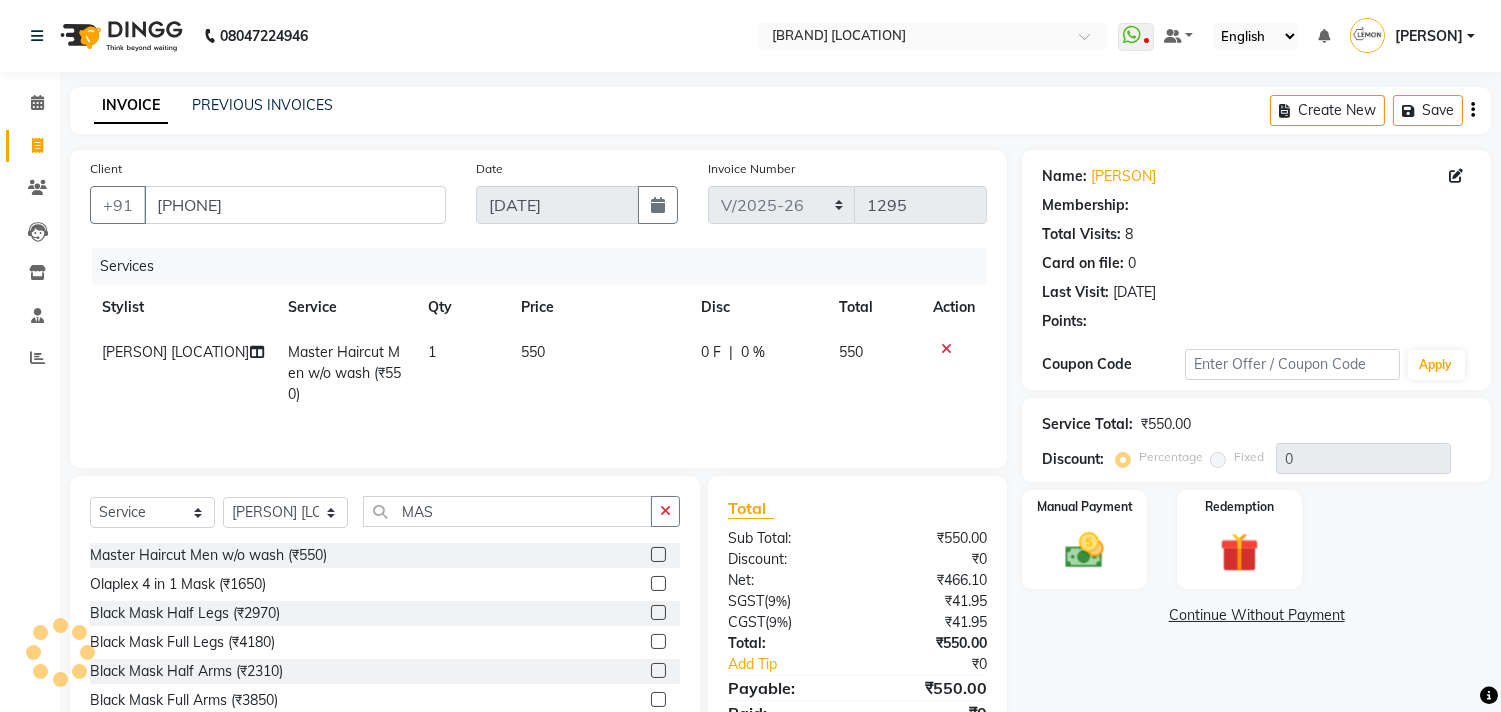 select on "1: Object" 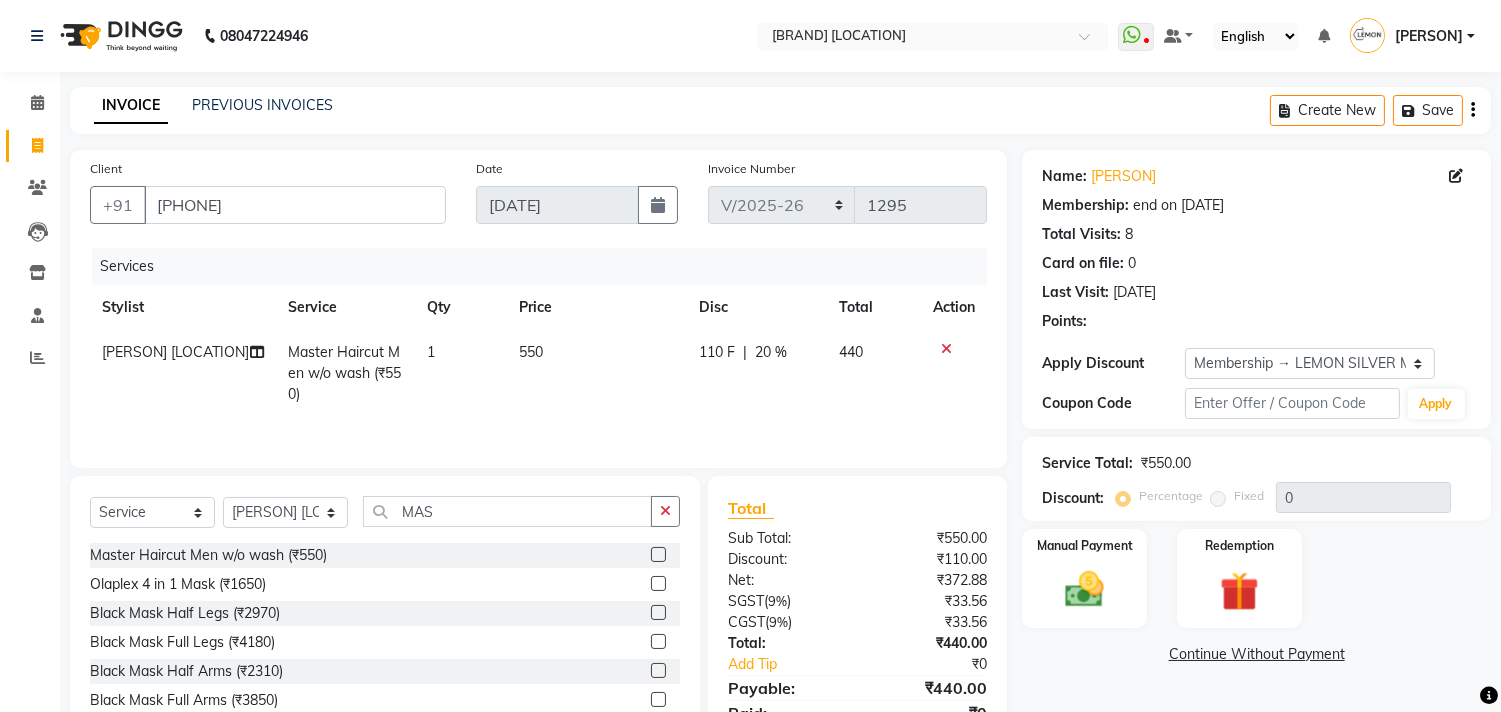 type on "20" 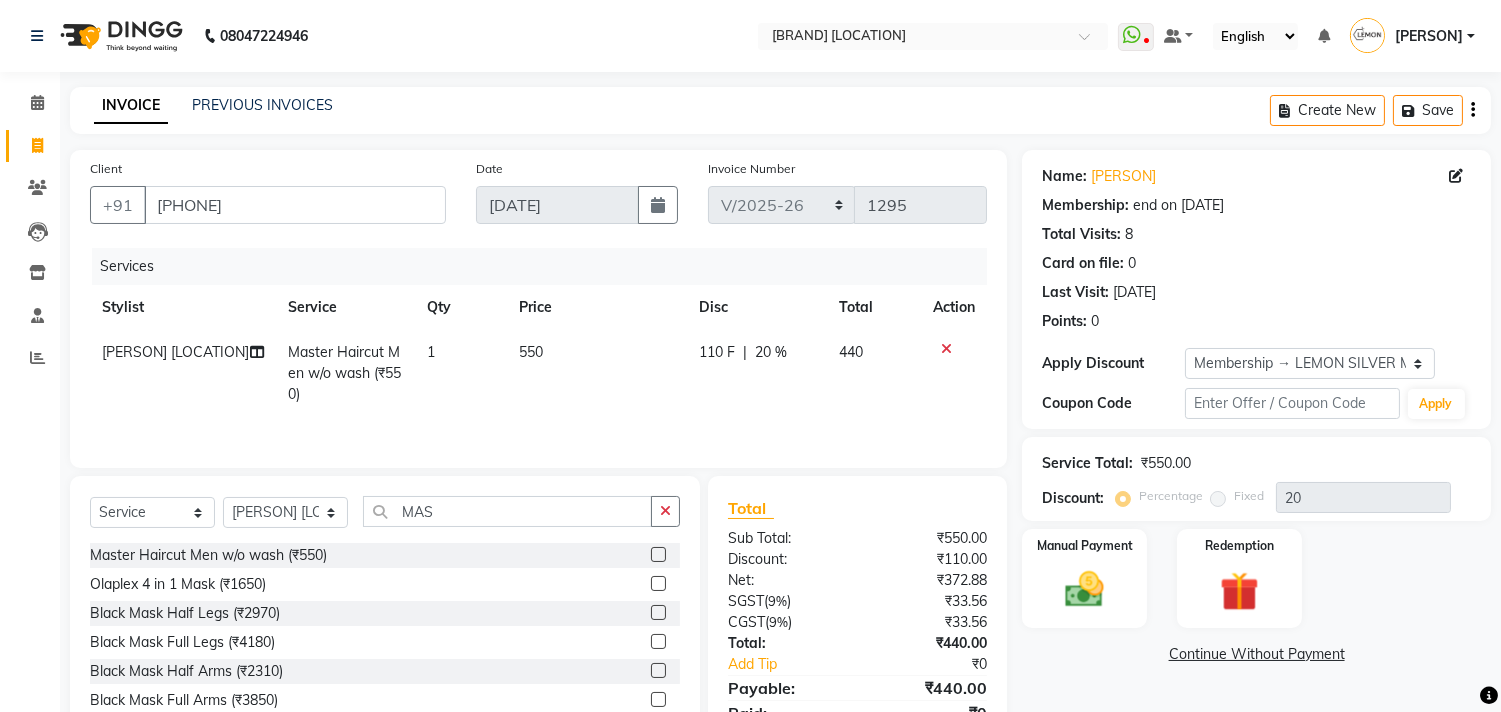 scroll, scrollTop: 91, scrollLeft: 0, axis: vertical 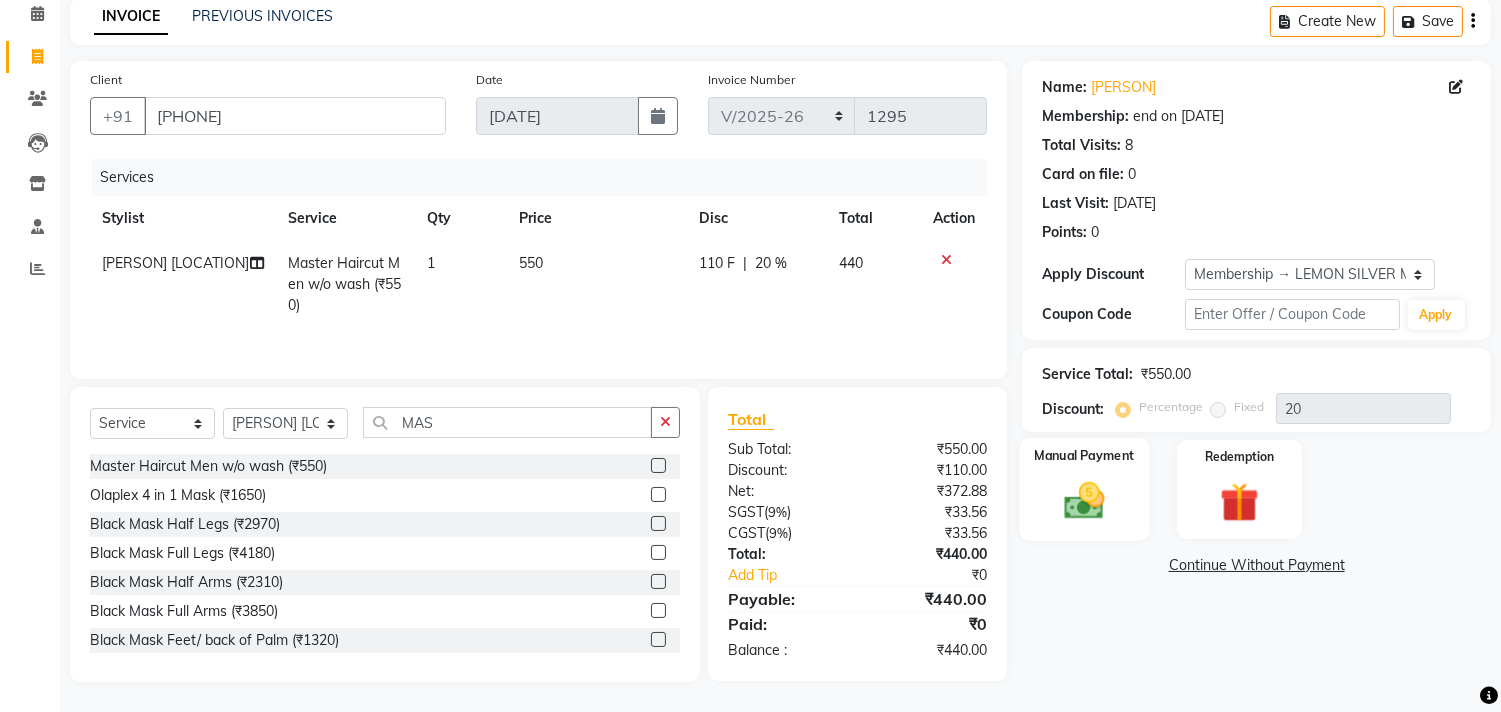click 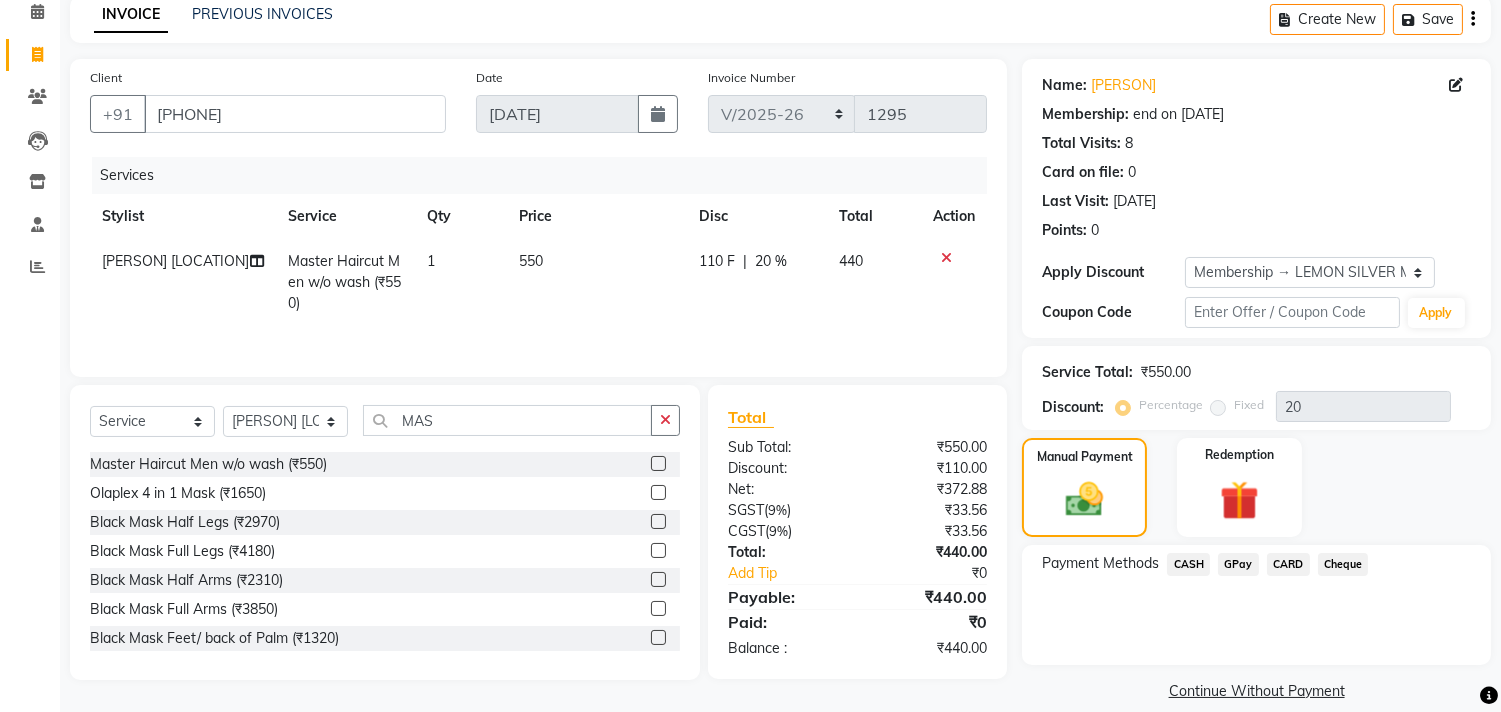 click on "CASH" 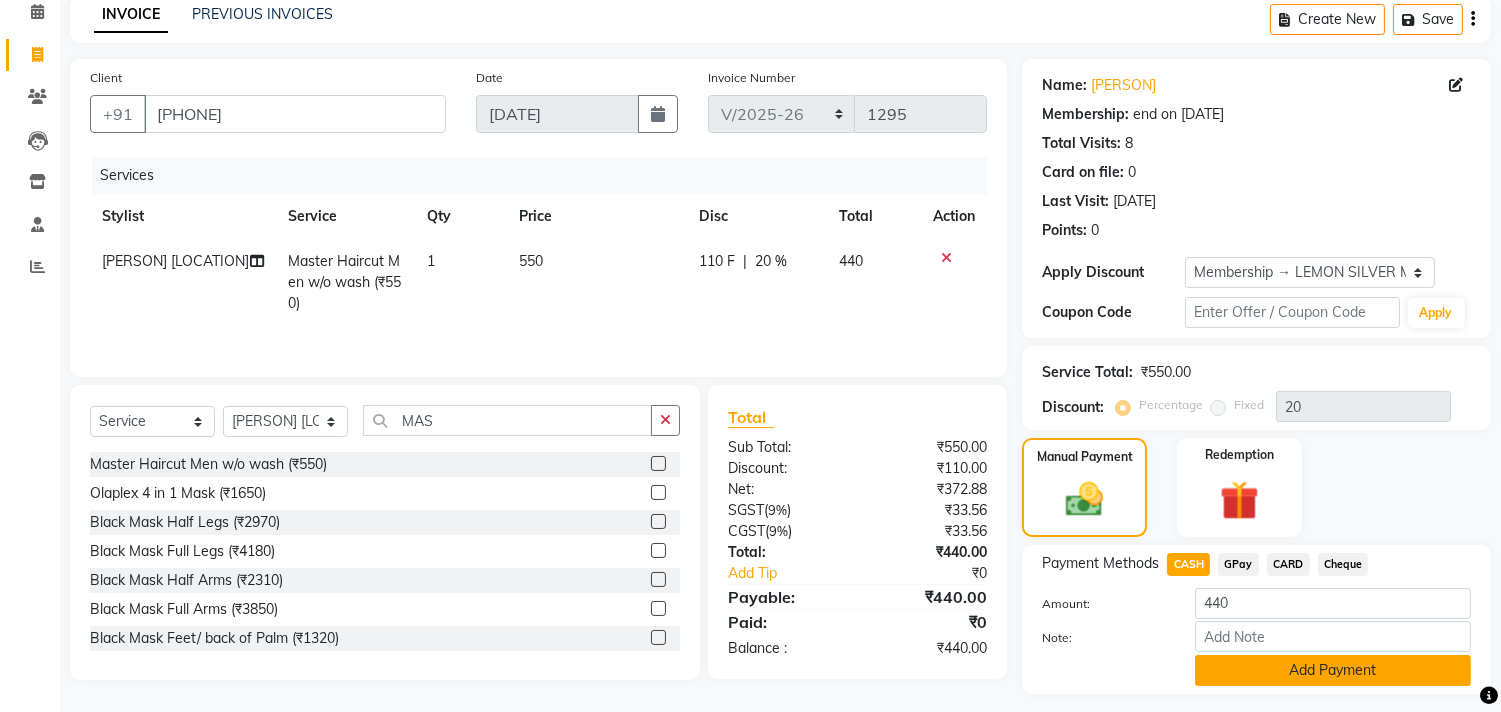 click on "Add Payment" 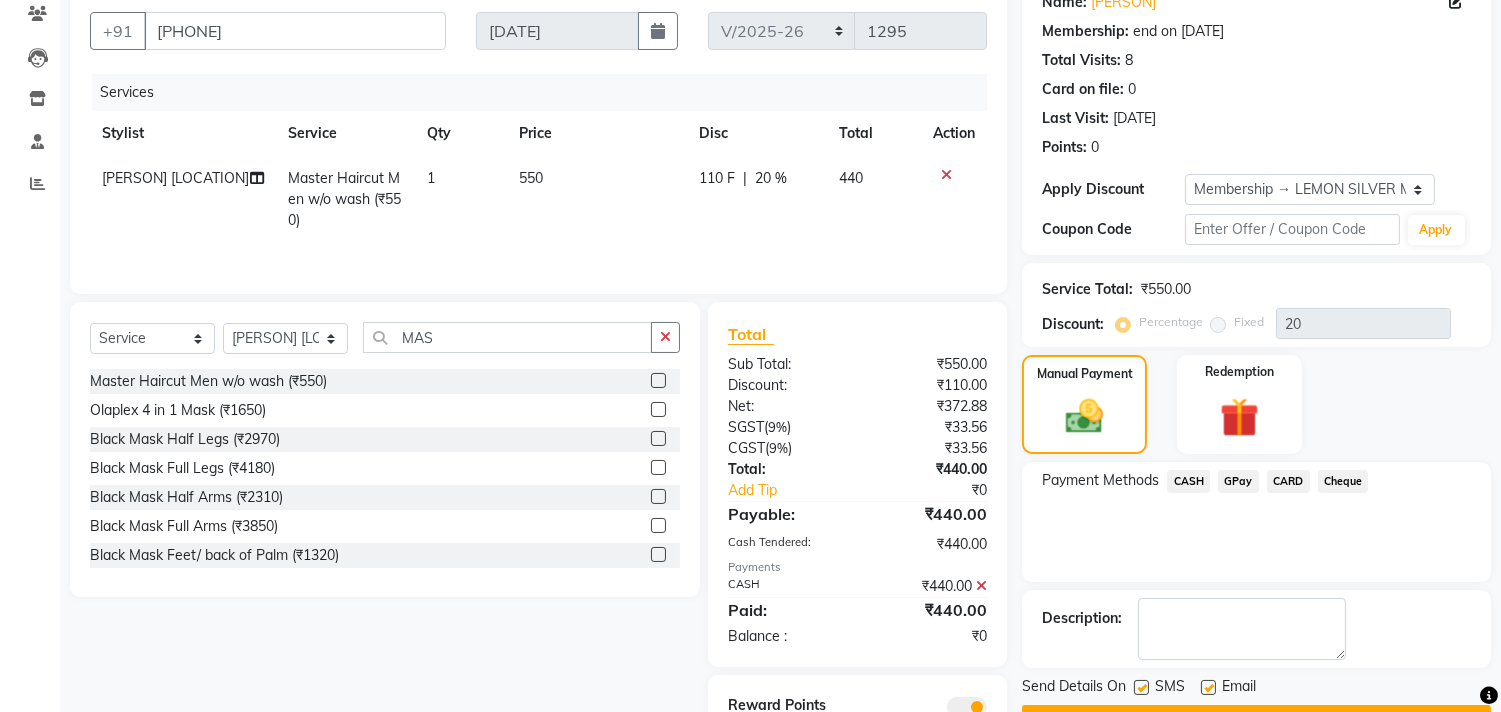 scroll, scrollTop: 260, scrollLeft: 0, axis: vertical 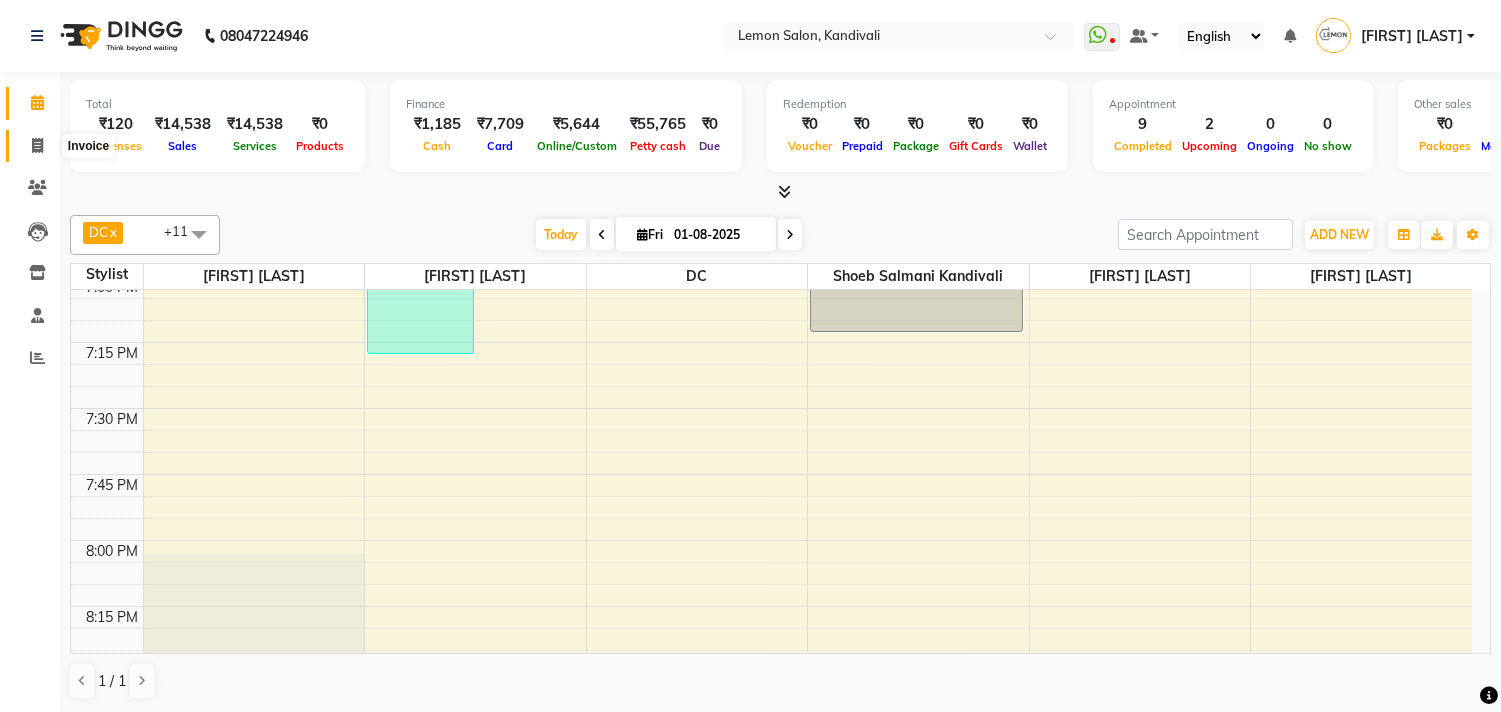 click 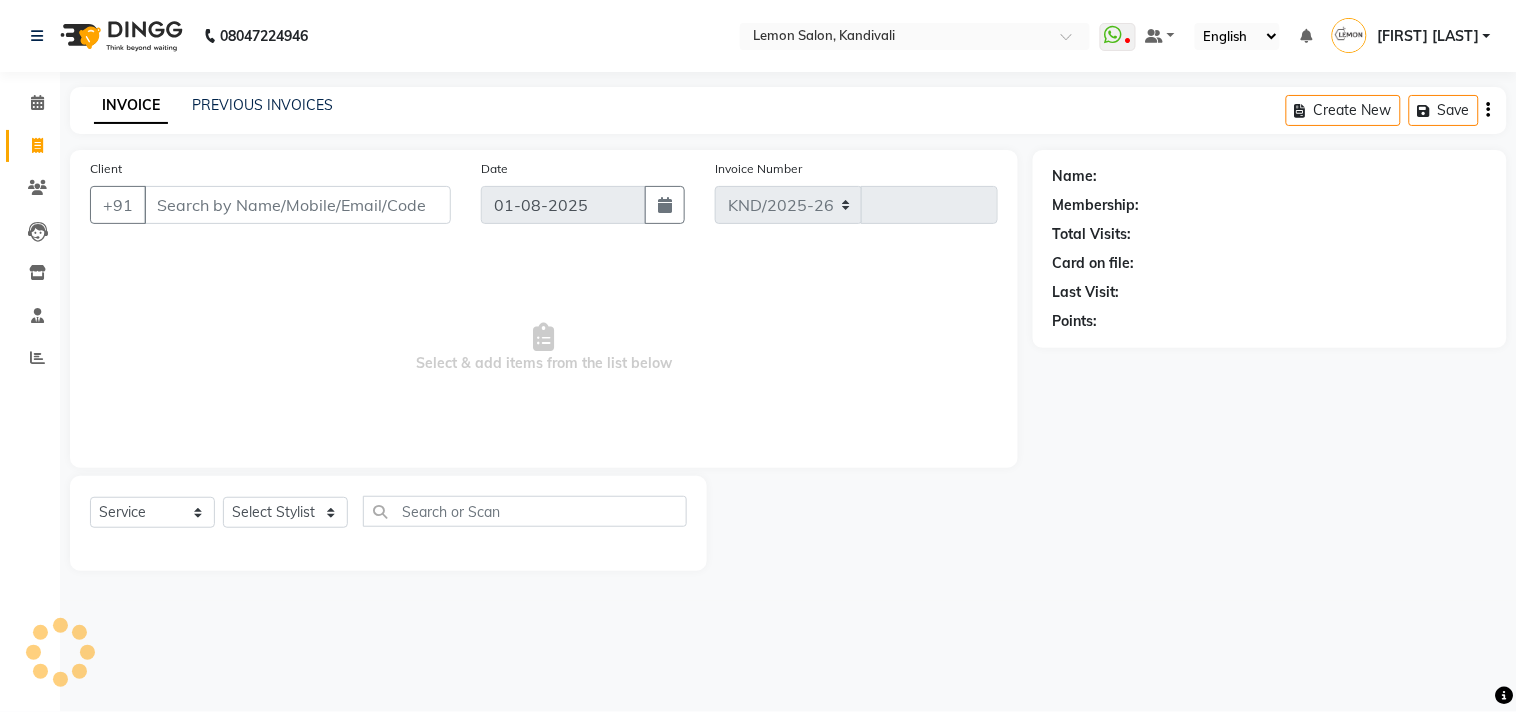 select on "569" 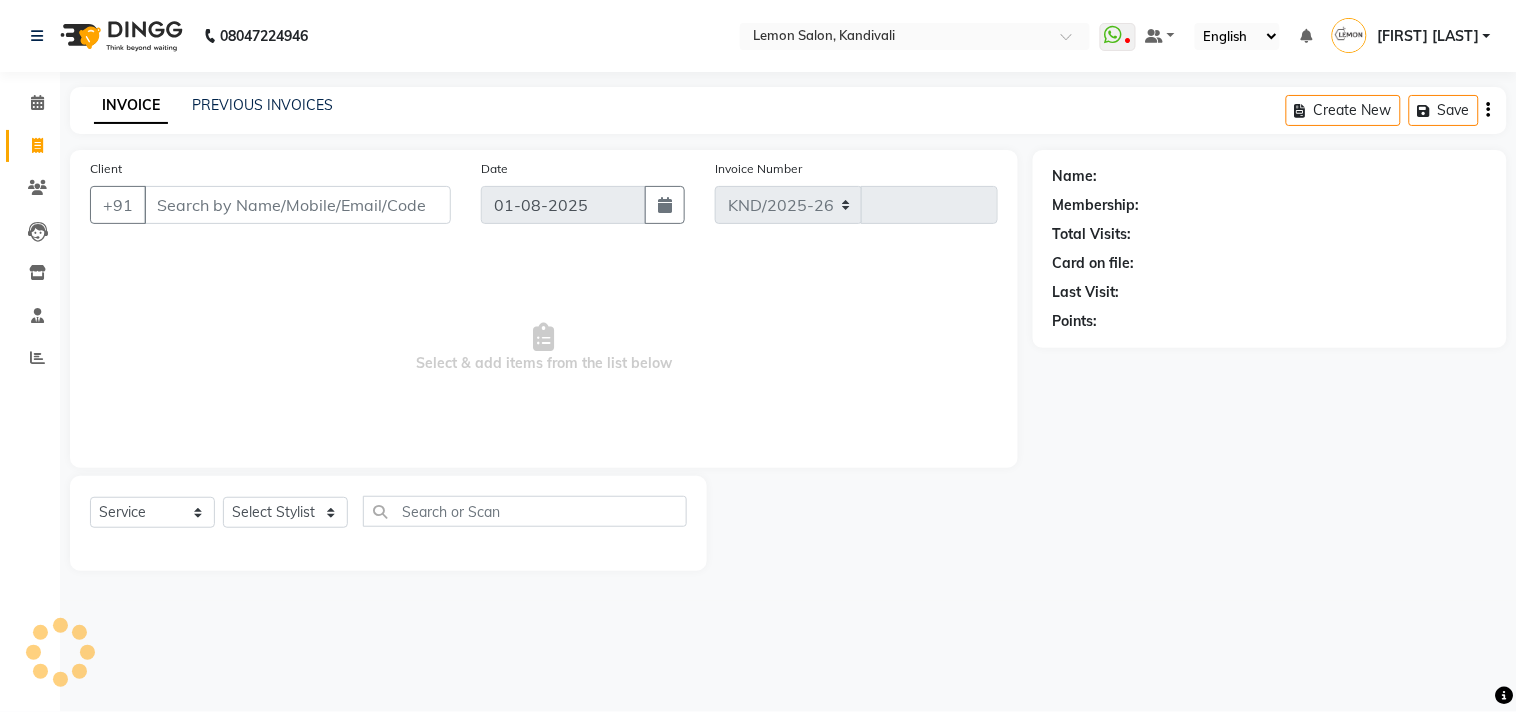 type on "1296" 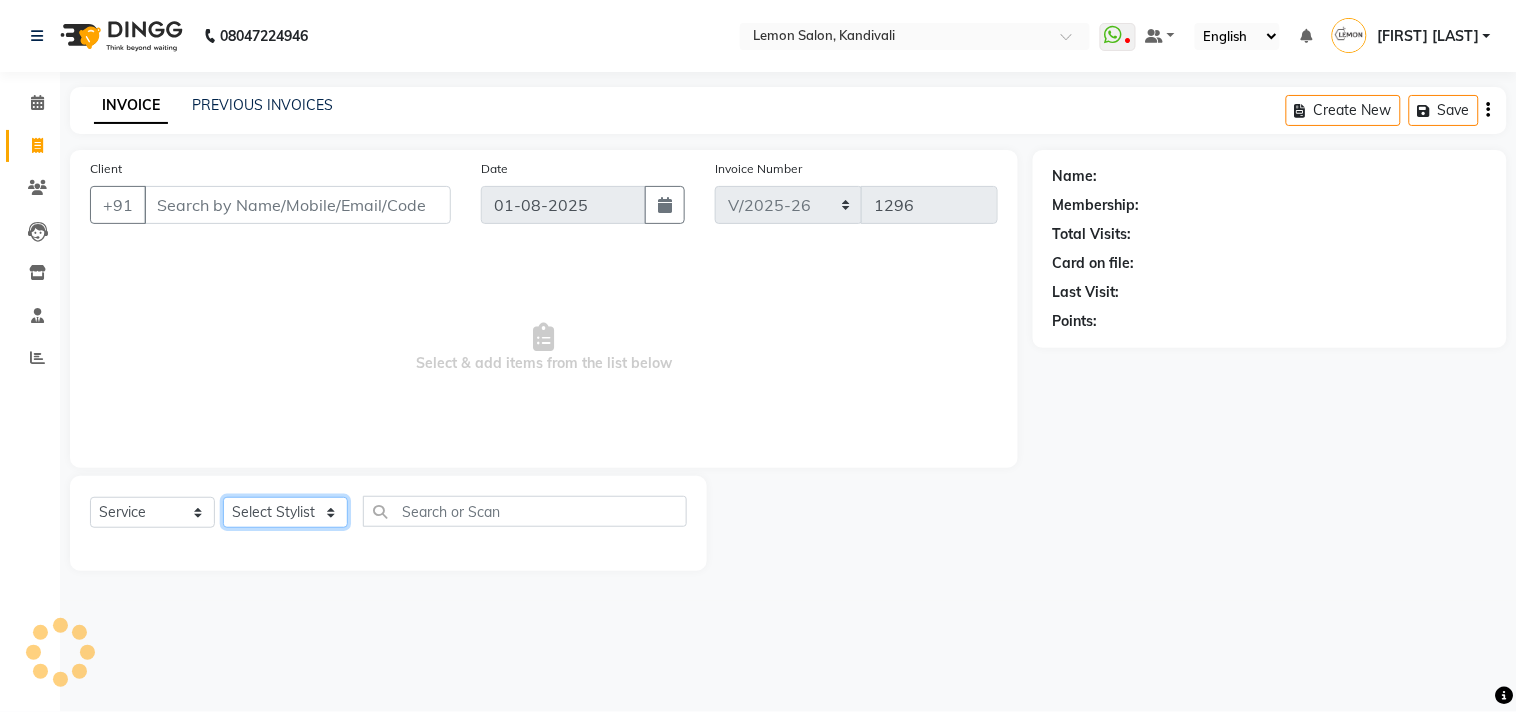 click on "Select Stylist Alam Arun Arndive DC Faheem Malik Gufran Salmani Payal Maurya Riya Adawade Shoeb Salmani Kandivali Swati Sharma Yunus Yusuf Shaikh" 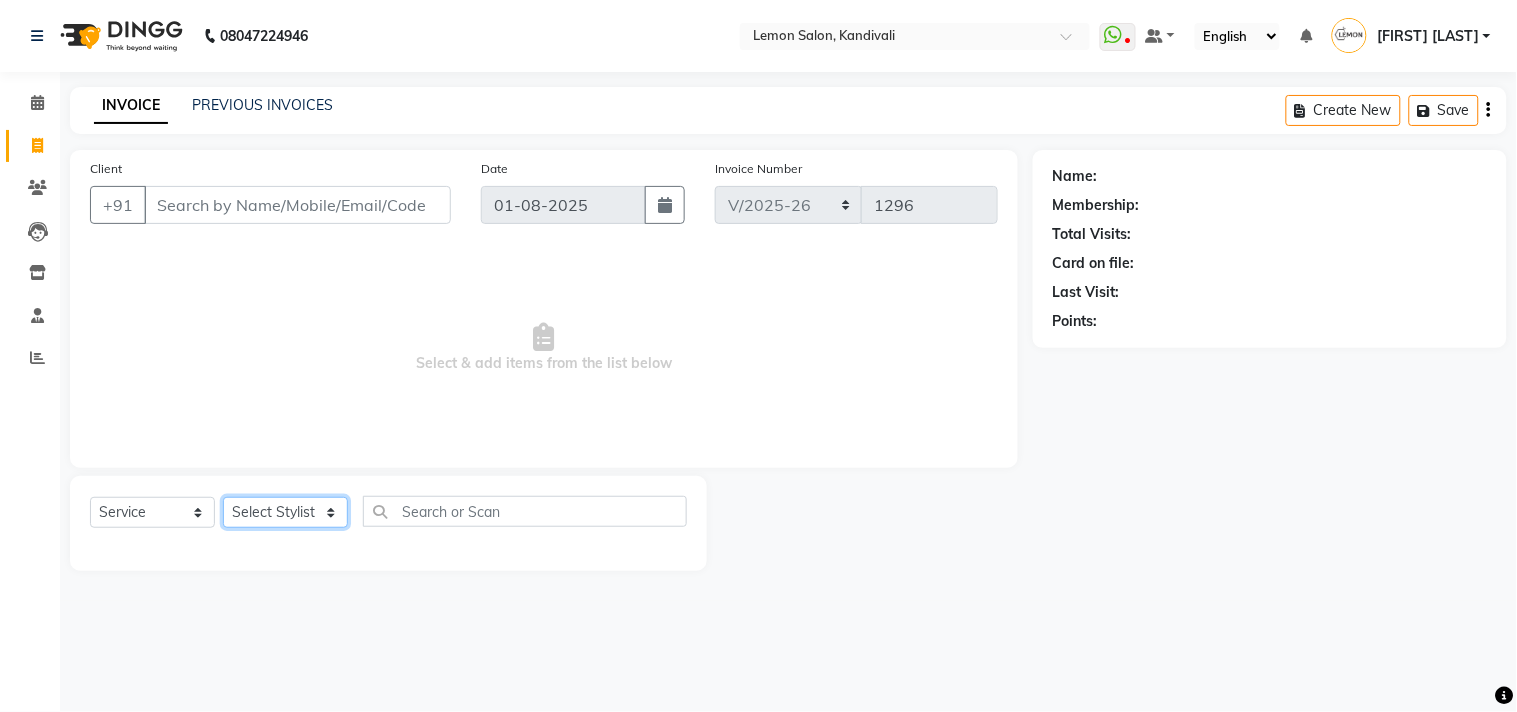 select on "60413" 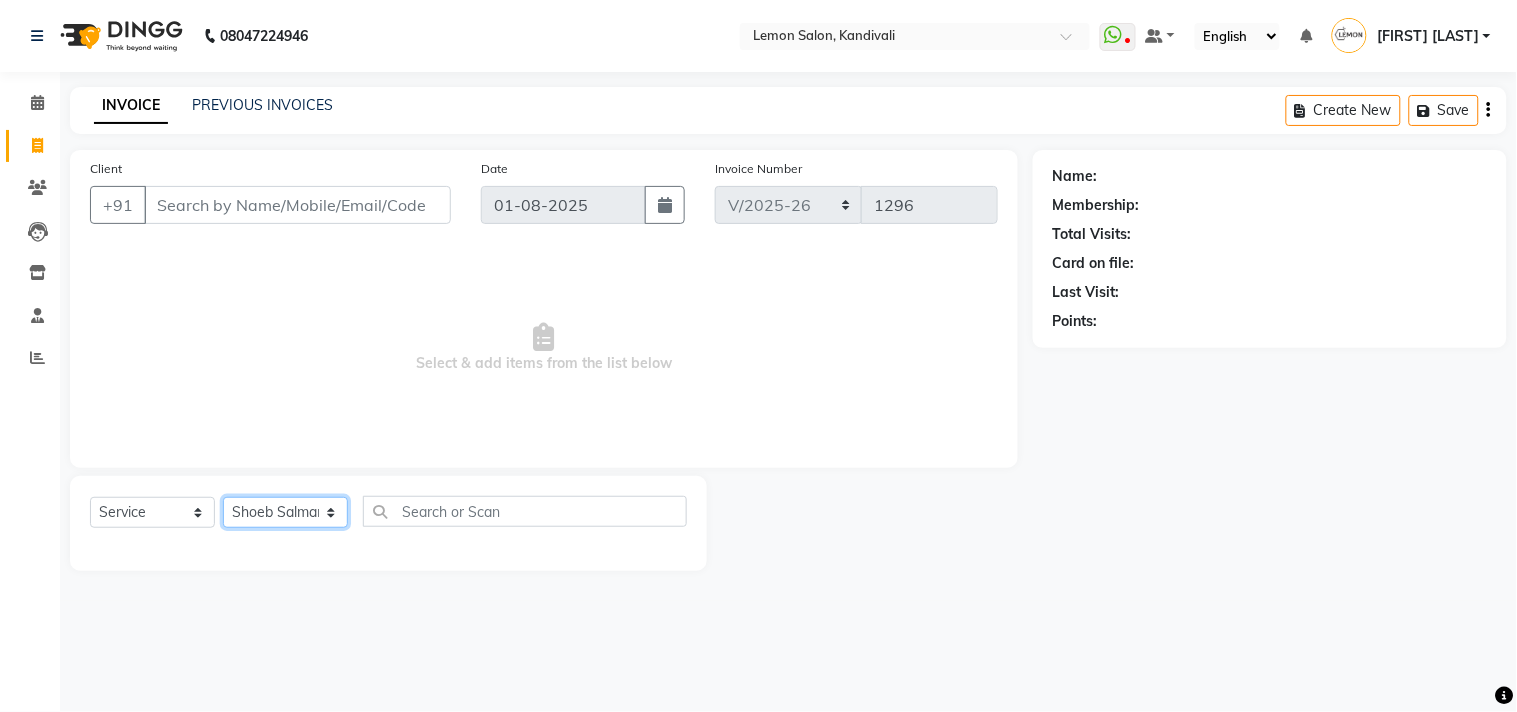 click on "Select Stylist Alam Arun Arndive DC Faheem Malik Gufran Salmani Payal Maurya Riya Adawade Shoeb Salmani Kandivali Swati Sharma Yunus Yusuf Shaikh" 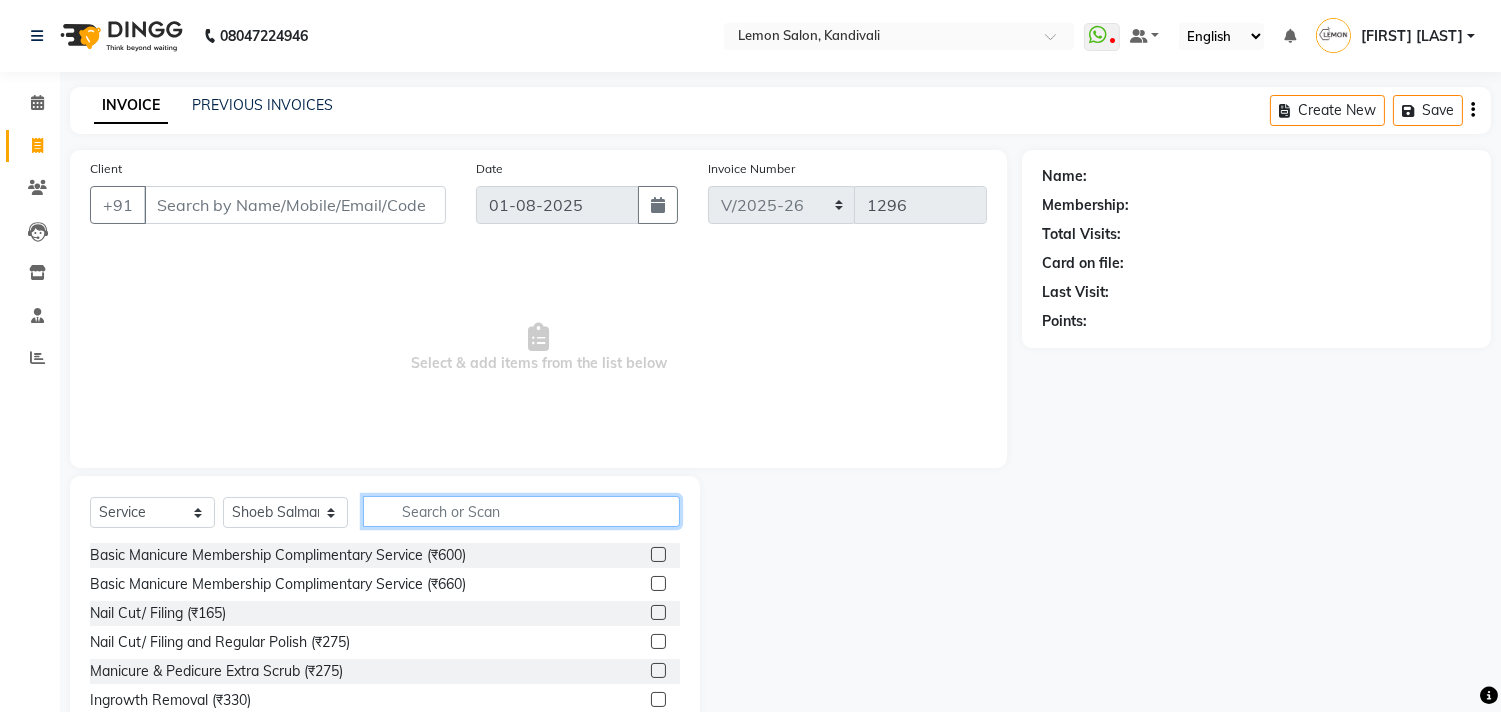 click 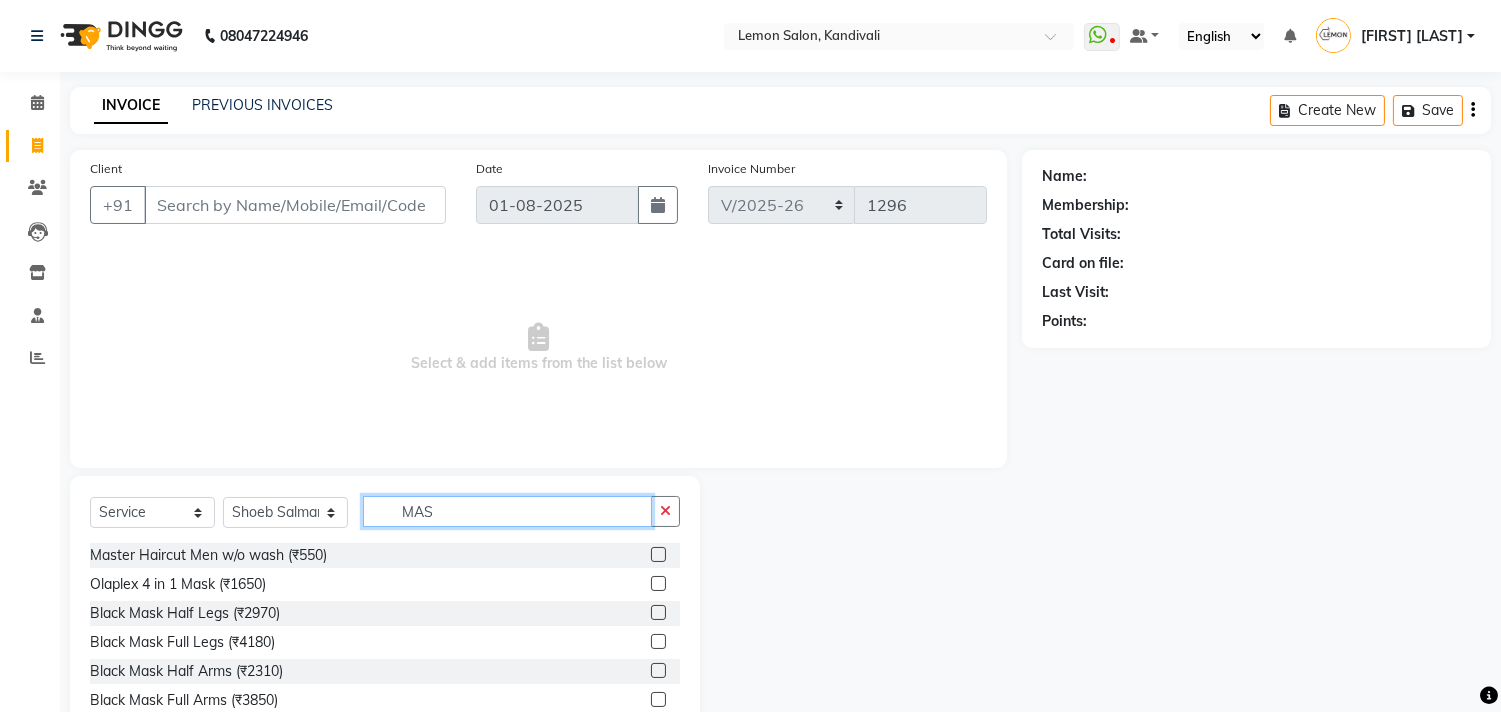 type on "MAS" 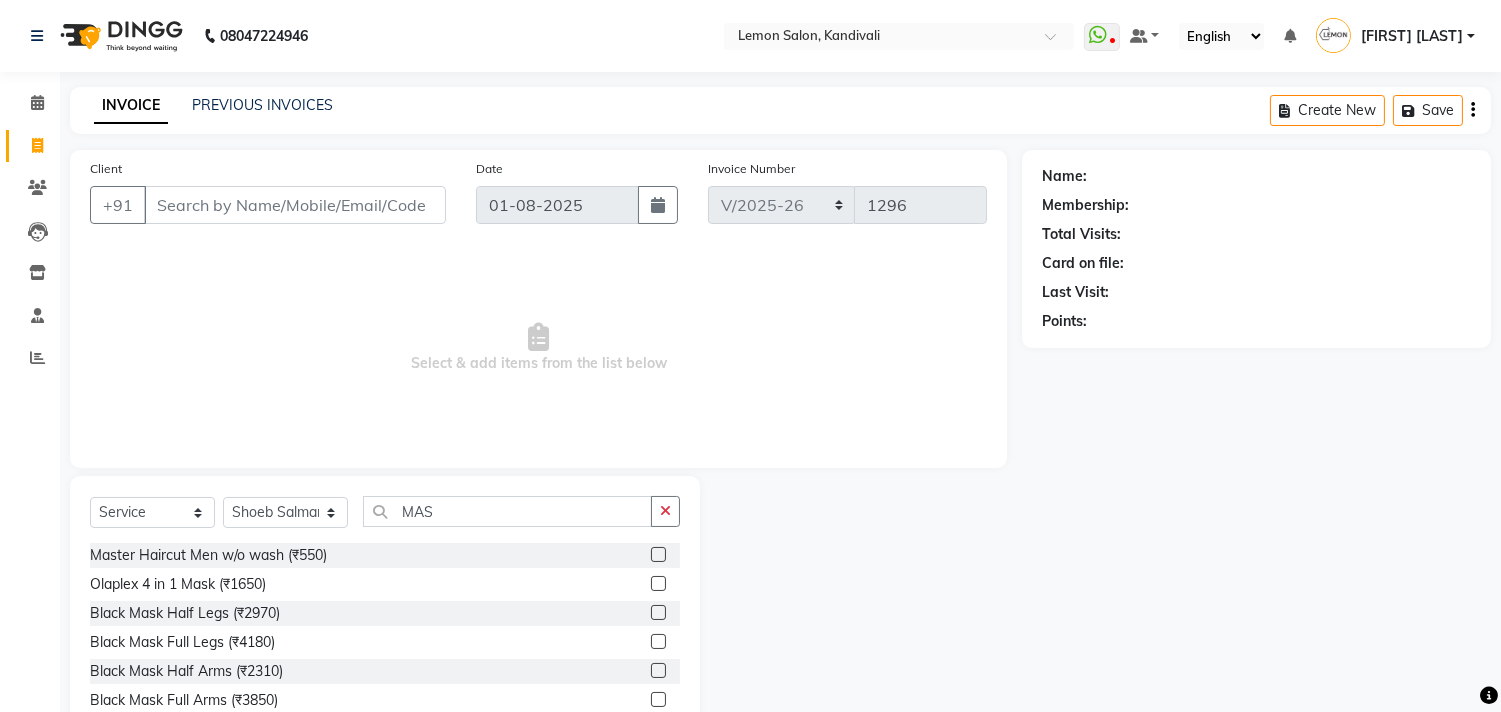 click 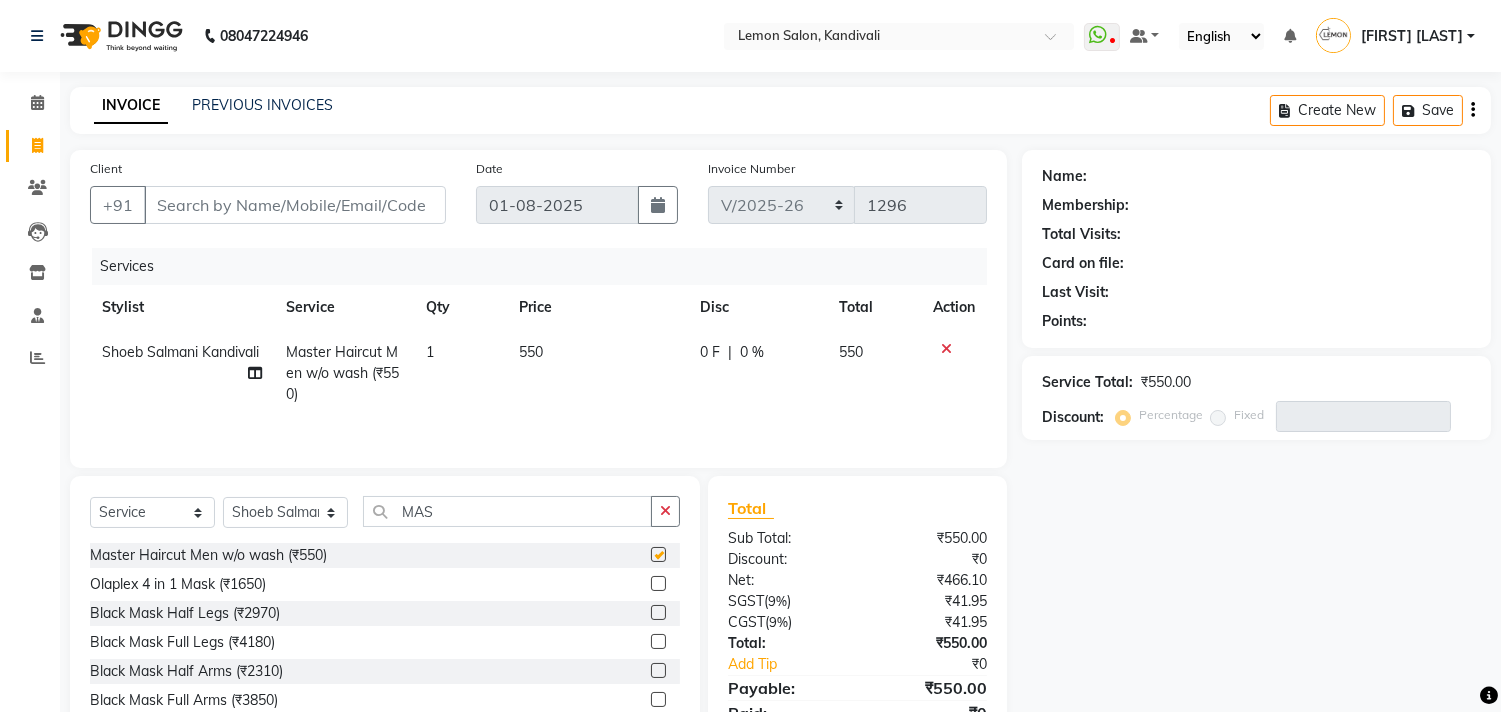 checkbox on "false" 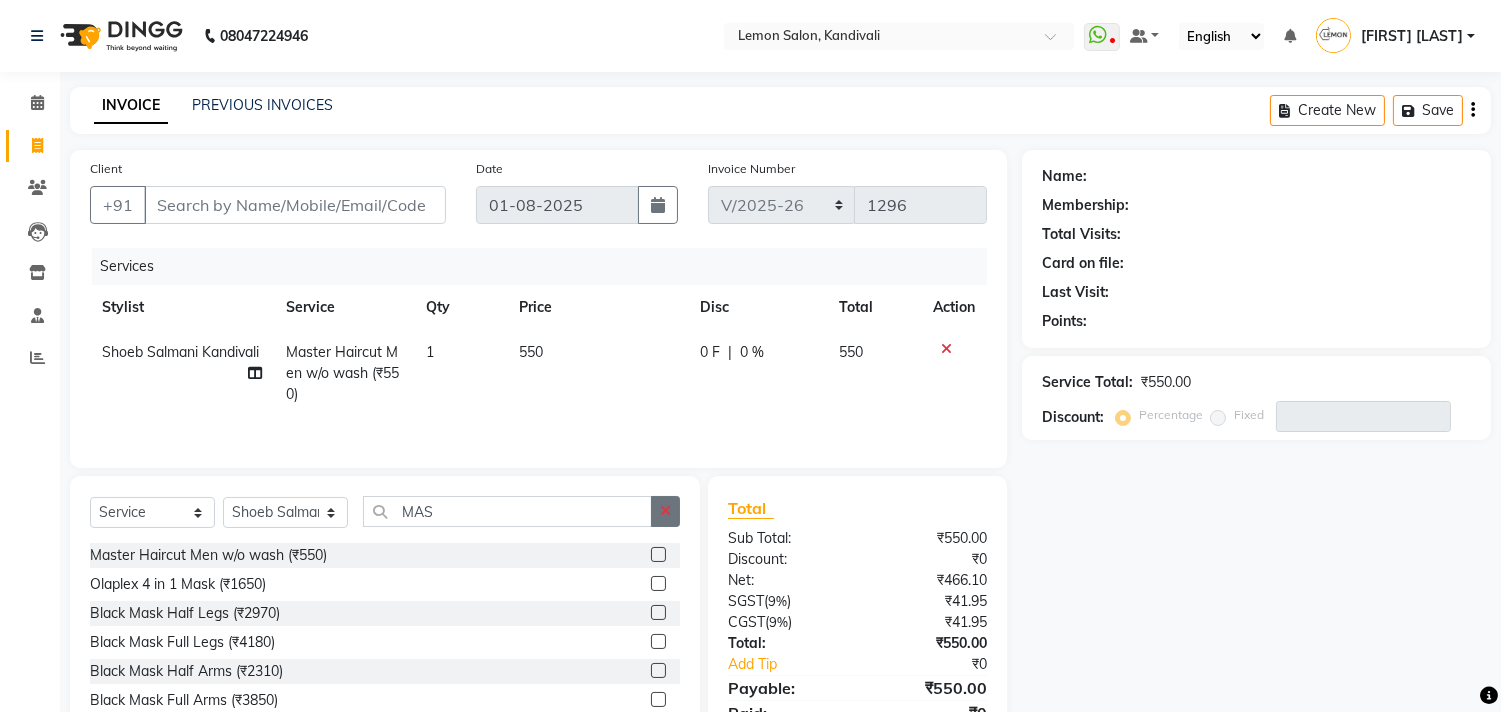 click 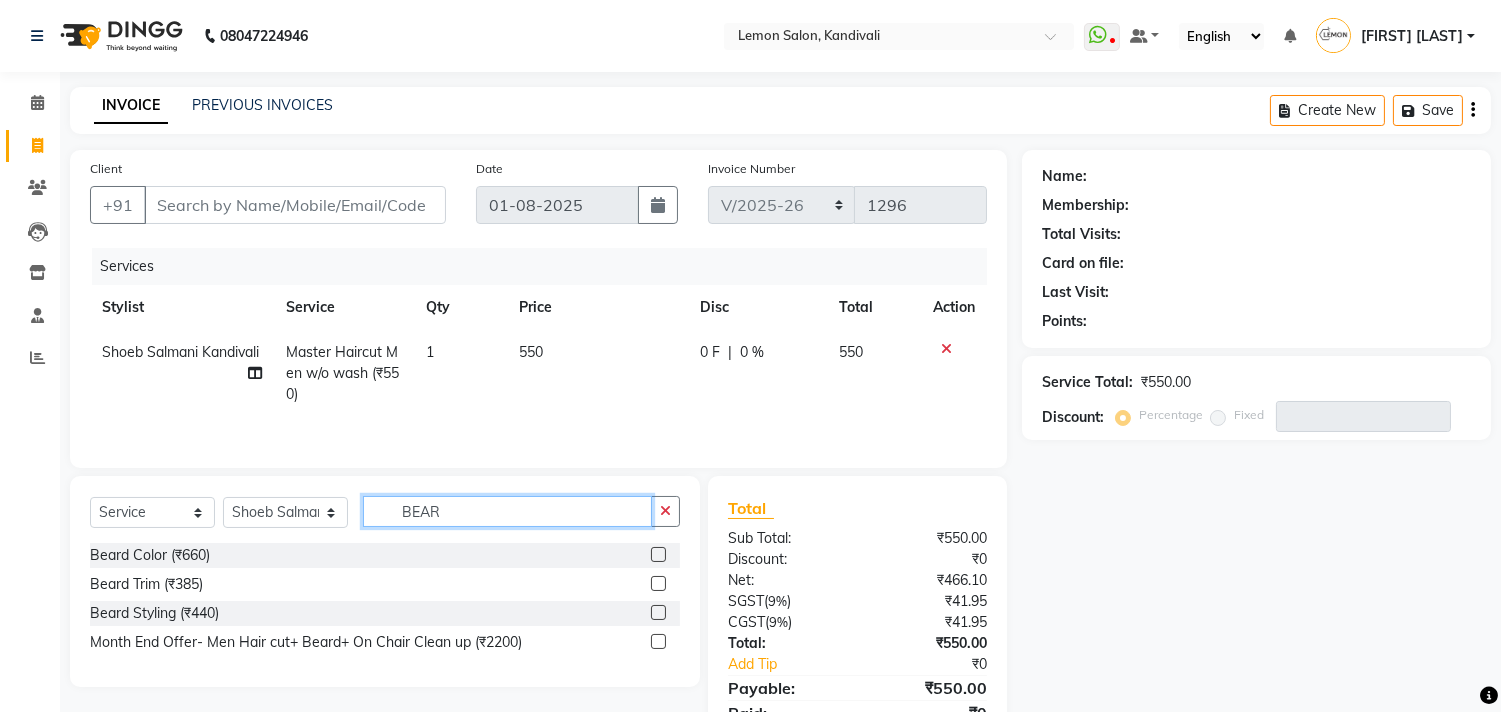 type on "BEAR" 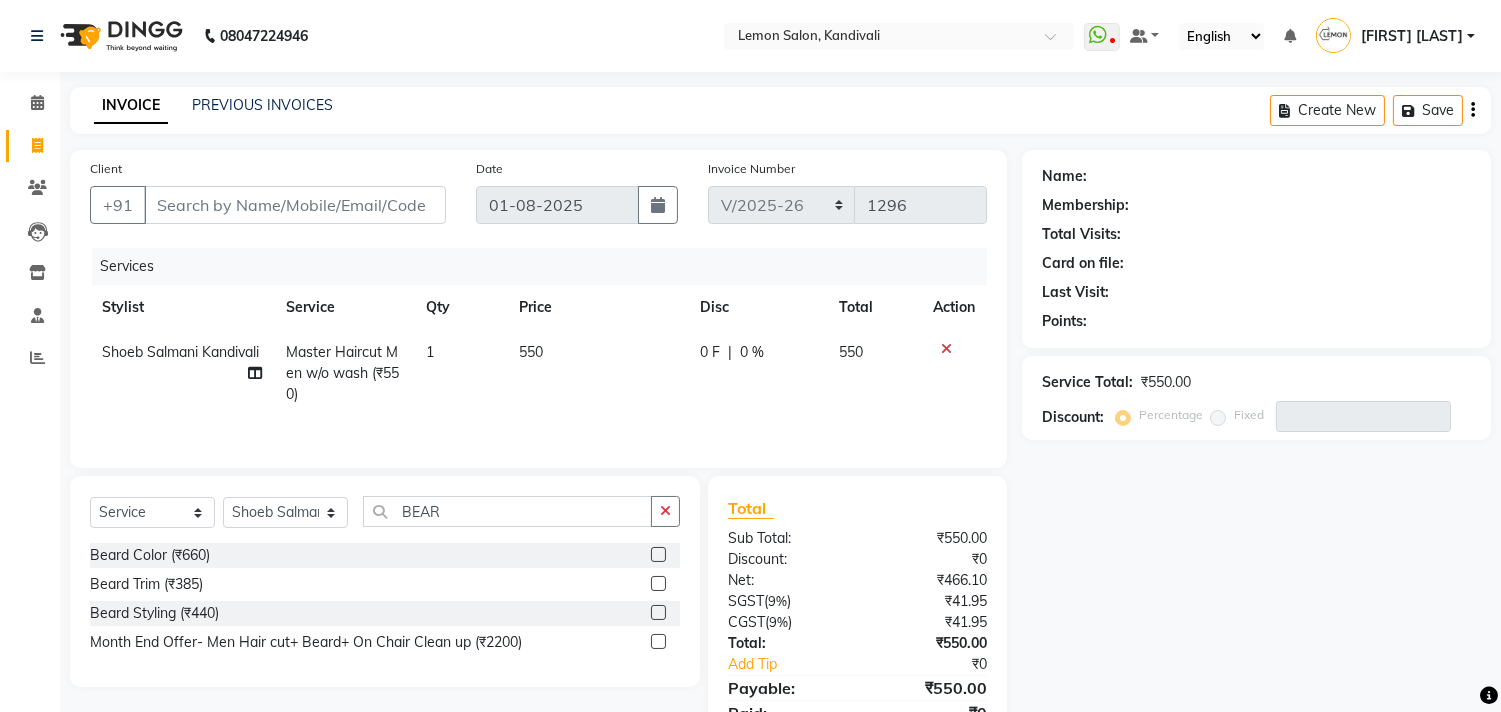 click 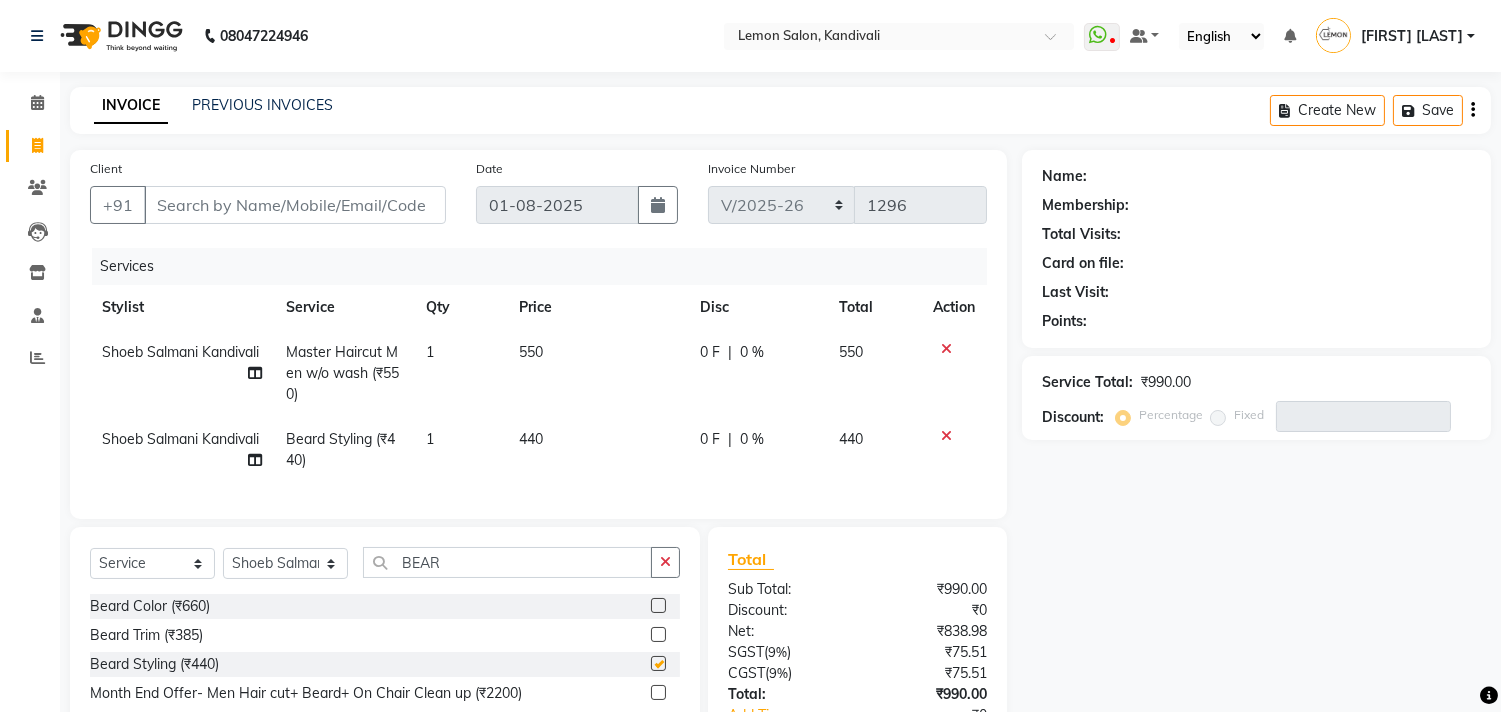 checkbox on "false" 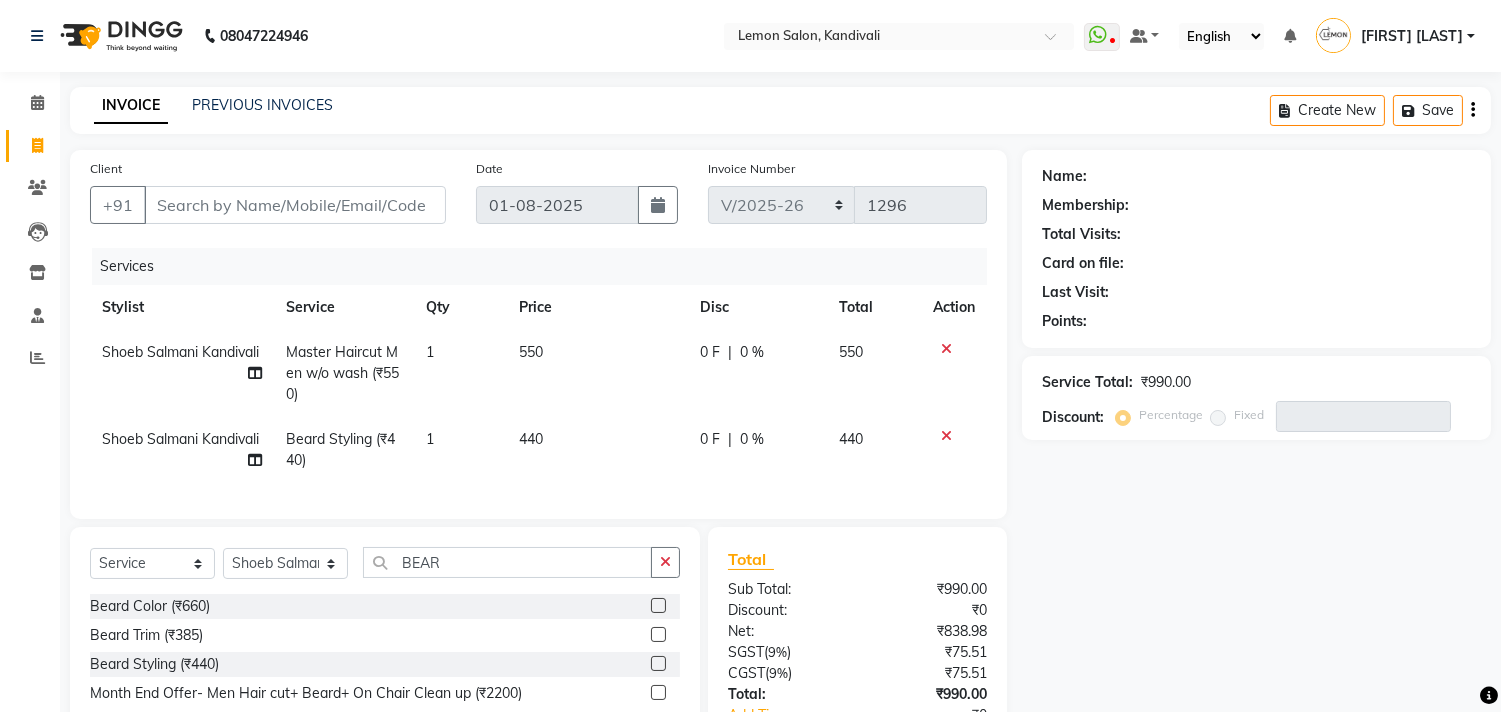 click on "Client +91" 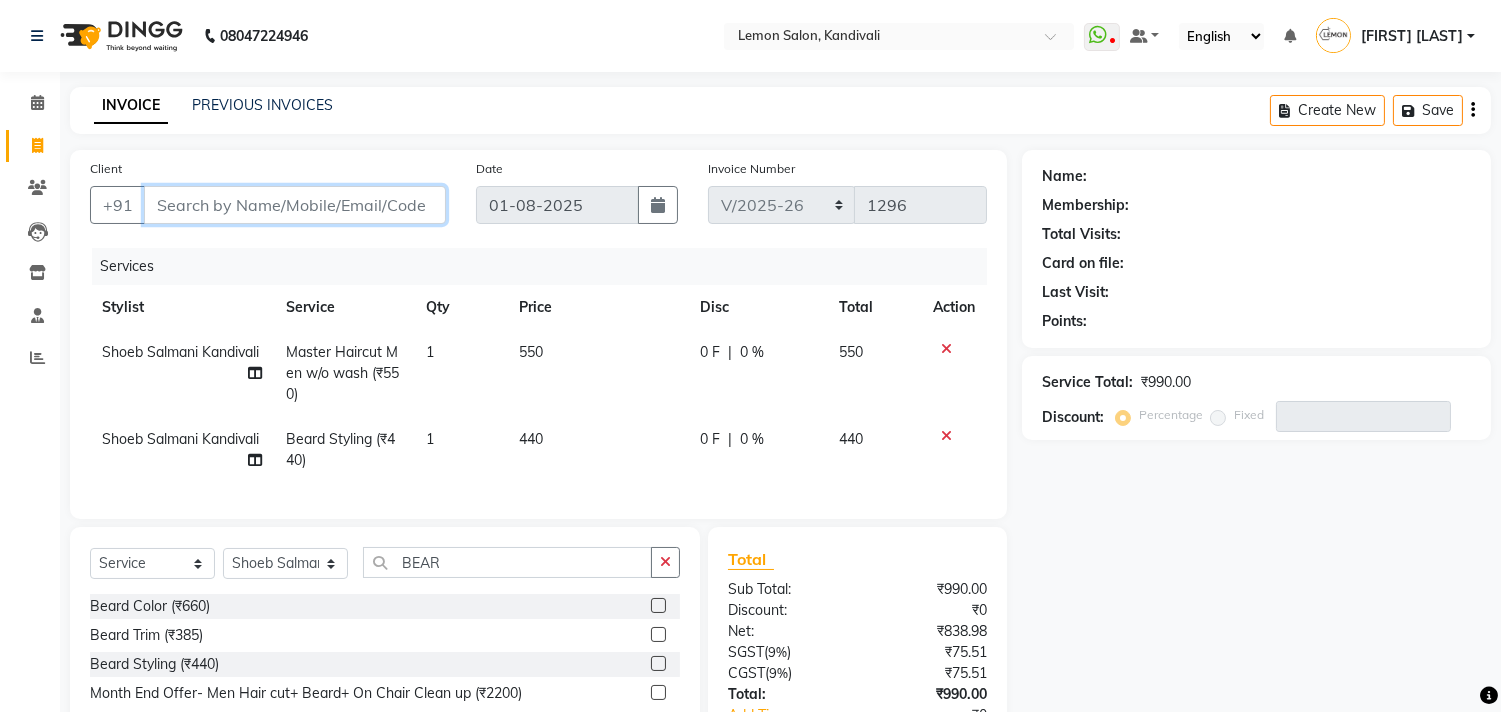 click on "Client" at bounding box center [295, 205] 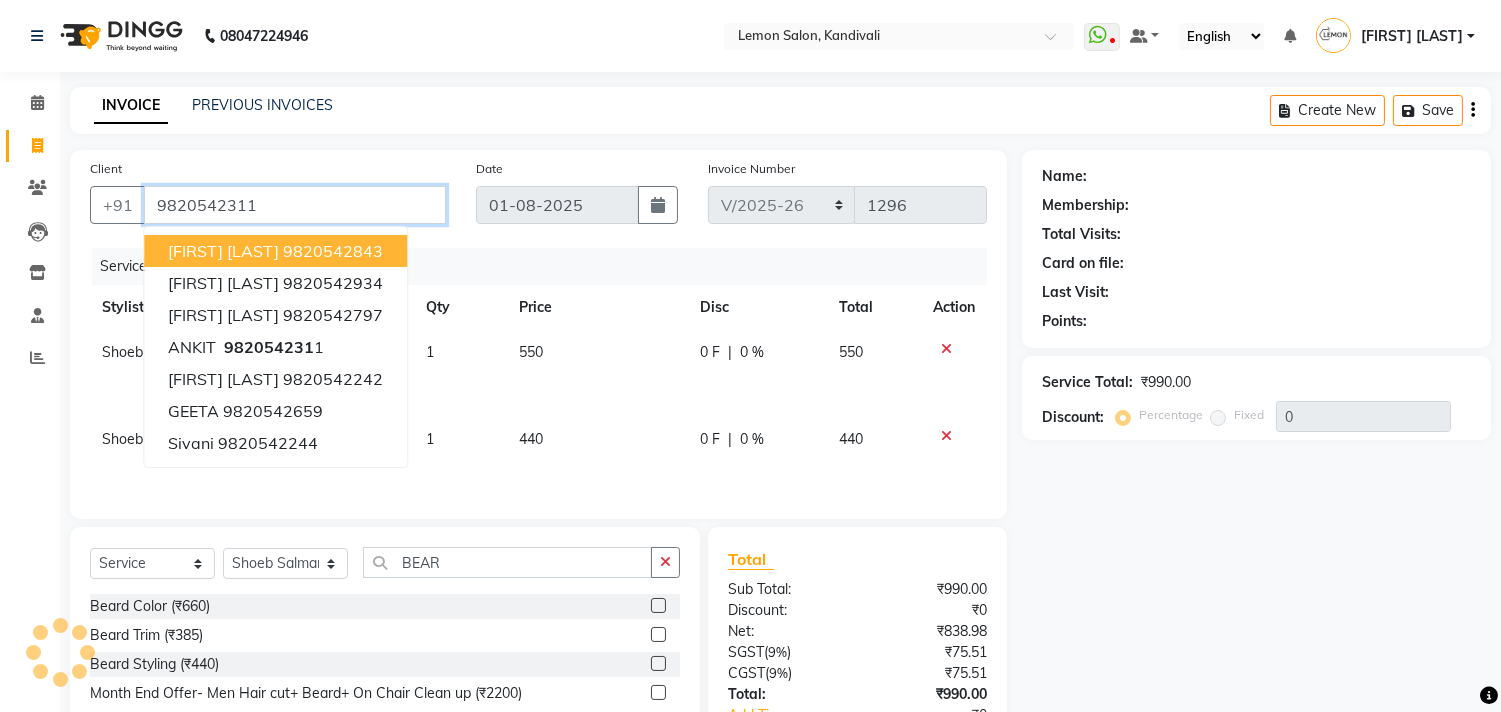 type on "9820542311" 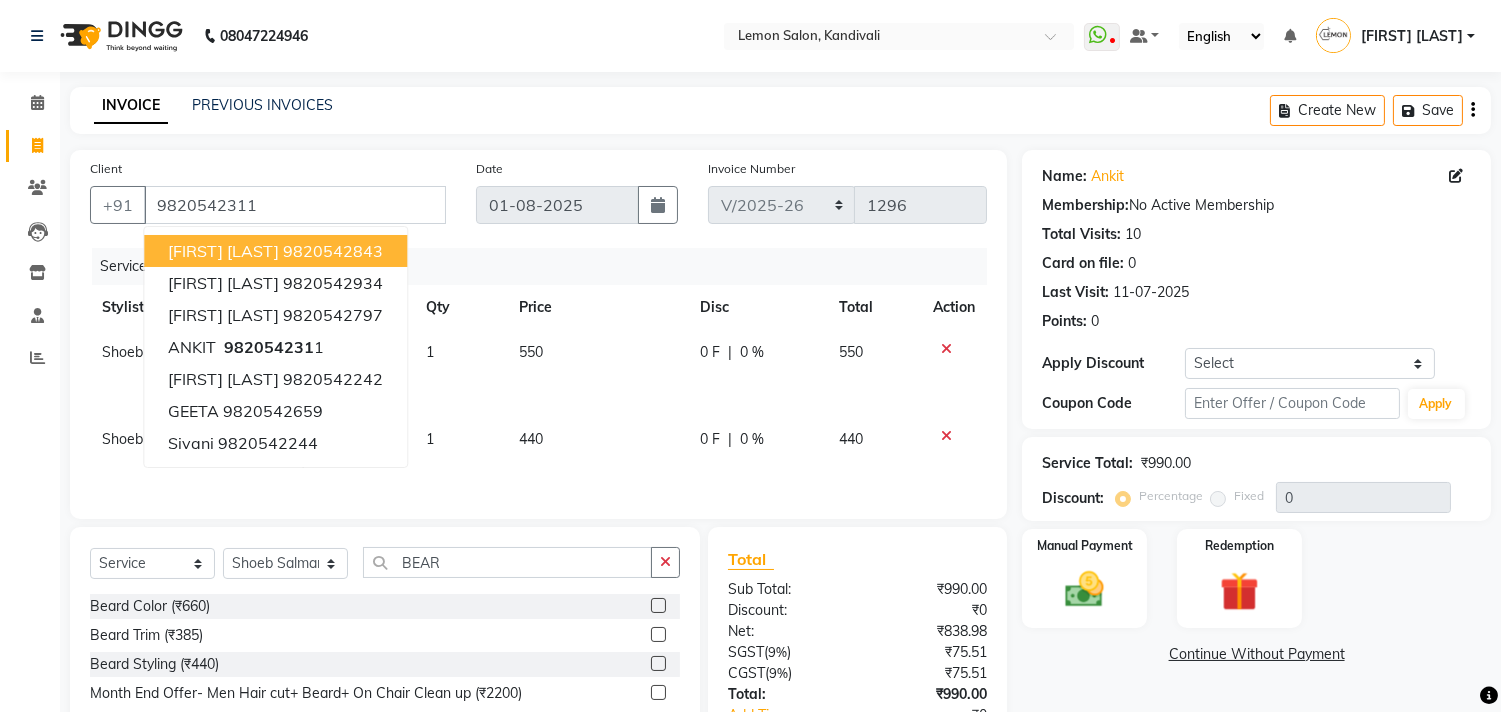 click on "Services" 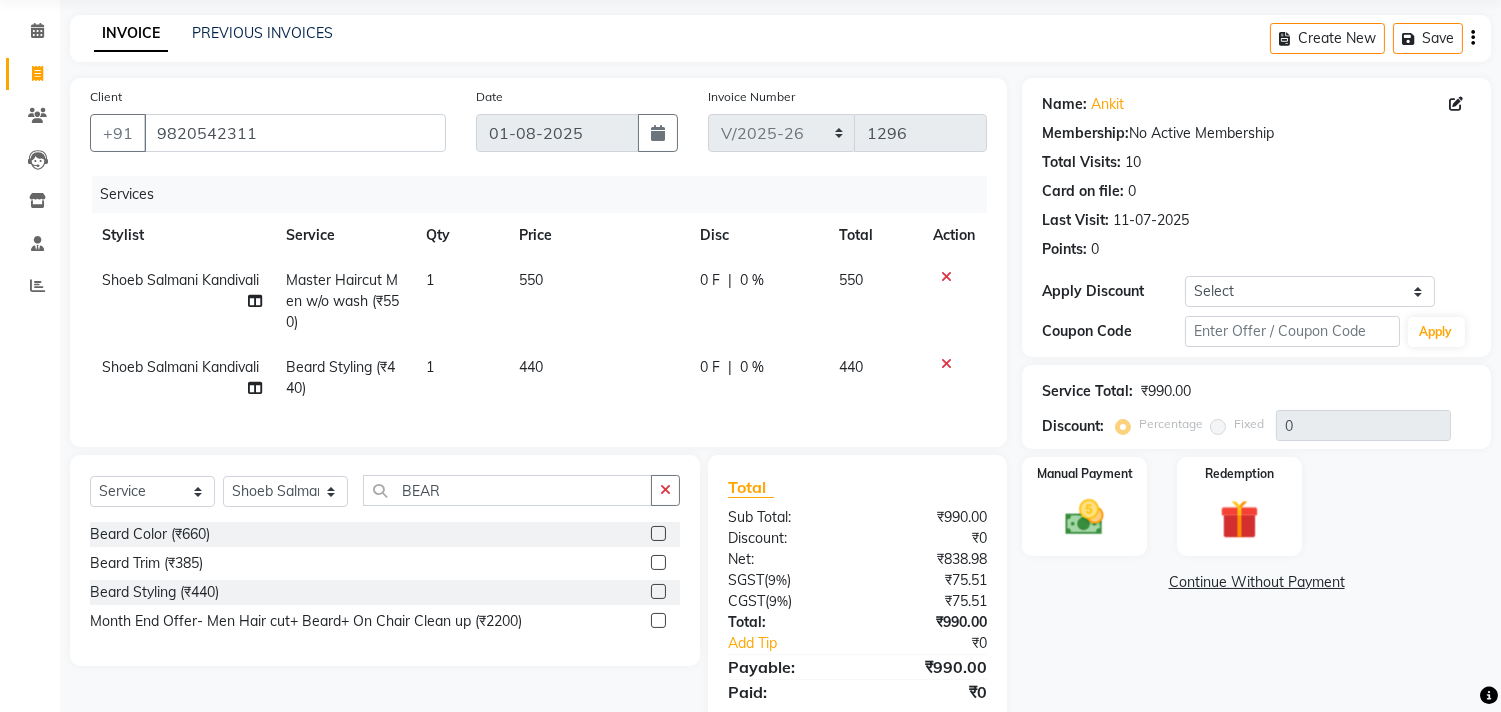 scroll, scrollTop: 155, scrollLeft: 0, axis: vertical 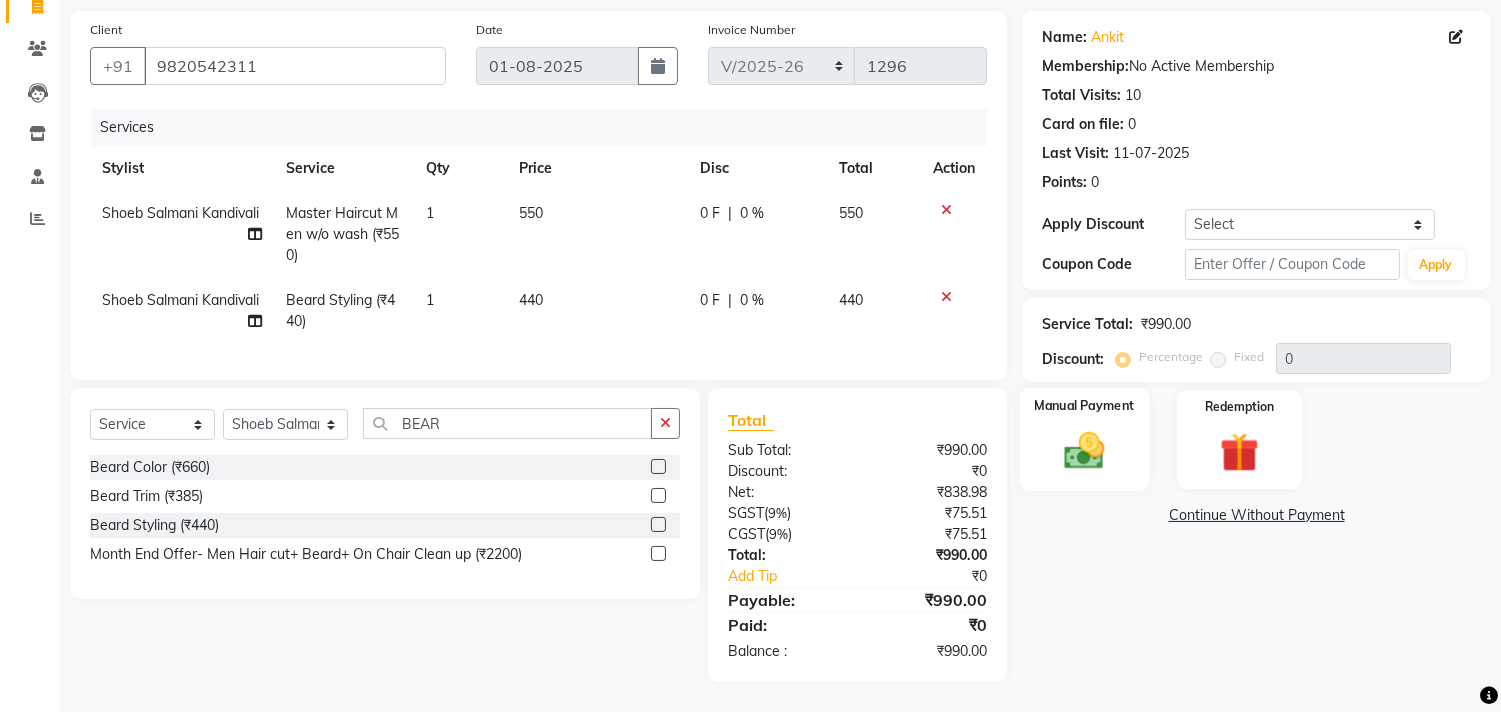 click on "Manual Payment" 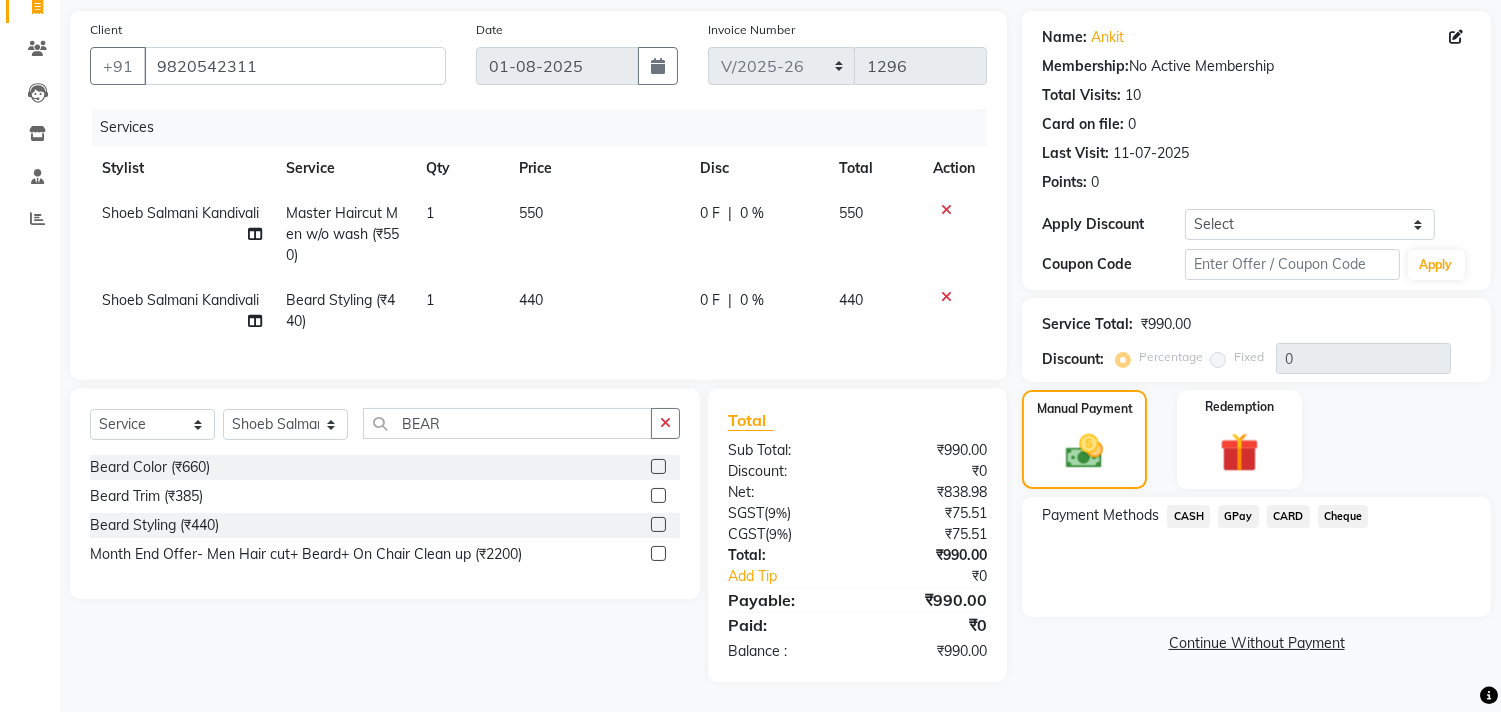 click on "CASH" 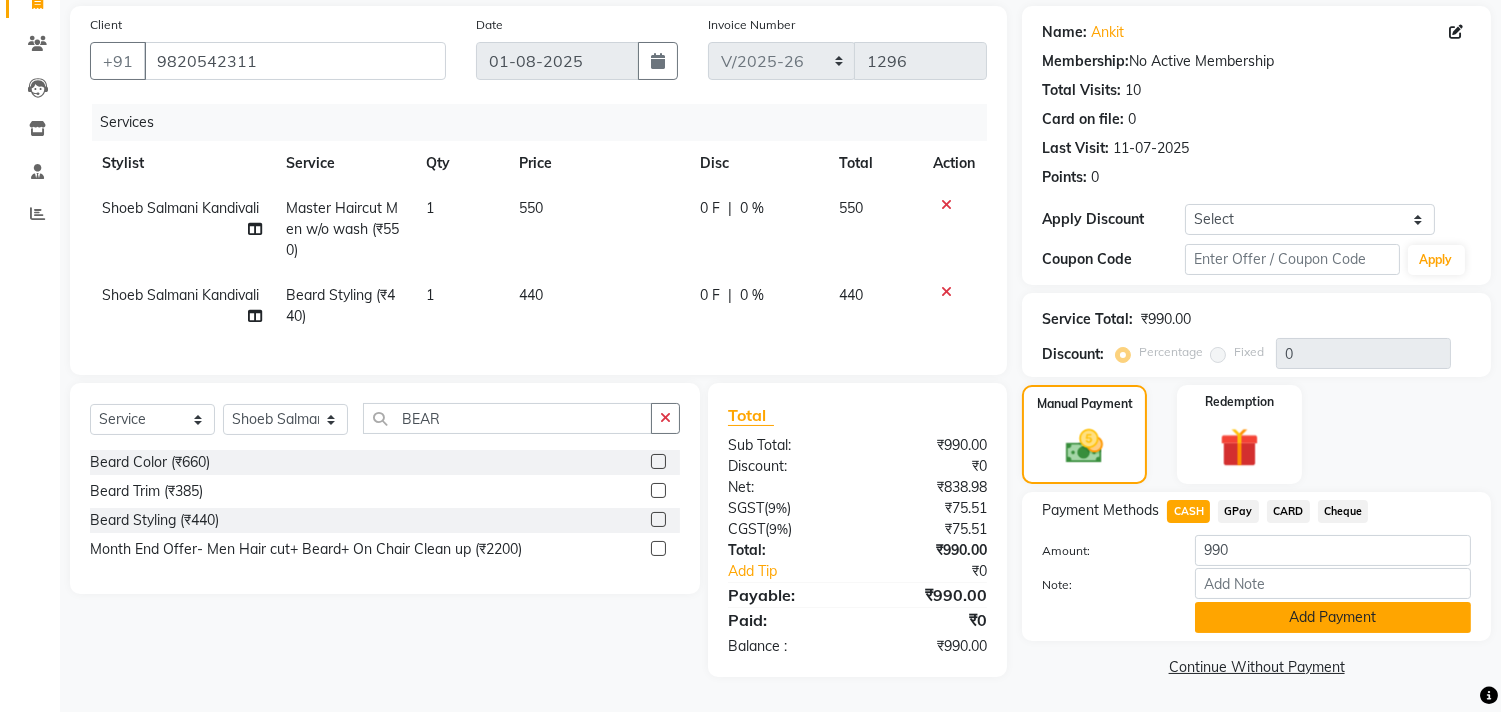 click on "Add Payment" 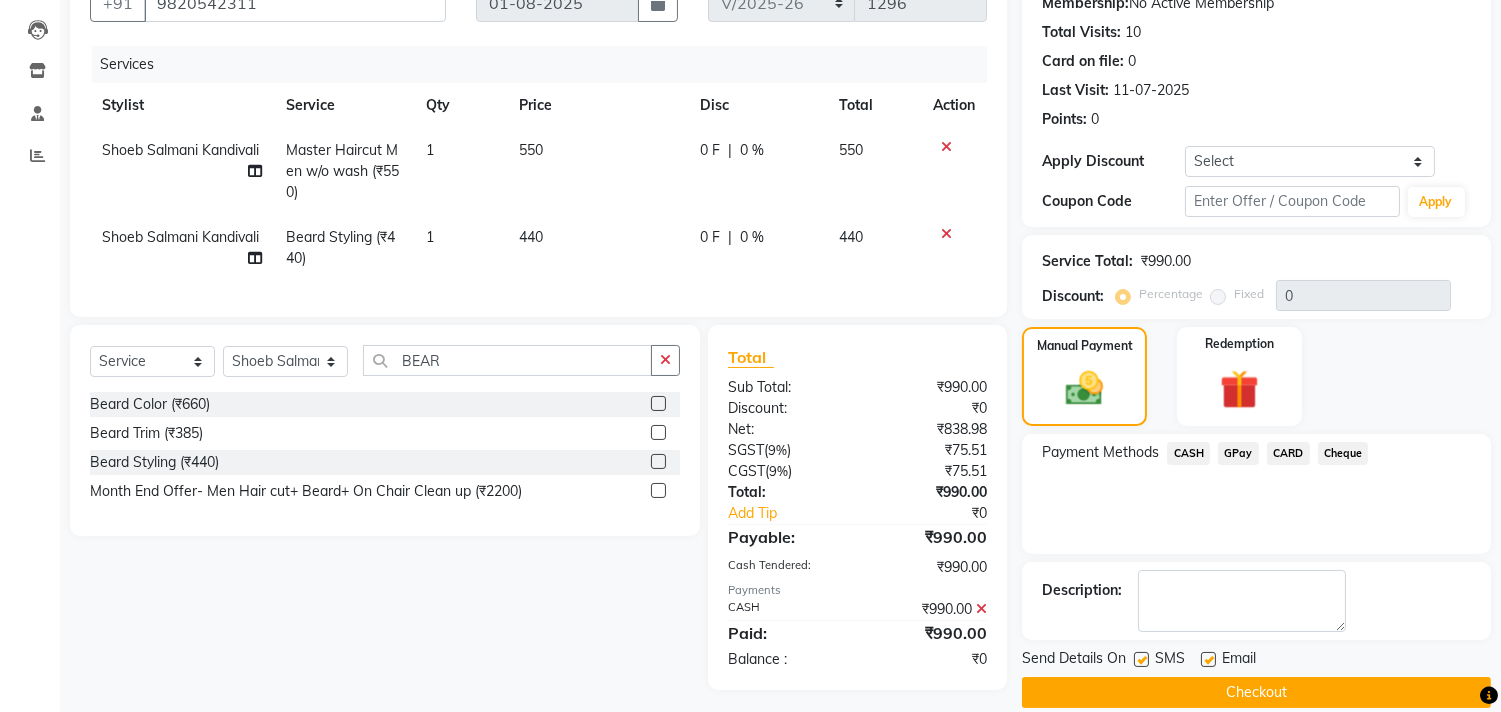 scroll, scrollTop: 227, scrollLeft: 0, axis: vertical 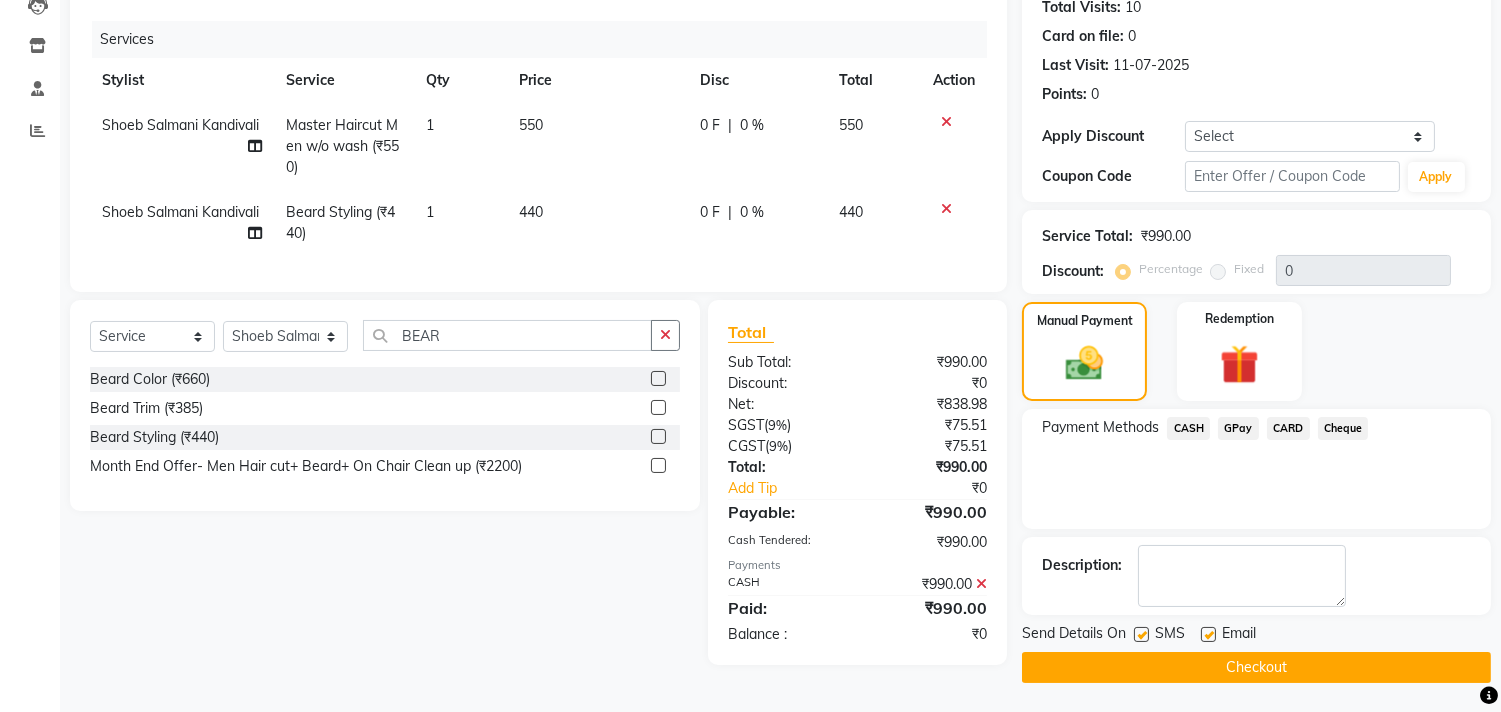 click 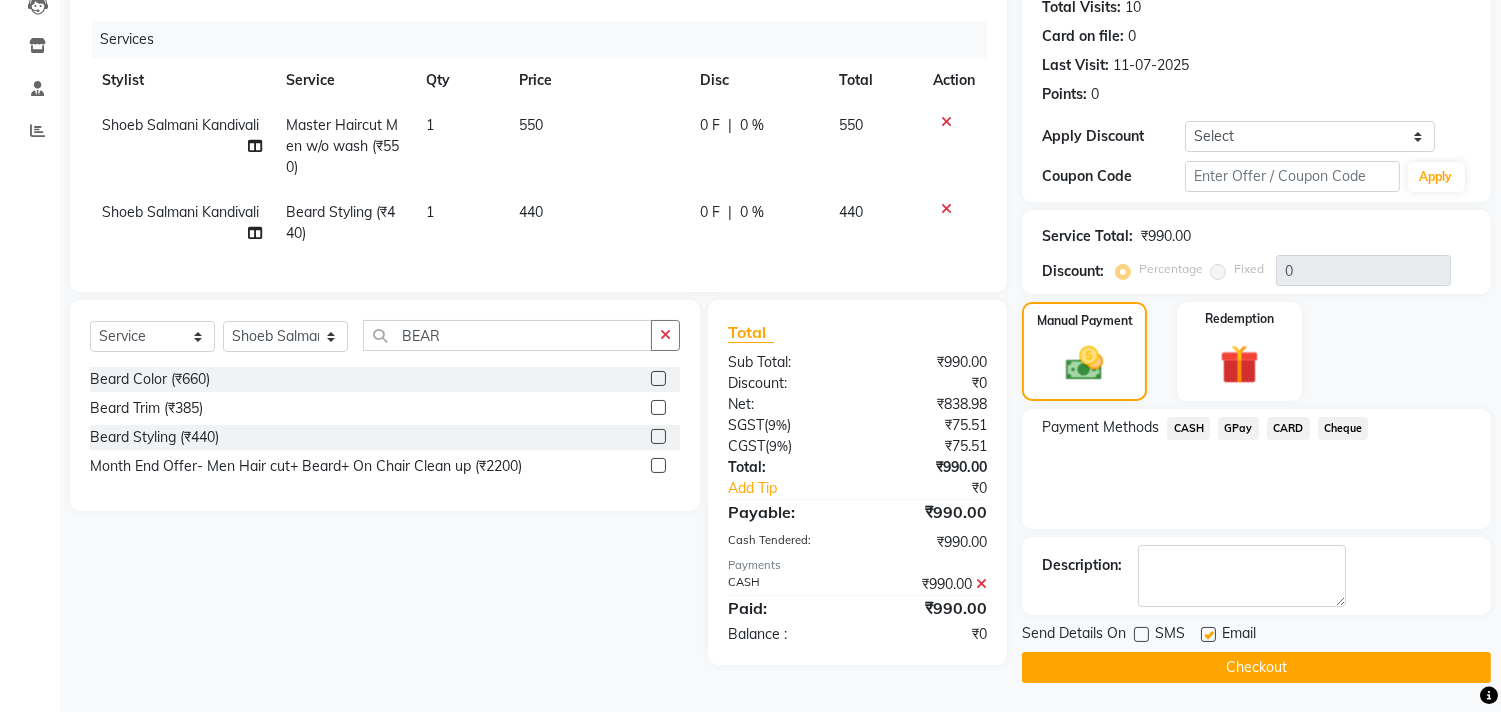 click 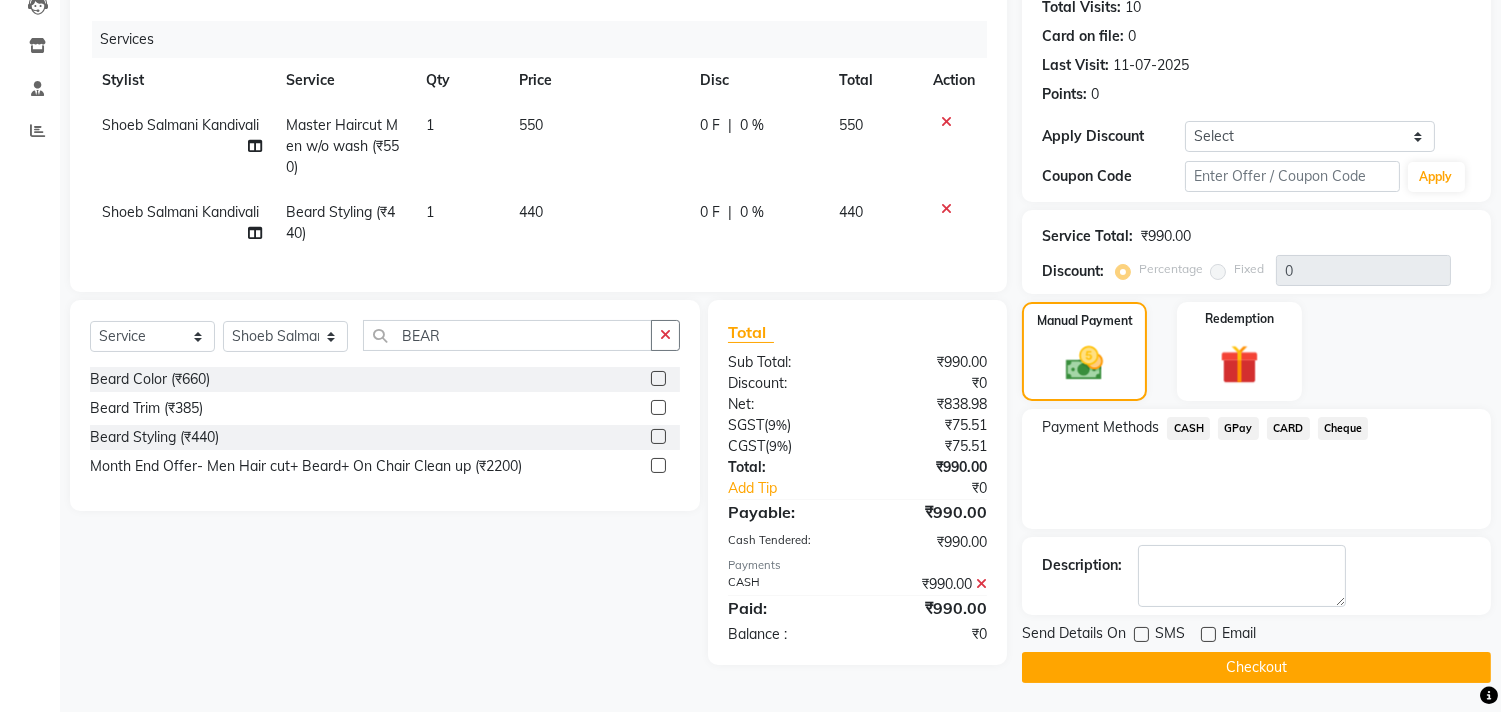 click on "Checkout" 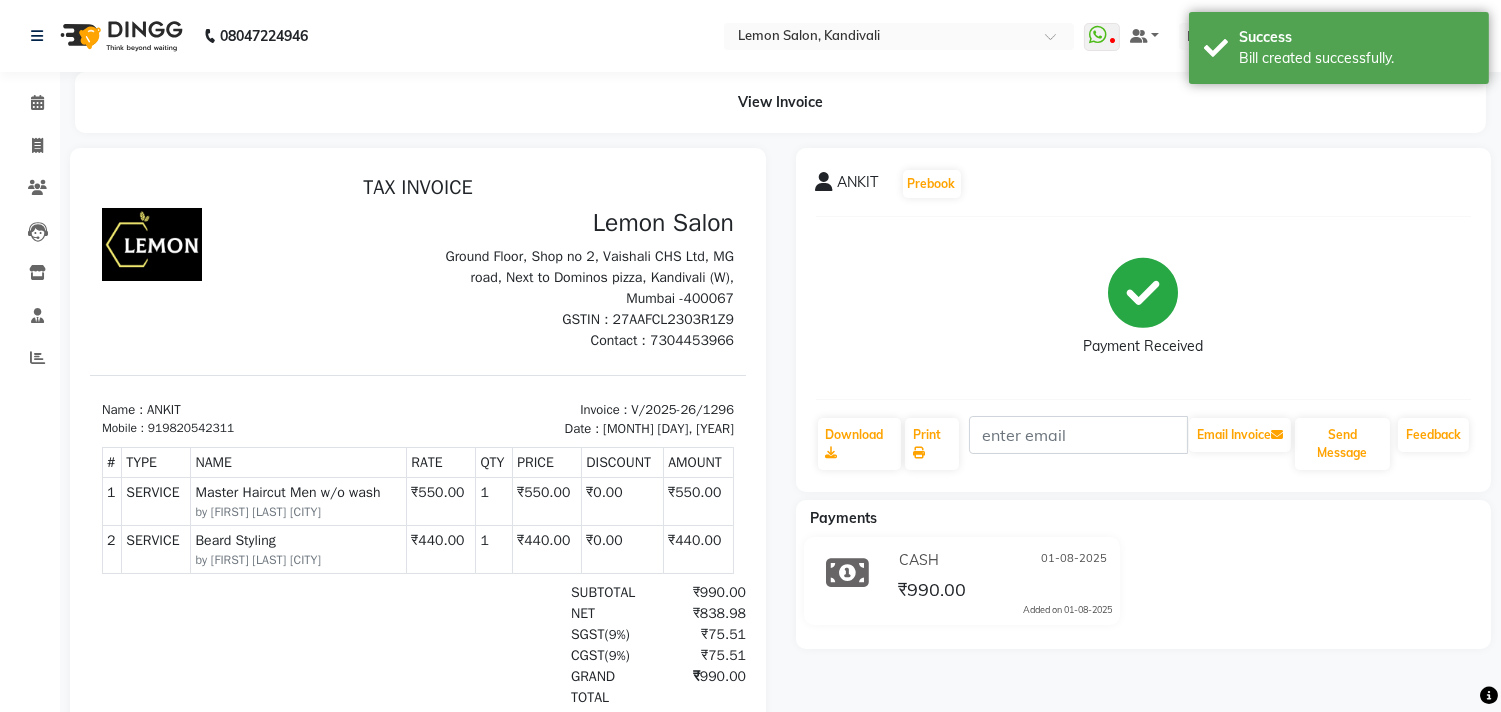 scroll, scrollTop: 0, scrollLeft: 0, axis: both 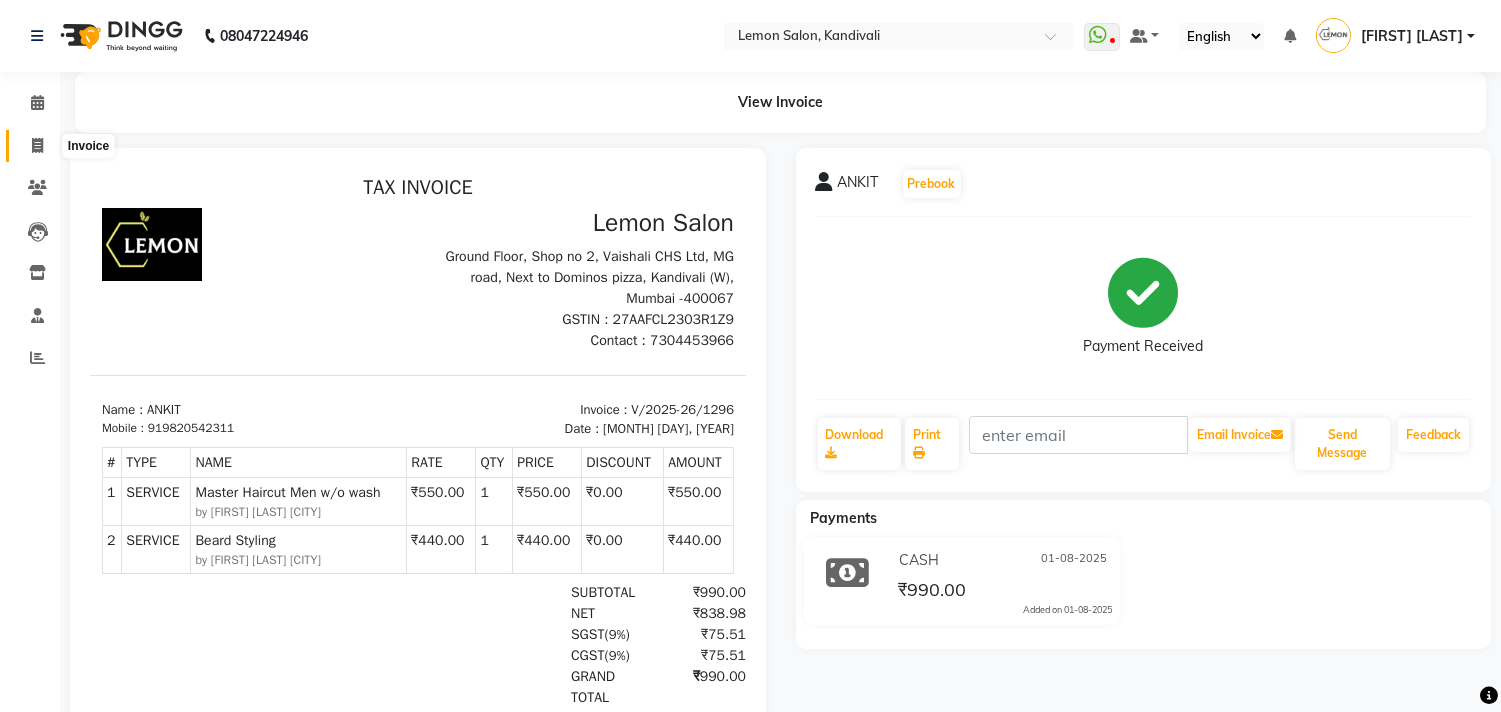 click 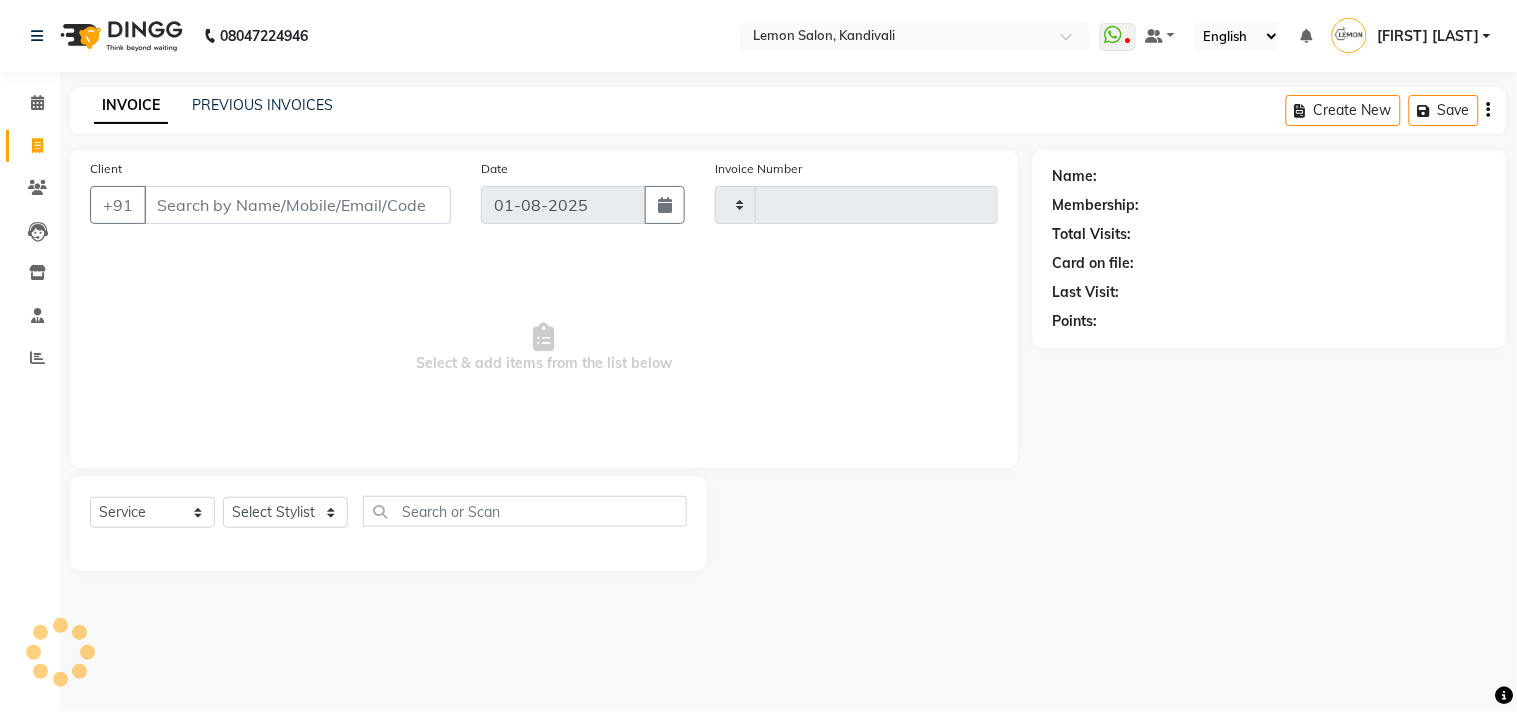 type on "1297" 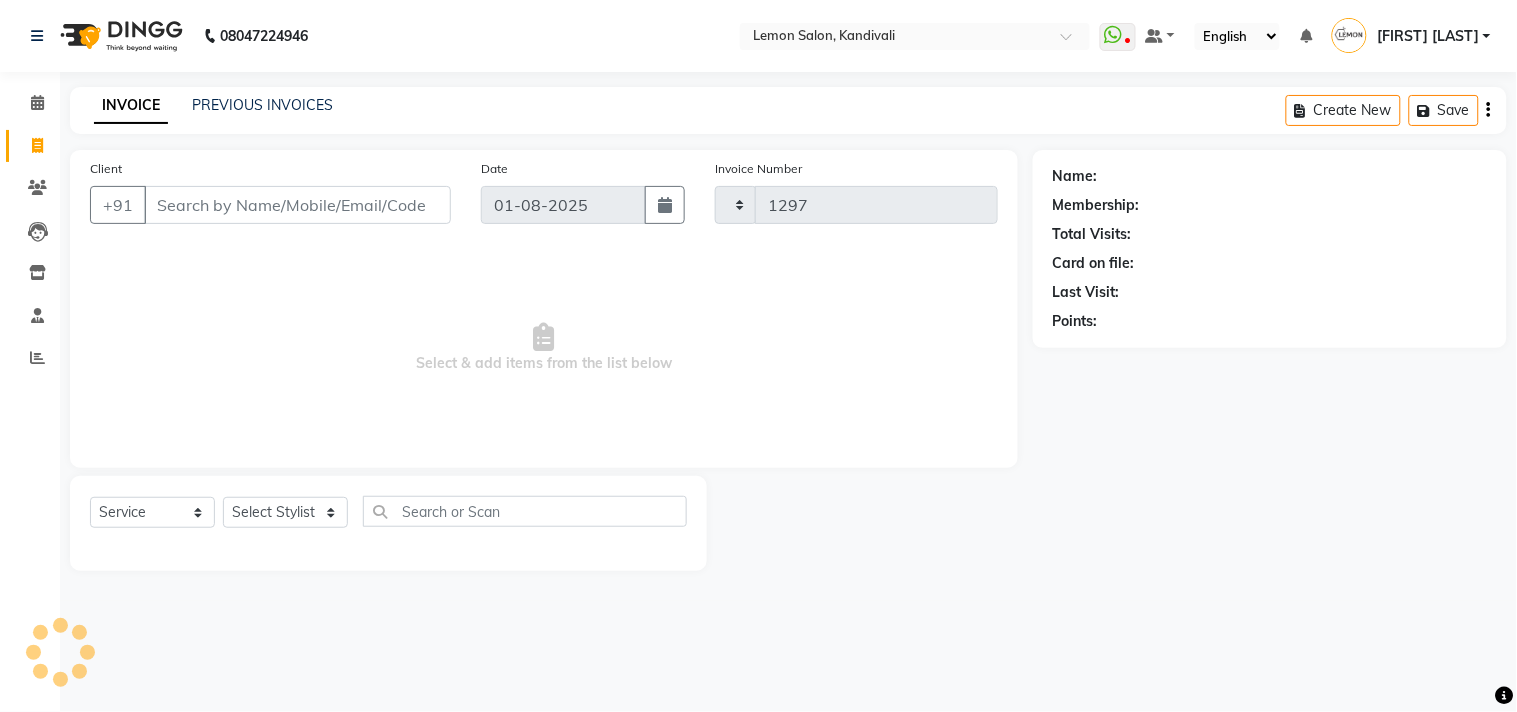 select on "569" 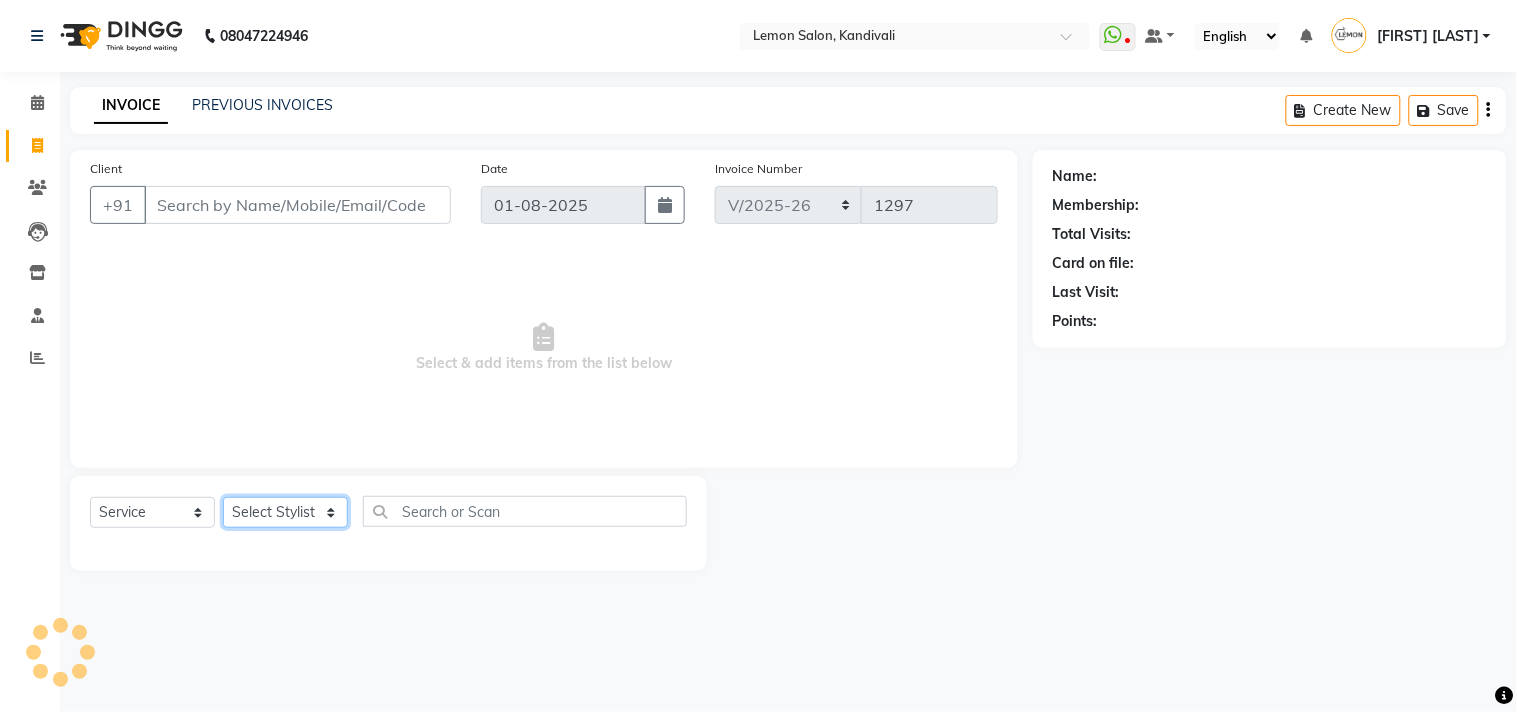 click on "Select Stylist" 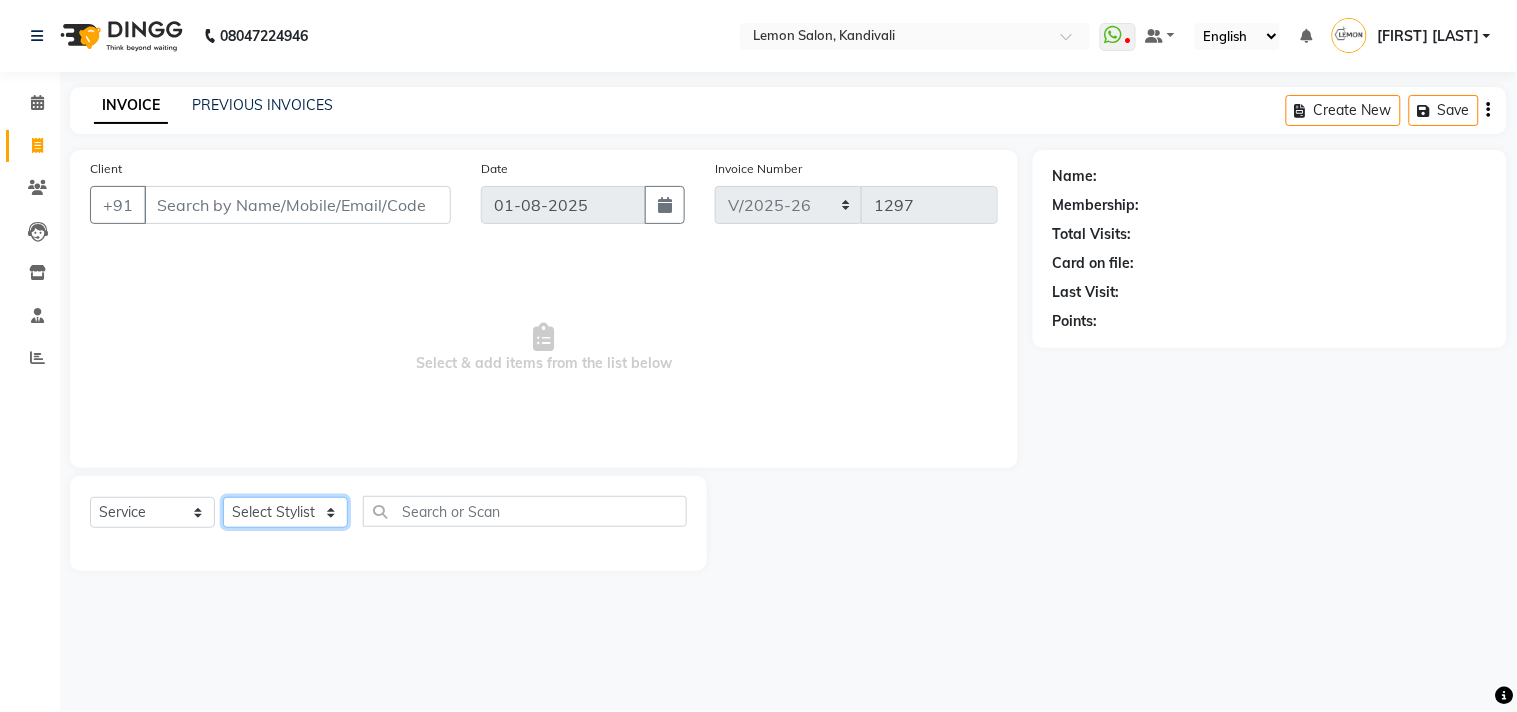 select on "78780" 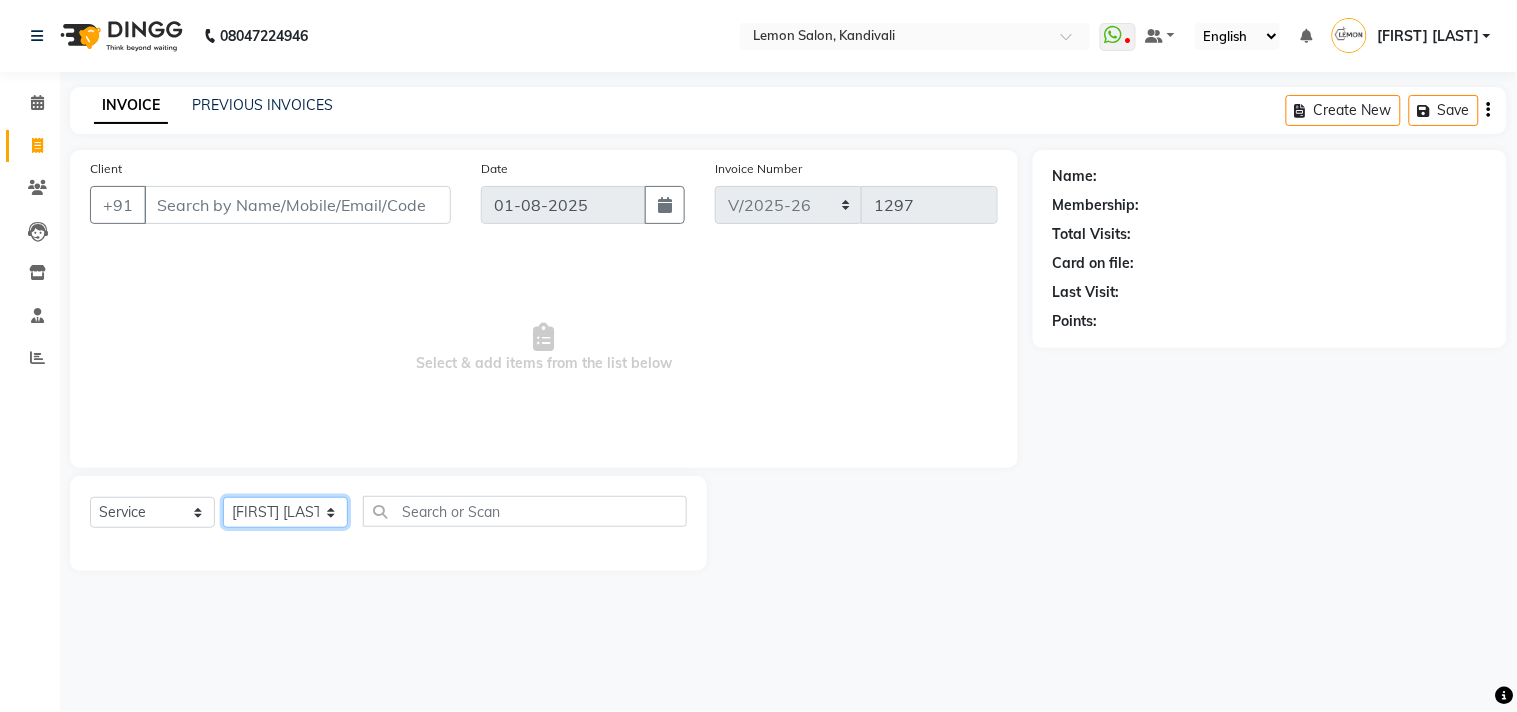 click on "Select Stylist Alam Arun Arndive DC Faheem Malik Gufran Salmani Payal Maurya Riya Adawade Shoeb Salmani Kandivali Swati Sharma Yunus Yusuf Shaikh" 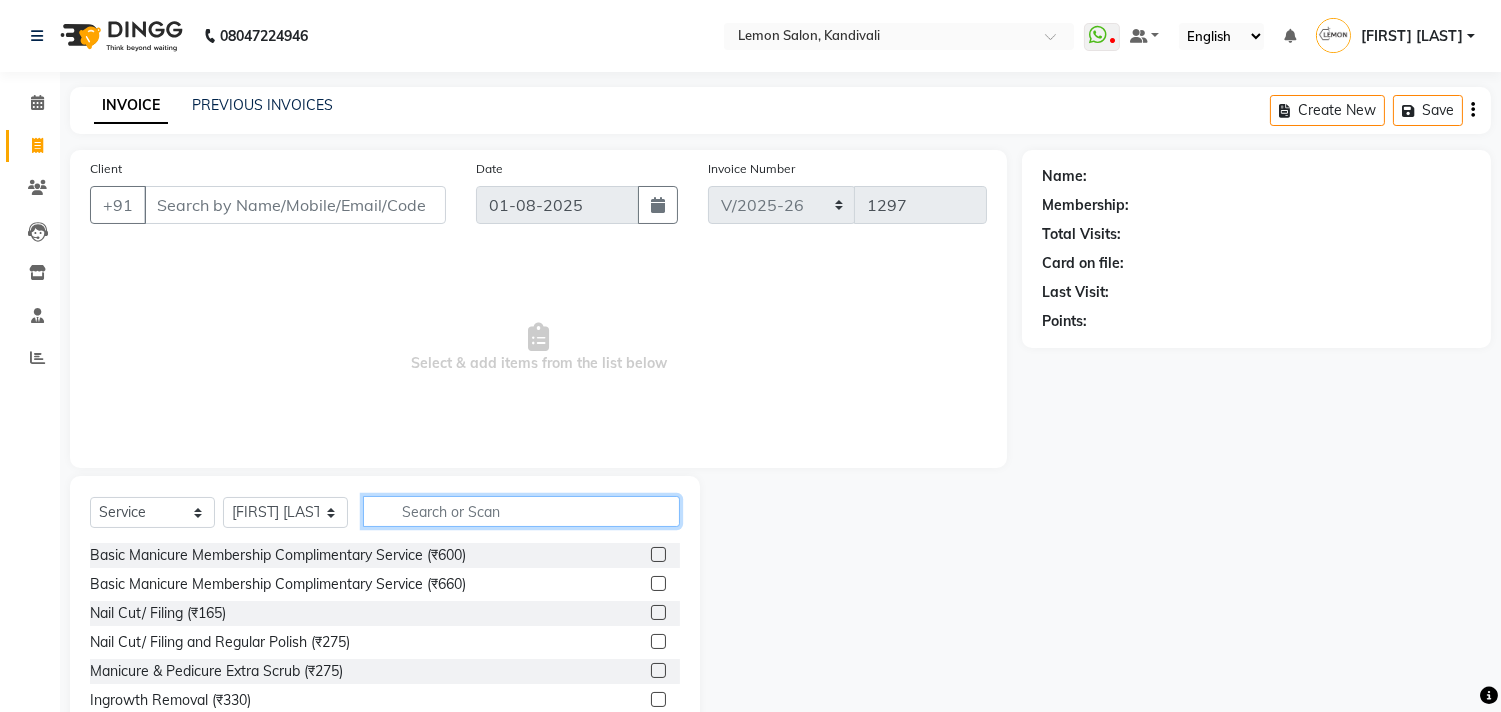 click 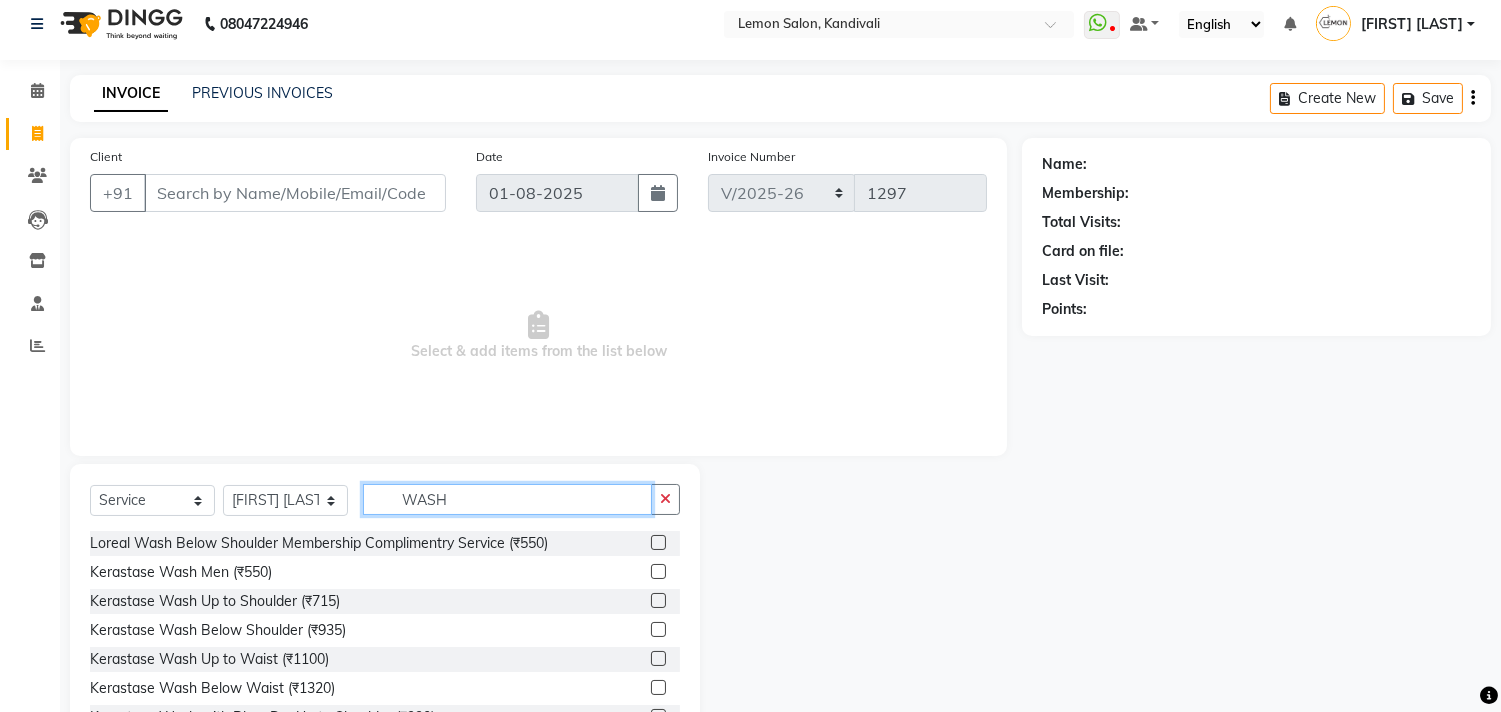 scroll, scrollTop: 88, scrollLeft: 0, axis: vertical 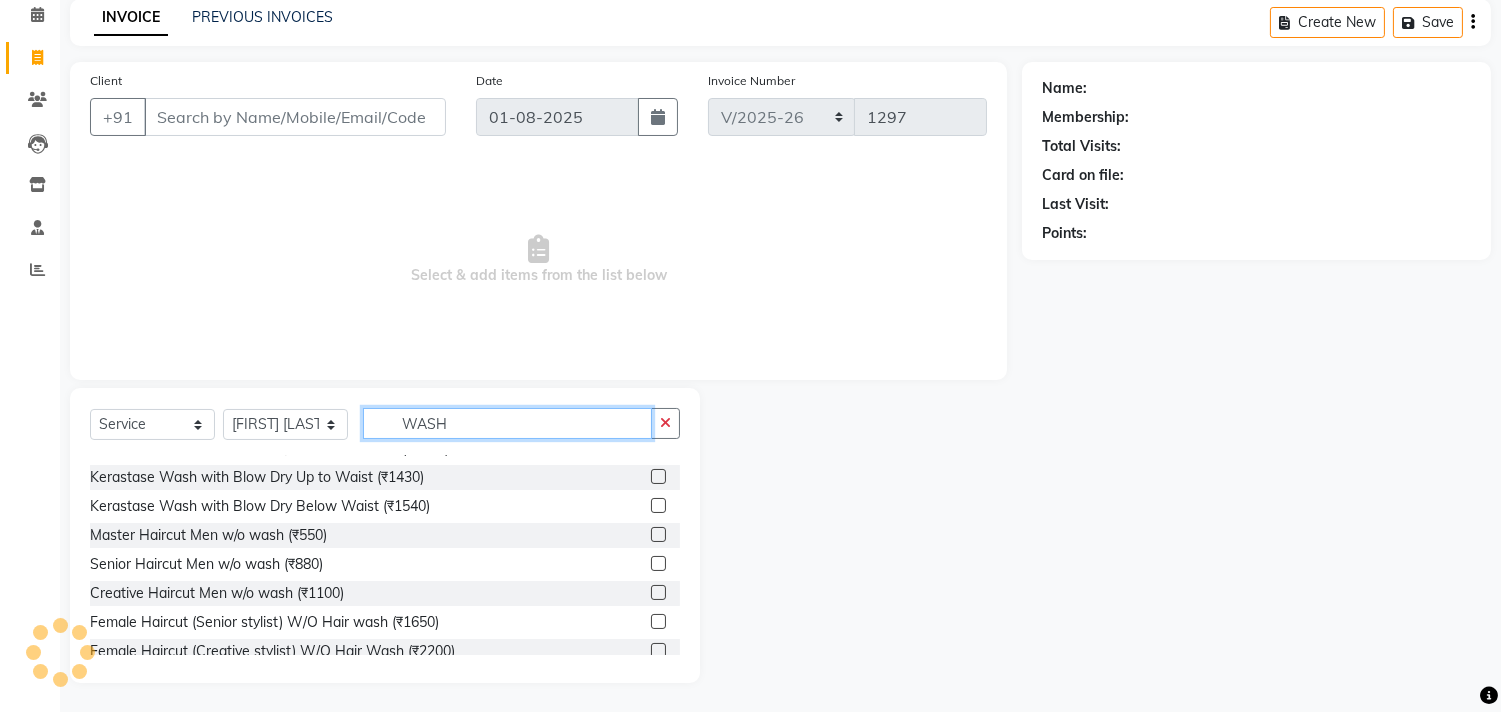 type on "WASH" 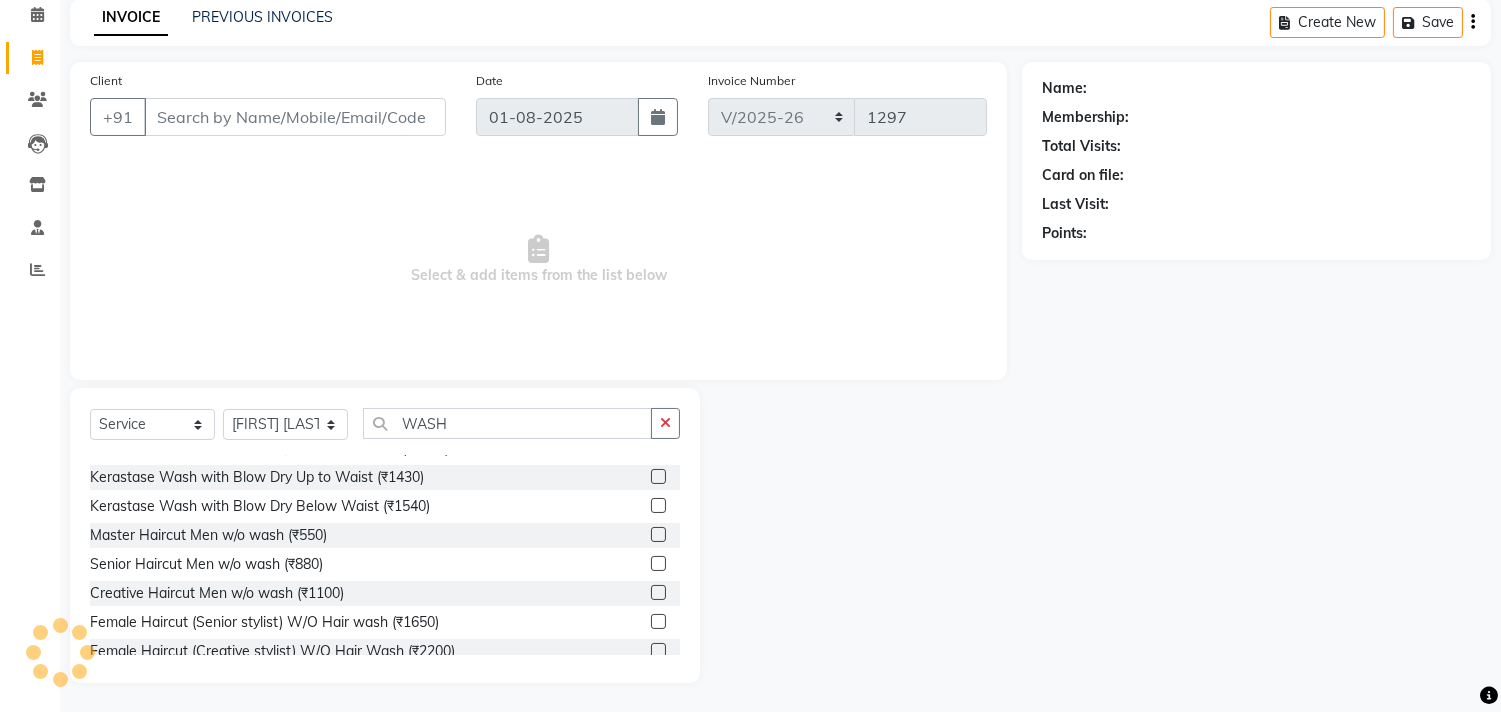 click 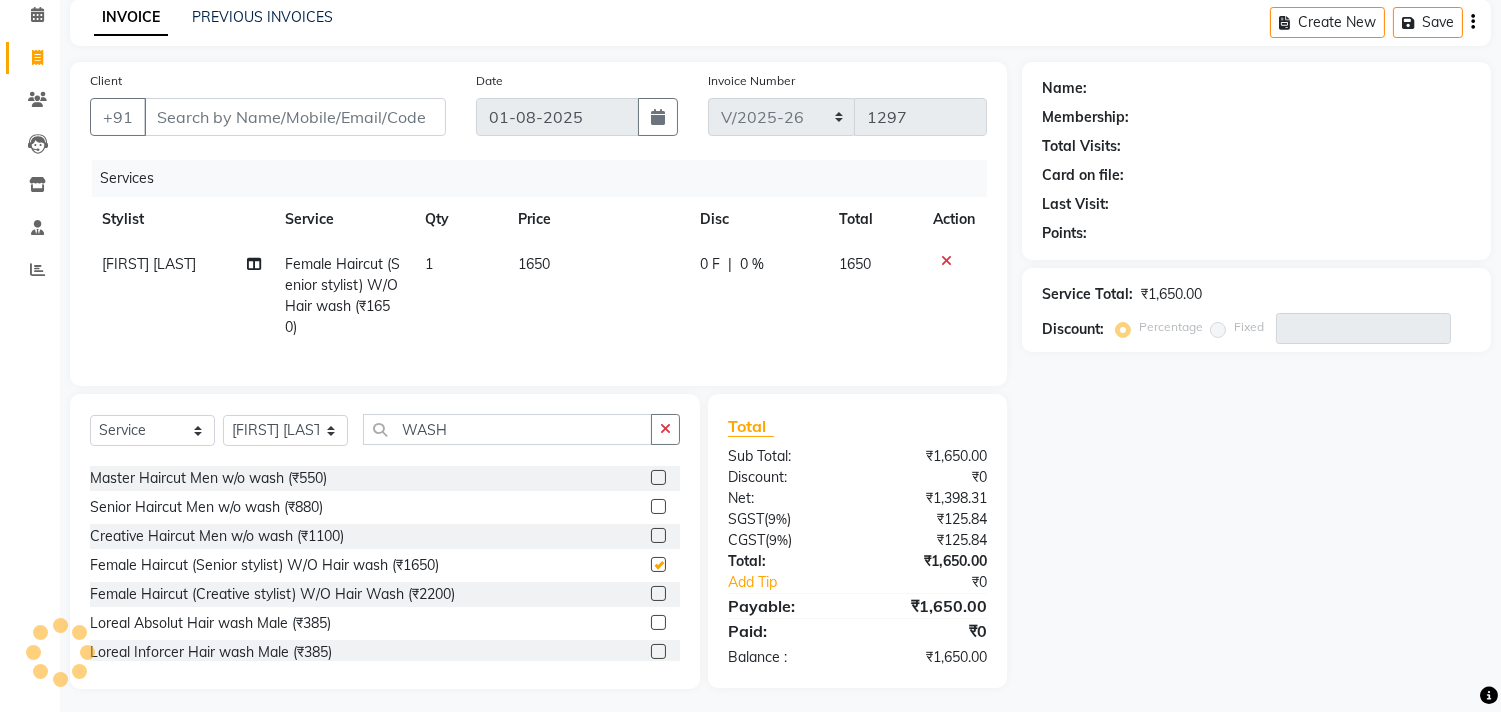 checkbox on "false" 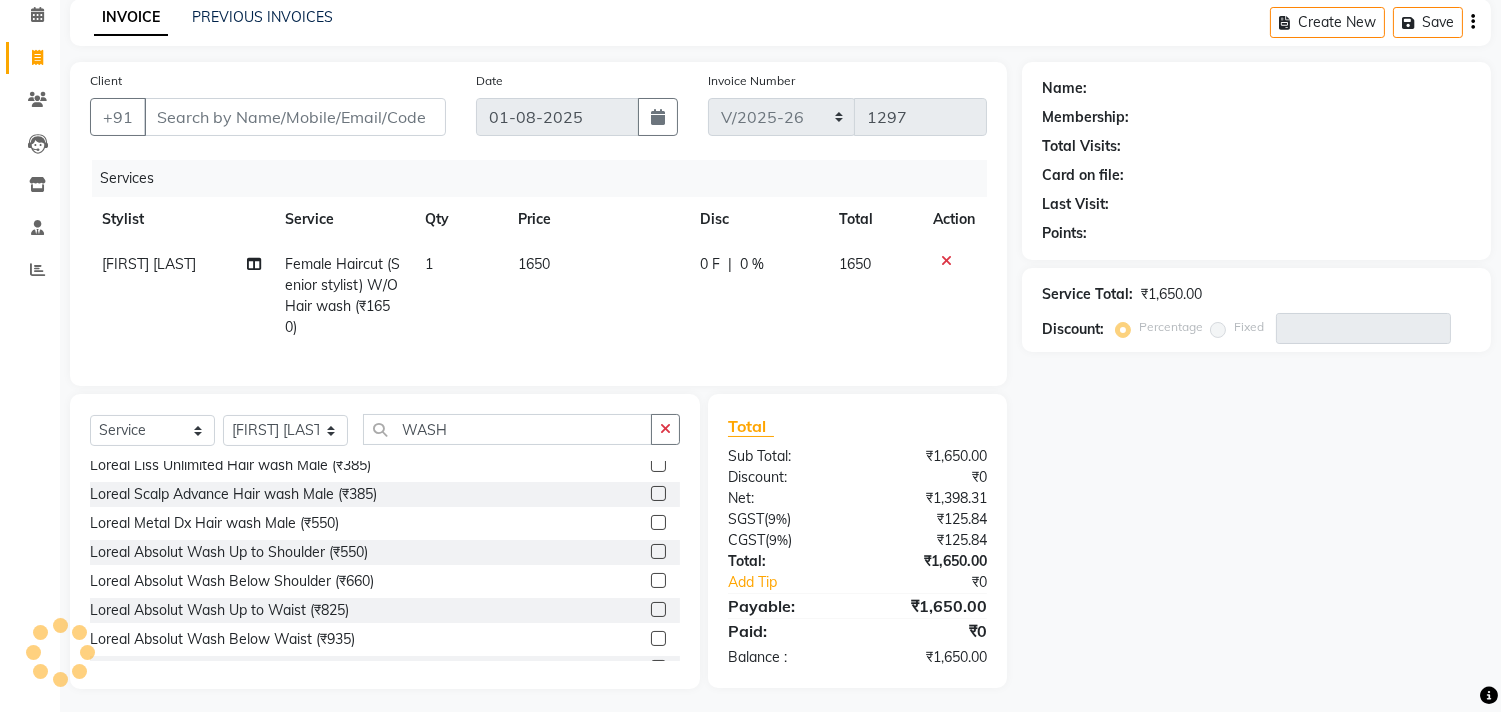 scroll, scrollTop: 555, scrollLeft: 0, axis: vertical 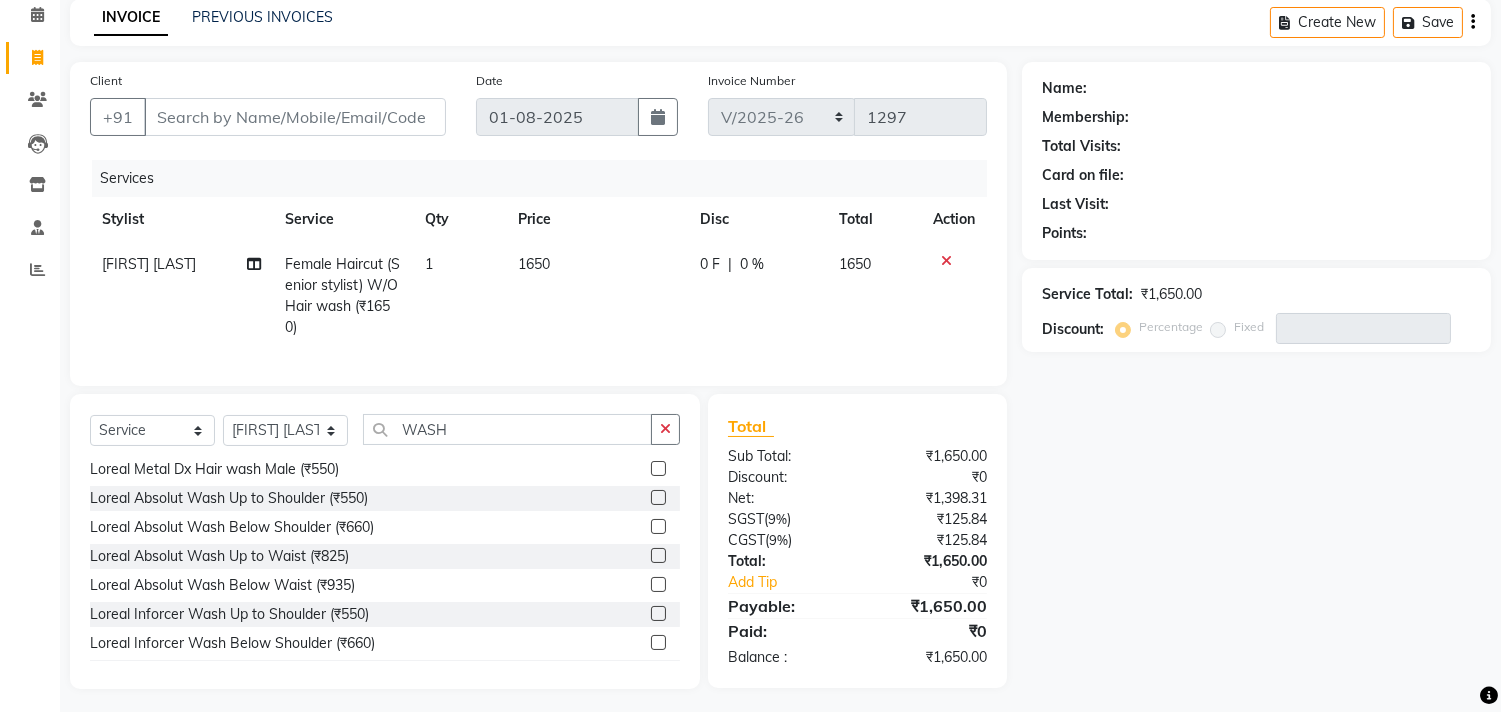 click 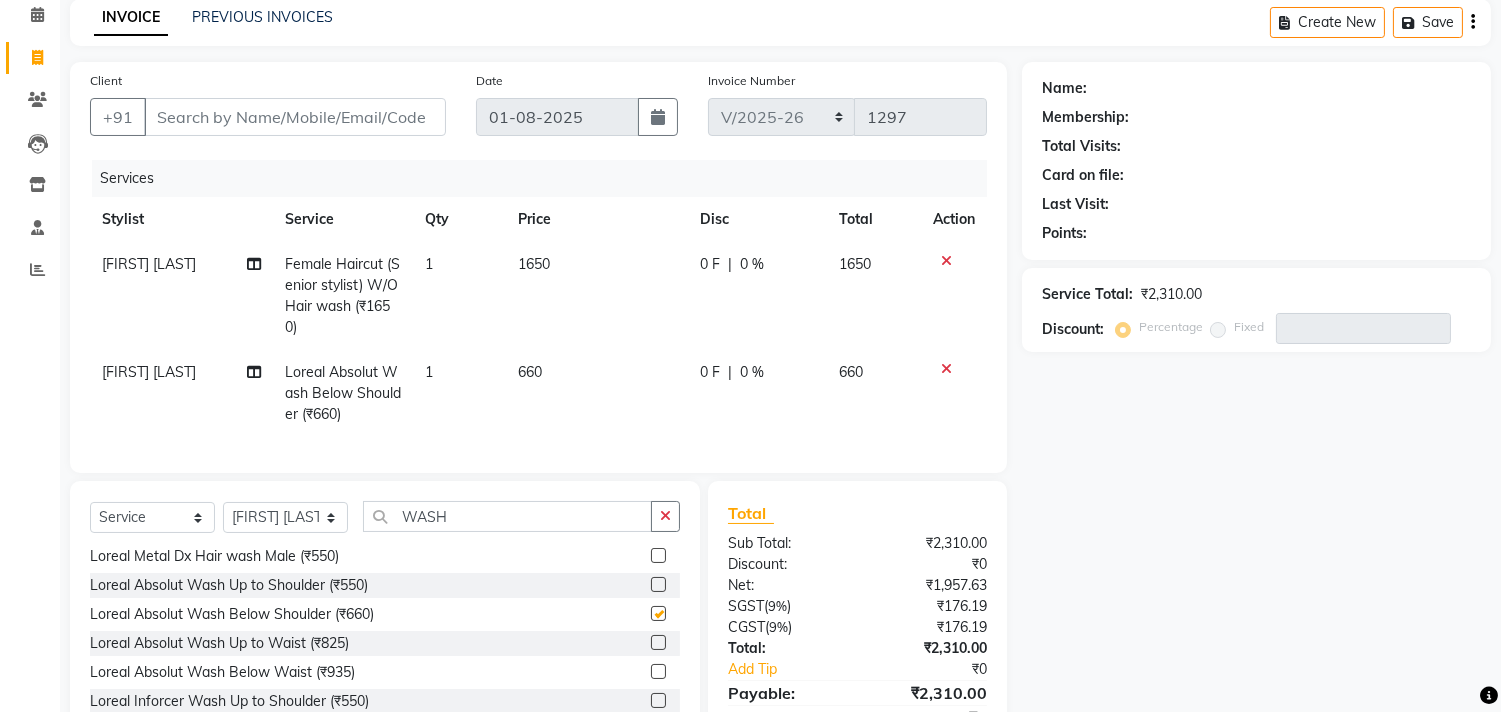 checkbox on "false" 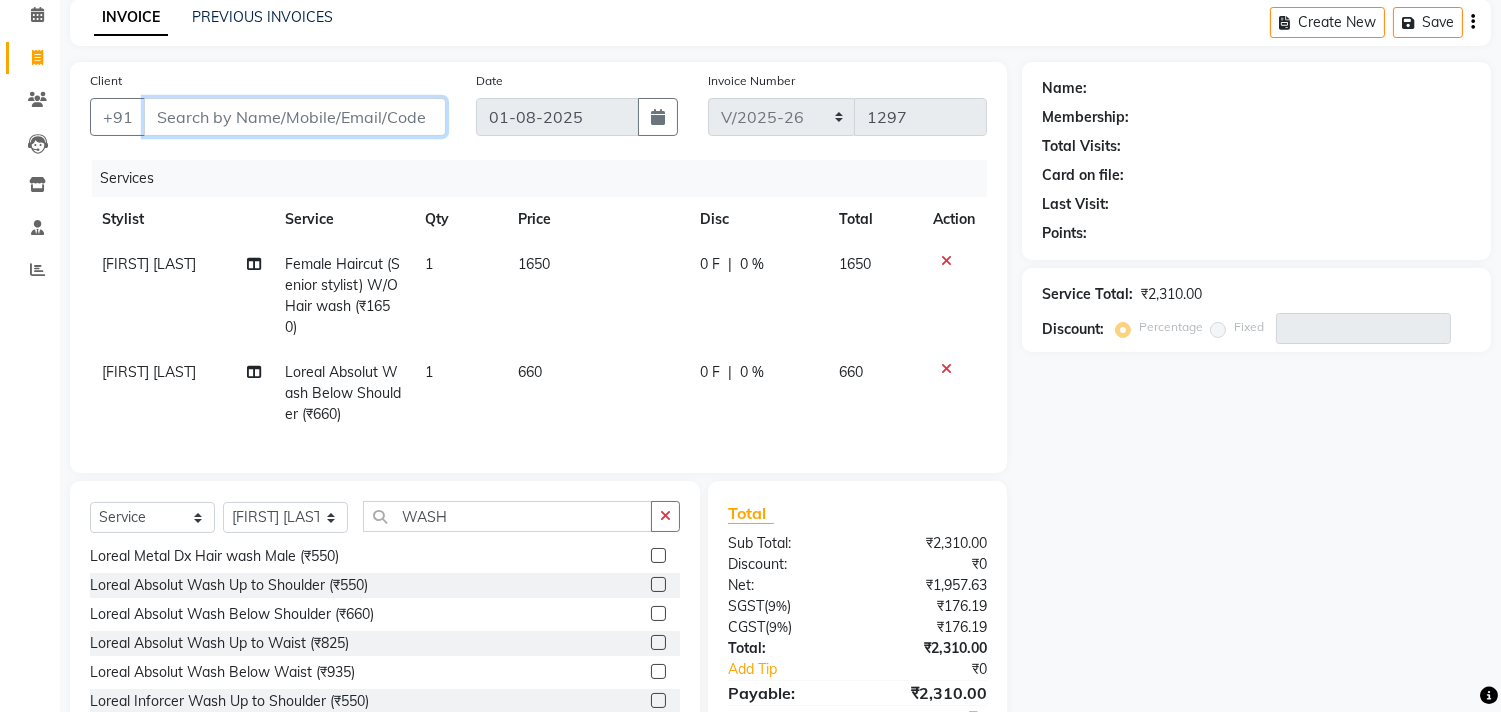 click on "Client" at bounding box center [295, 117] 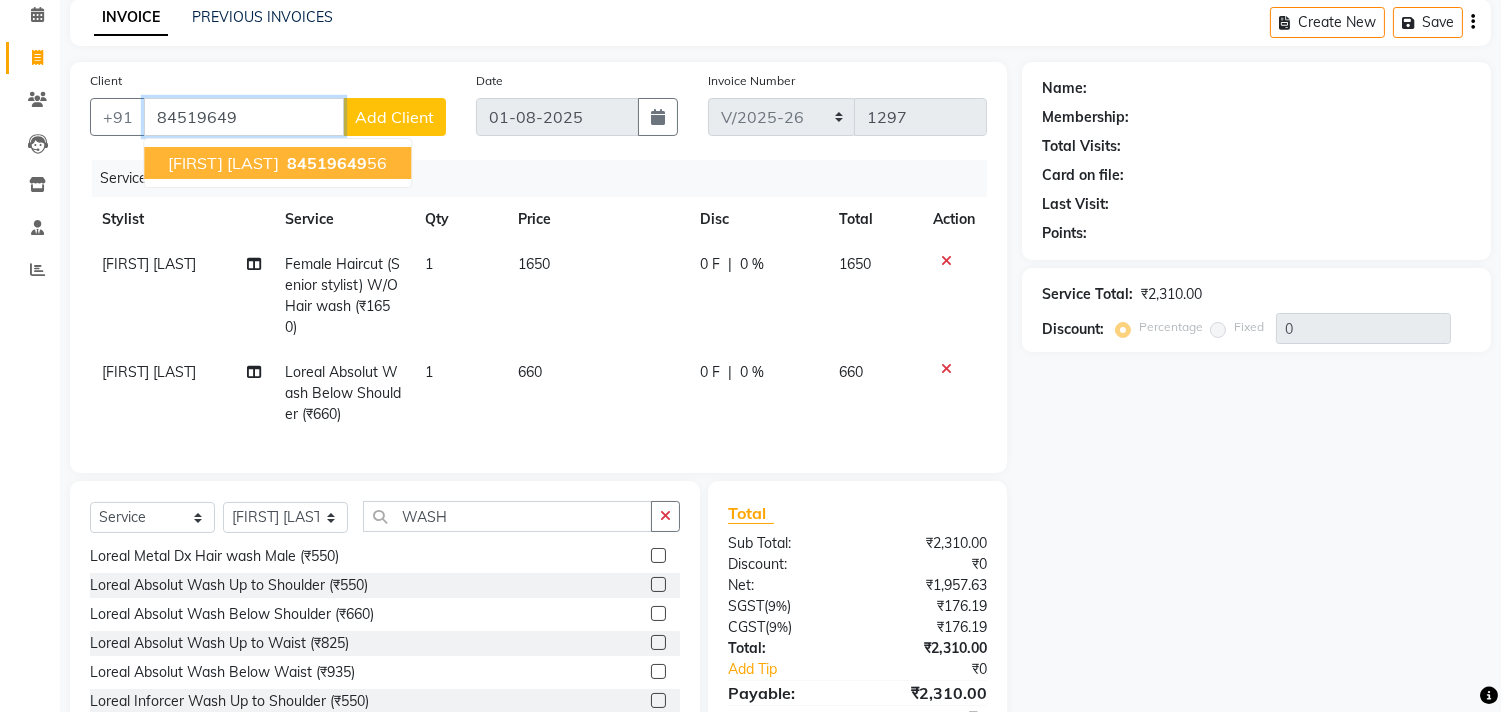 click on "84519649" at bounding box center [327, 163] 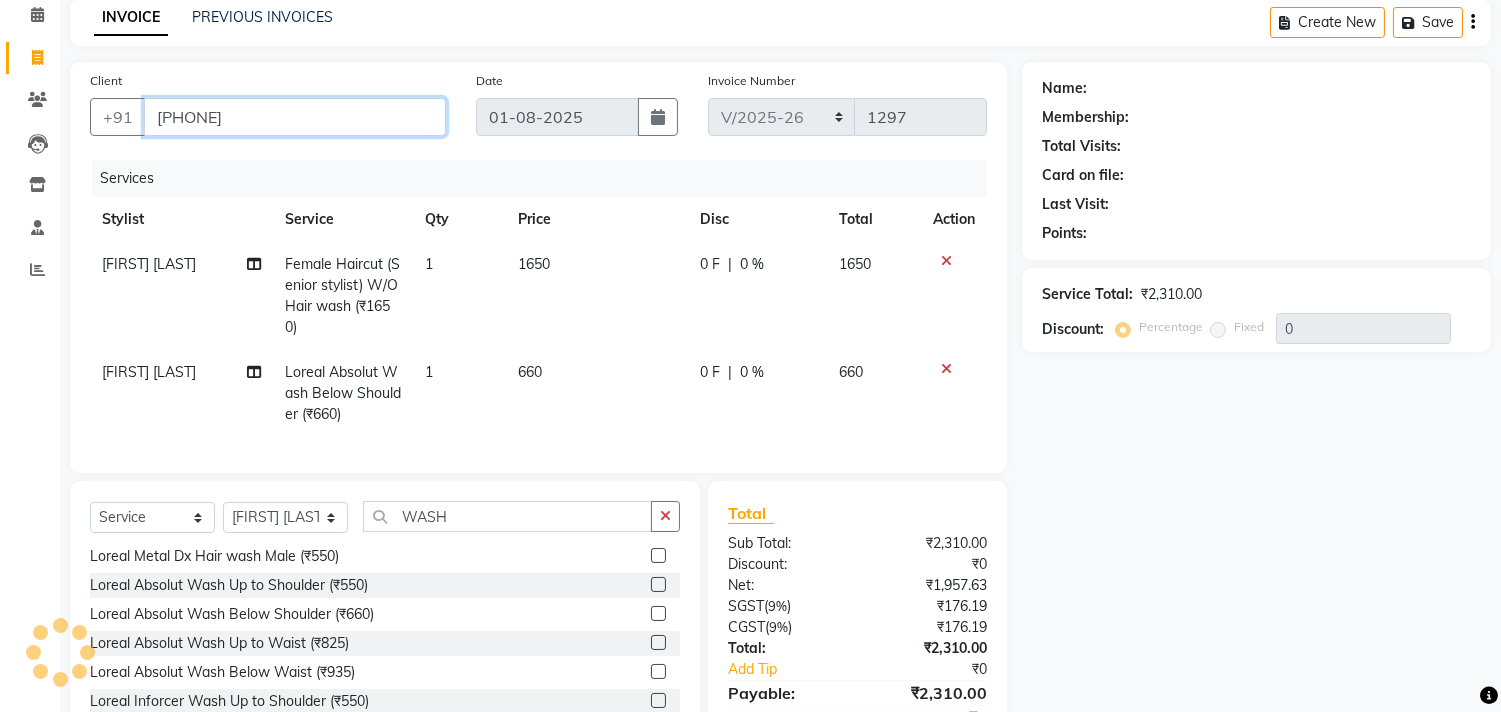 type on "8451964956" 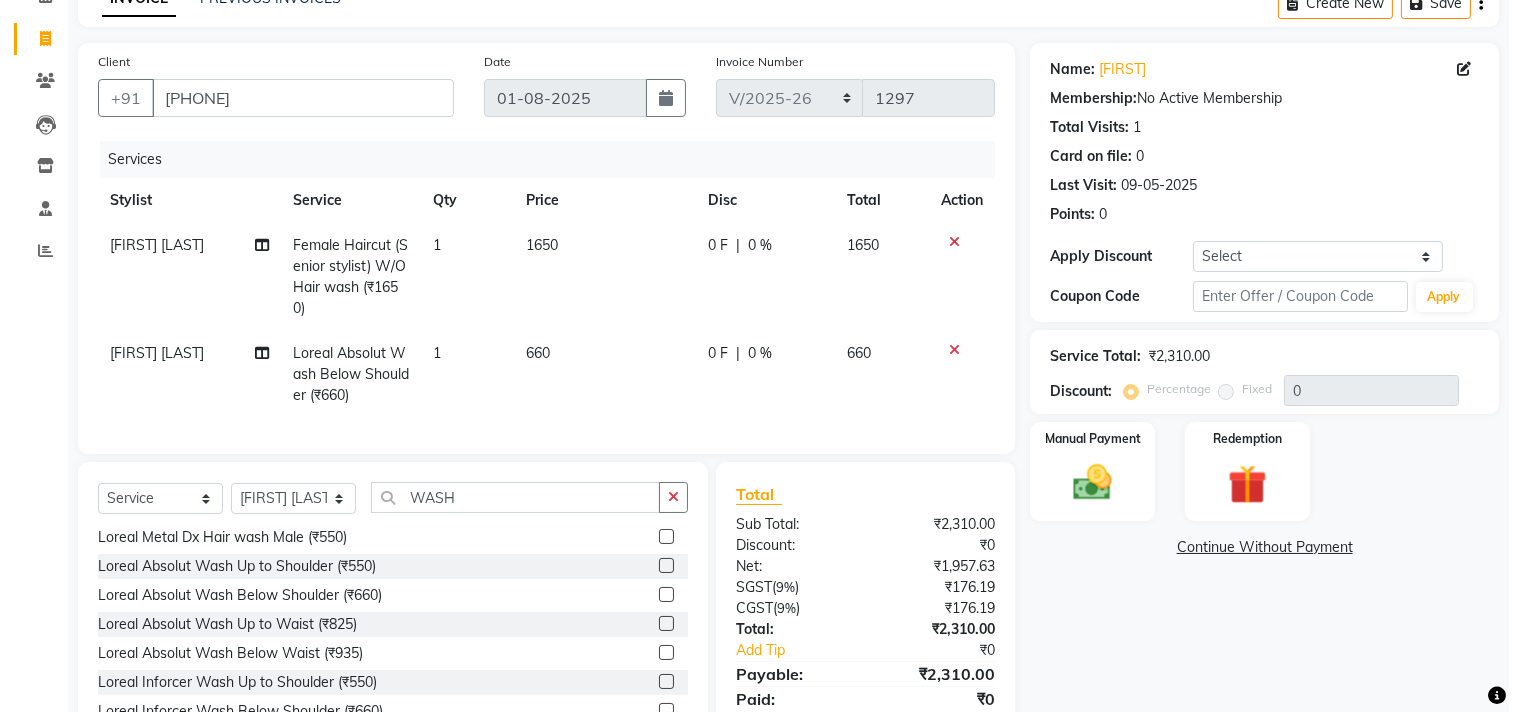 scroll, scrollTop: 0, scrollLeft: 0, axis: both 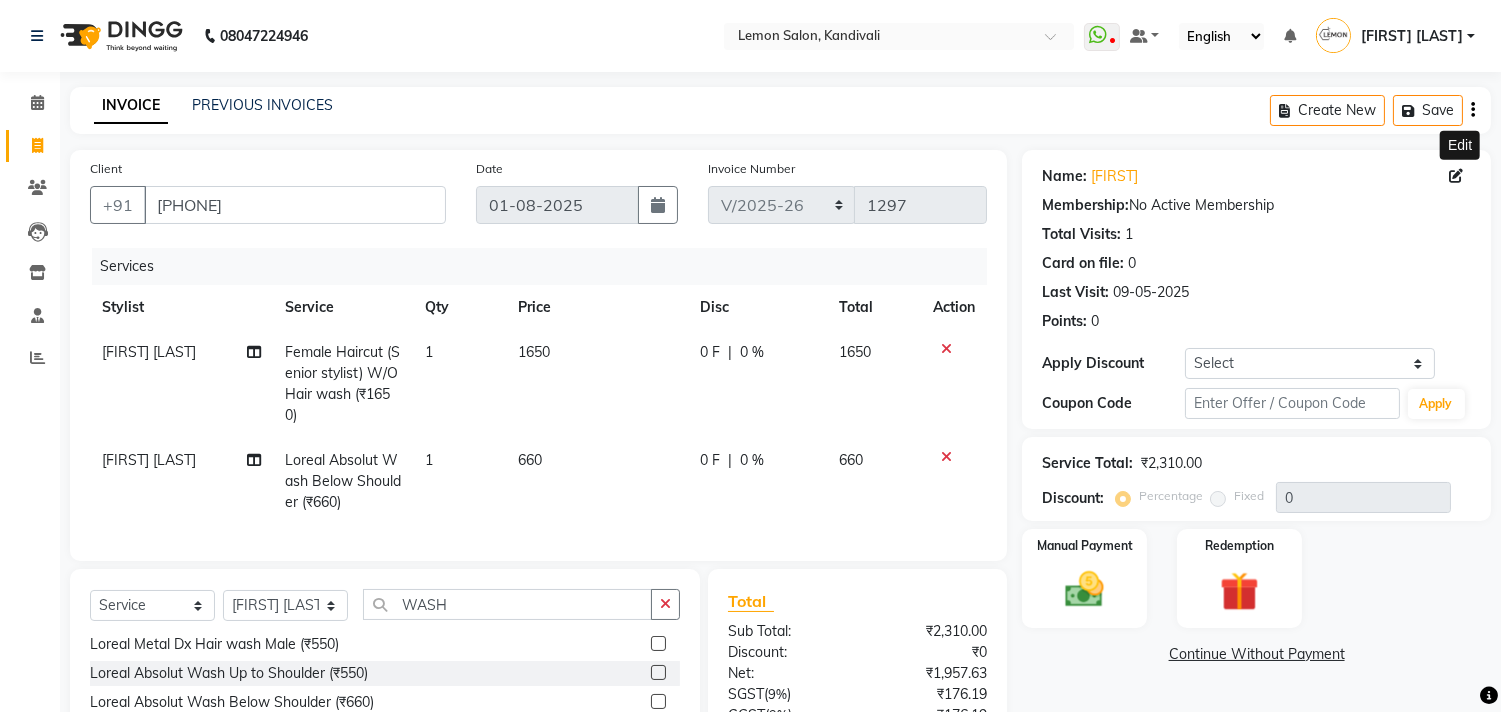 click 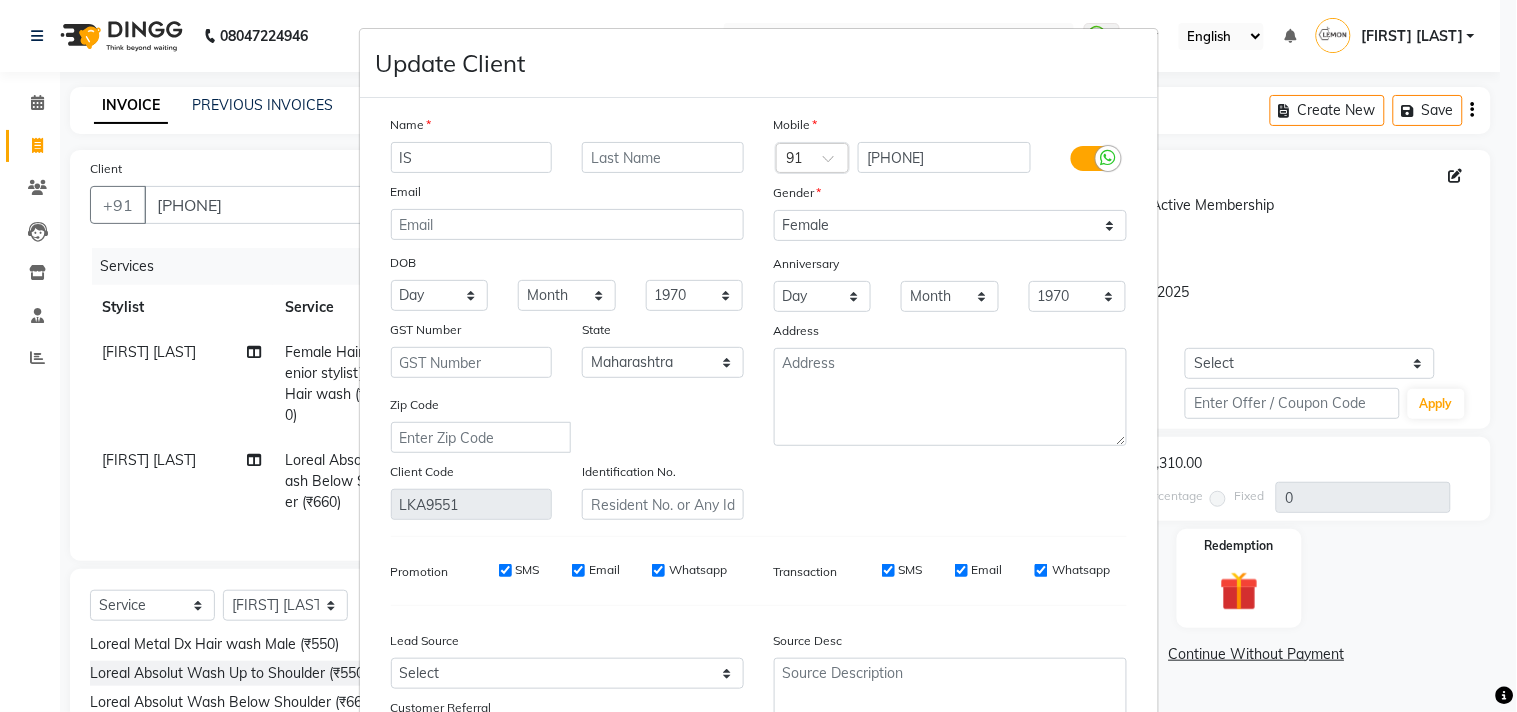 type on "I" 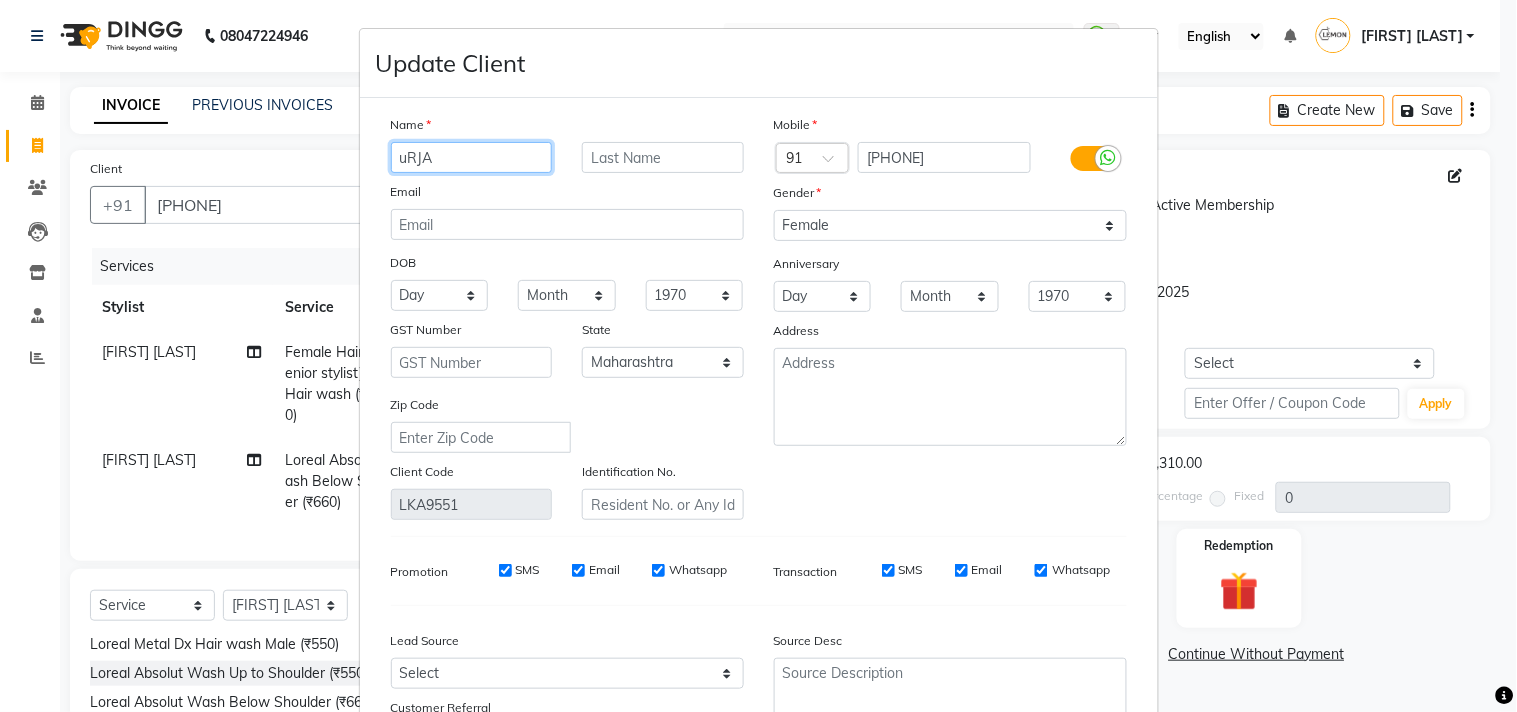 click on "uRJA" at bounding box center (472, 157) 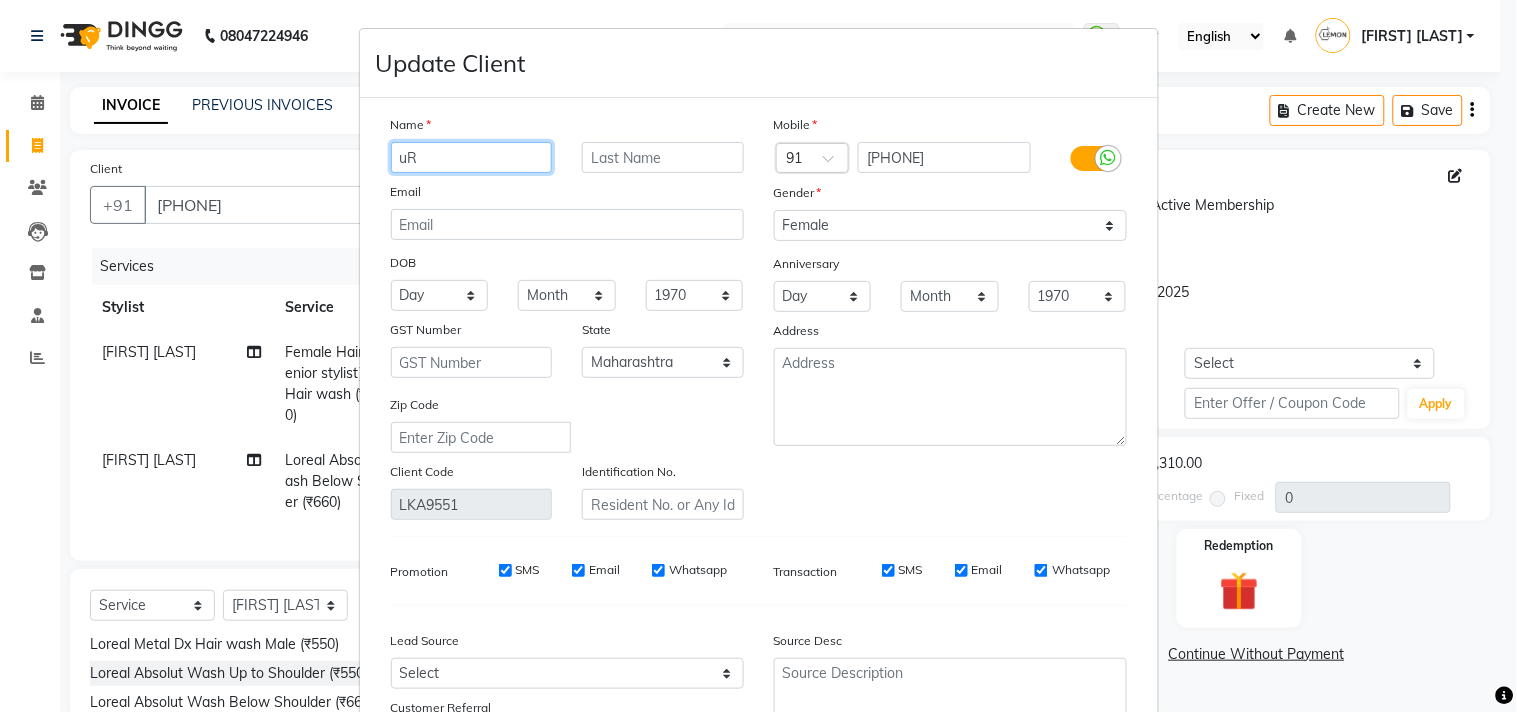 type on "u" 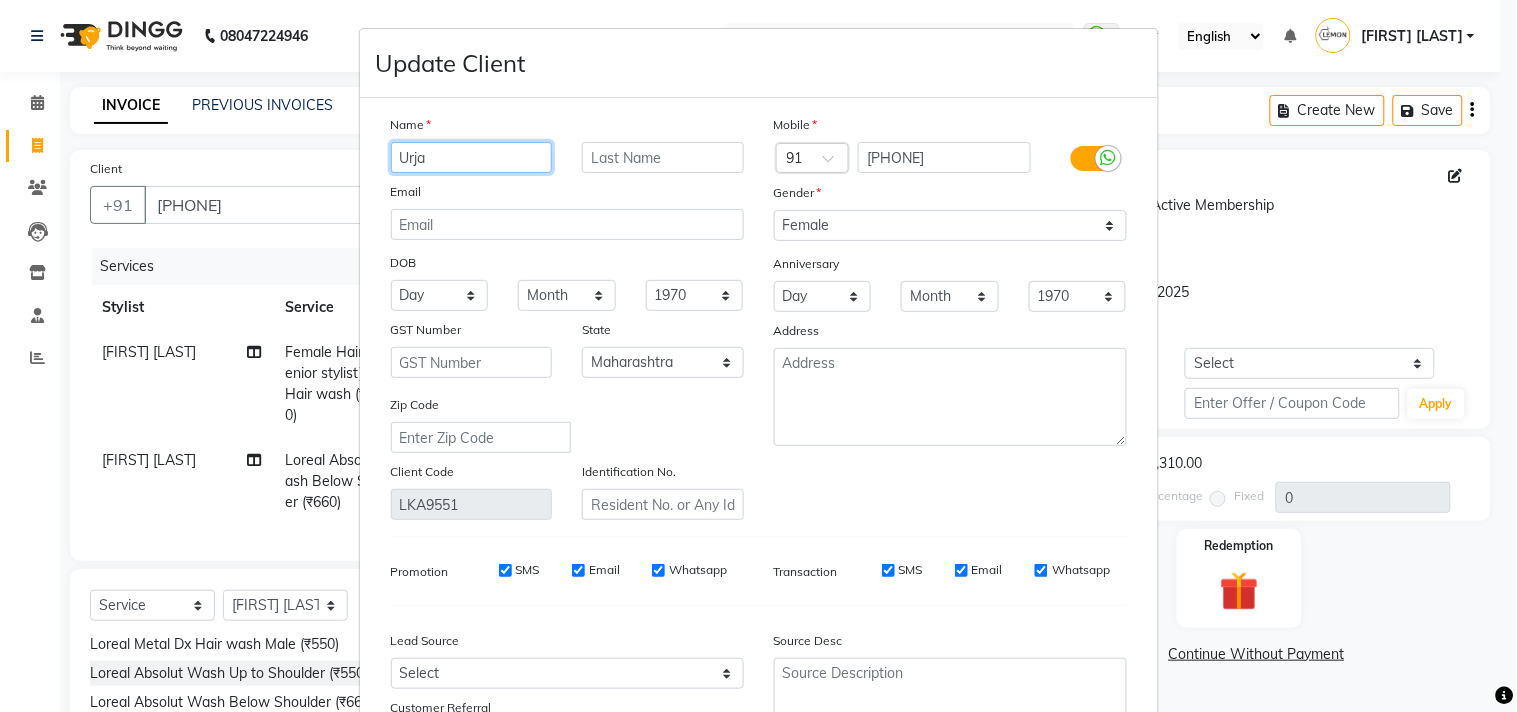 type on "Urja" 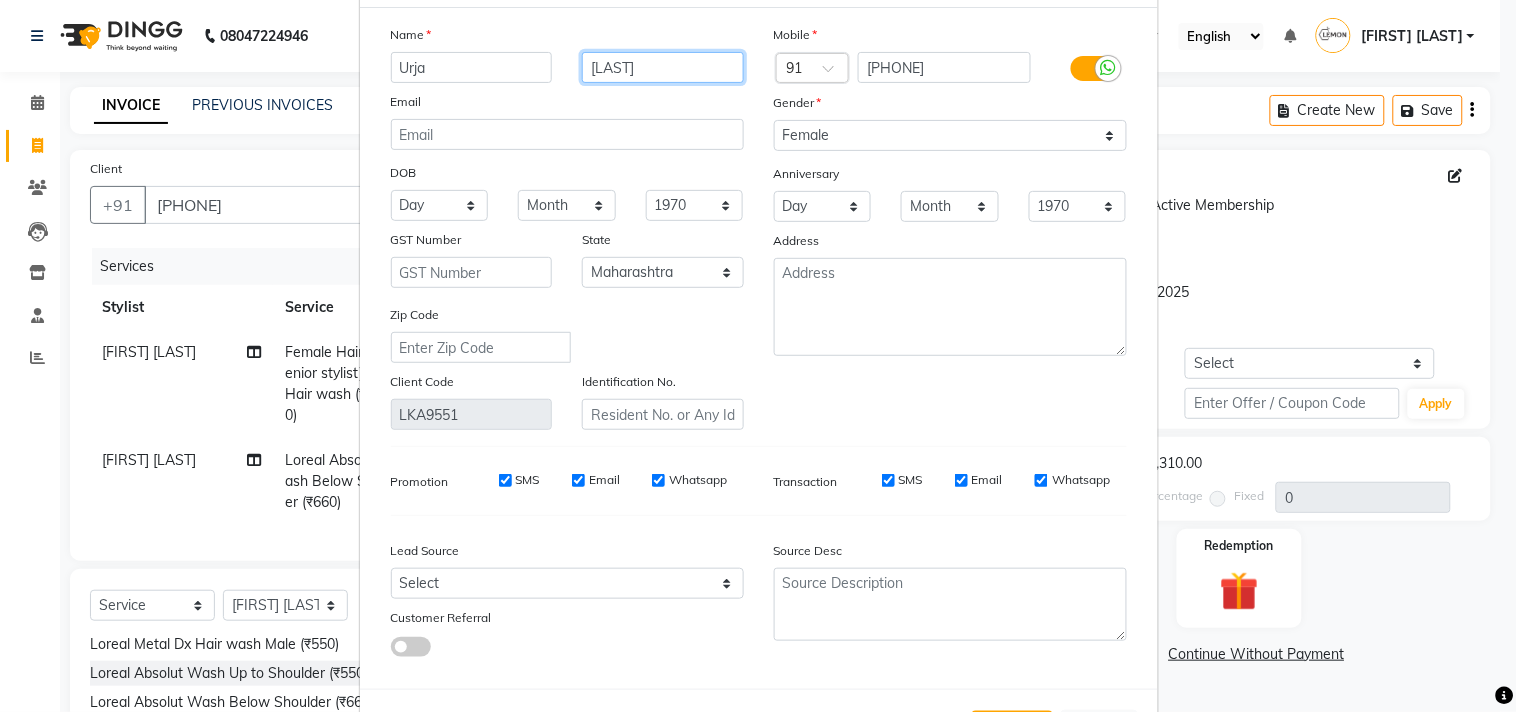 scroll, scrollTop: 177, scrollLeft: 0, axis: vertical 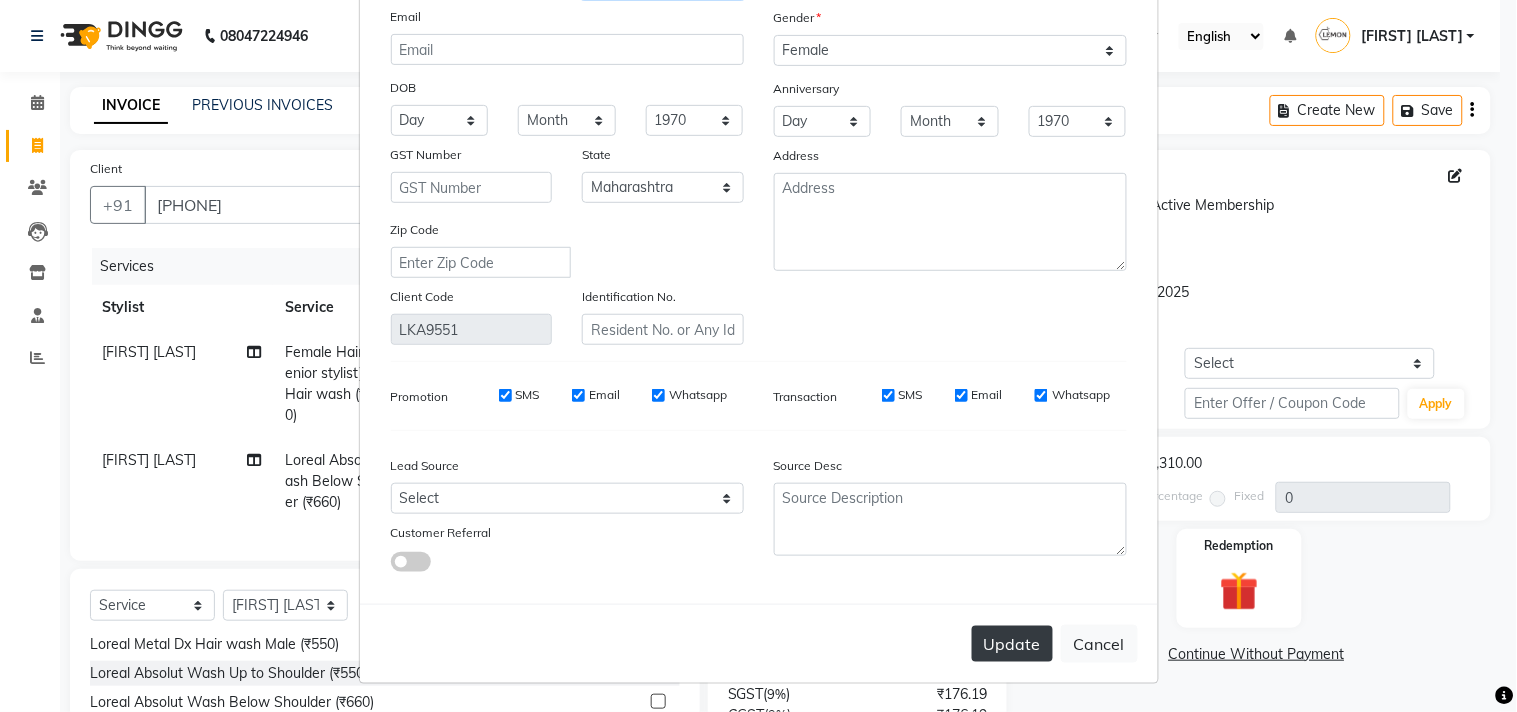 type on "Mathia" 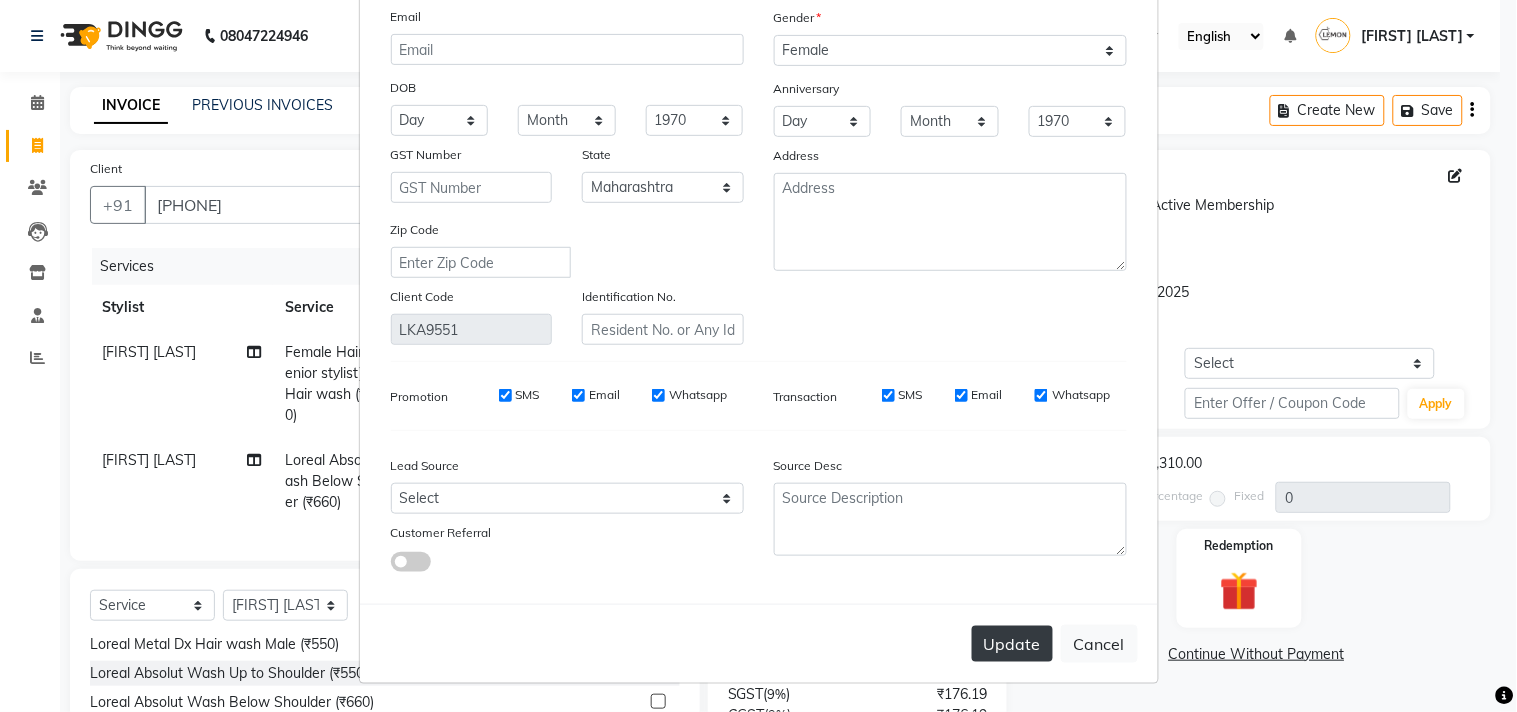 click on "Update" at bounding box center [1012, 644] 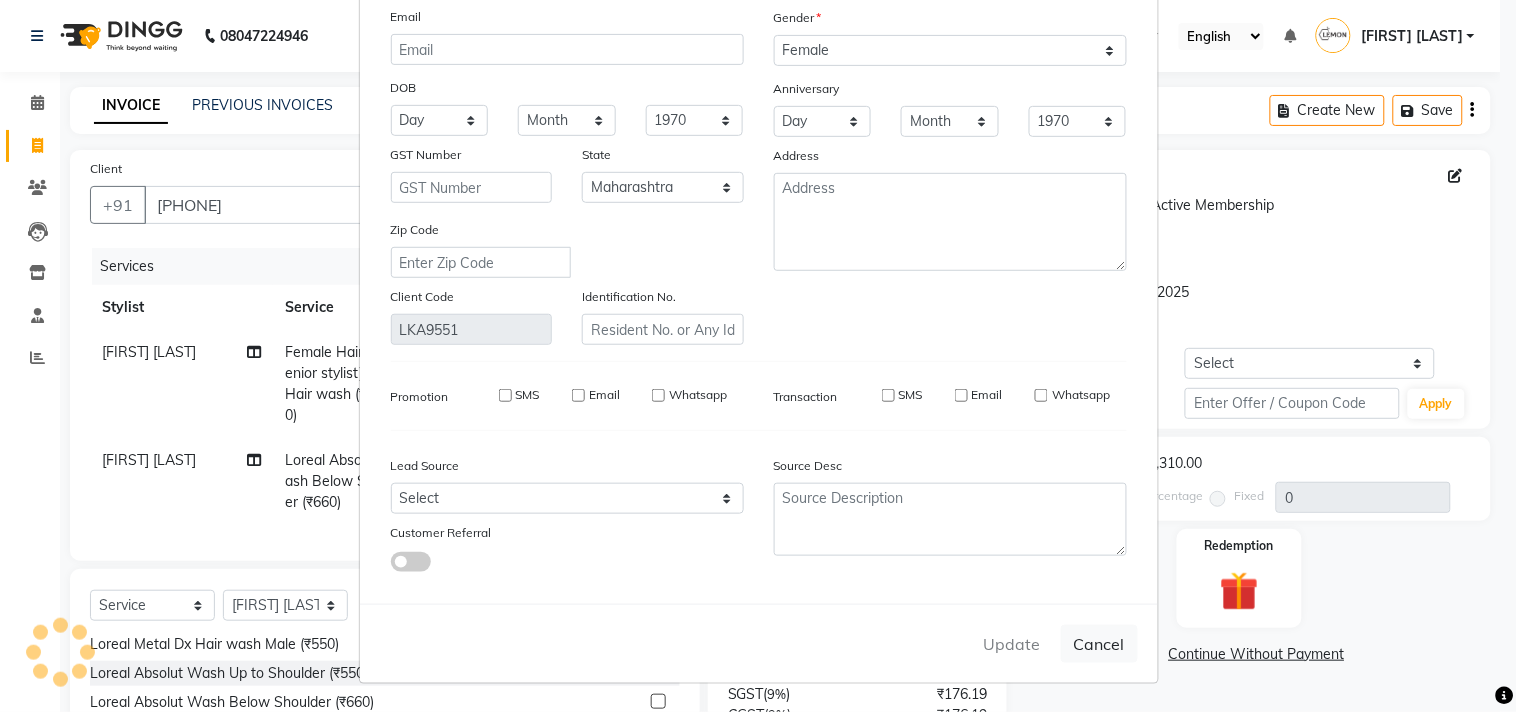 type 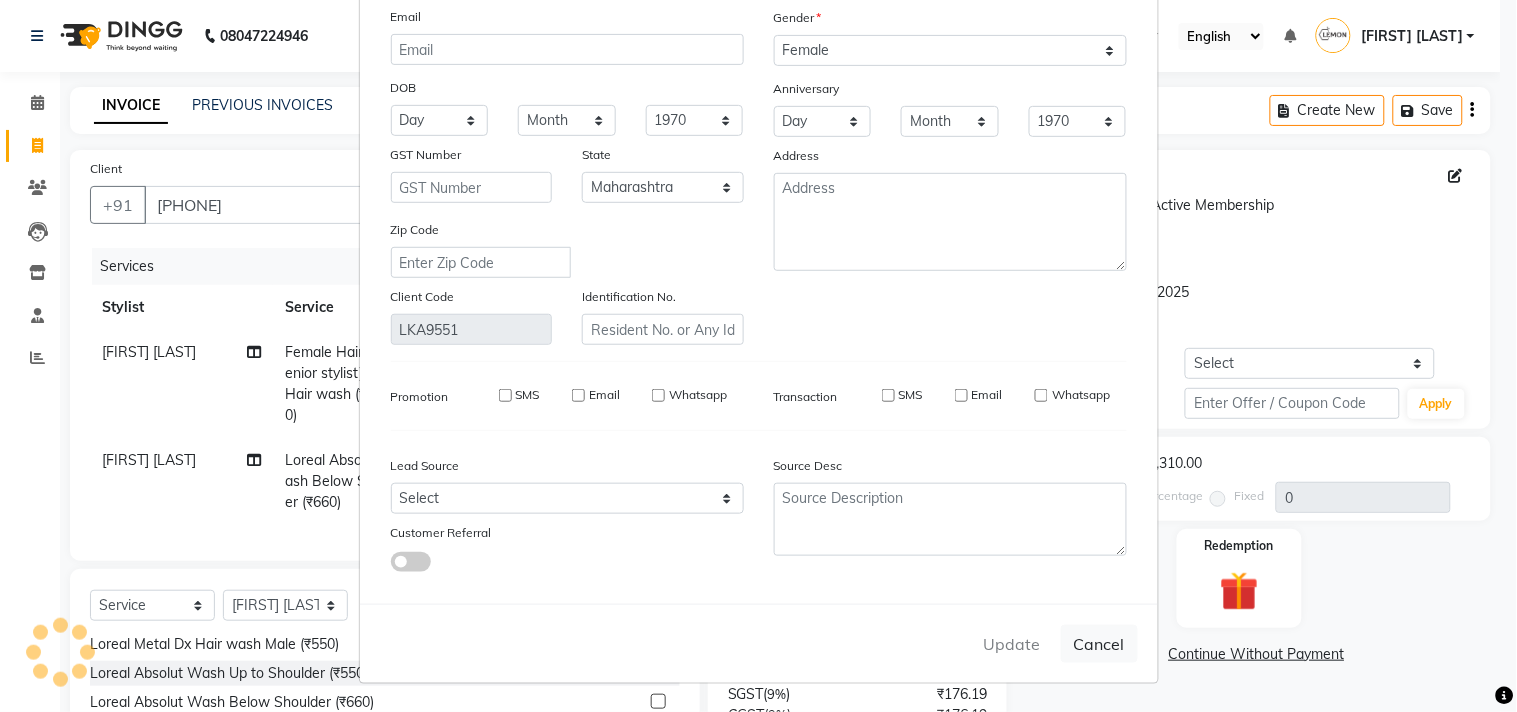type 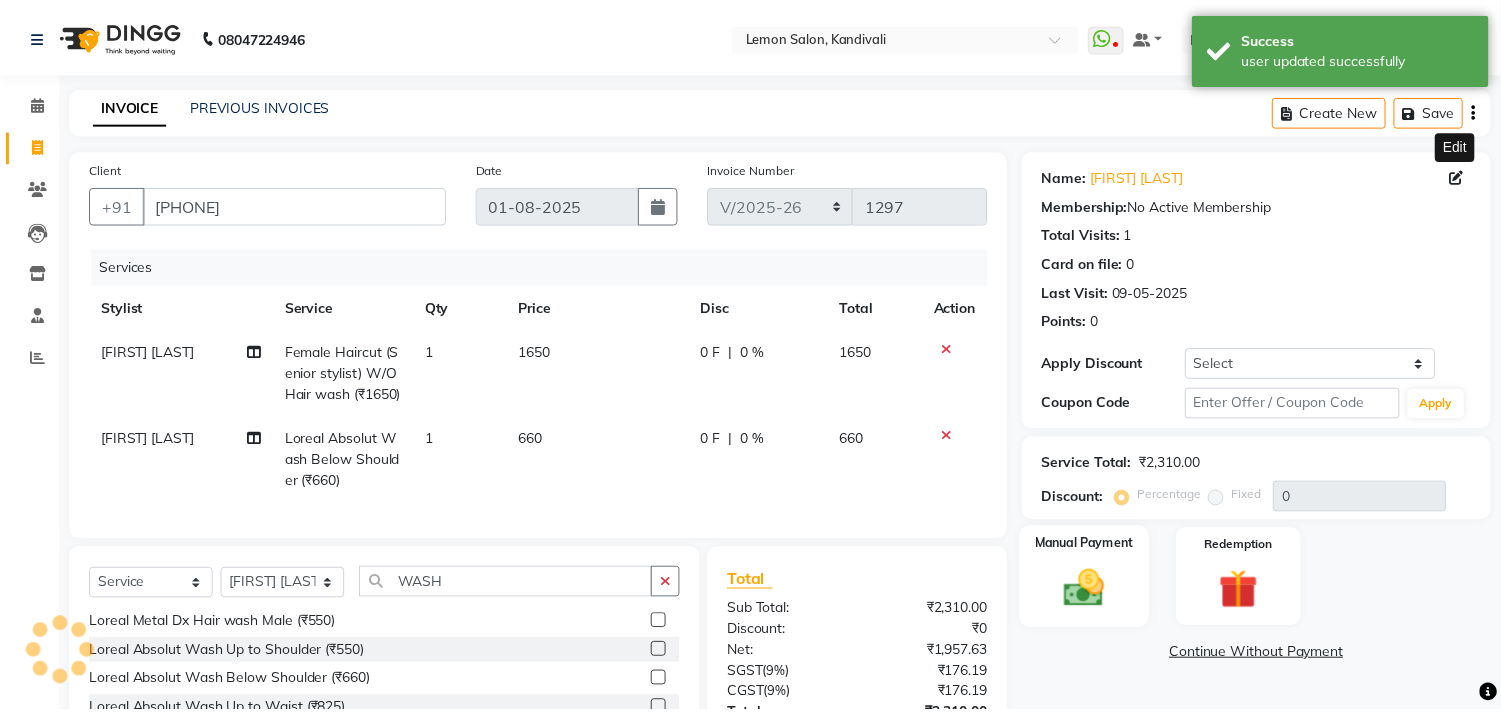 scroll, scrollTop: 198, scrollLeft: 0, axis: vertical 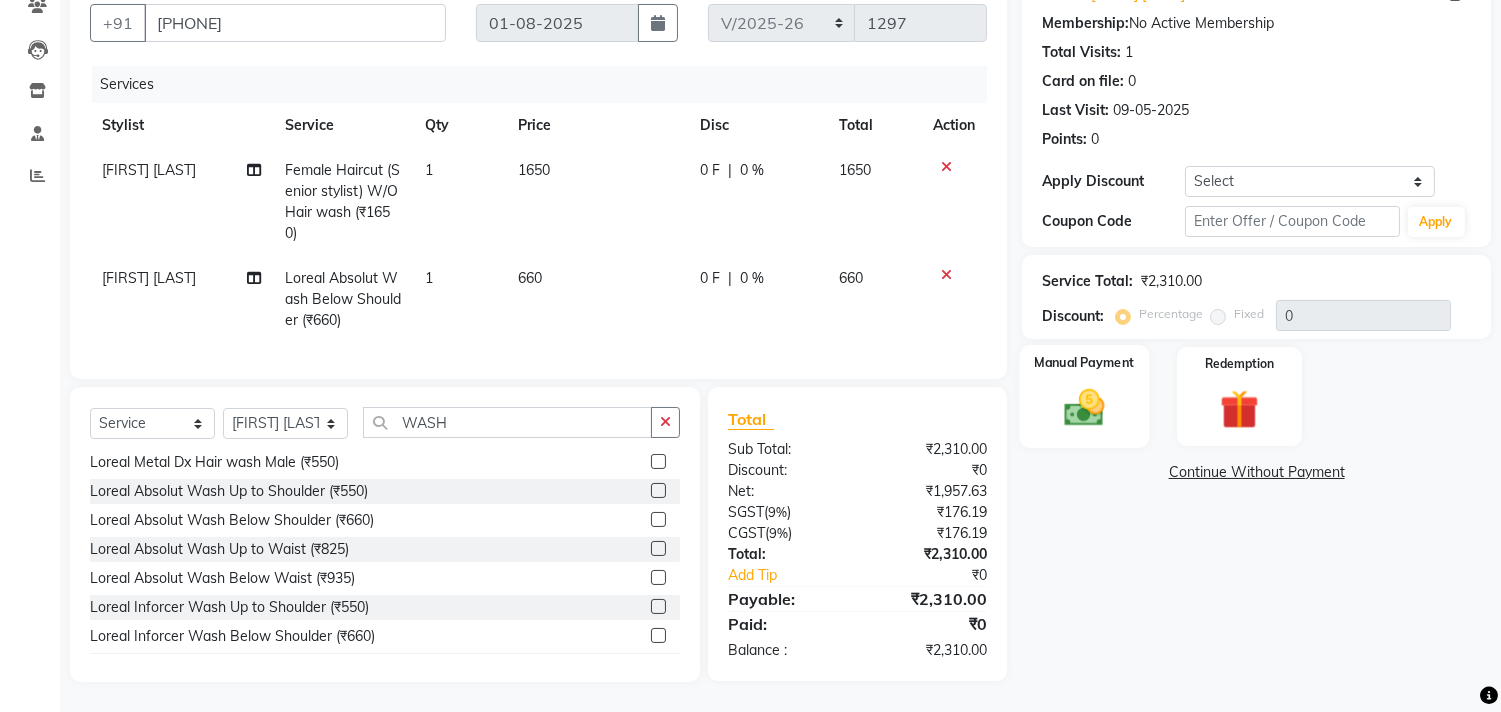 click 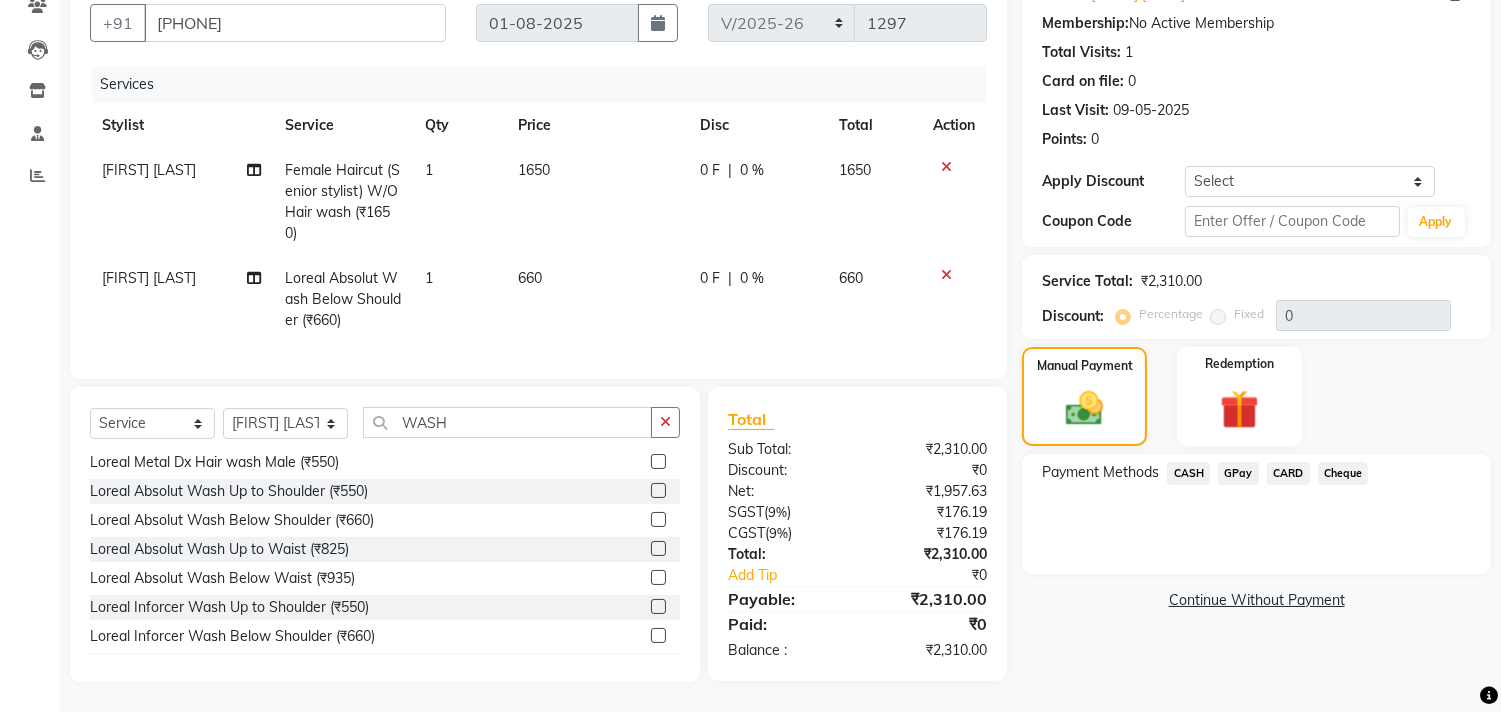 click on "GPay" 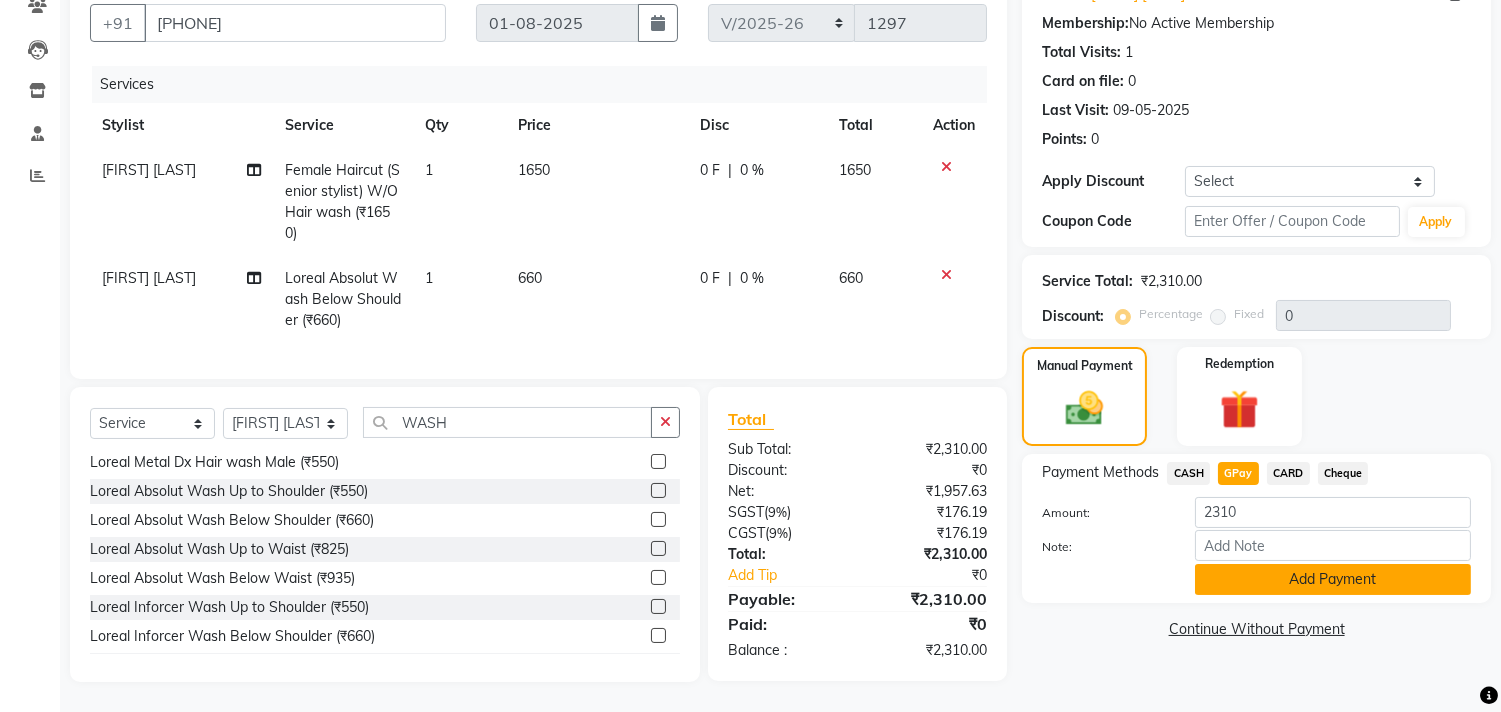click on "Add Payment" 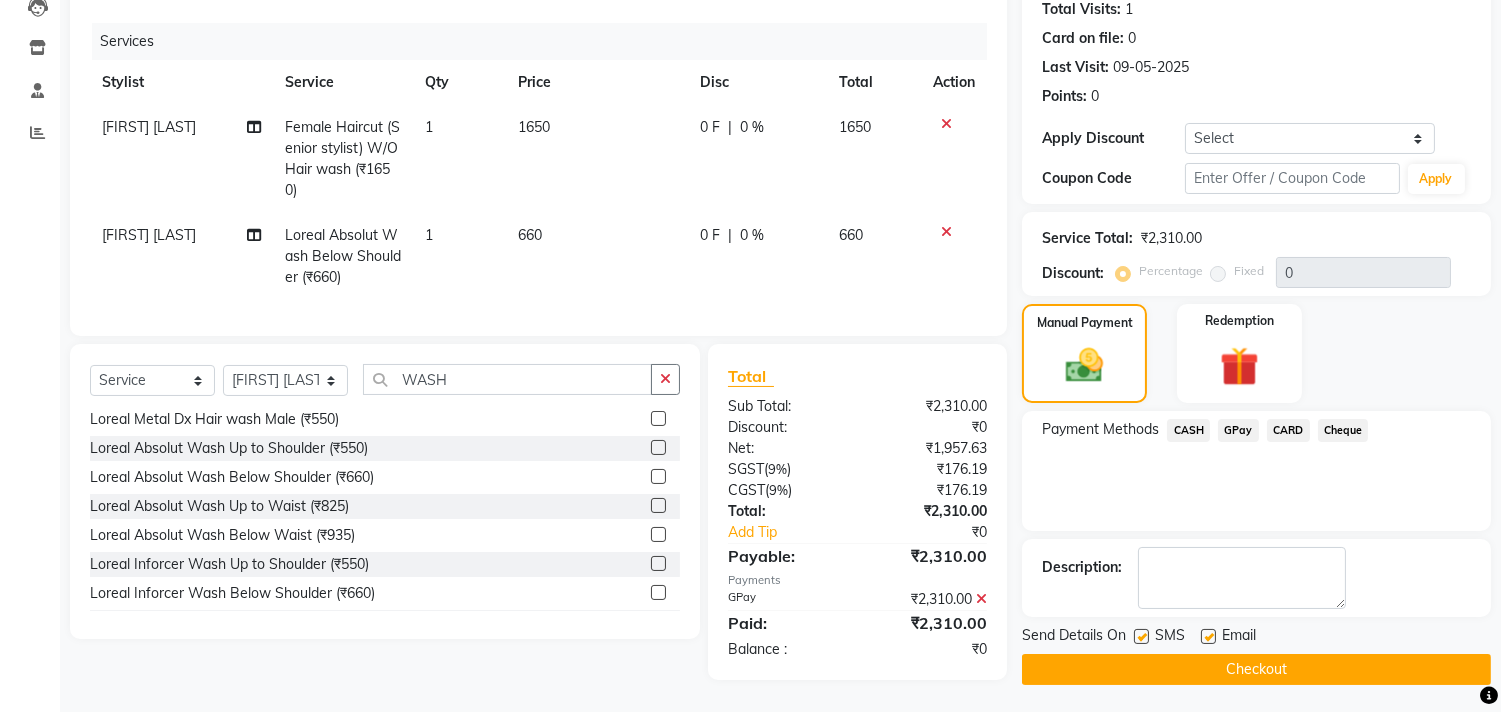 scroll, scrollTop: 240, scrollLeft: 0, axis: vertical 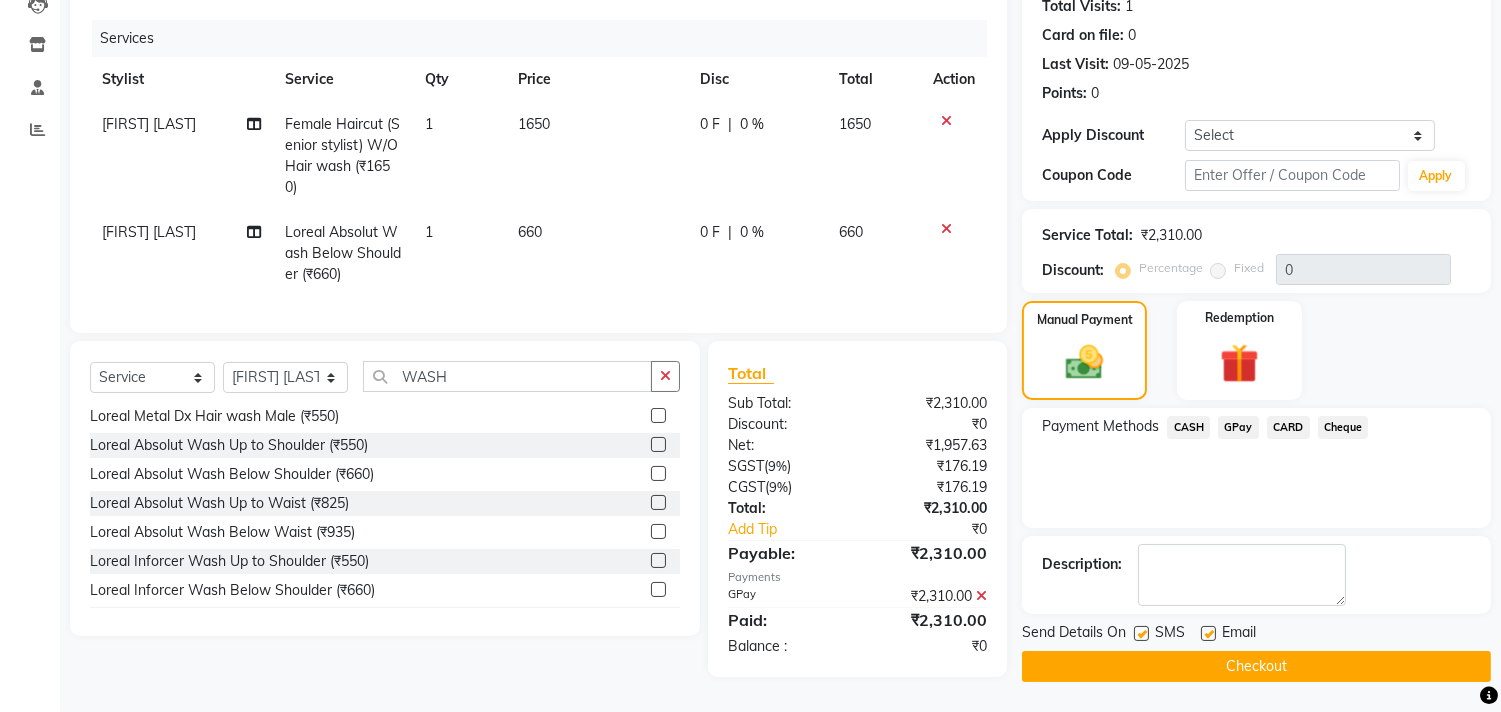 click on "Checkout" 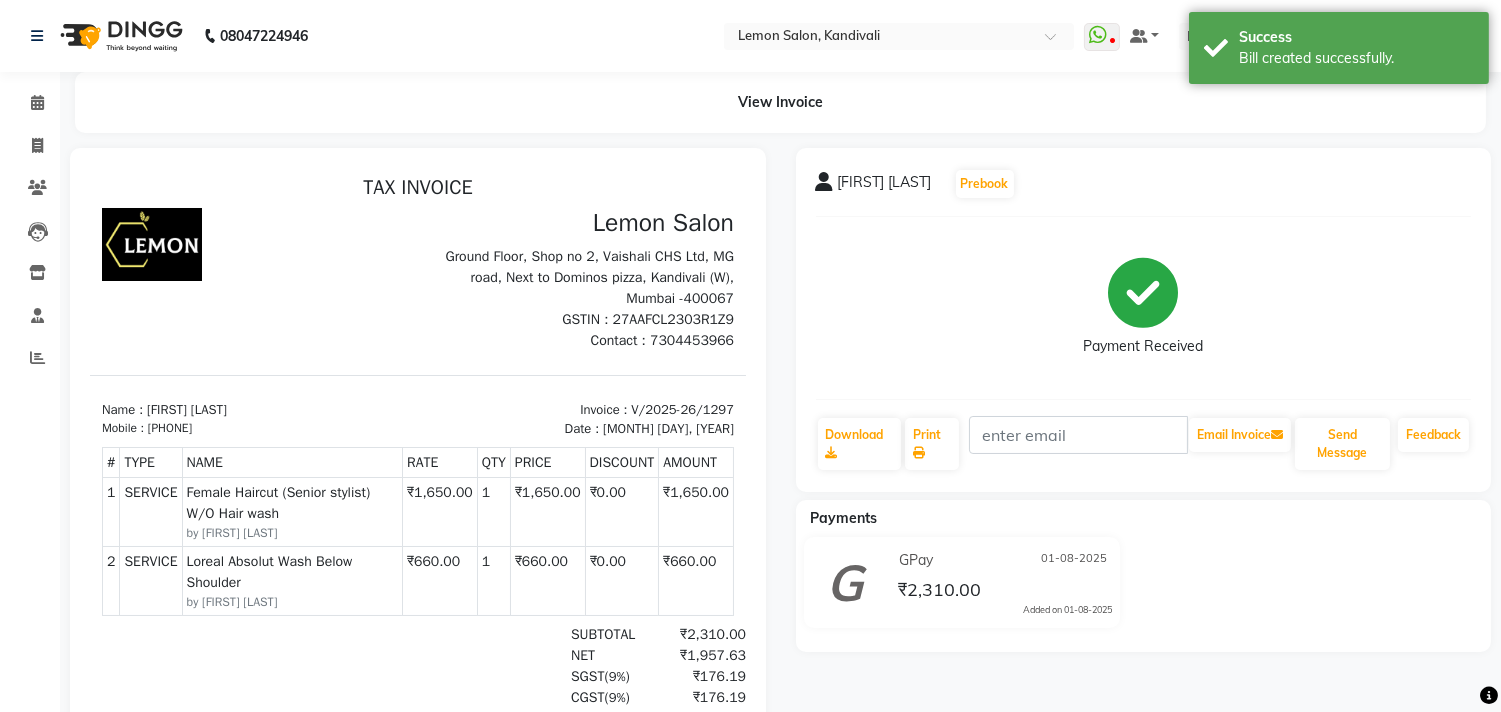 scroll, scrollTop: 0, scrollLeft: 0, axis: both 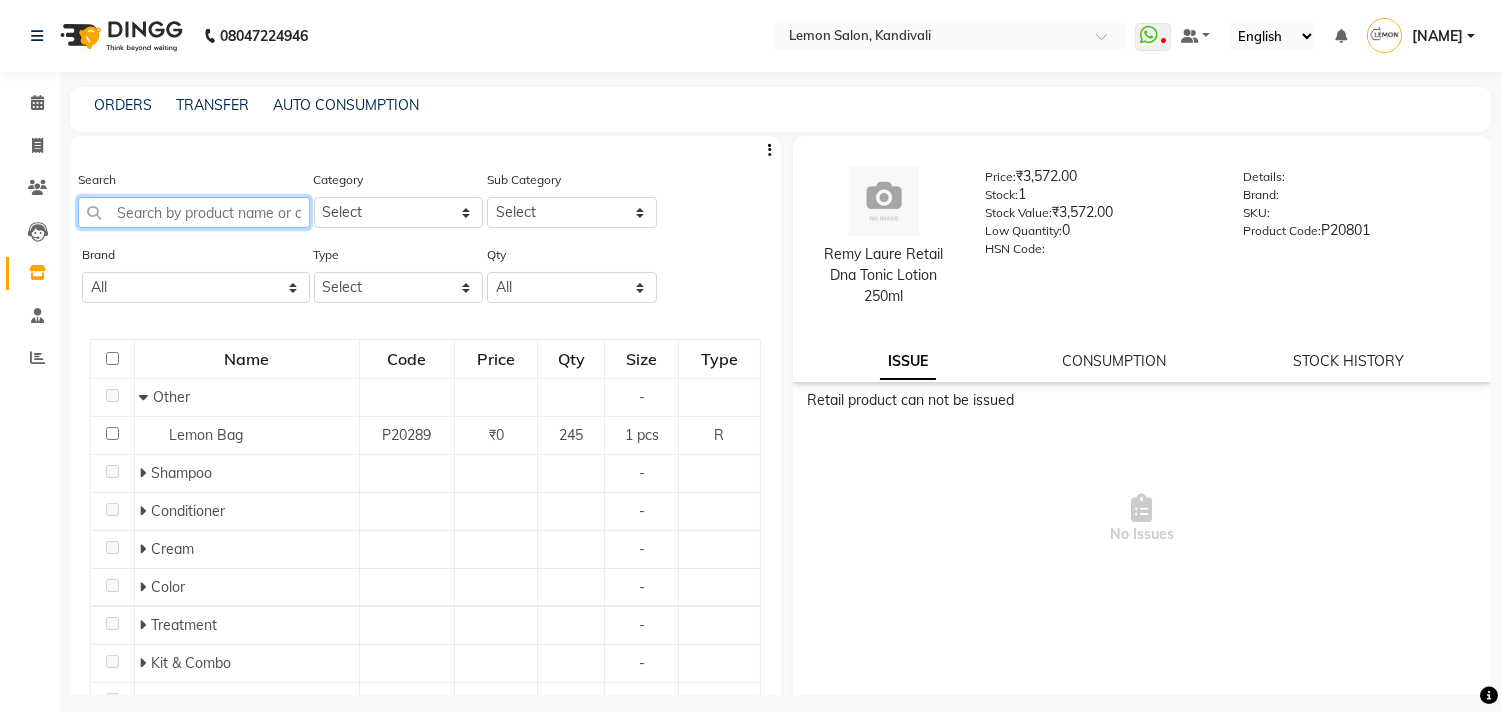 click 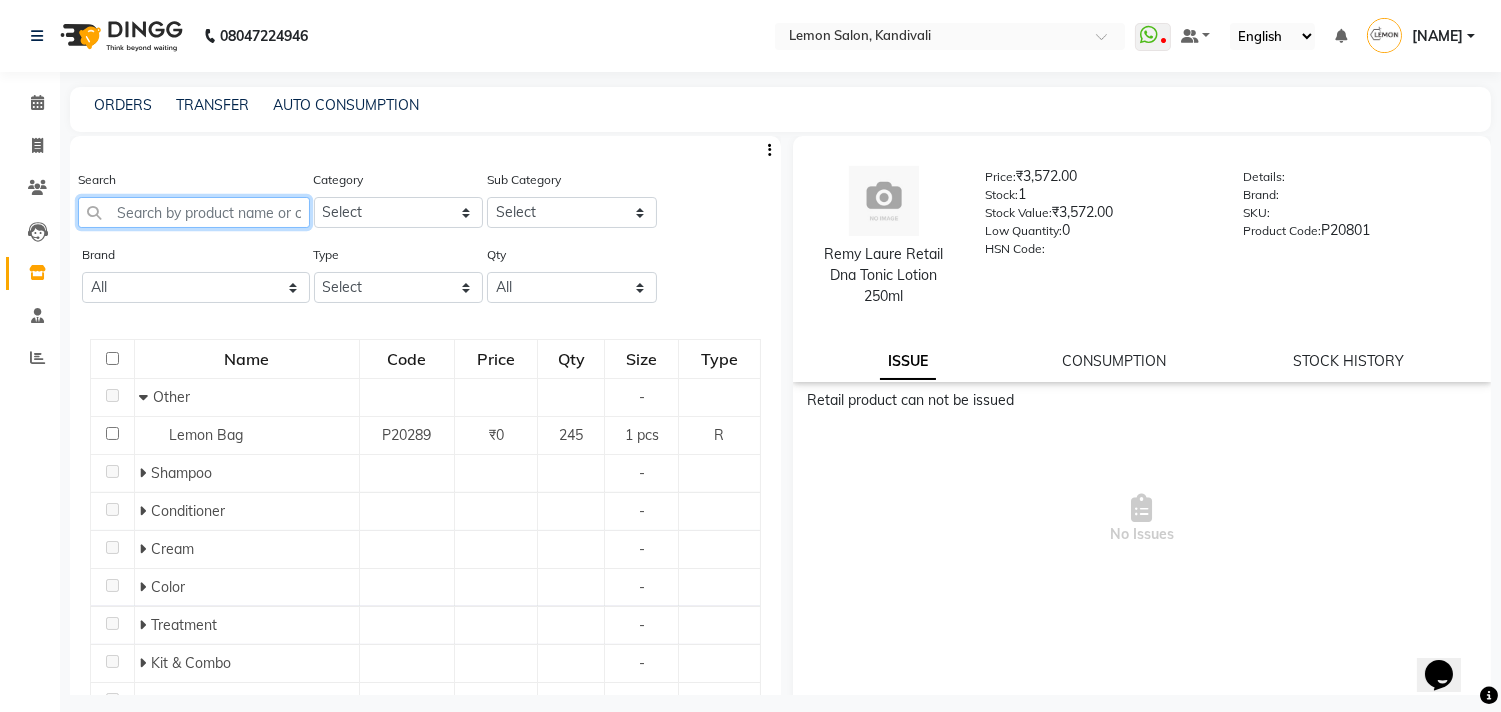 scroll, scrollTop: 0, scrollLeft: 0, axis: both 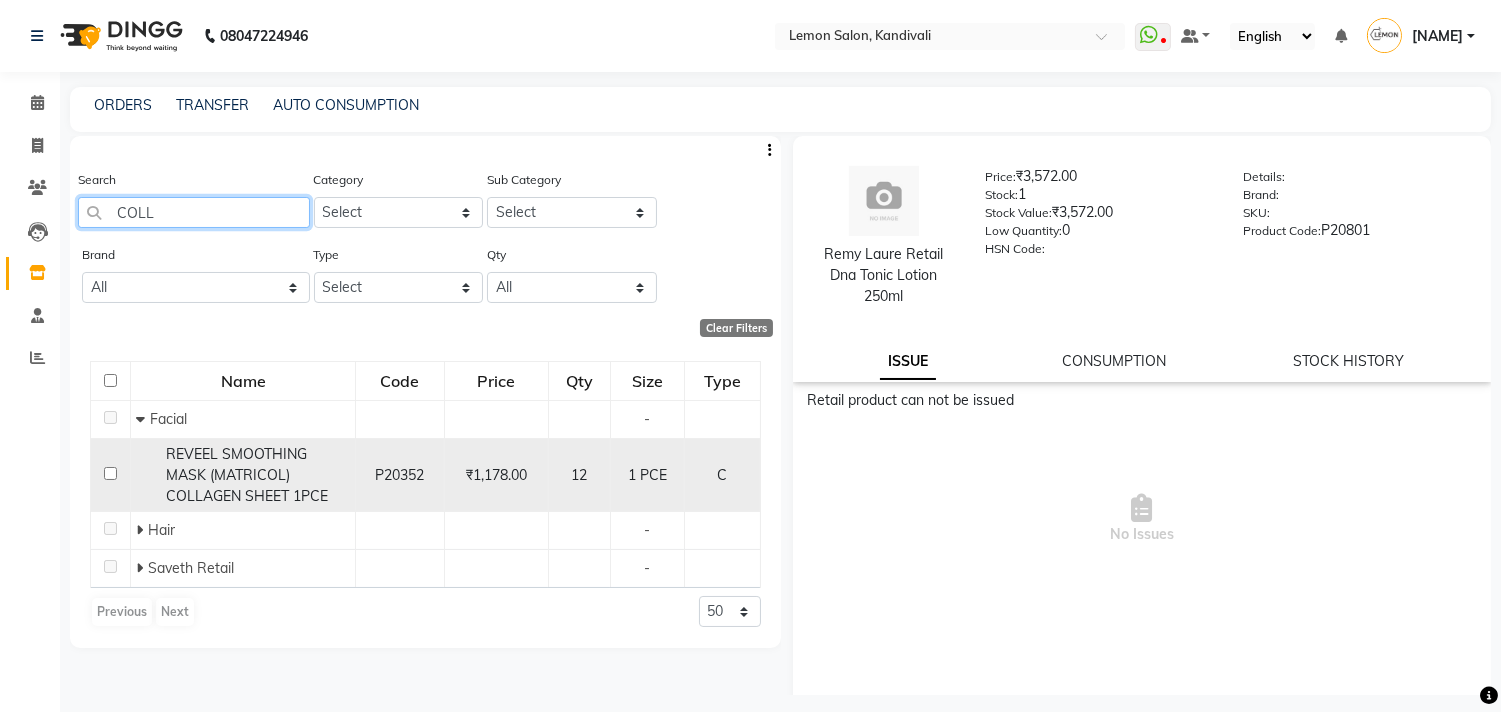 type on "COLL" 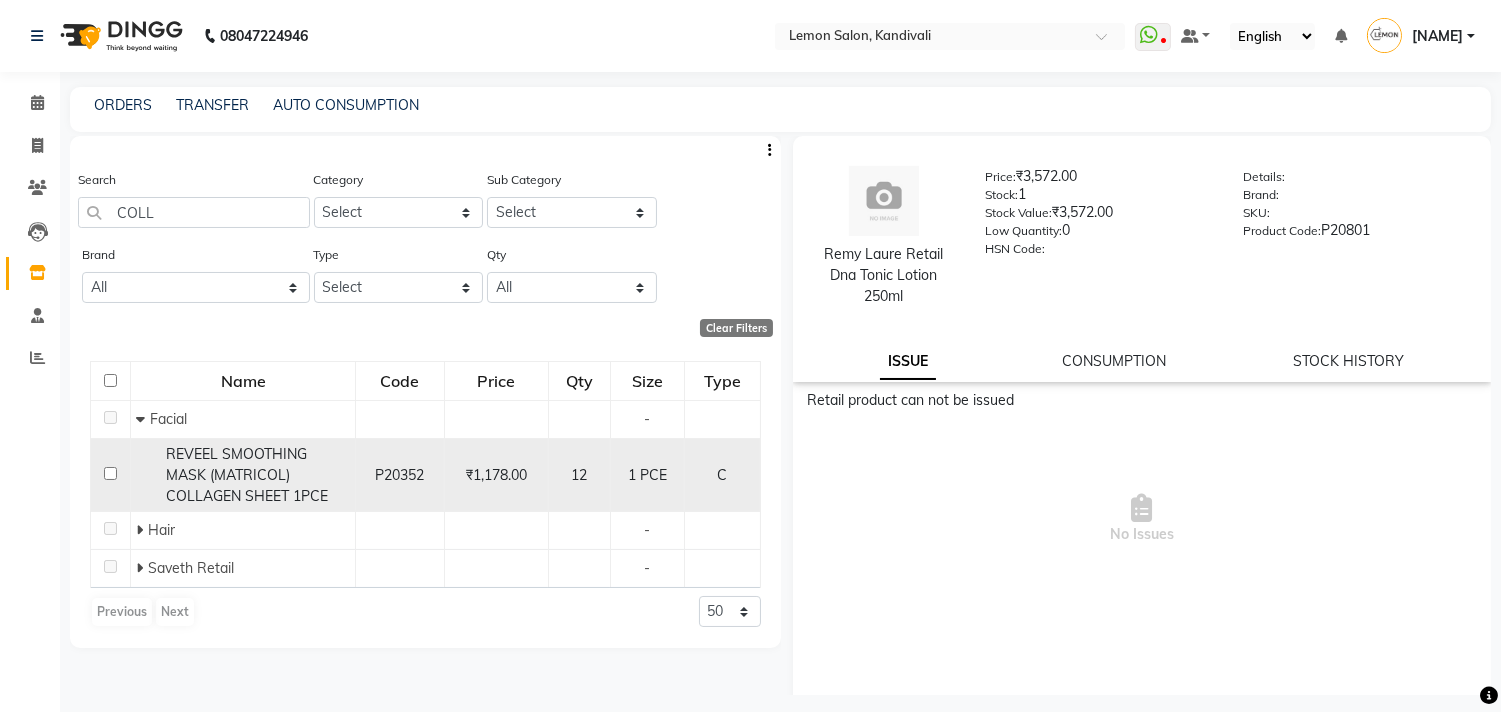 click 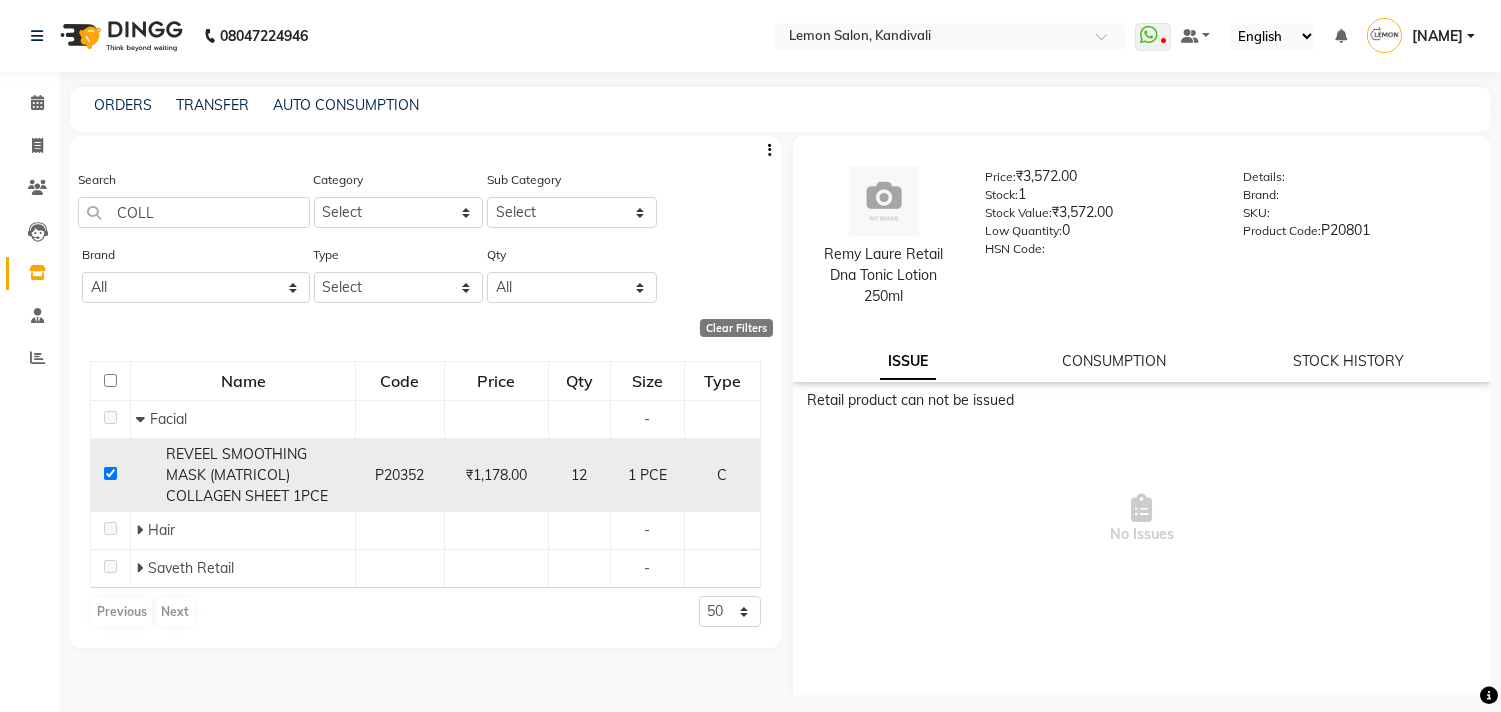 checkbox on "true" 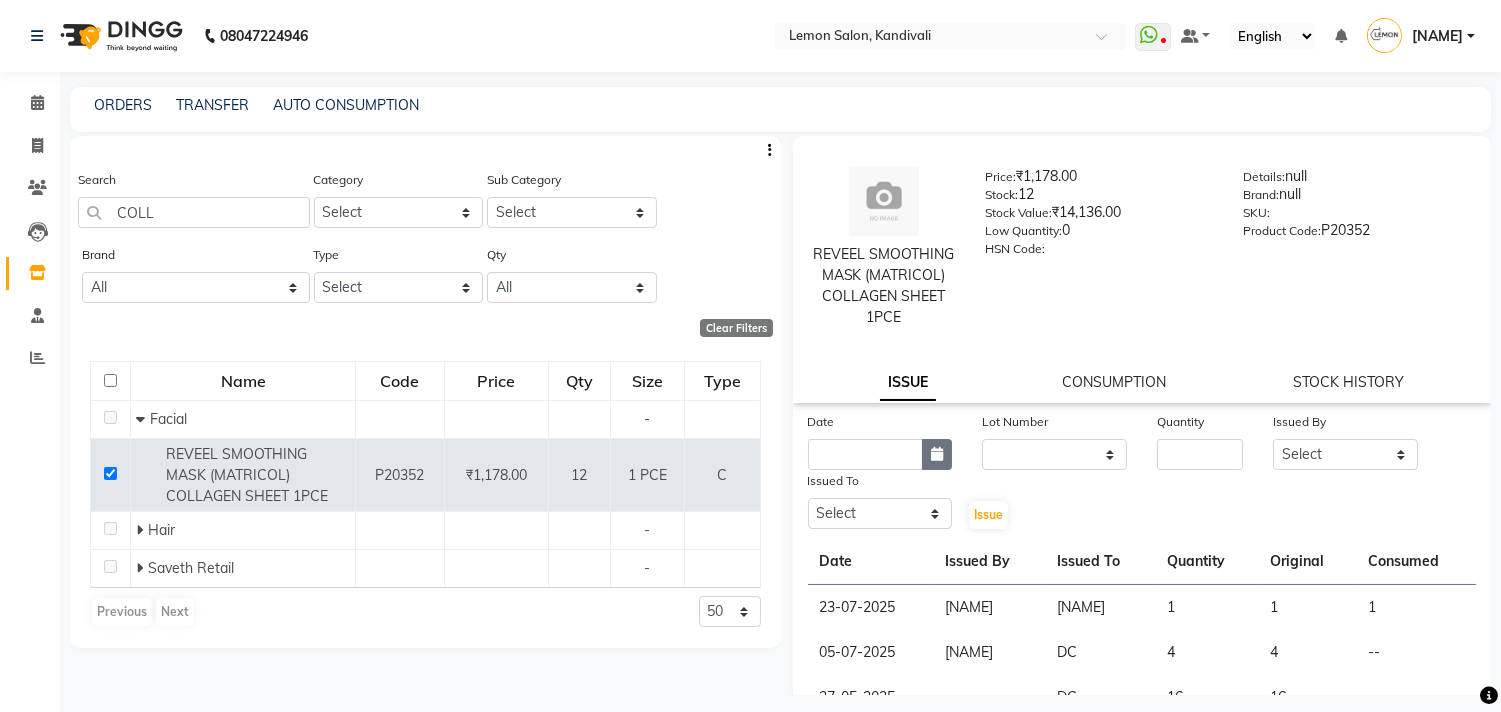 click 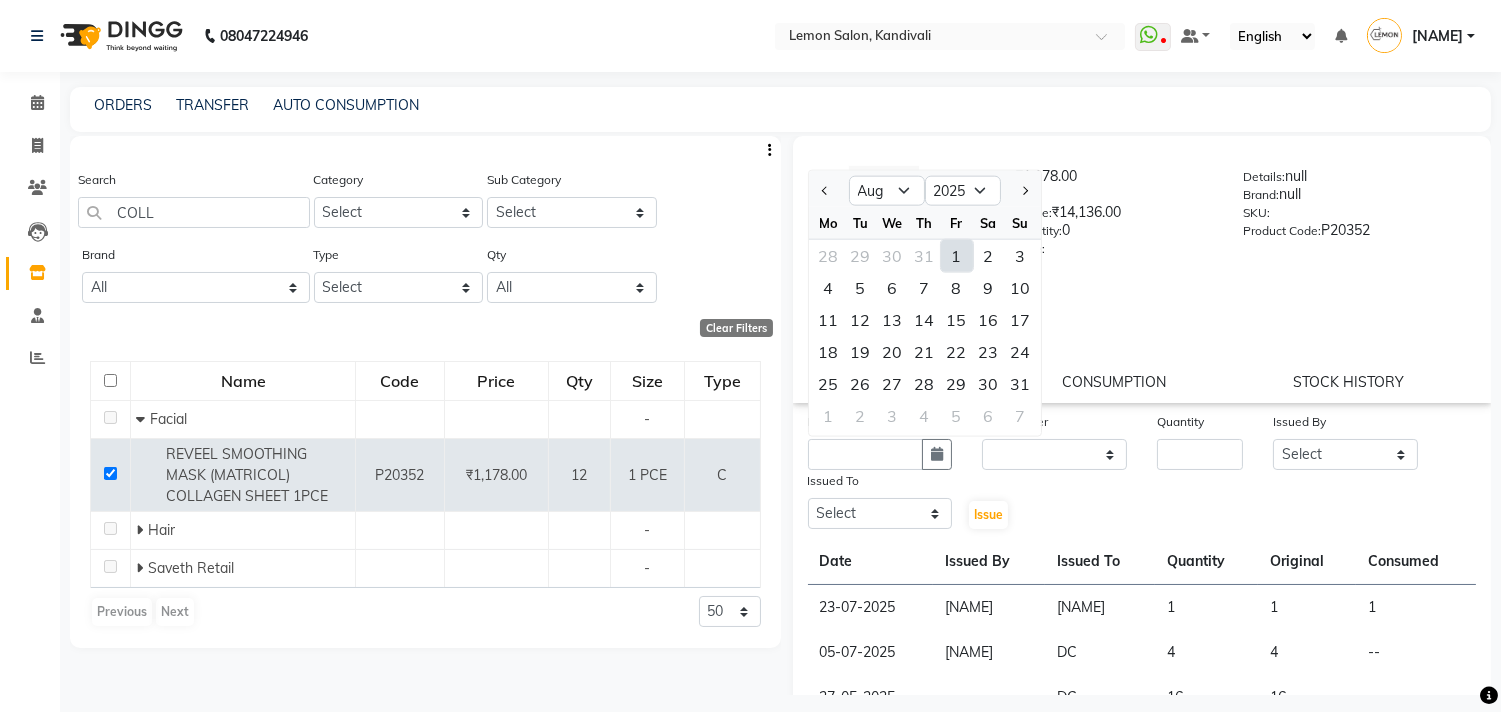 click on "1" 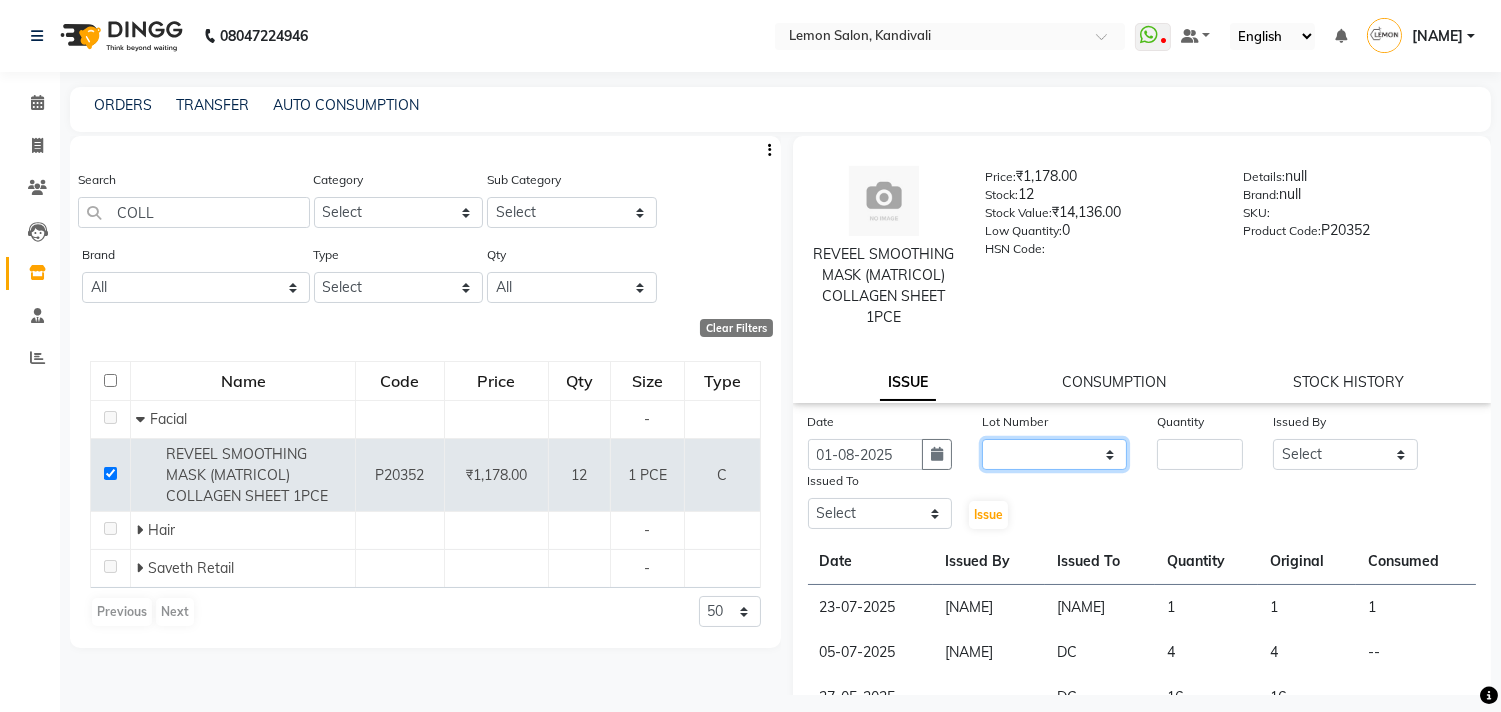 click on "None" 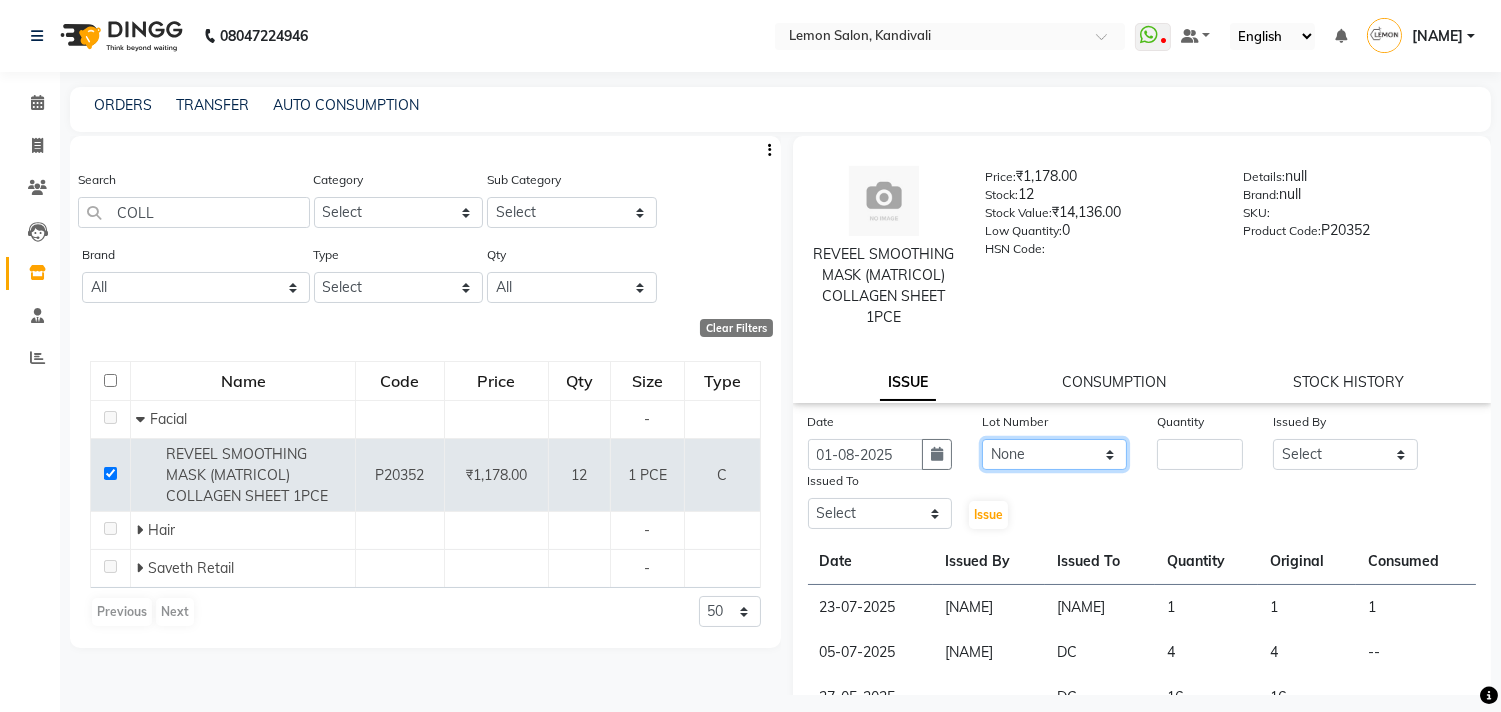 click on "None" 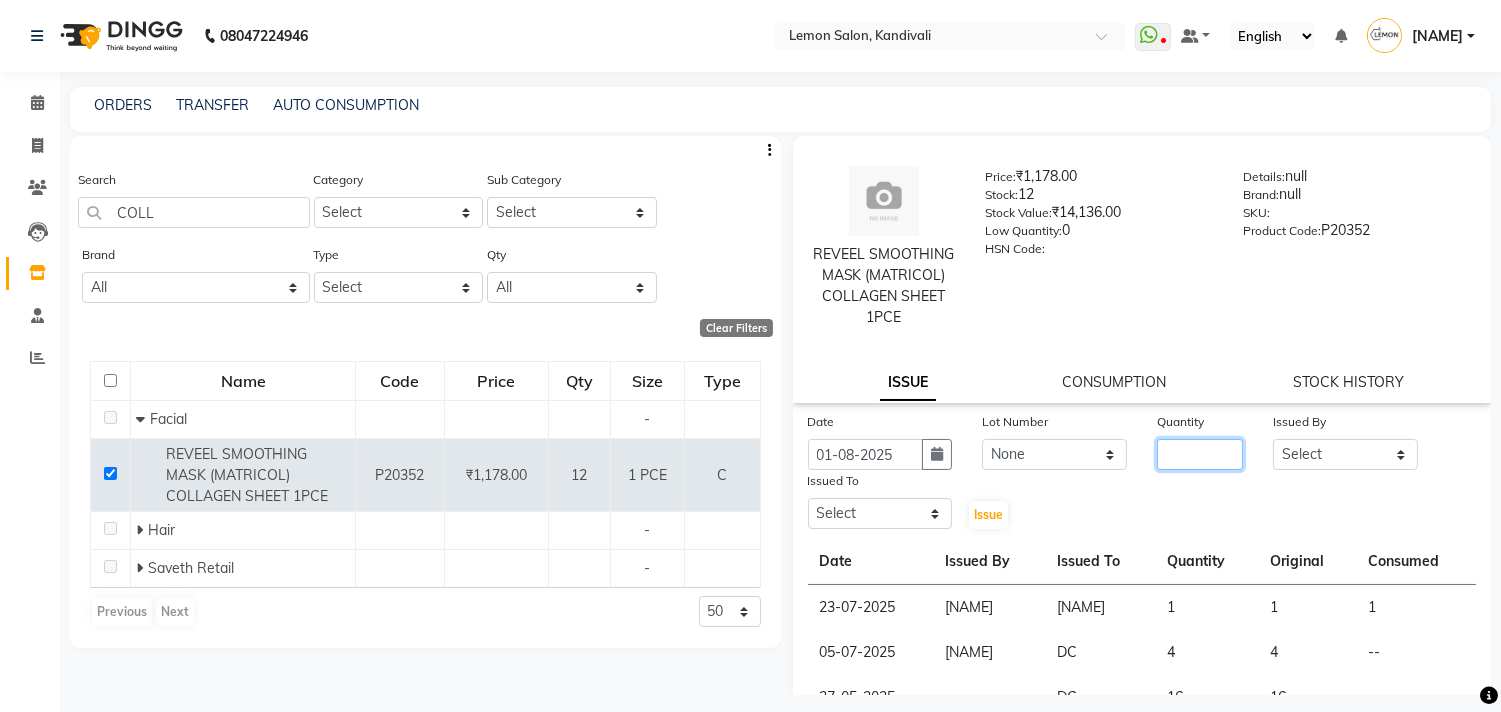 click 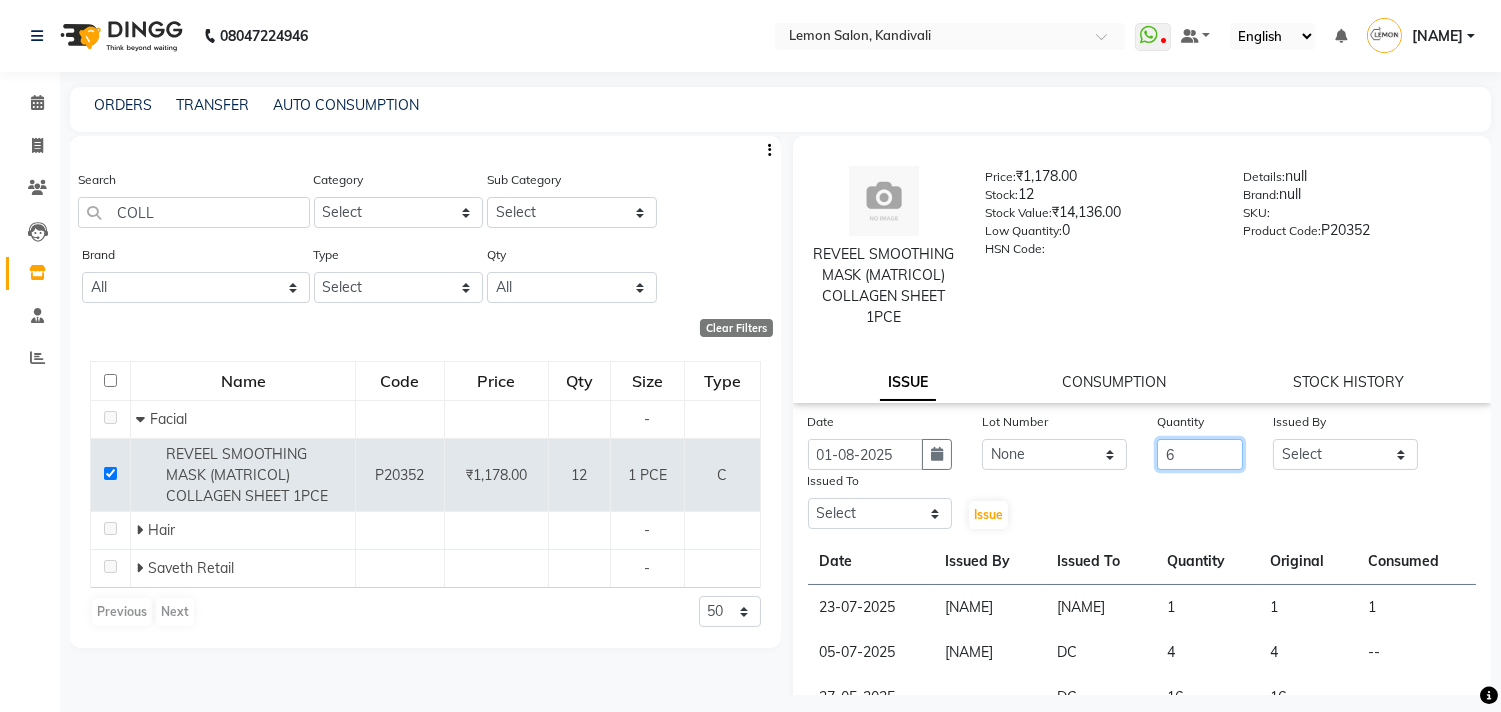 type on "6" 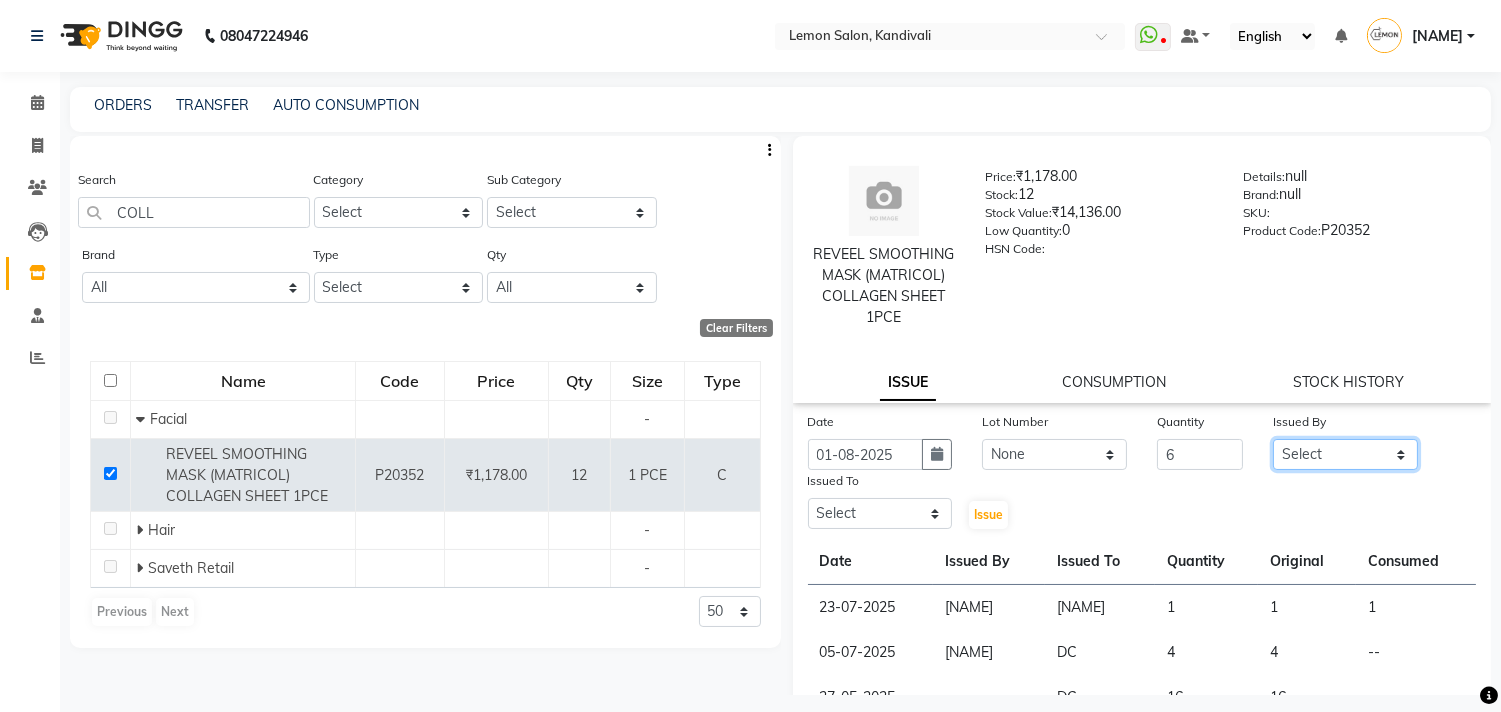 click on "Select [NAME] [NAME] [NAME] [NAME] [NAME] [NAME] [NAME] [NAME] [NAME] [NAME] [NAME] [NAME] [NAME]" 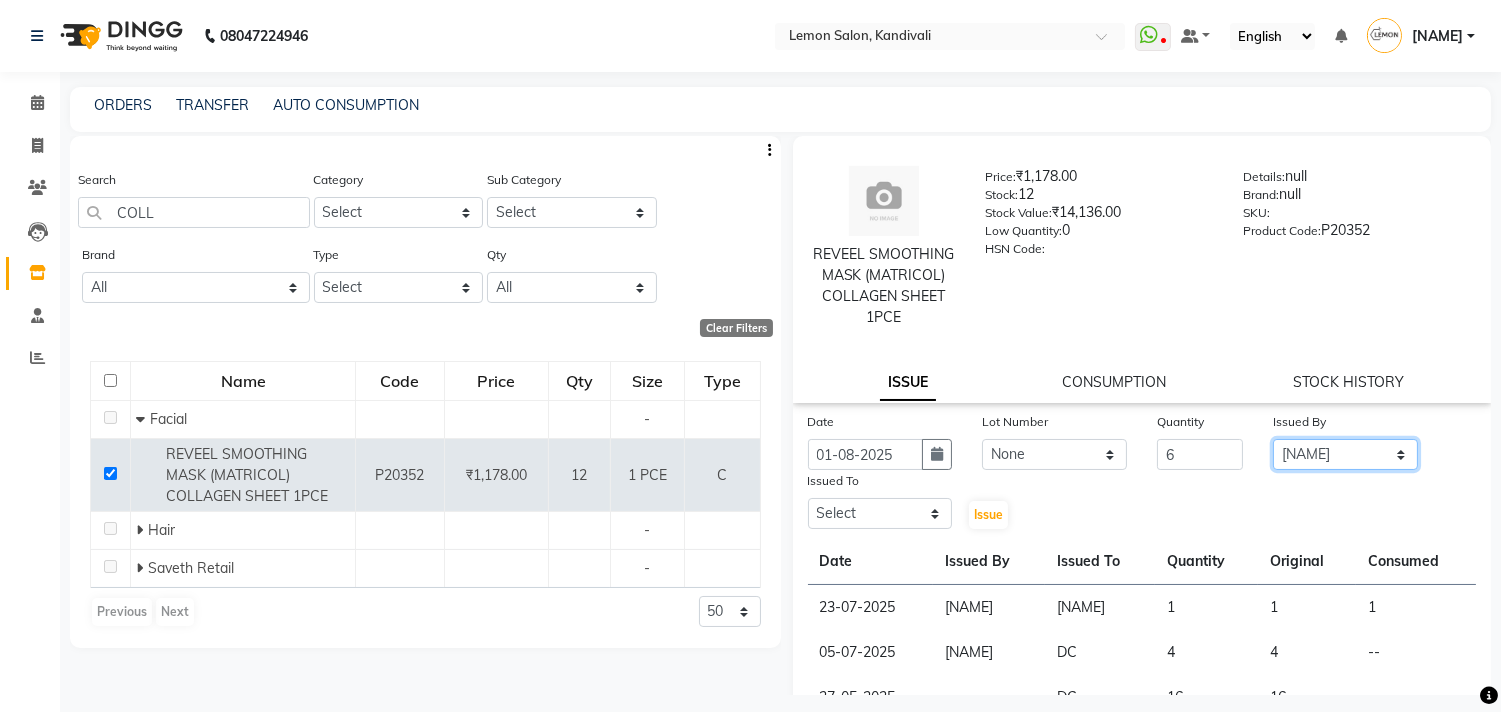 click on "Select [NAME] [NAME] [NAME] [NAME] [NAME] [NAME] [NAME] [NAME] [NAME] [NAME] [NAME] [NAME] [NAME]" 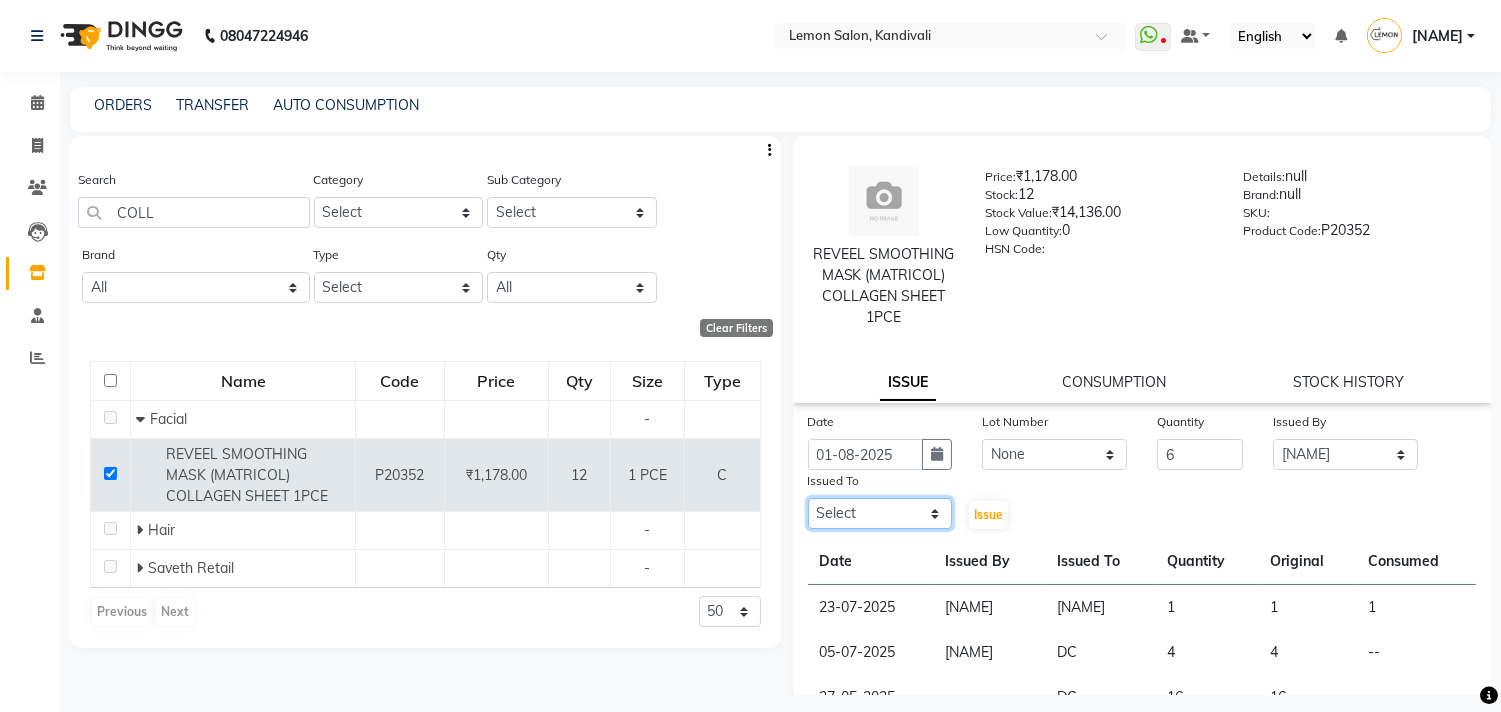 click on "Select [NAME] [NAME] [NAME] [NAME] [NAME] [NAME] [NAME] [NAME] [NAME] [NAME] [NAME] [NAME] [NAME]" 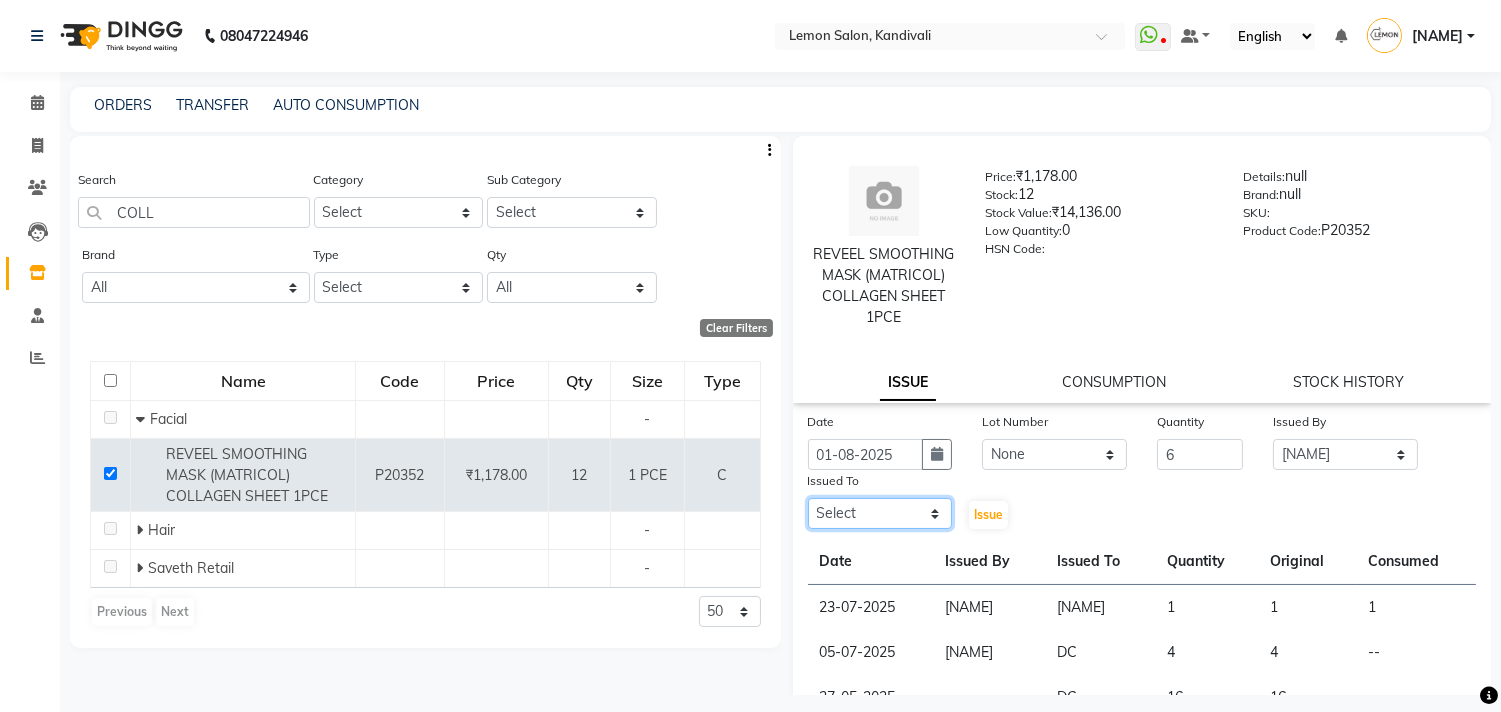 select on "7880" 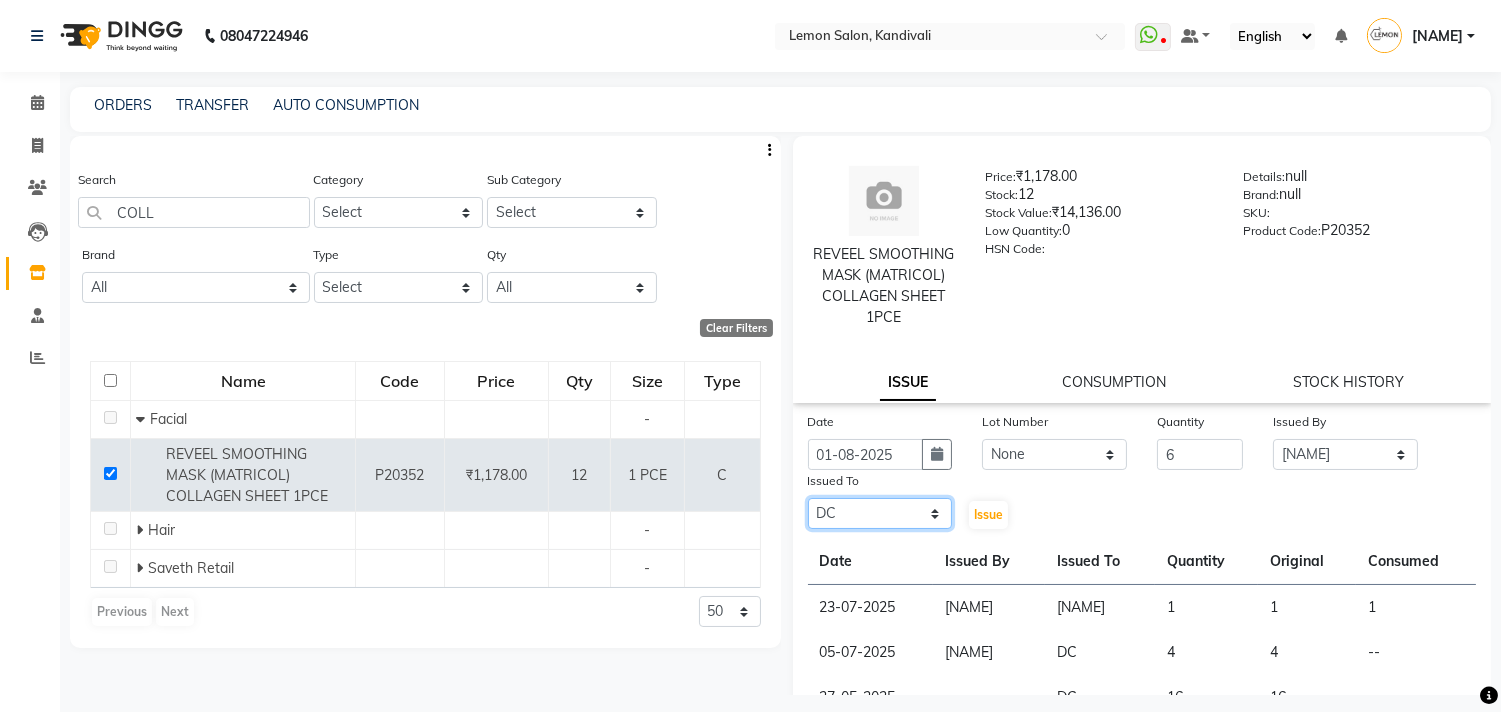 click on "Select [NAME] [NAME] [NAME] [NAME] [NAME] [NAME] [NAME] [NAME] [NAME] [NAME] [NAME] [NAME] [NAME]" 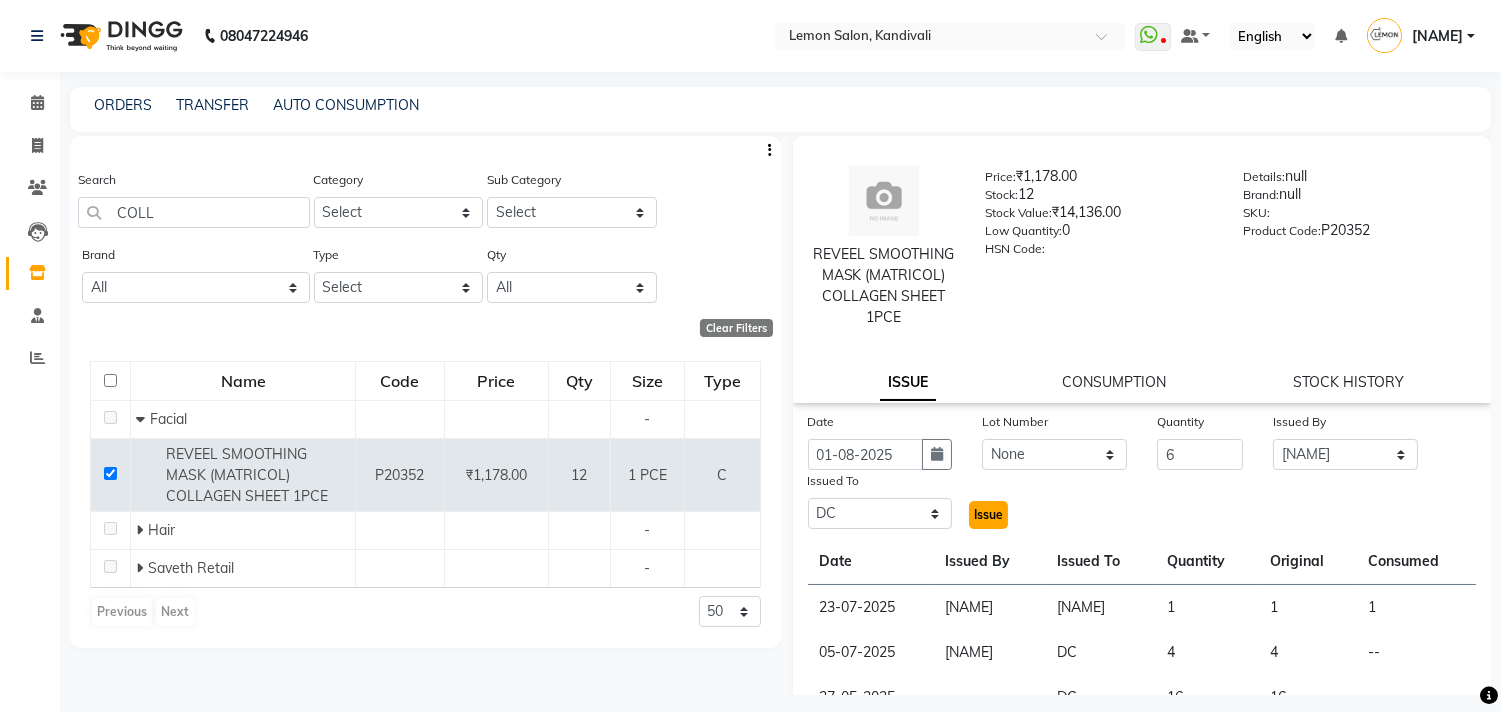 click on "Issue" 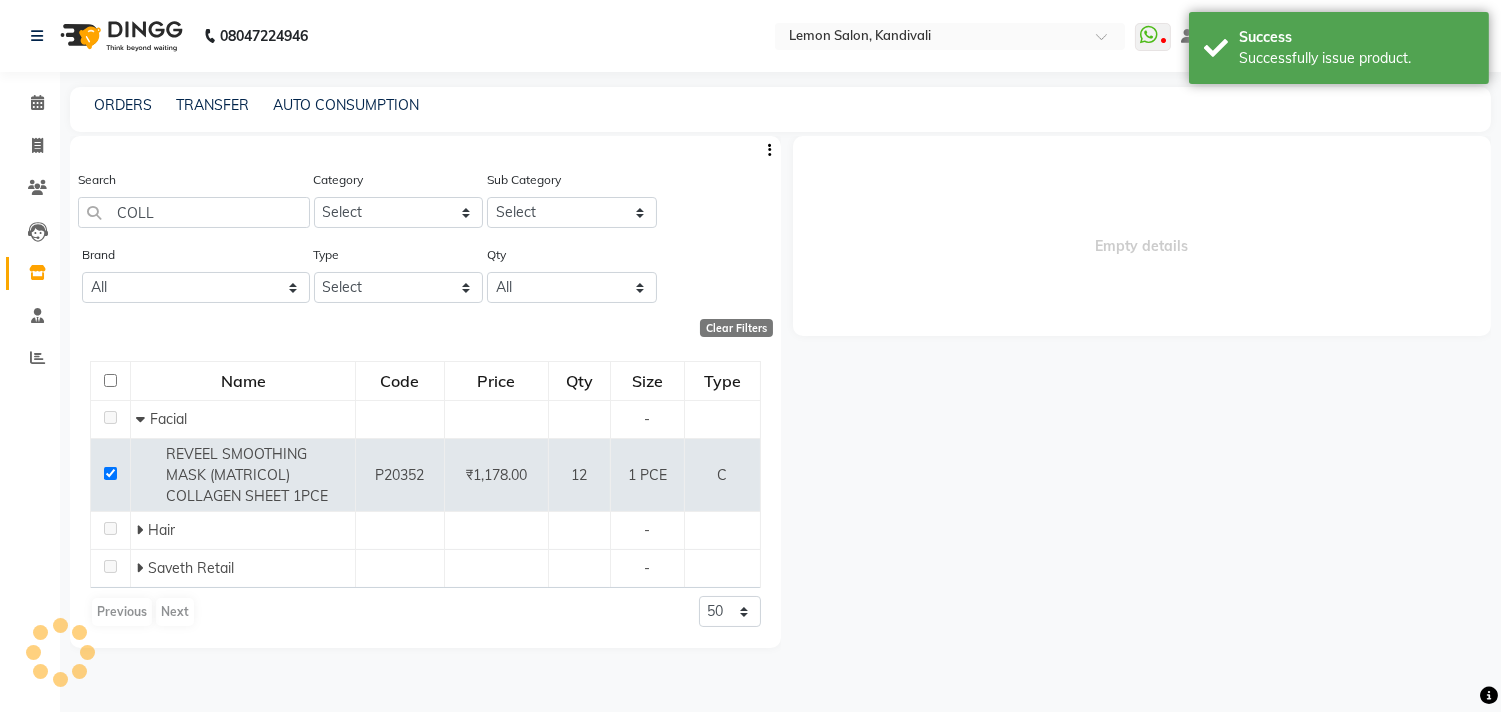 select 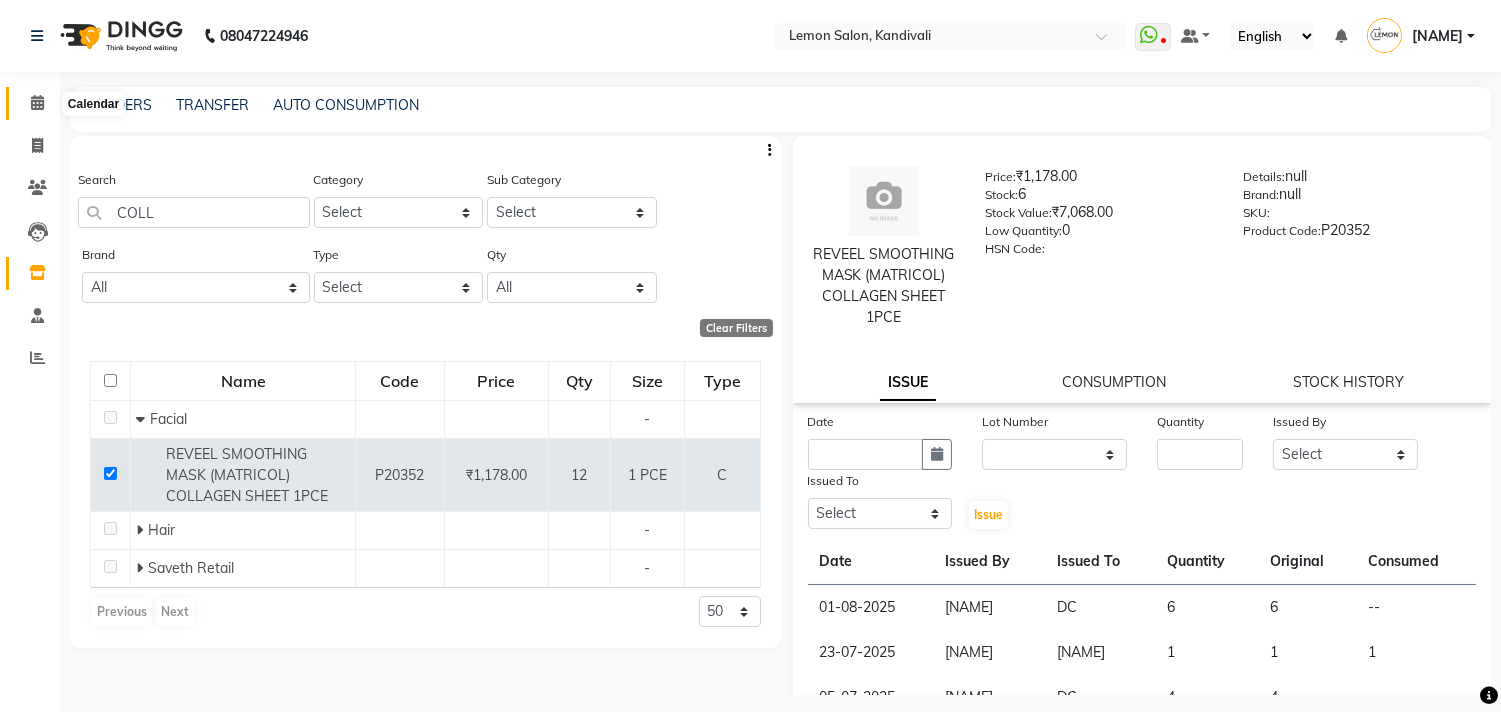 click 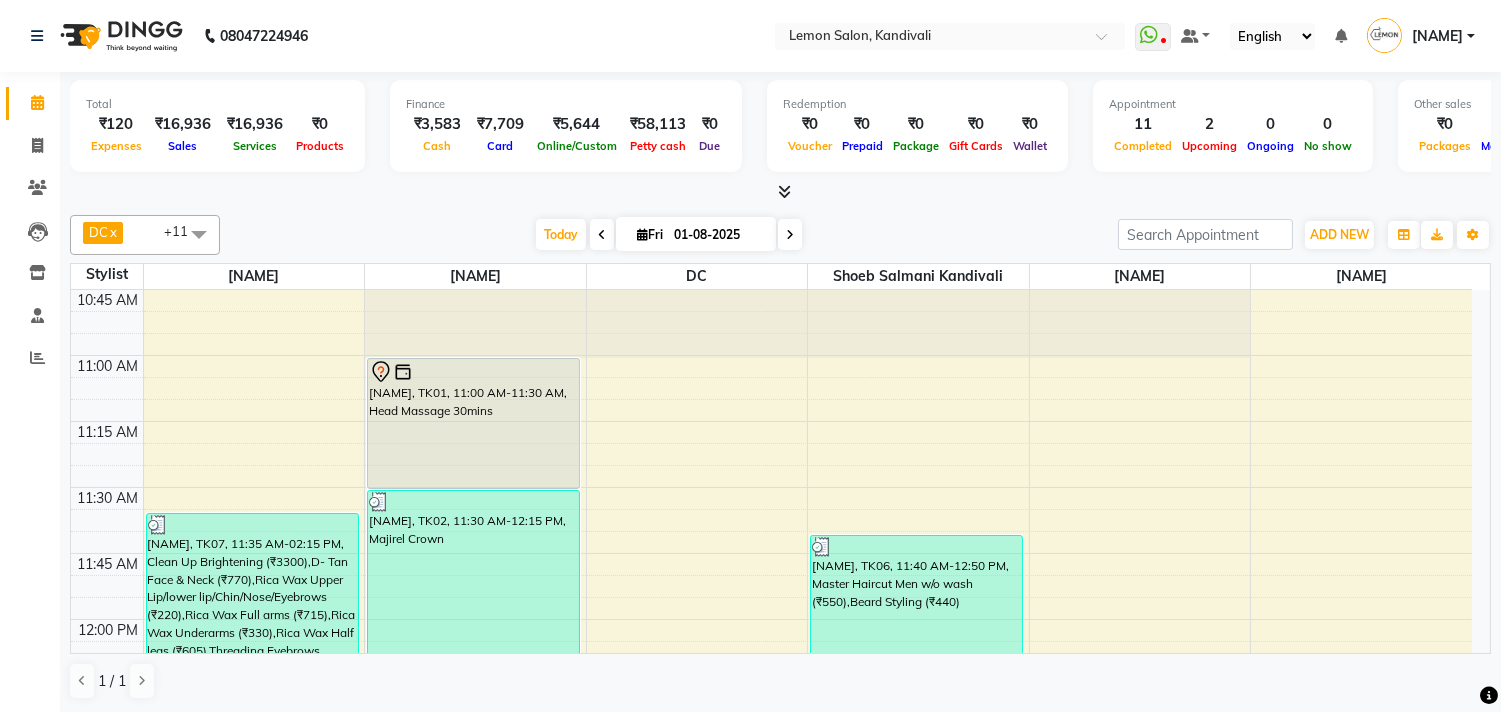 scroll, scrollTop: 460, scrollLeft: 0, axis: vertical 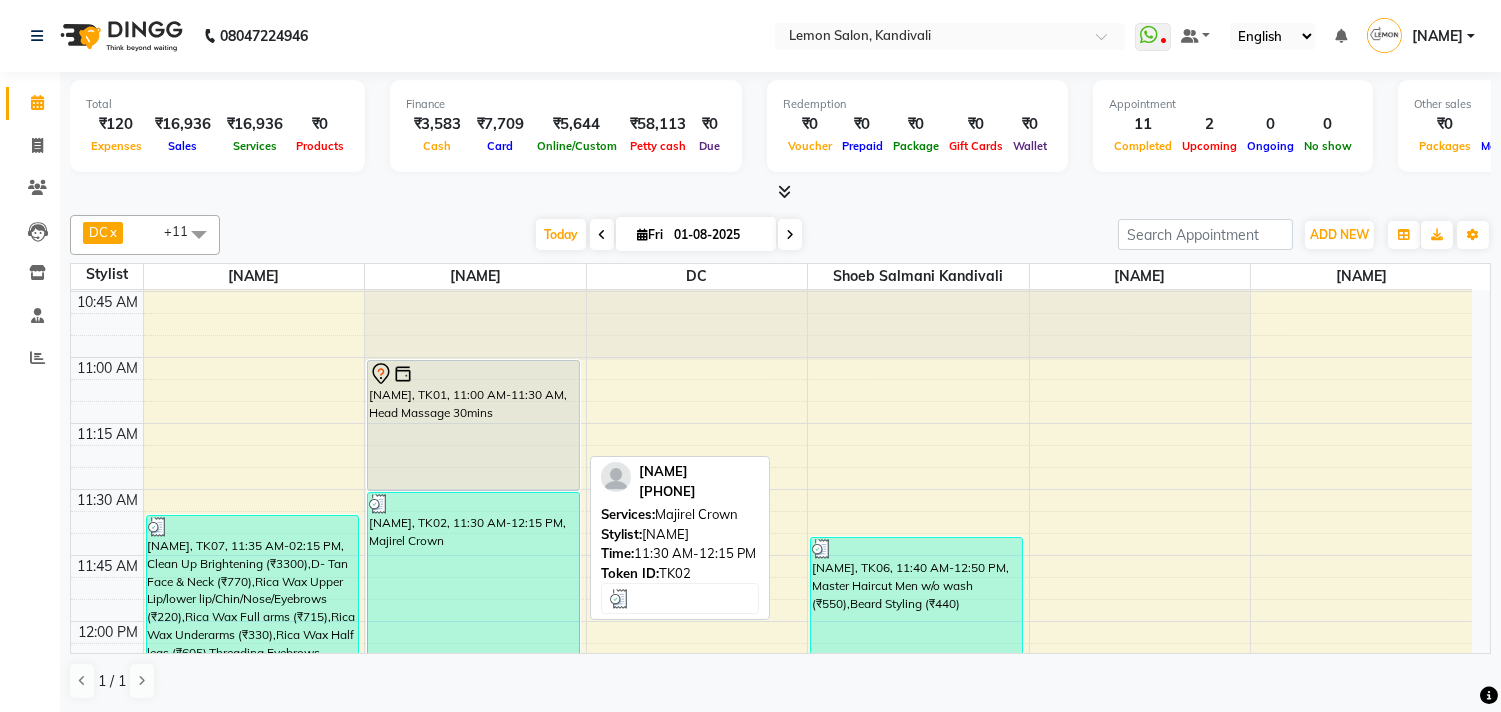 click on "[NAME], TK02, 11:30 AM-12:15 PM, Majirel Crown" at bounding box center [473, 591] 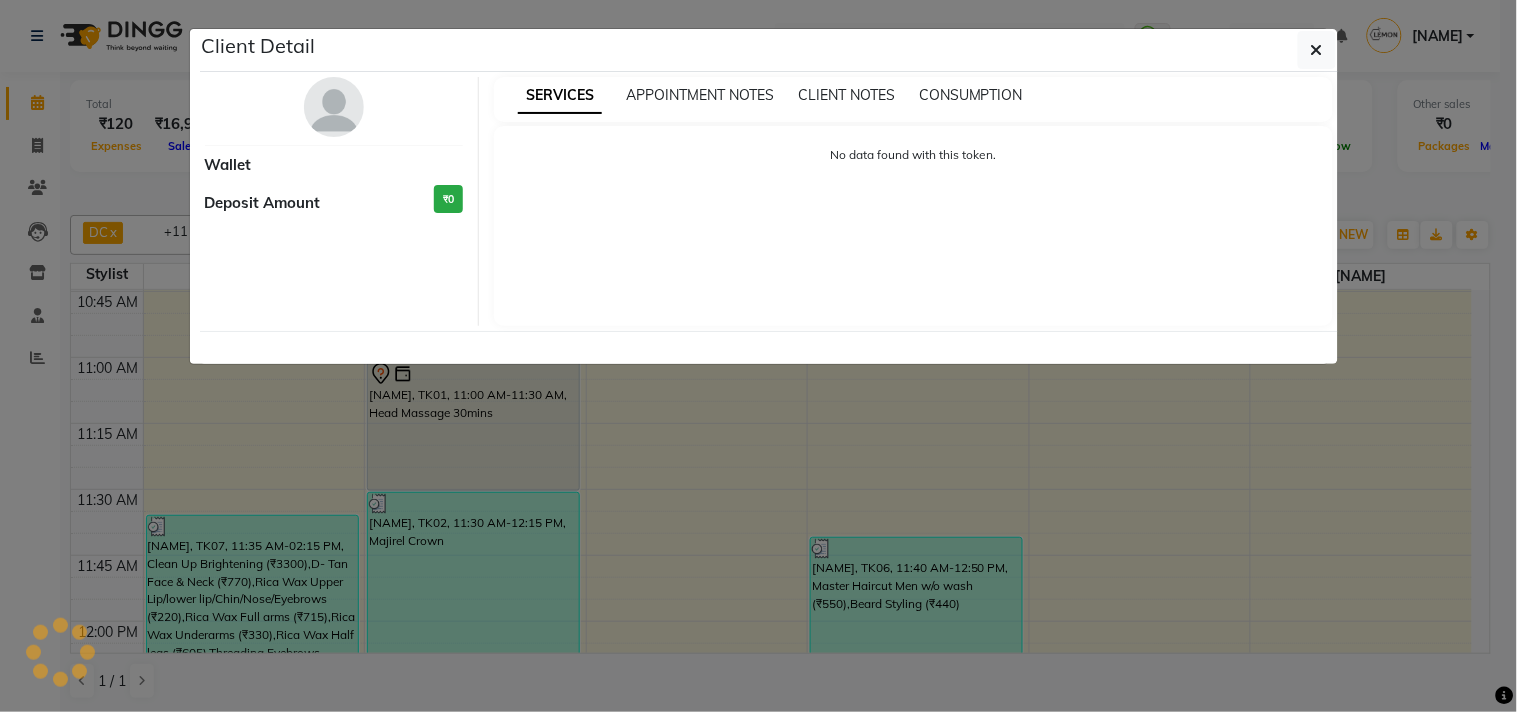 select on "3" 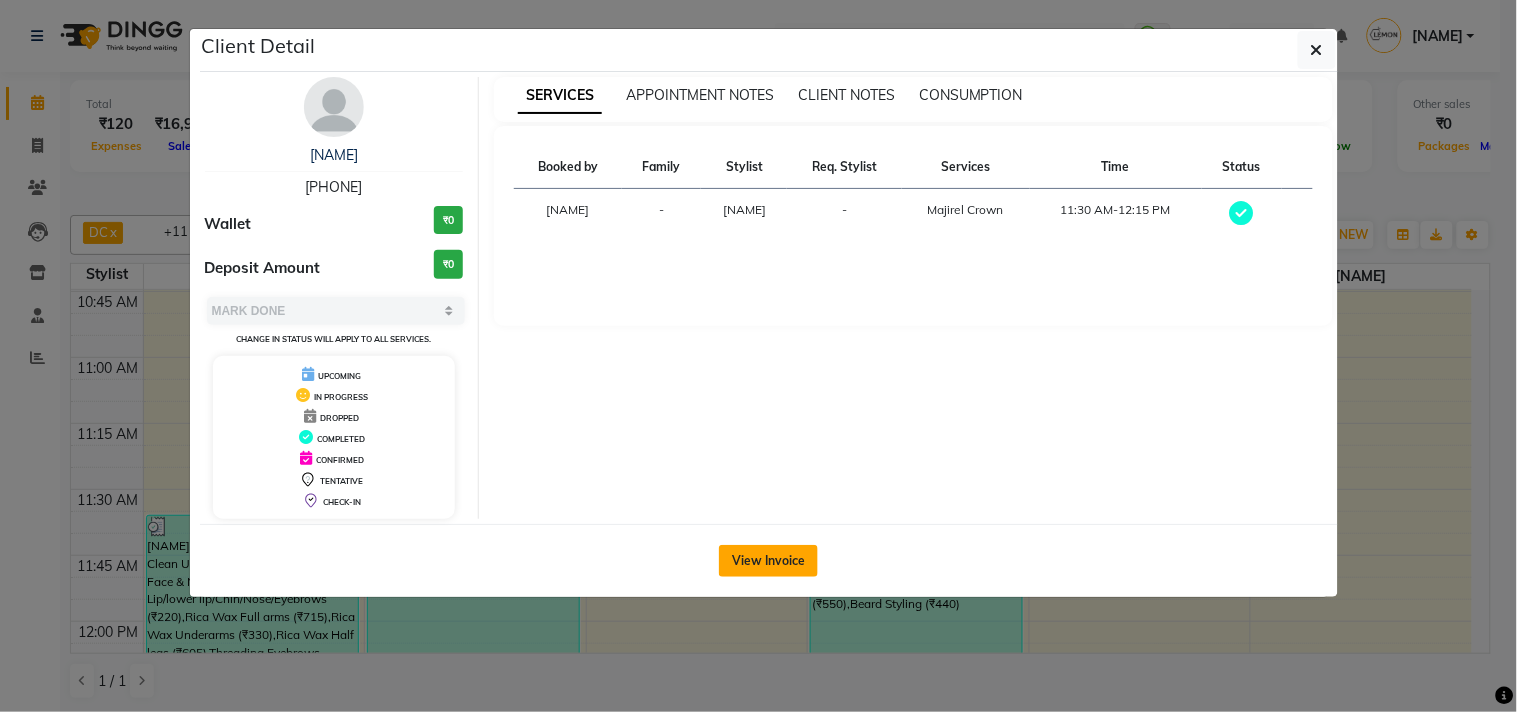 click on "View Invoice" 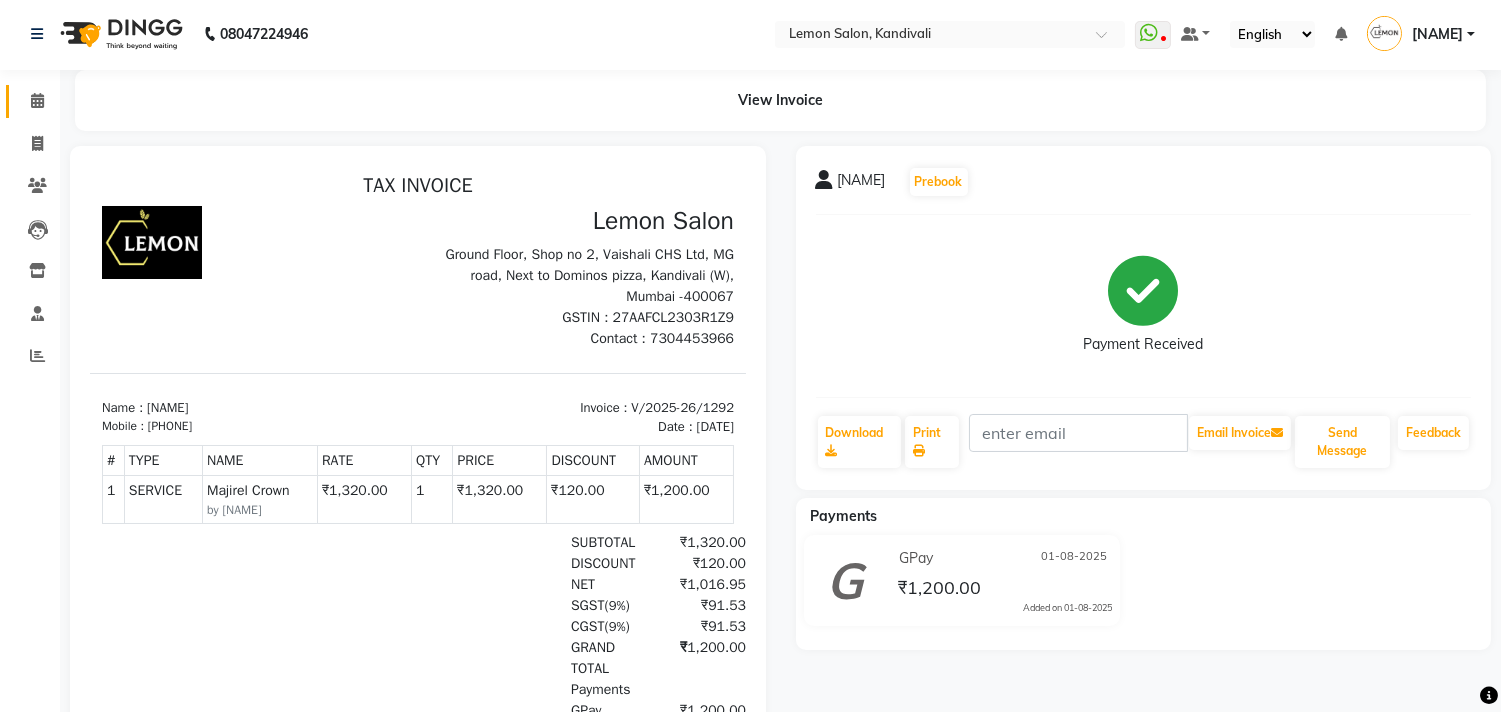 scroll, scrollTop: 0, scrollLeft: 0, axis: both 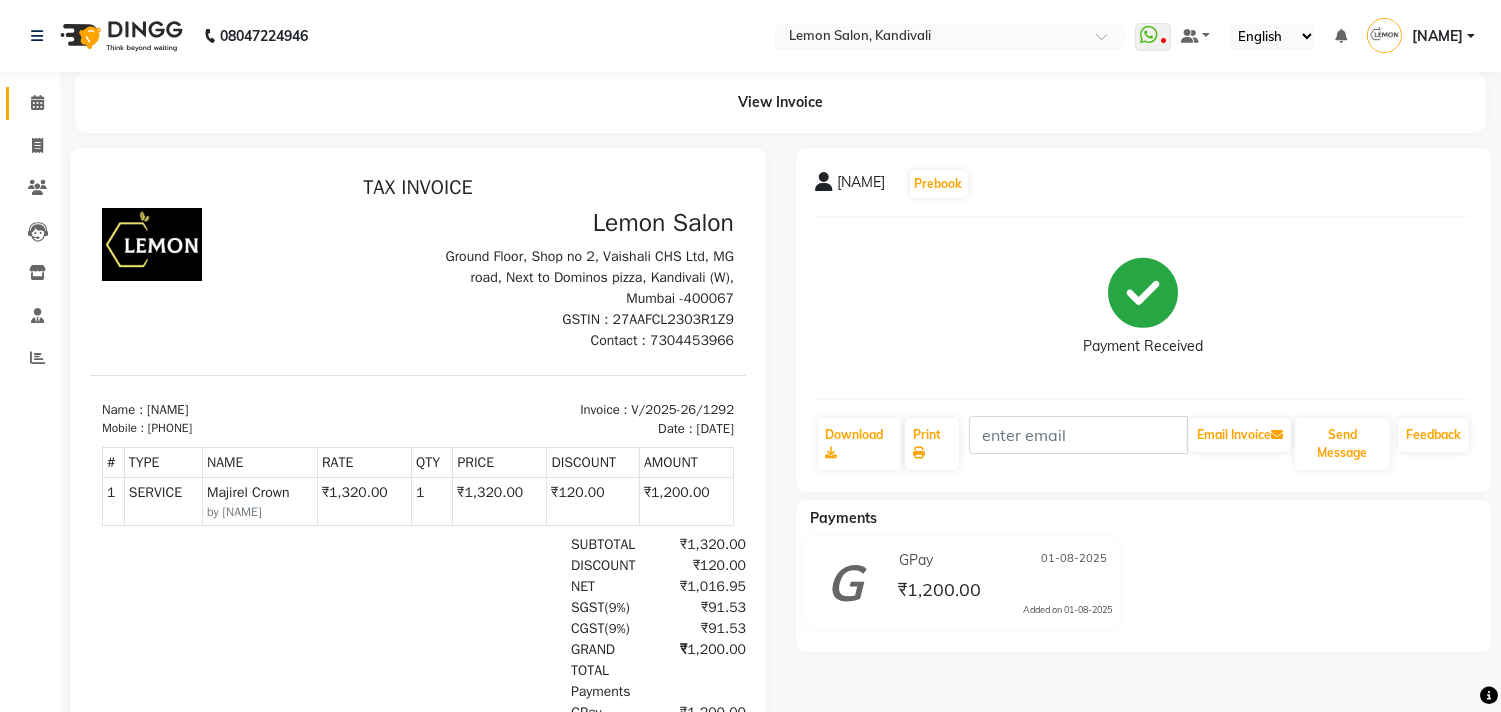 click on "Calendar" 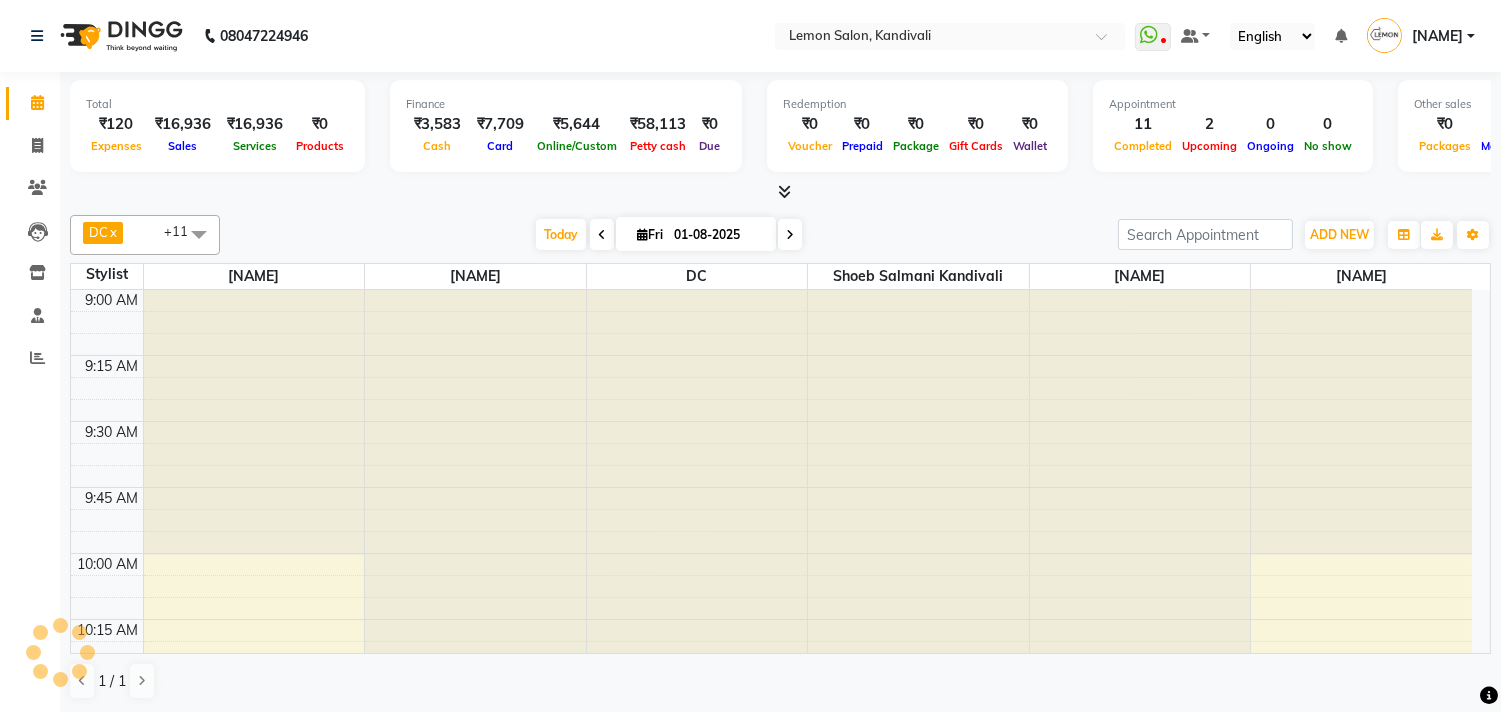 scroll, scrollTop: 0, scrollLeft: 0, axis: both 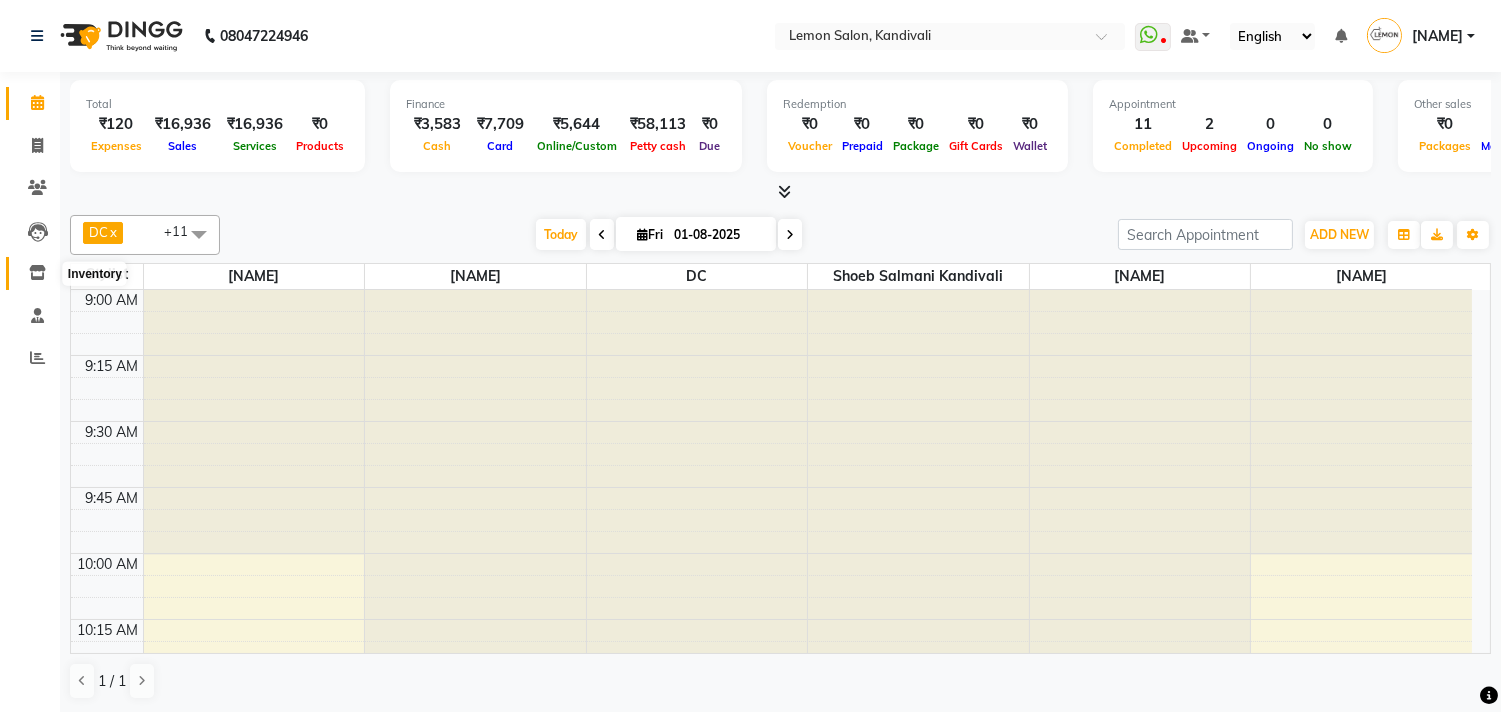 click 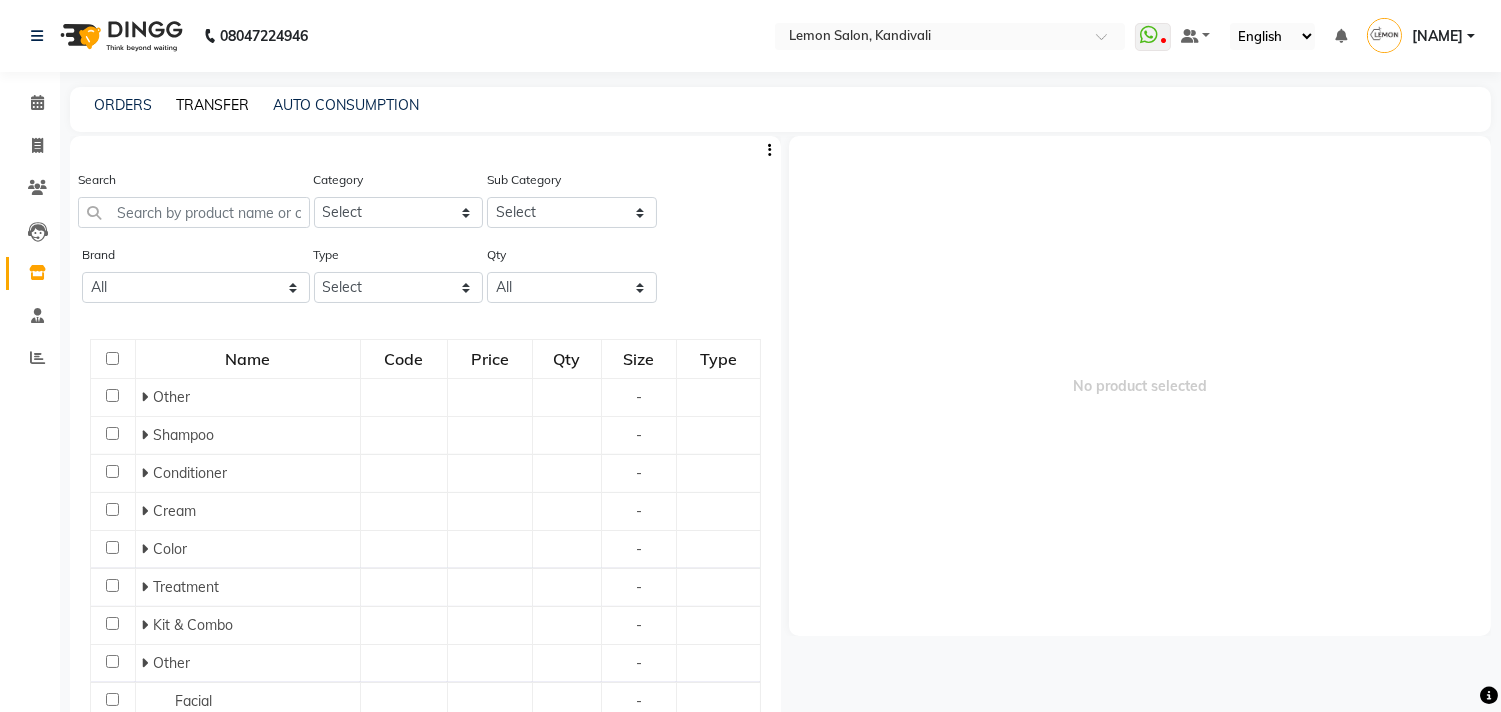 click on "TRANSFER" 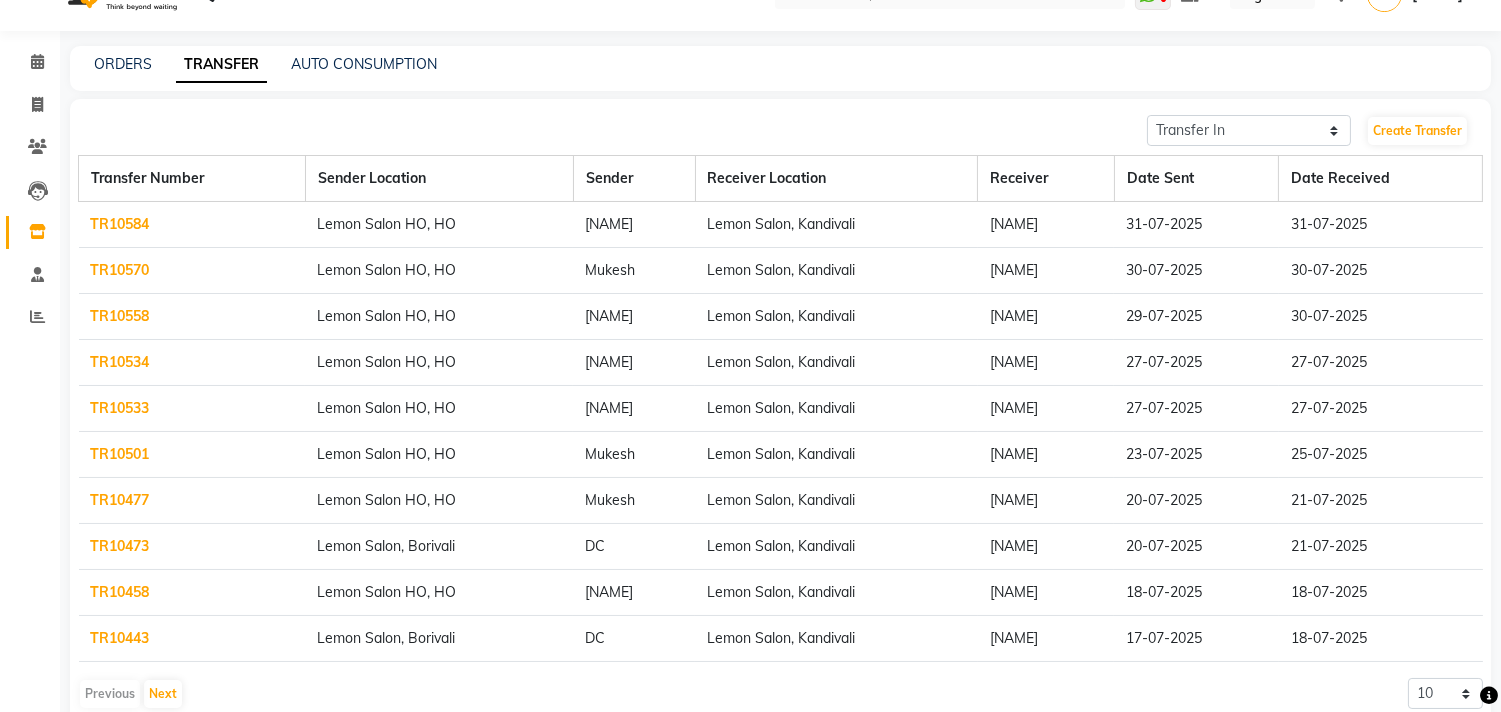 scroll, scrollTop: 0, scrollLeft: 0, axis: both 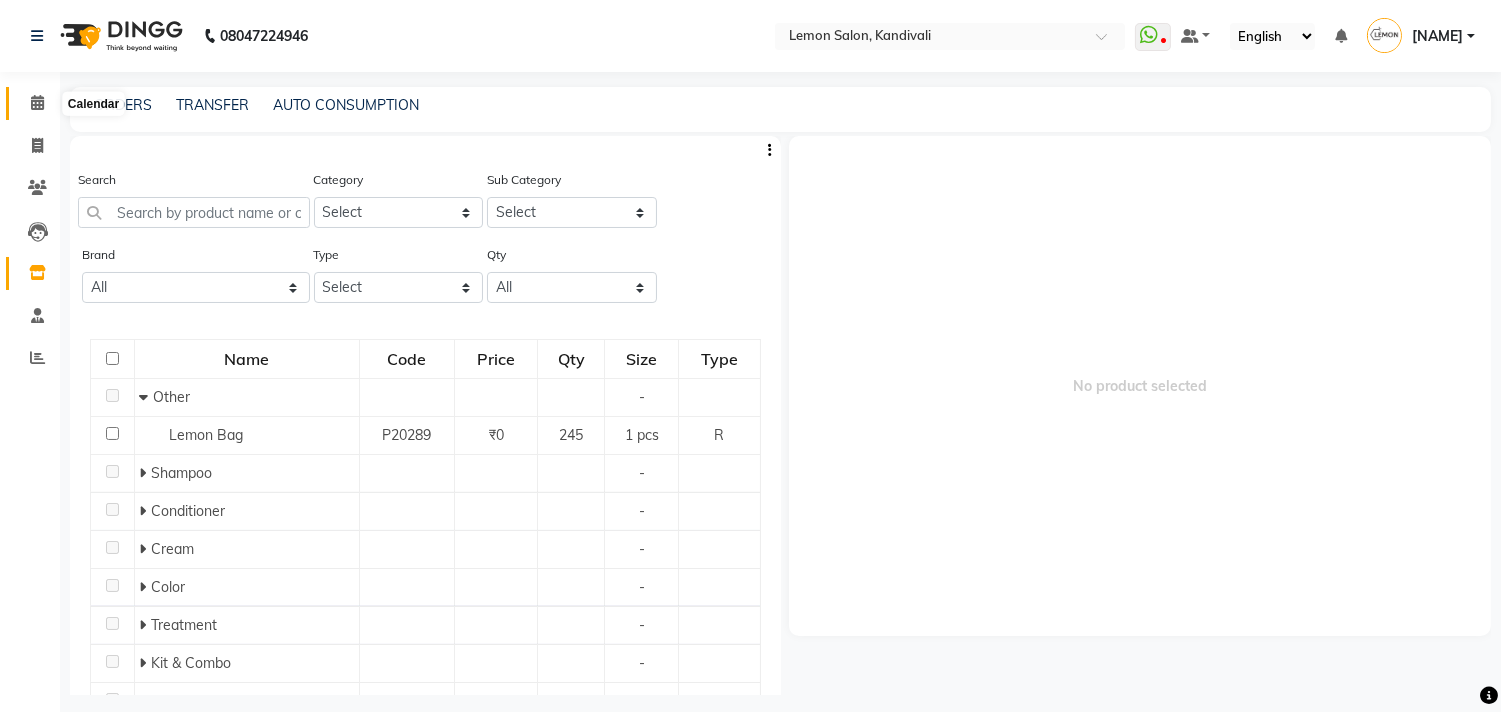 click 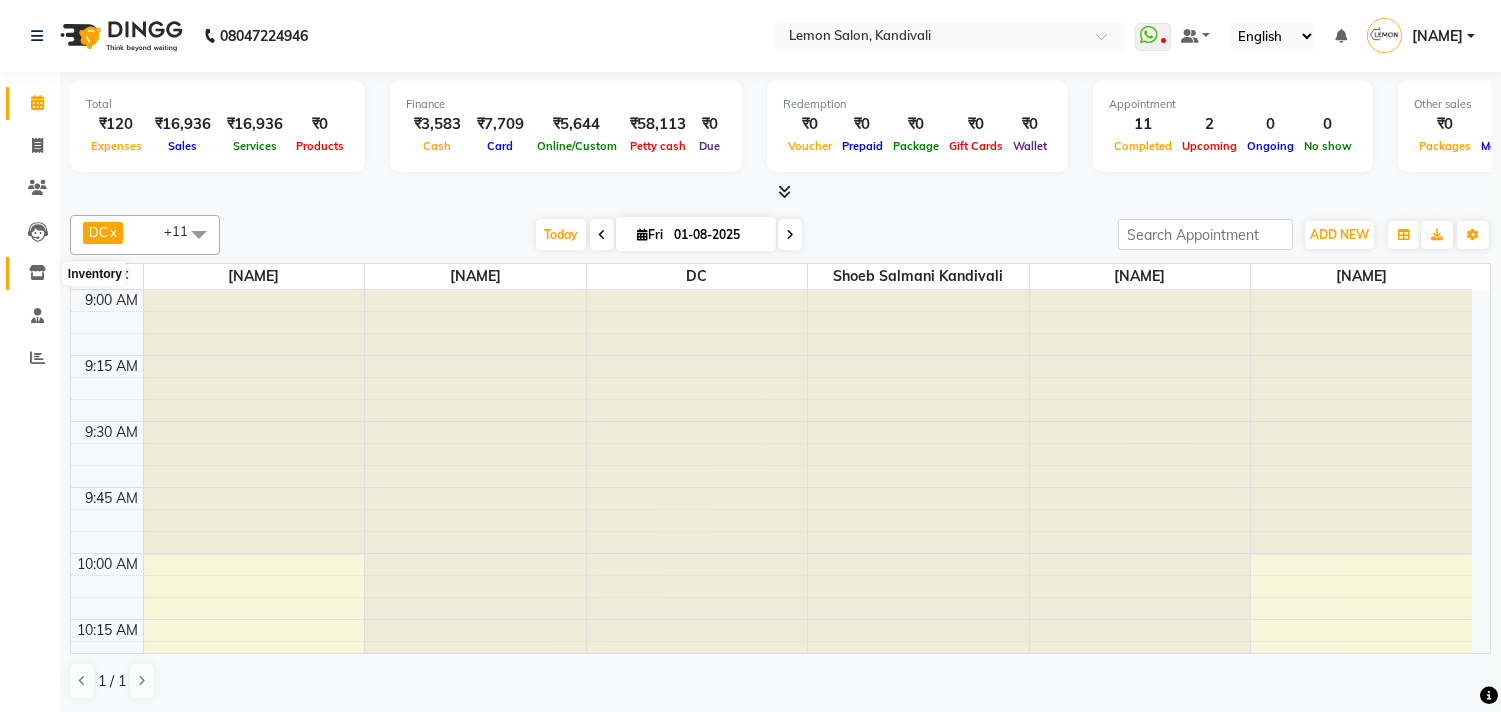 click 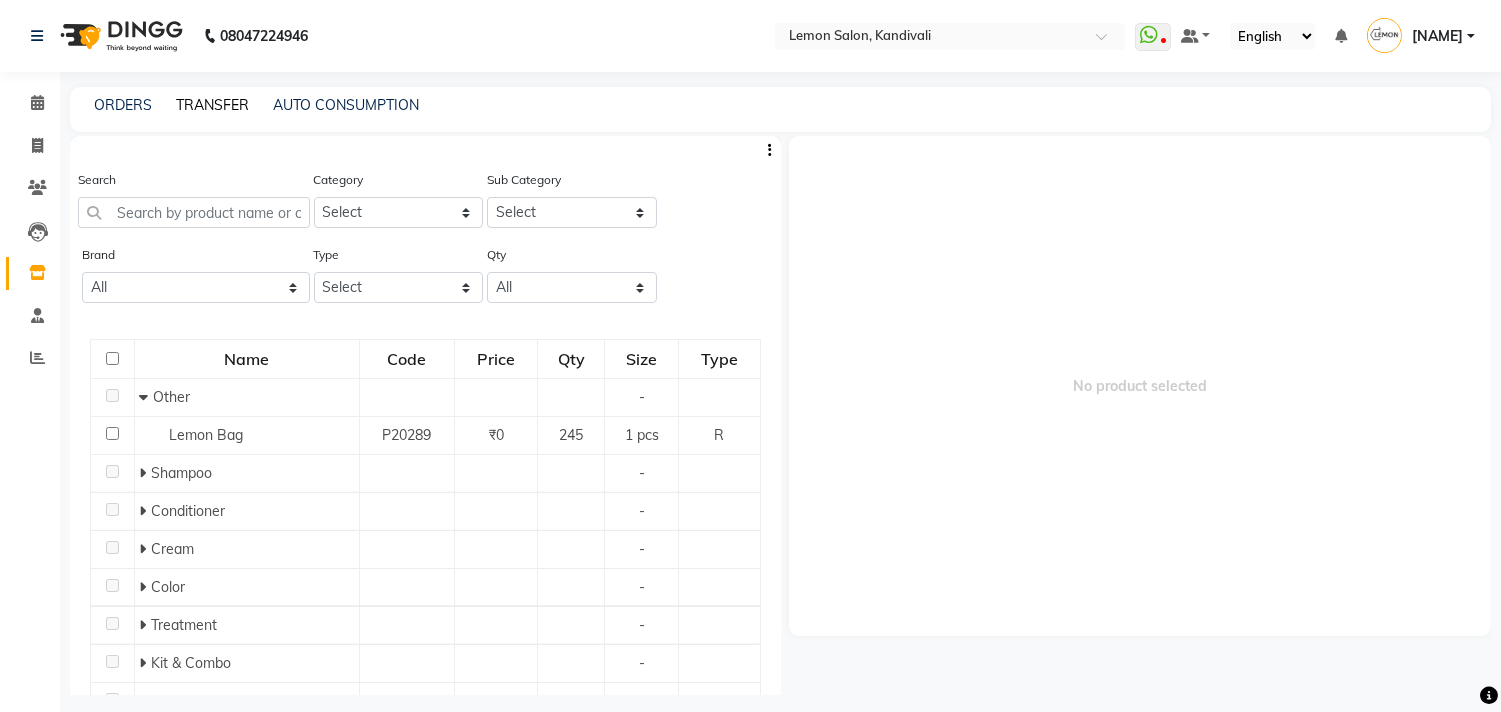 click on "TRANSFER" 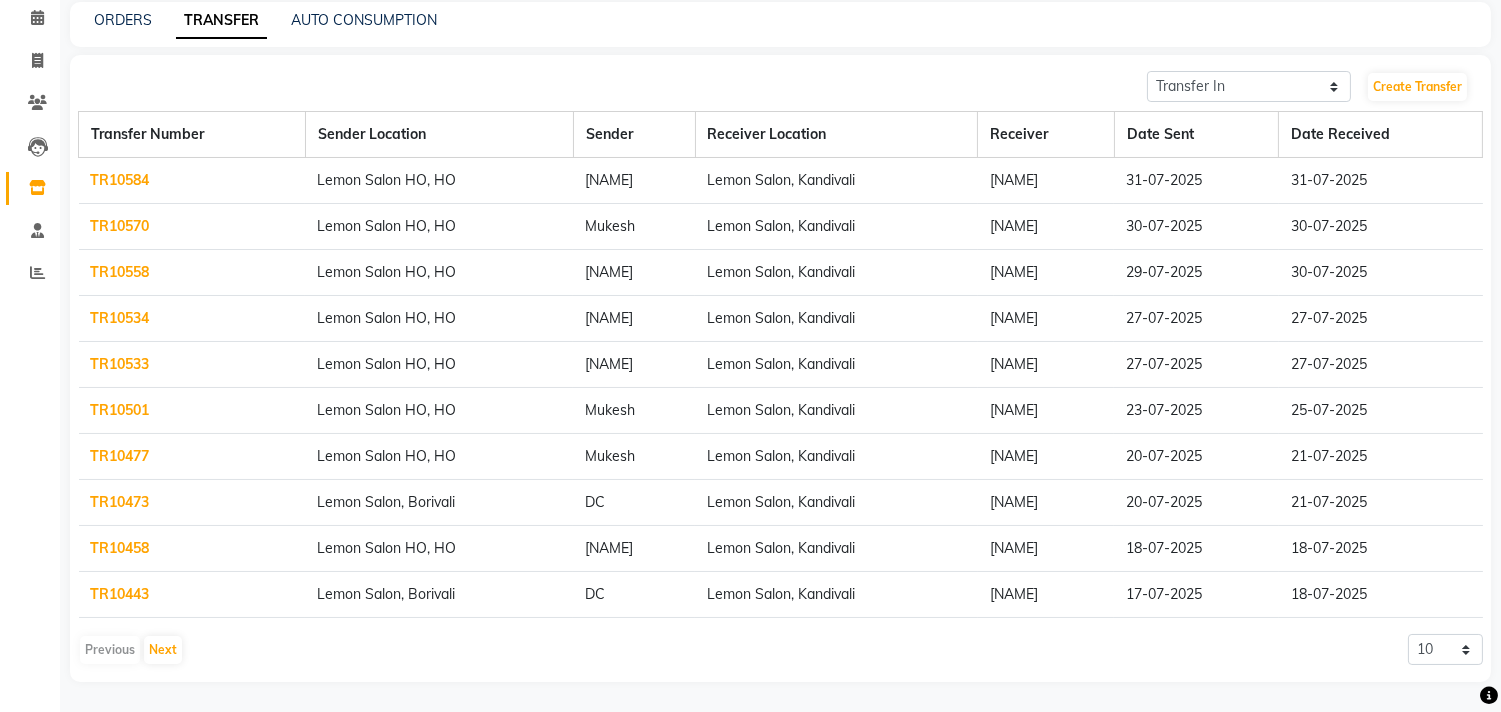 scroll, scrollTop: 0, scrollLeft: 0, axis: both 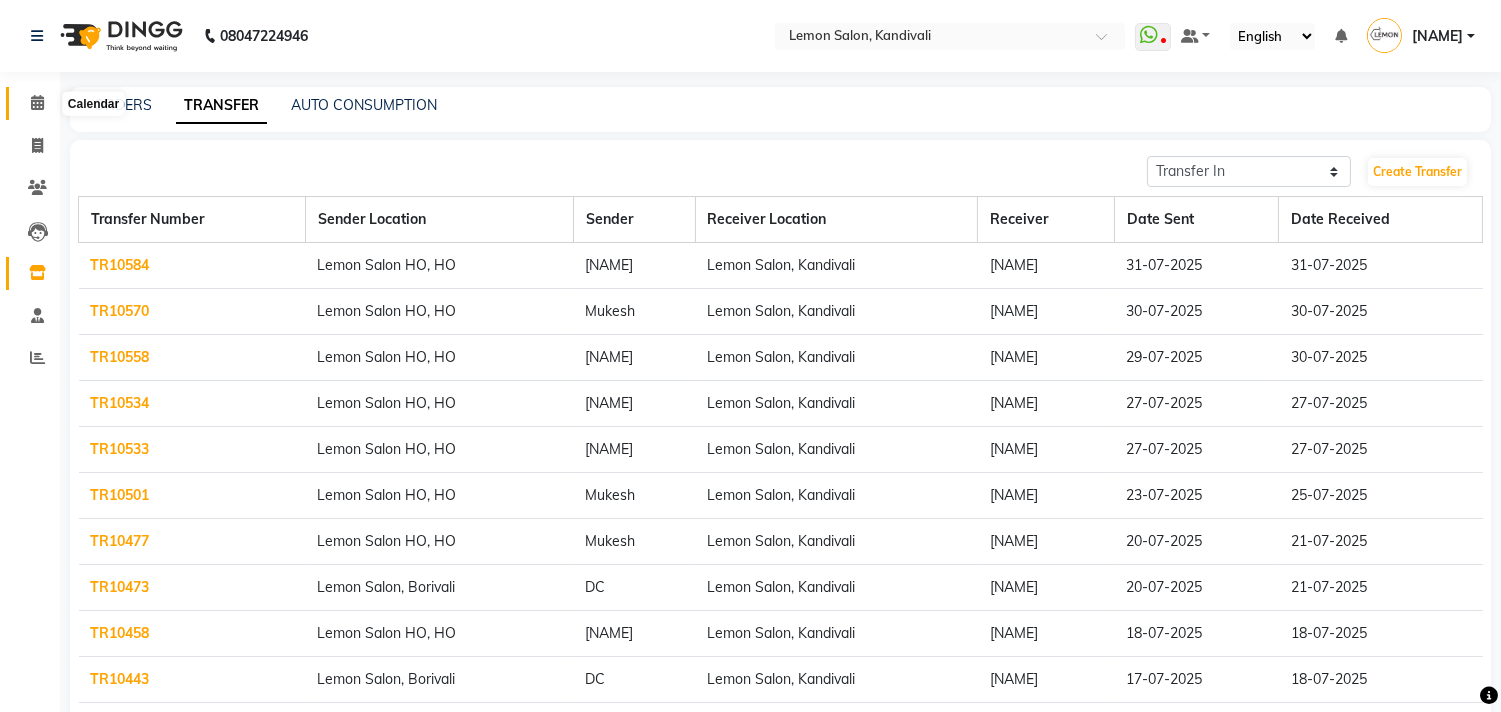 click 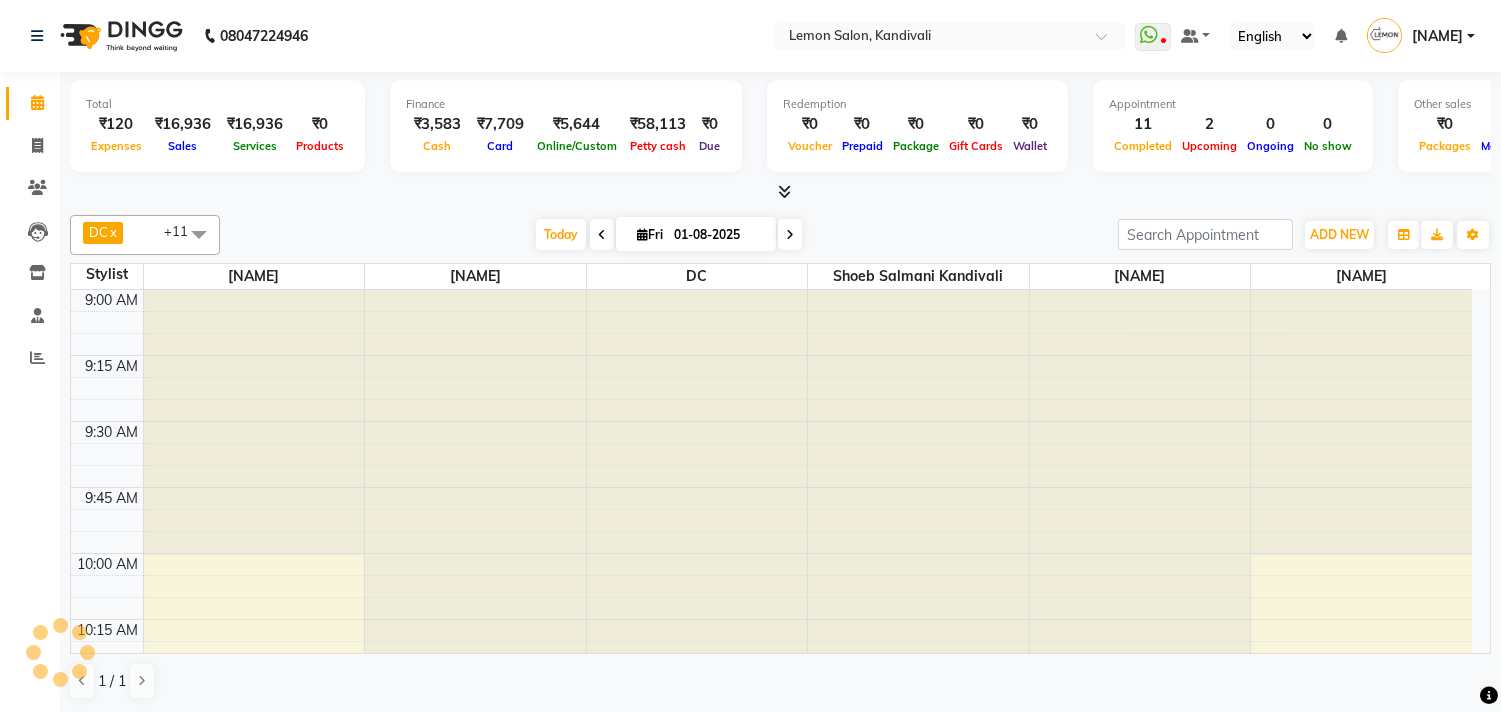 scroll, scrollTop: 0, scrollLeft: 0, axis: both 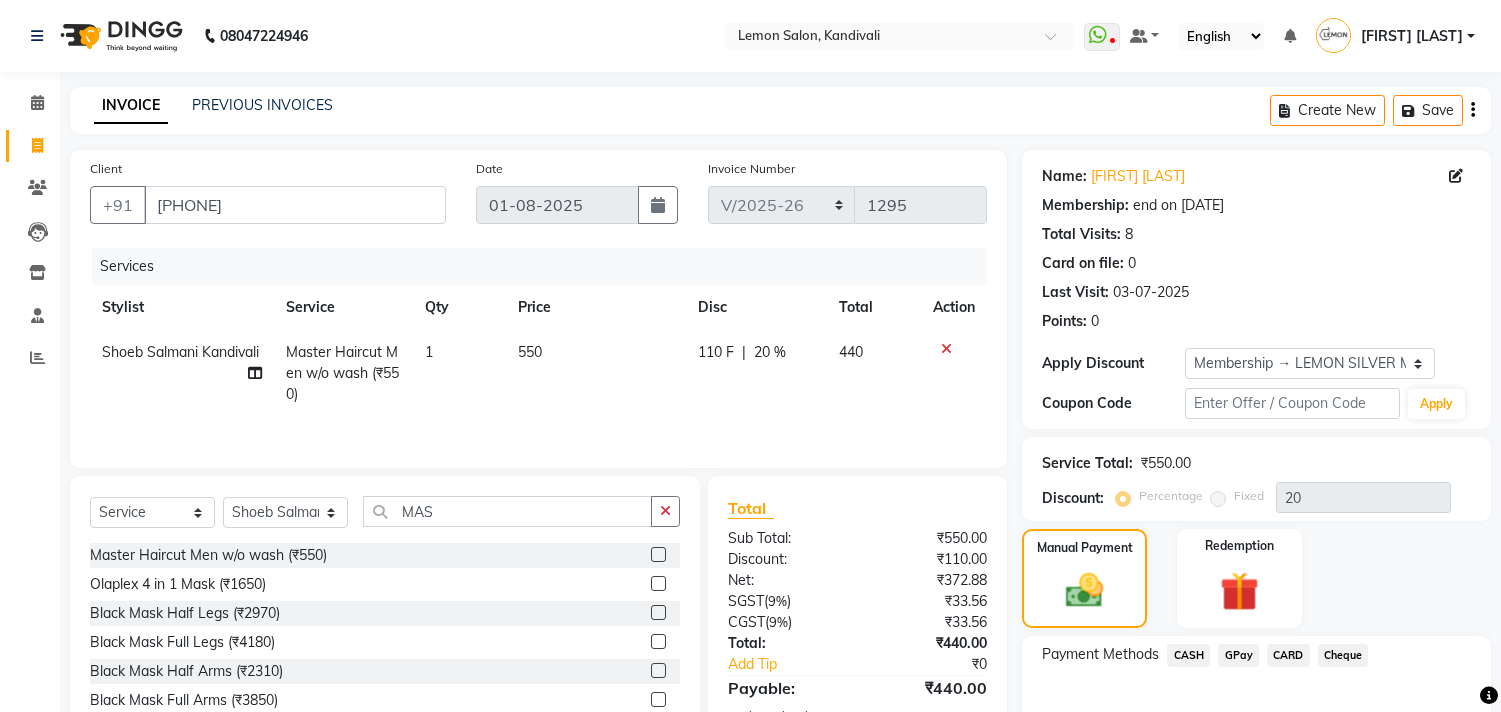 select on "569" 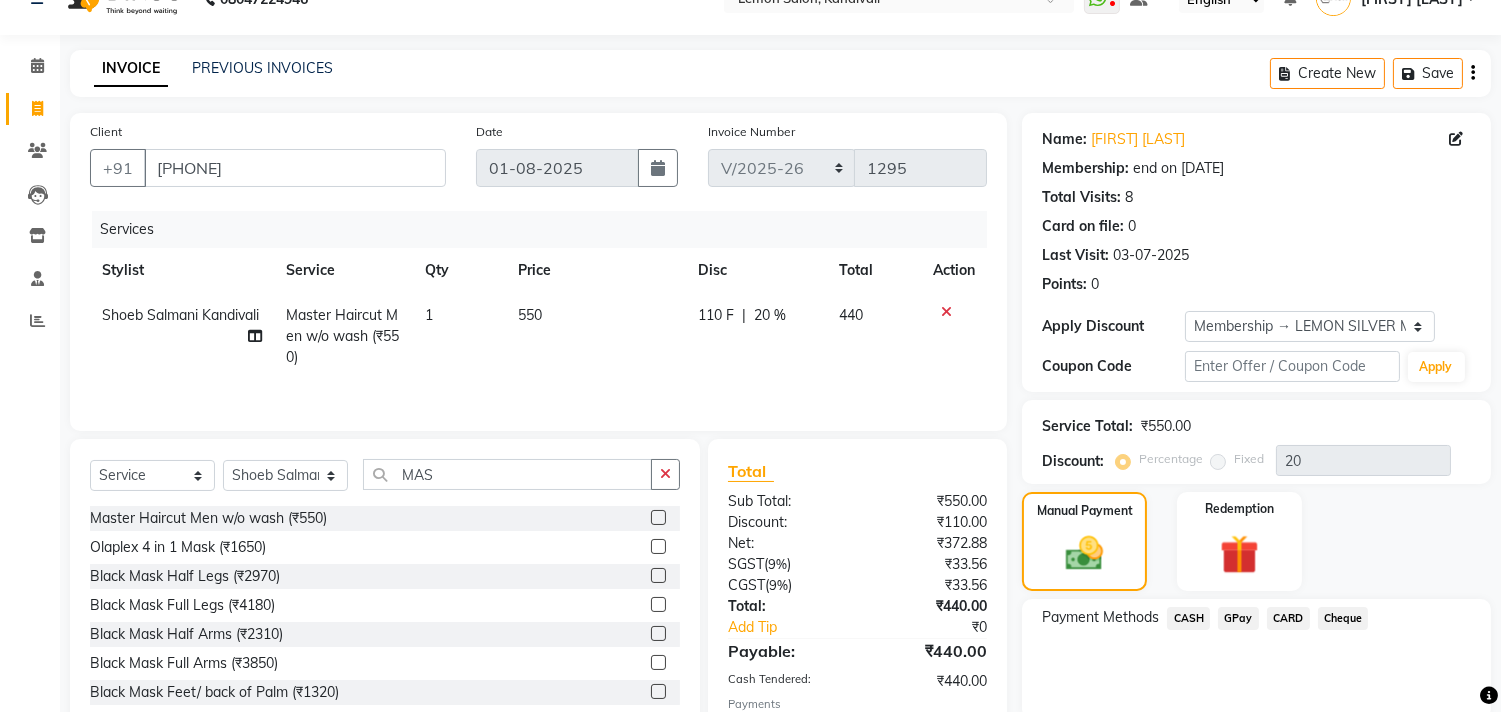 scroll, scrollTop: 0, scrollLeft: 0, axis: both 